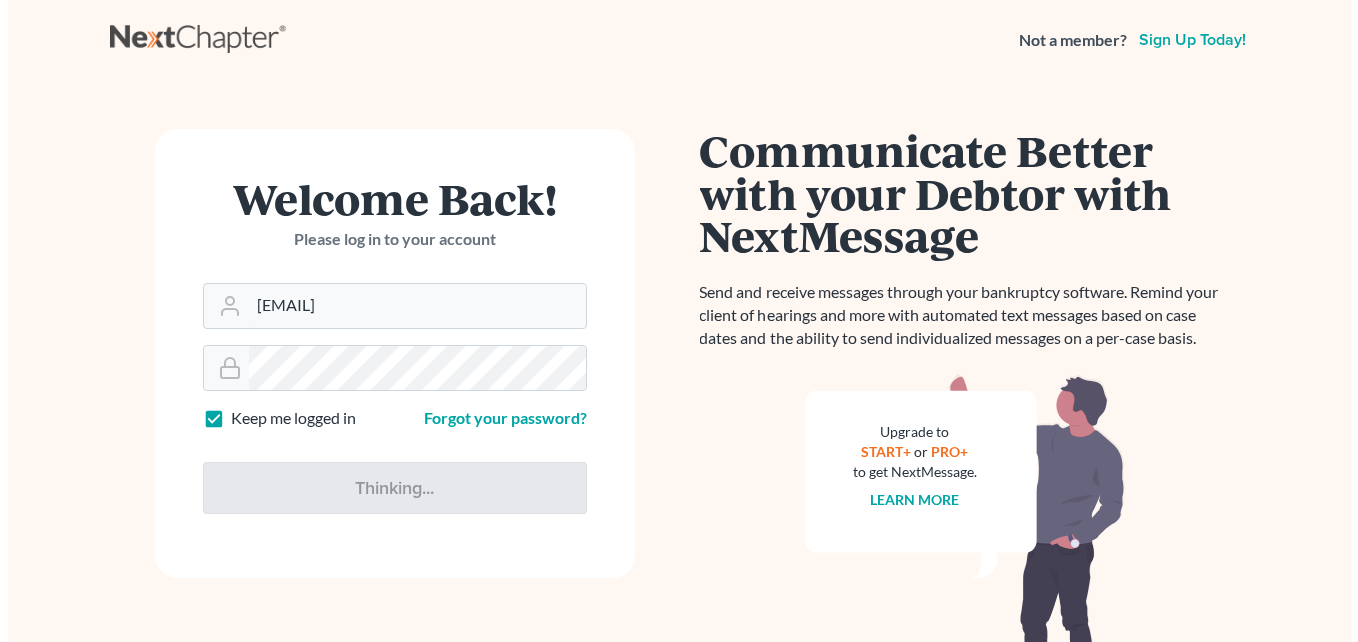 scroll, scrollTop: 0, scrollLeft: 0, axis: both 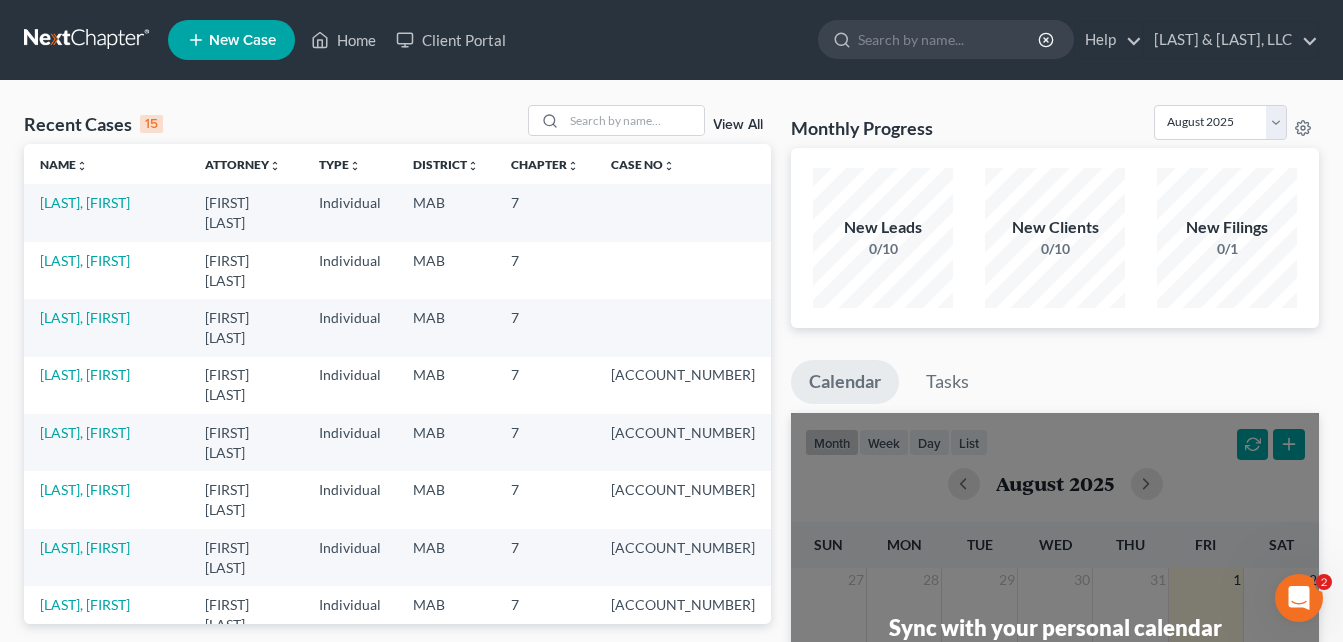 click on "New Case" at bounding box center [242, 40] 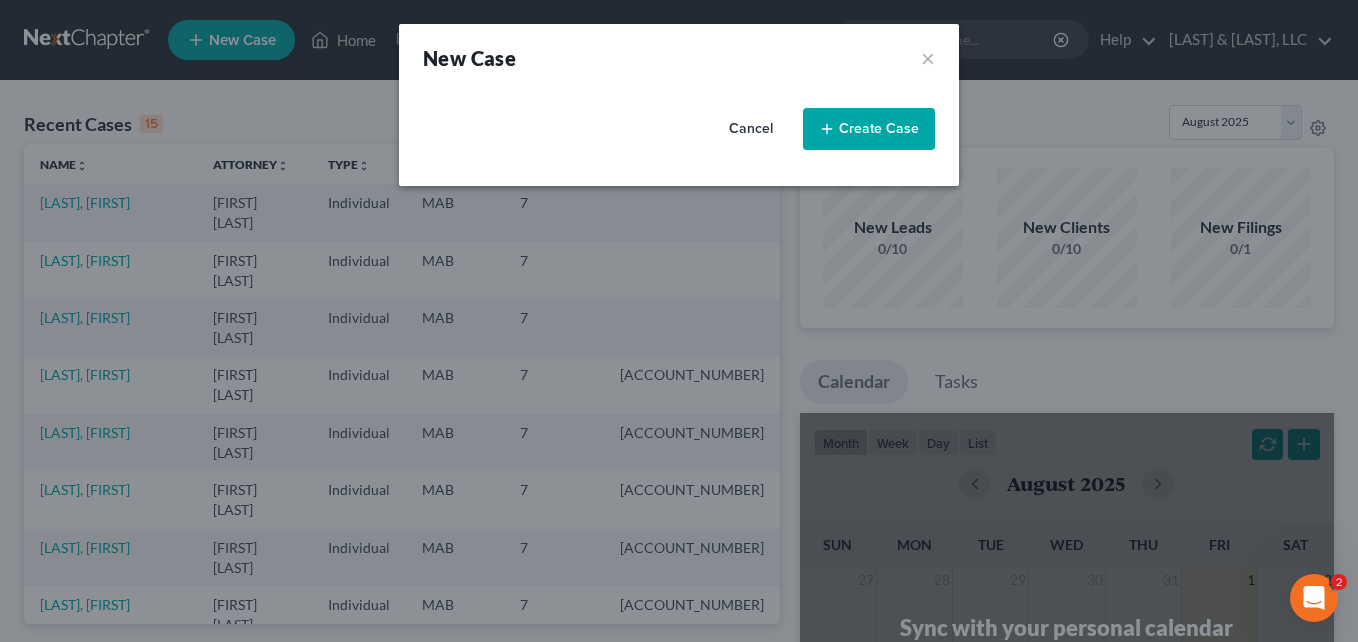 select on "39" 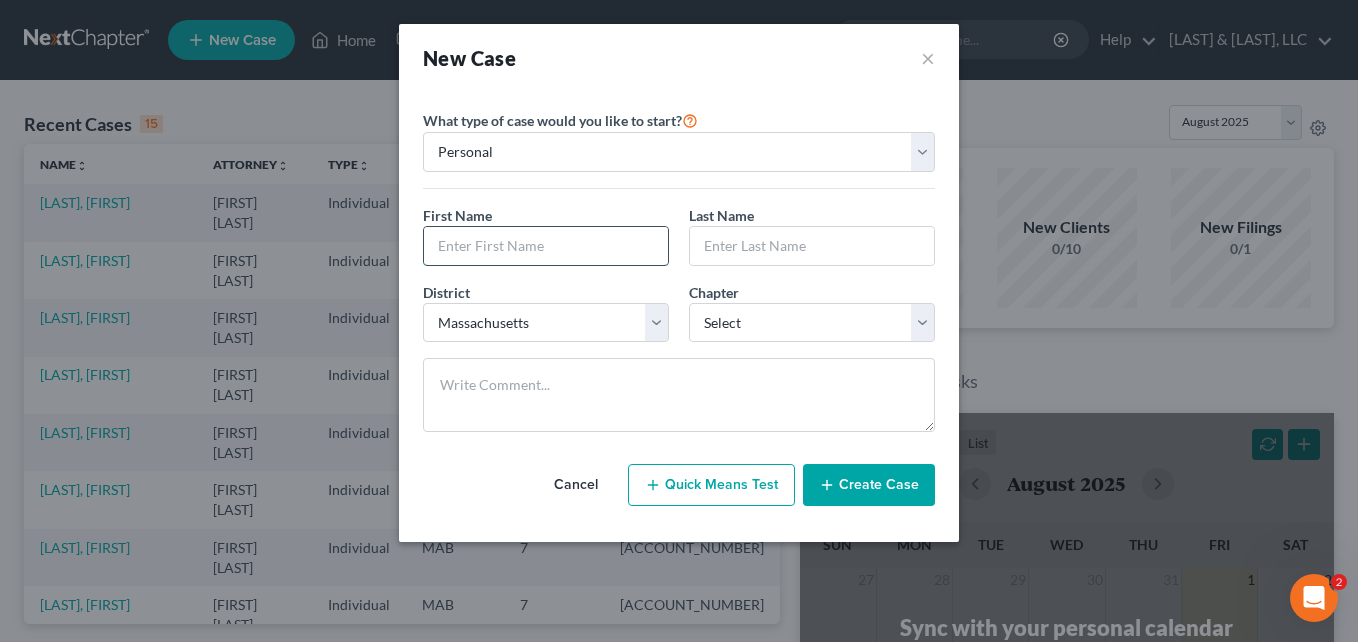 click at bounding box center [546, 246] 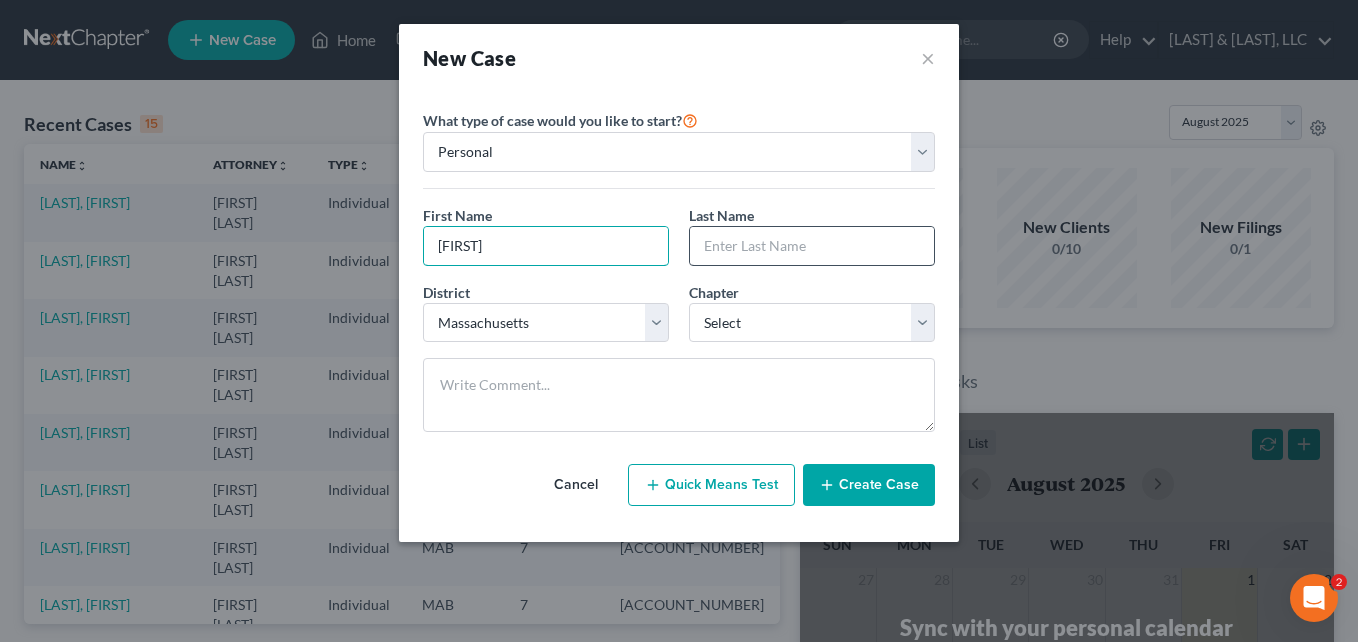 type on "[FIRST]" 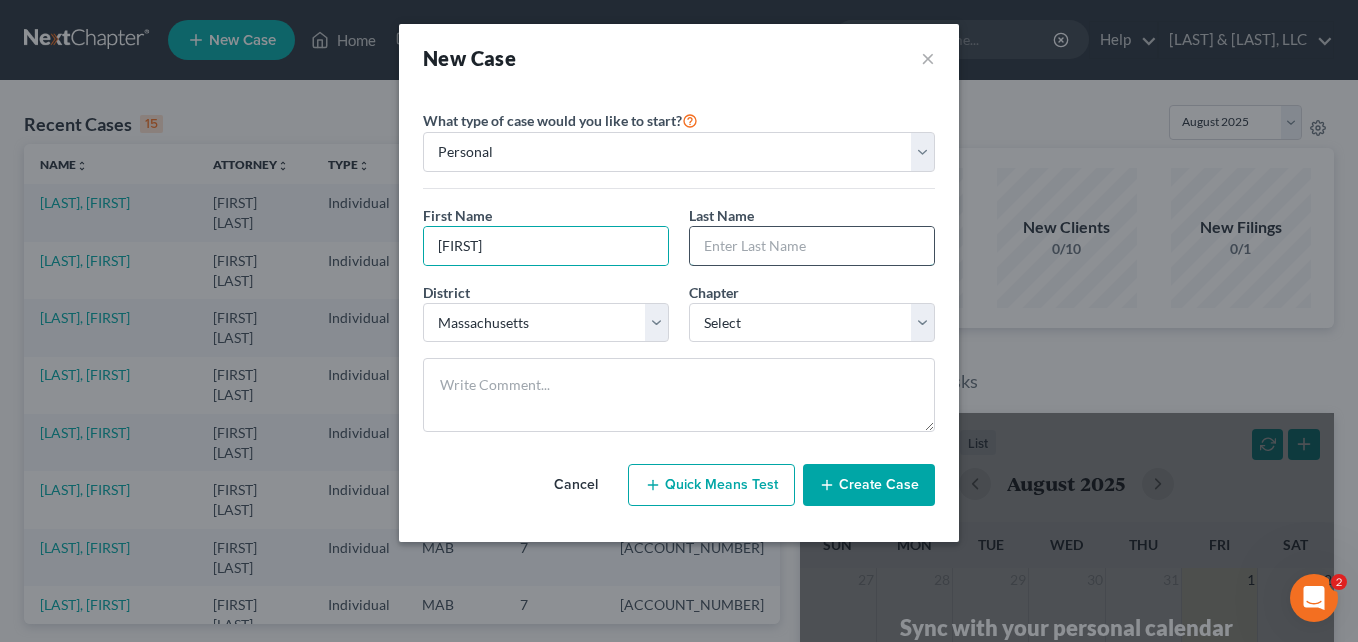 click at bounding box center [812, 246] 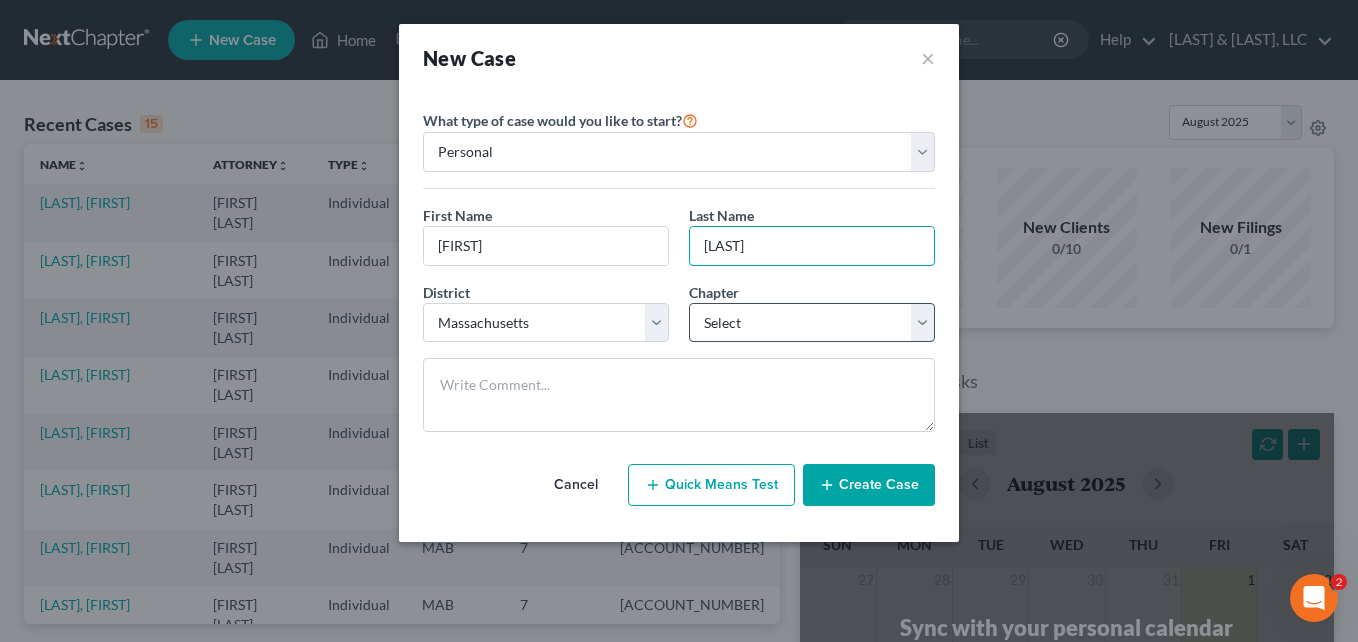 type on "[LAST]" 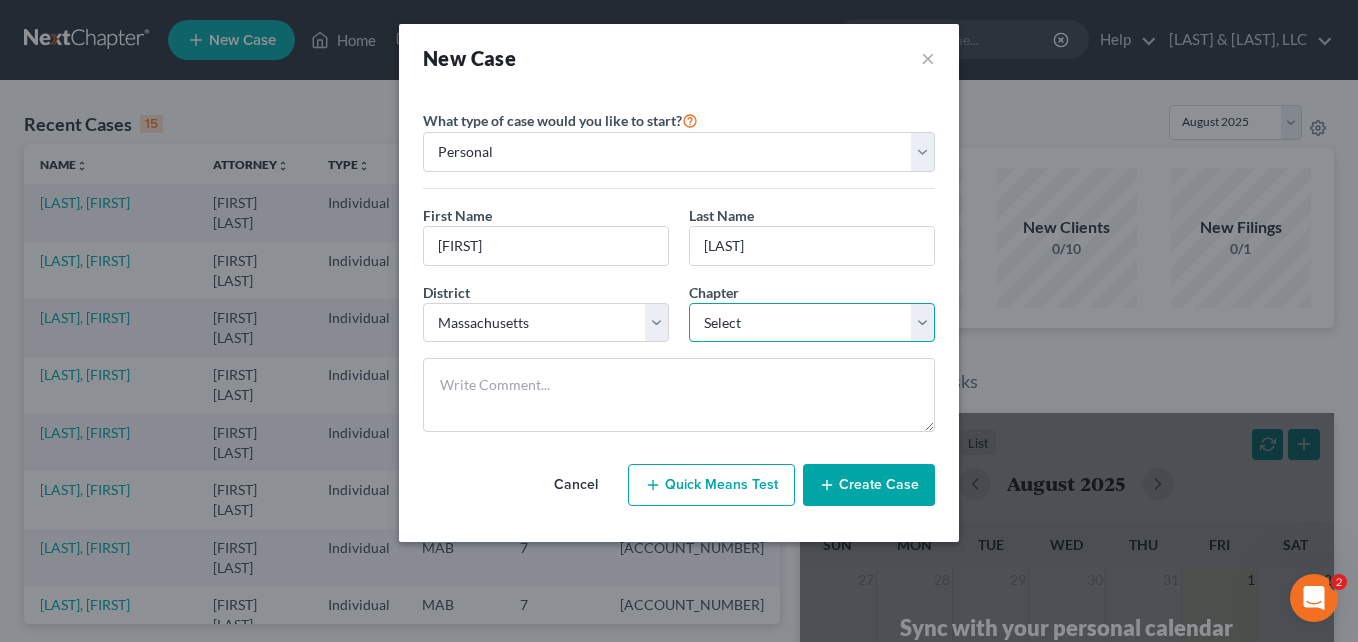 click on "Select 7 11 12 13" at bounding box center (812, 323) 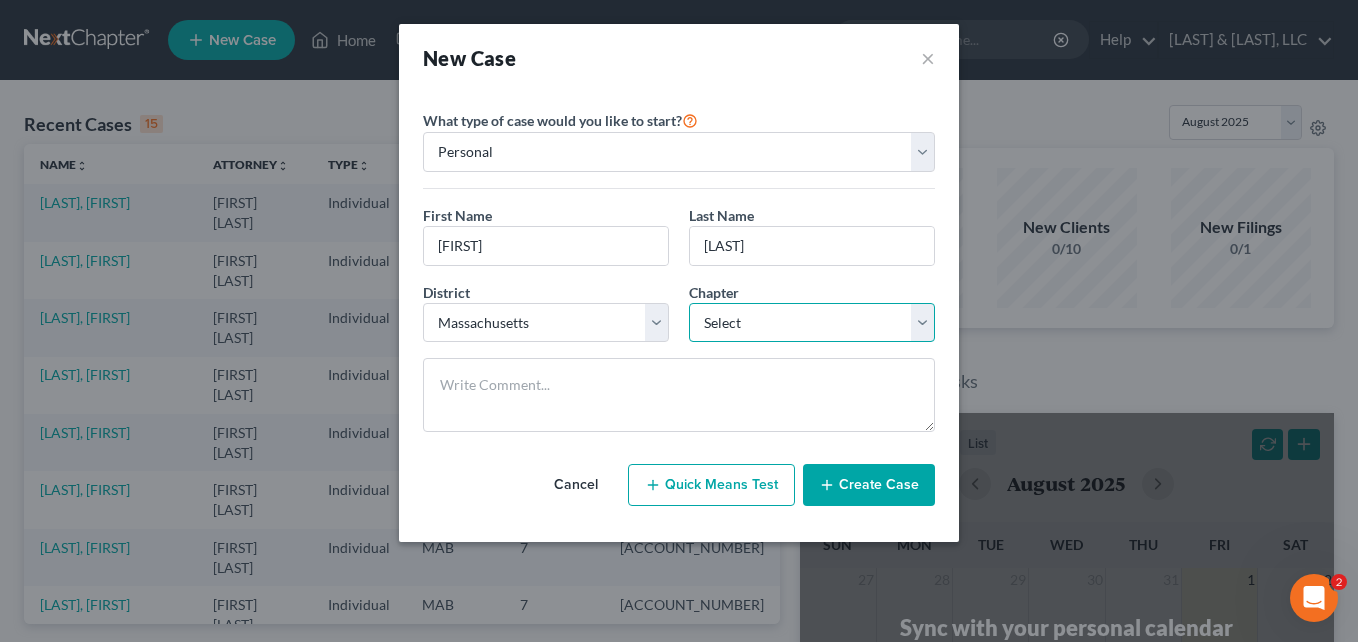 select on "0" 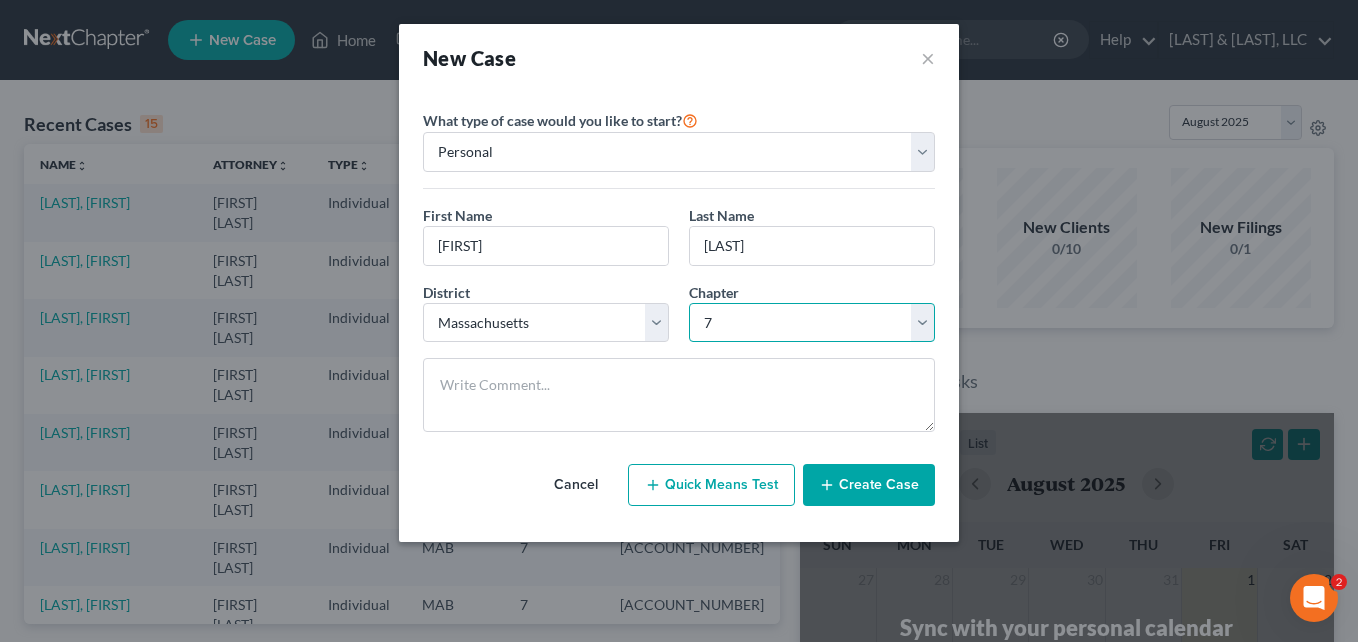 click on "Select 7 11 12 13" at bounding box center [812, 323] 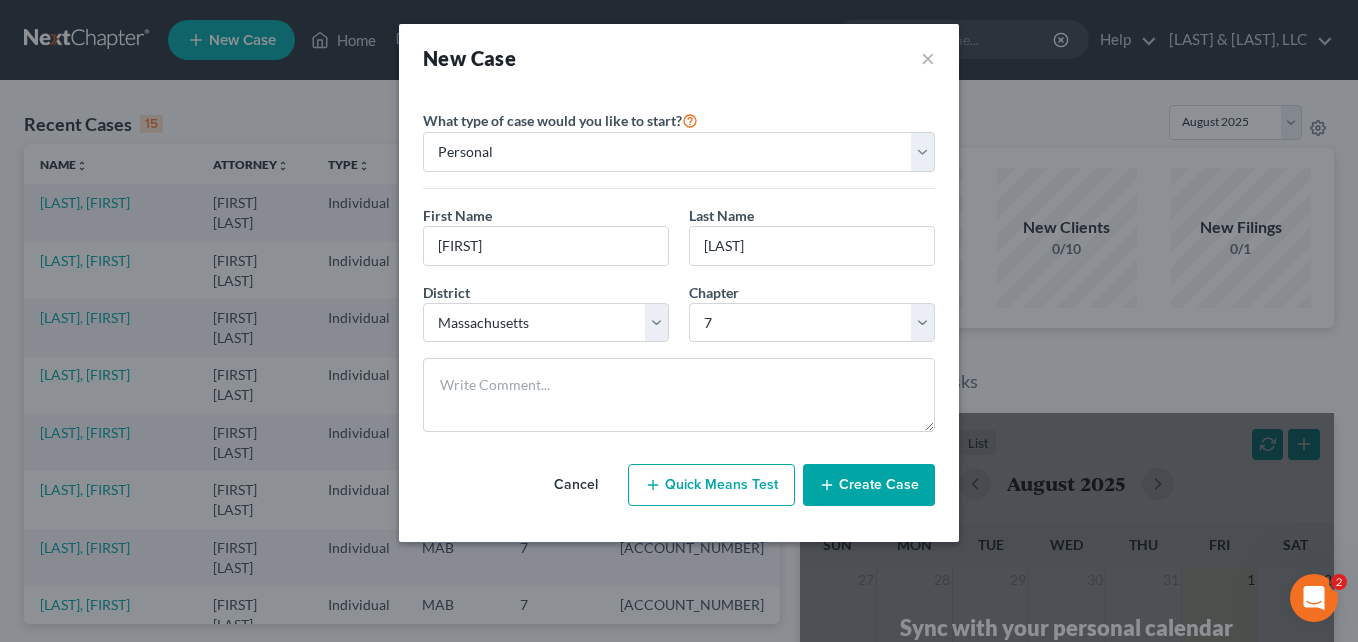 click on "Create Case" at bounding box center [869, 485] 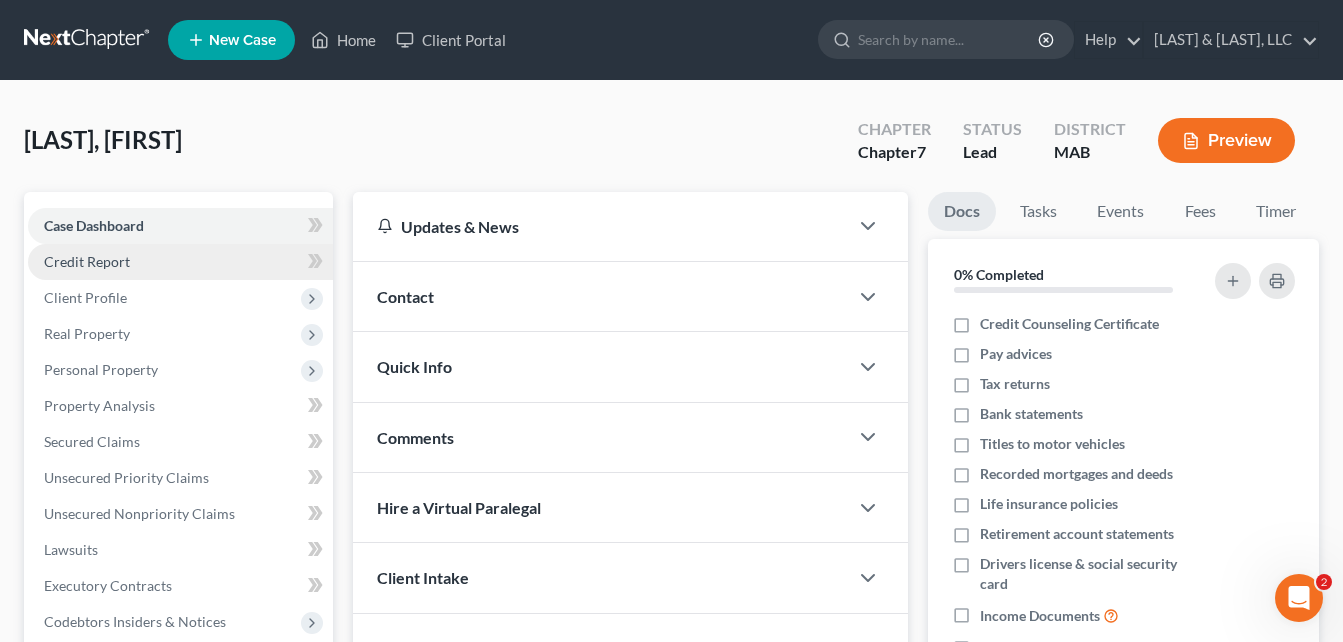 click on "Credit Report" at bounding box center [87, 261] 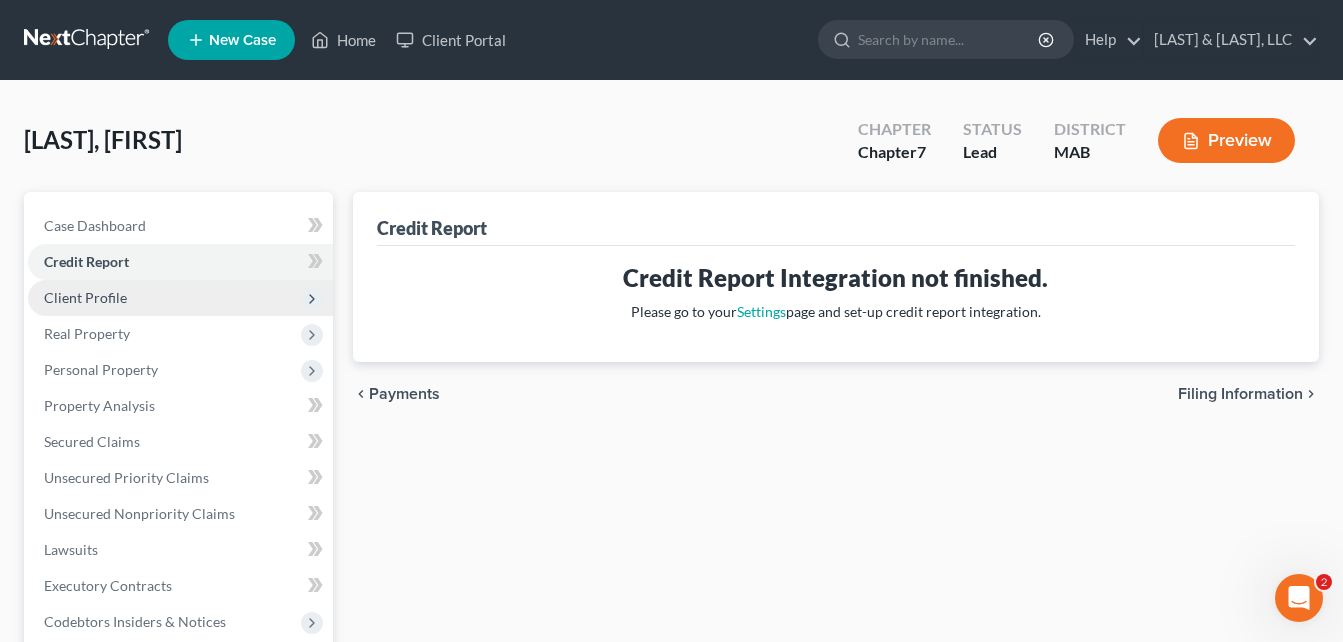 click on "Client Profile" at bounding box center (180, 298) 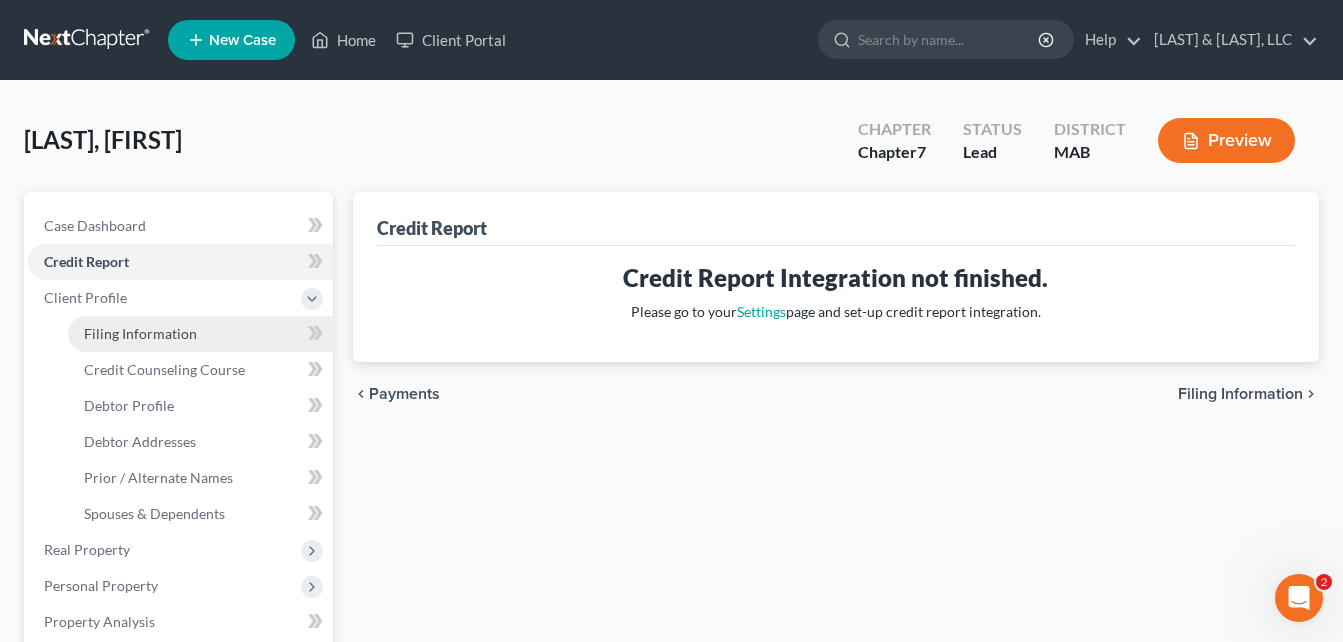 click on "Filing Information" at bounding box center (200, 334) 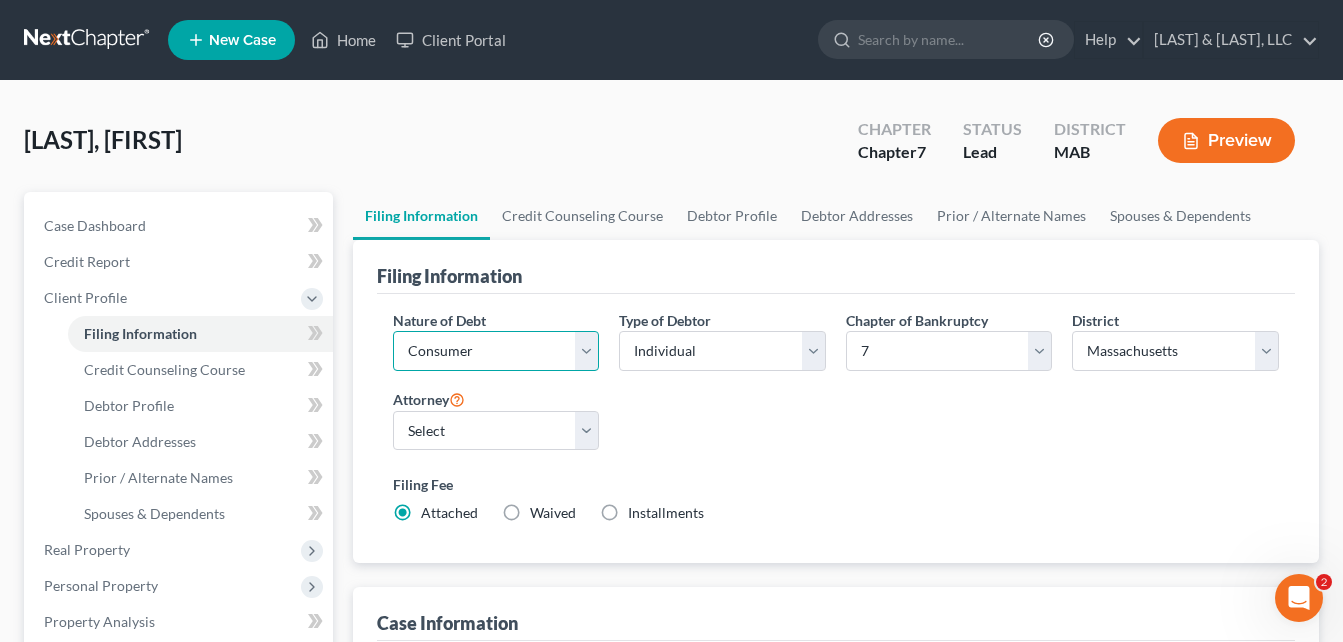 click on "Select Business Consumer Other" at bounding box center [496, 351] 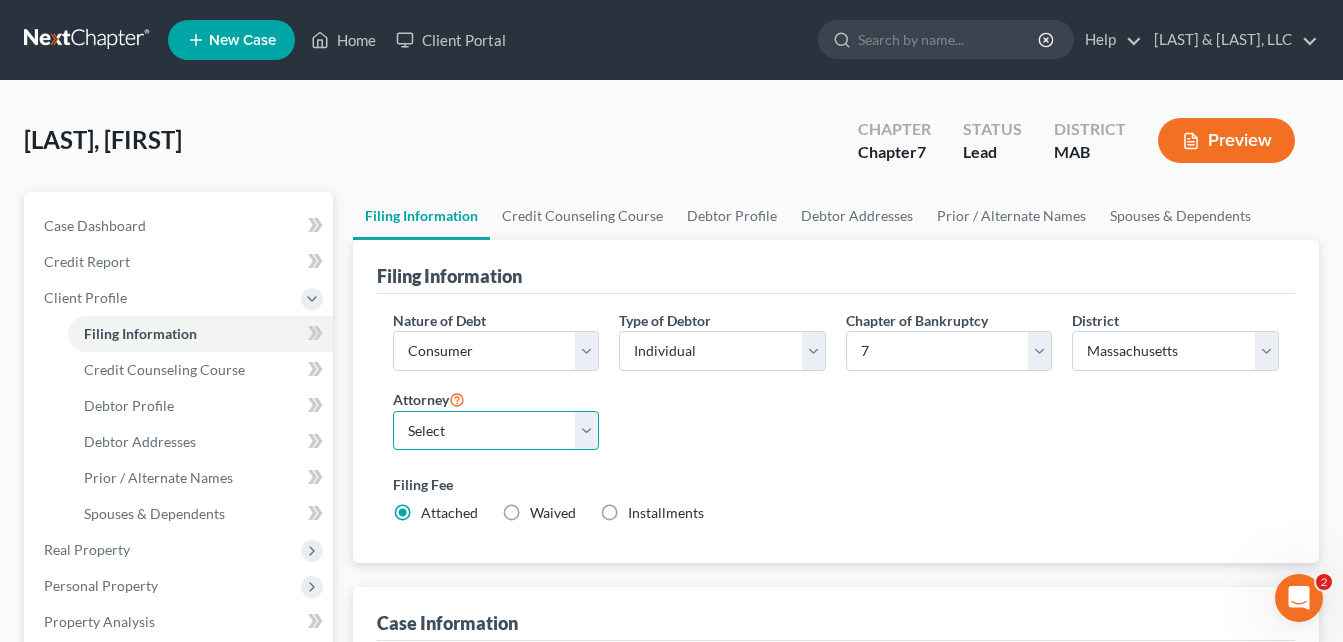 click on "Select [FIRST] [LAST] - MAB [FIRST] [LAST] - MAB" at bounding box center [496, 431] 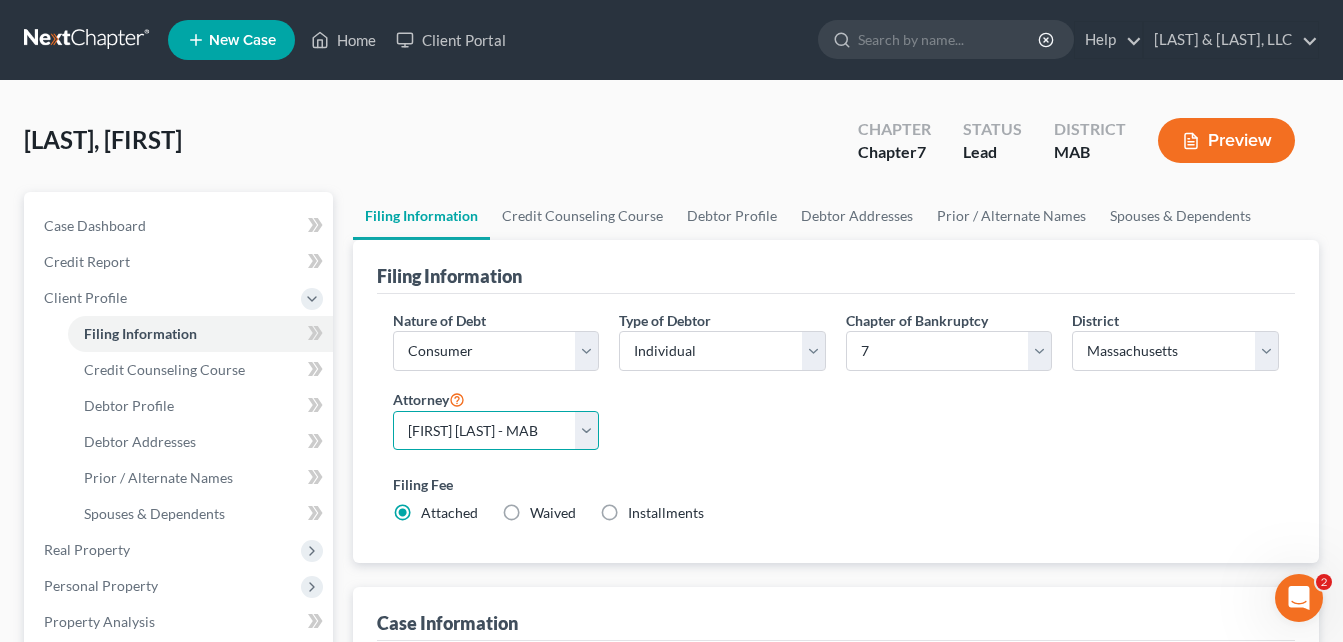 click on "Select [FIRST] [LAST] - MAB [FIRST] [LAST] - MAB" at bounding box center (496, 431) 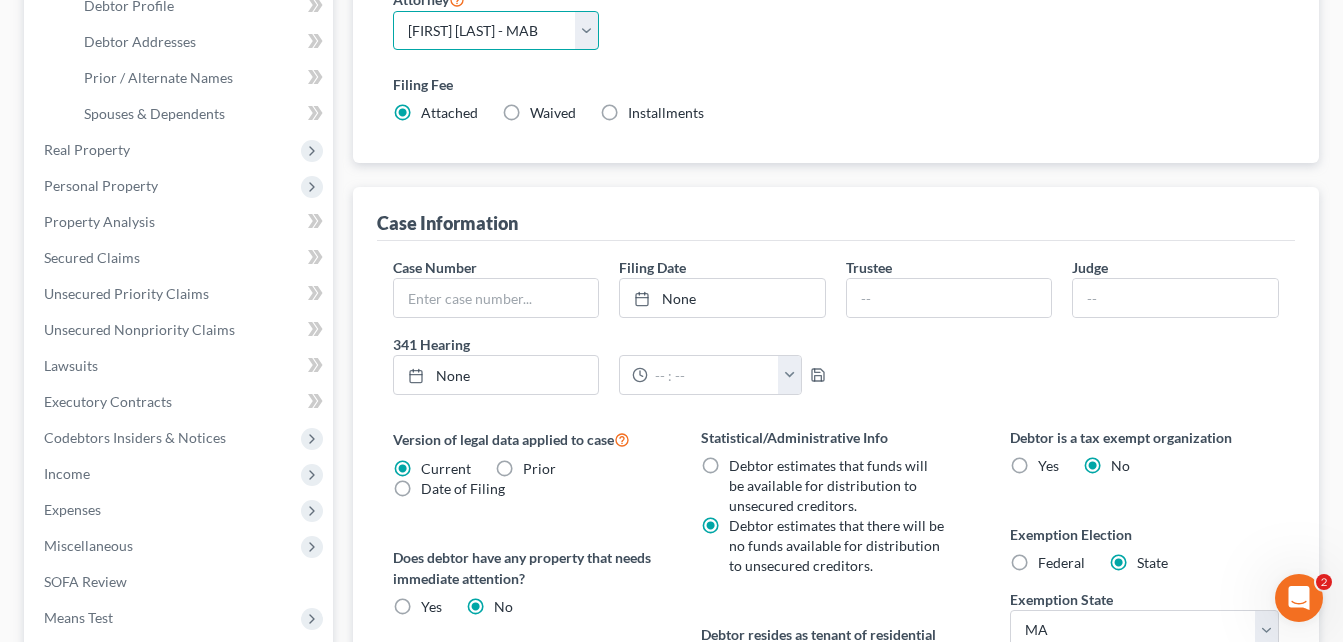 scroll, scrollTop: 600, scrollLeft: 0, axis: vertical 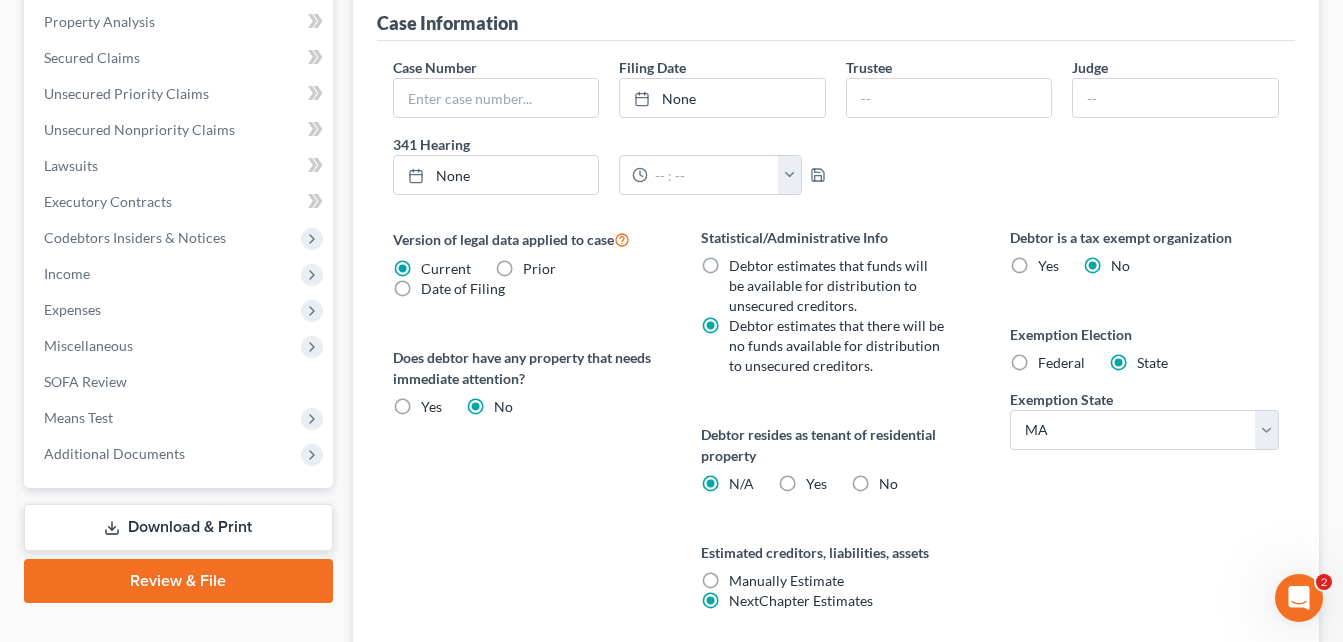 click on "Yes Yes" at bounding box center [816, 484] 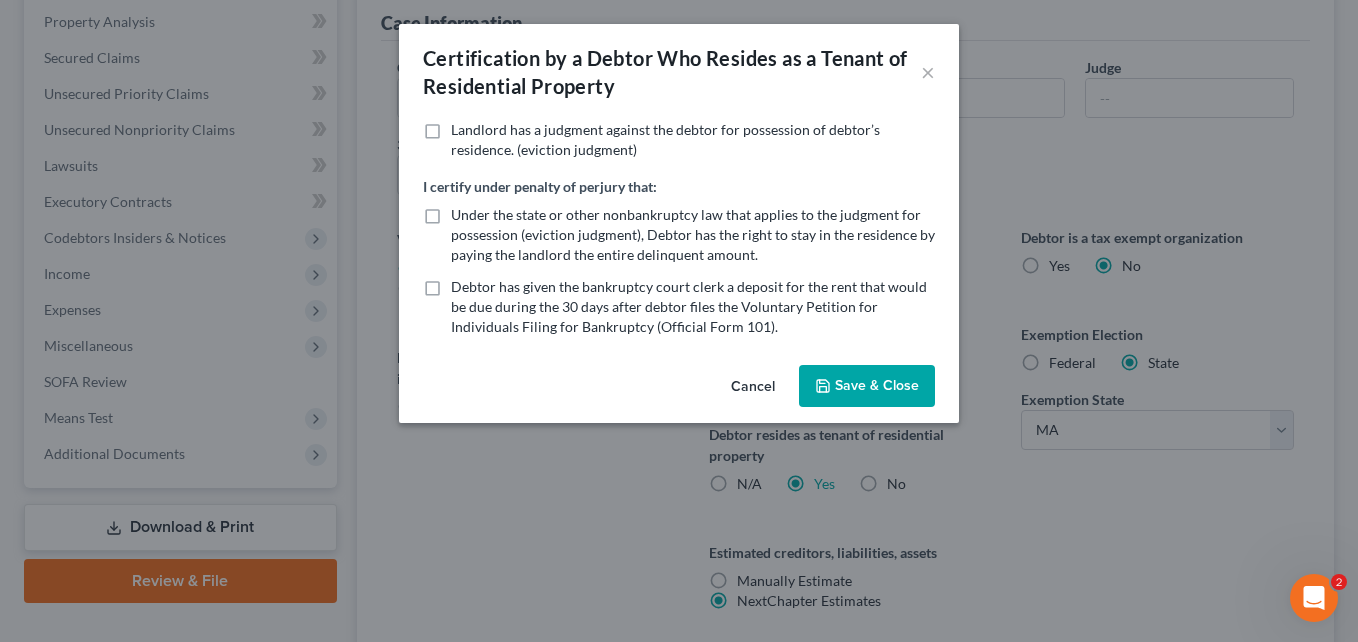 click on "Cancel" at bounding box center (753, 387) 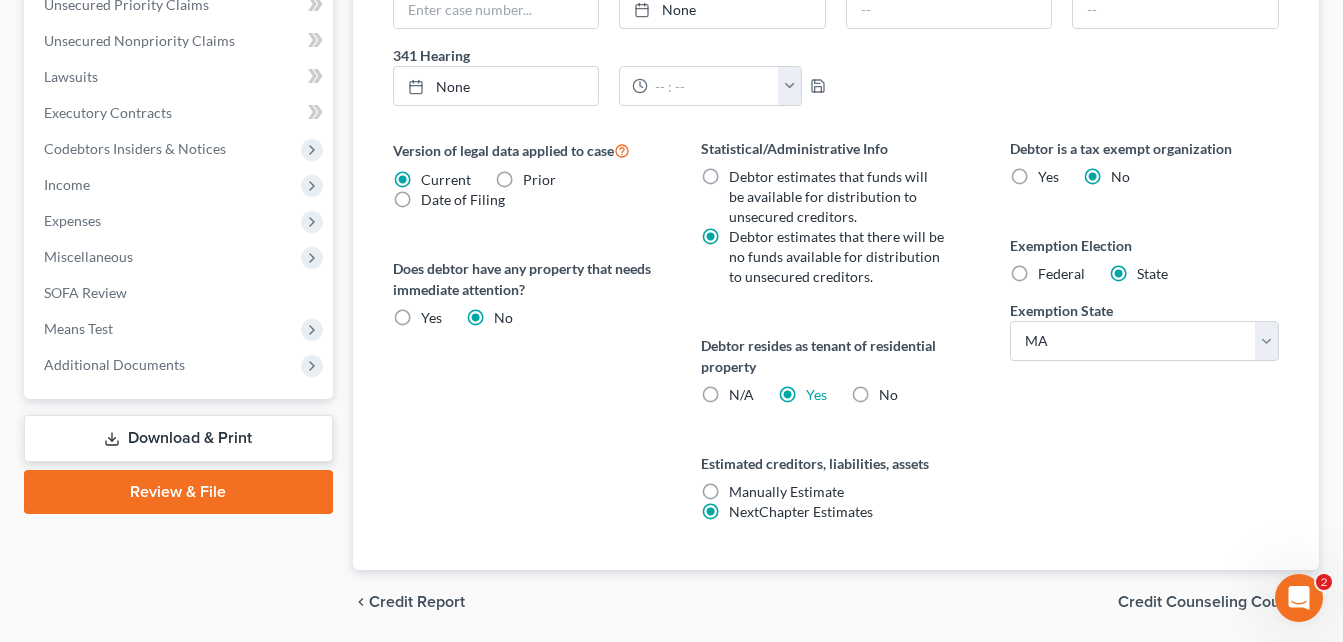 scroll, scrollTop: 757, scrollLeft: 0, axis: vertical 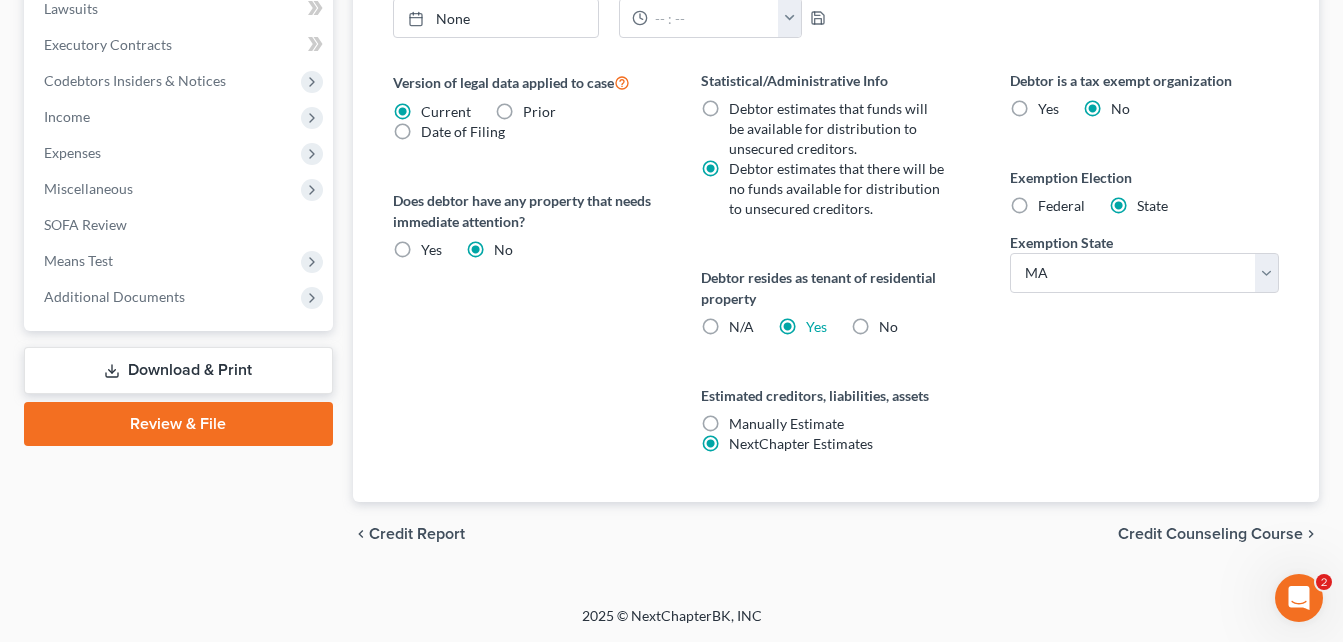 click on "Yes Yes" at bounding box center [816, 327] 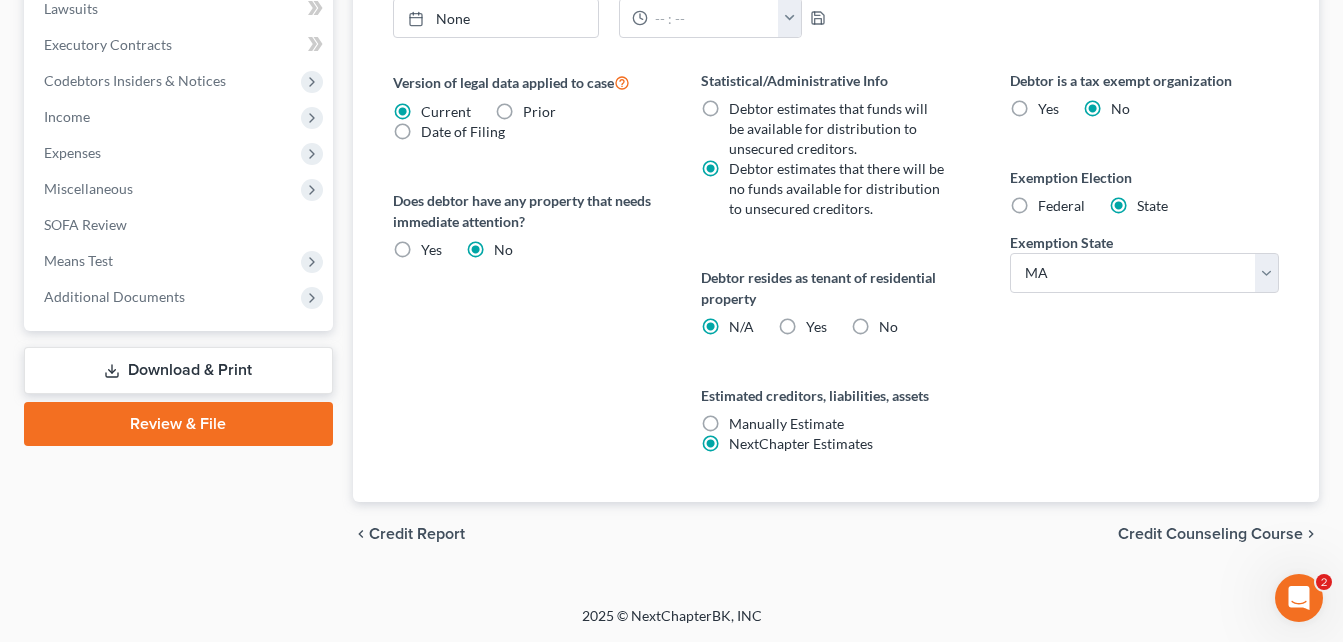 click on "Yes Yes" at bounding box center (816, 327) 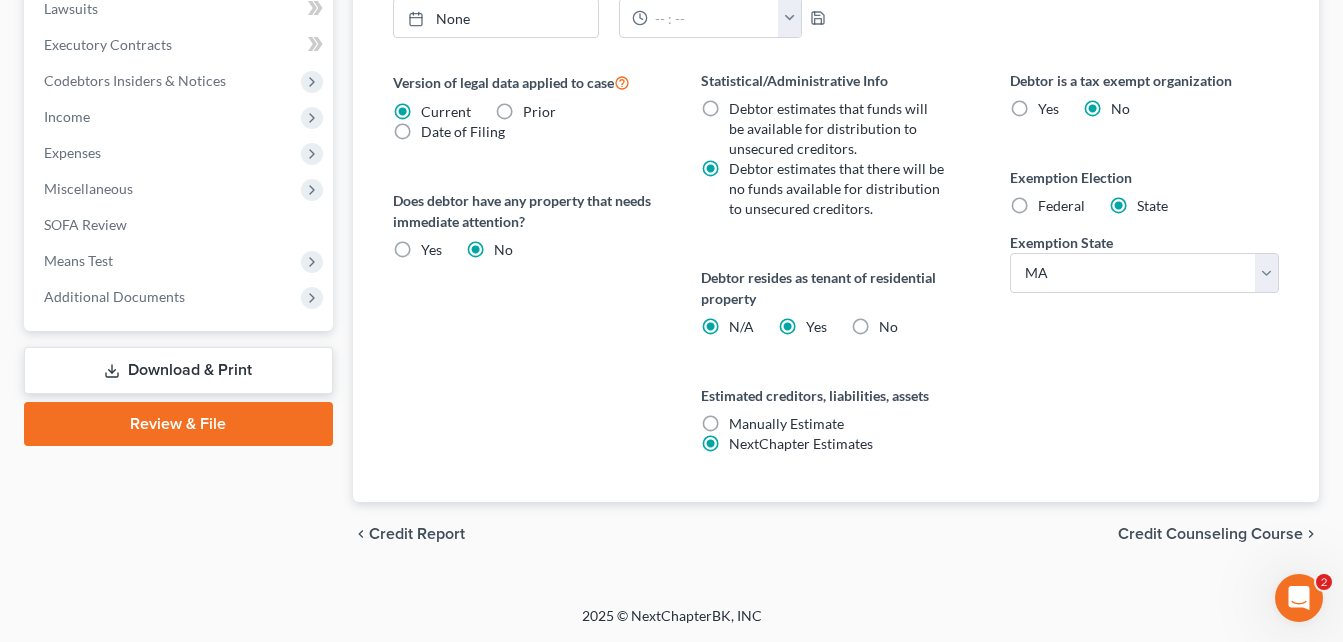 radio on "false" 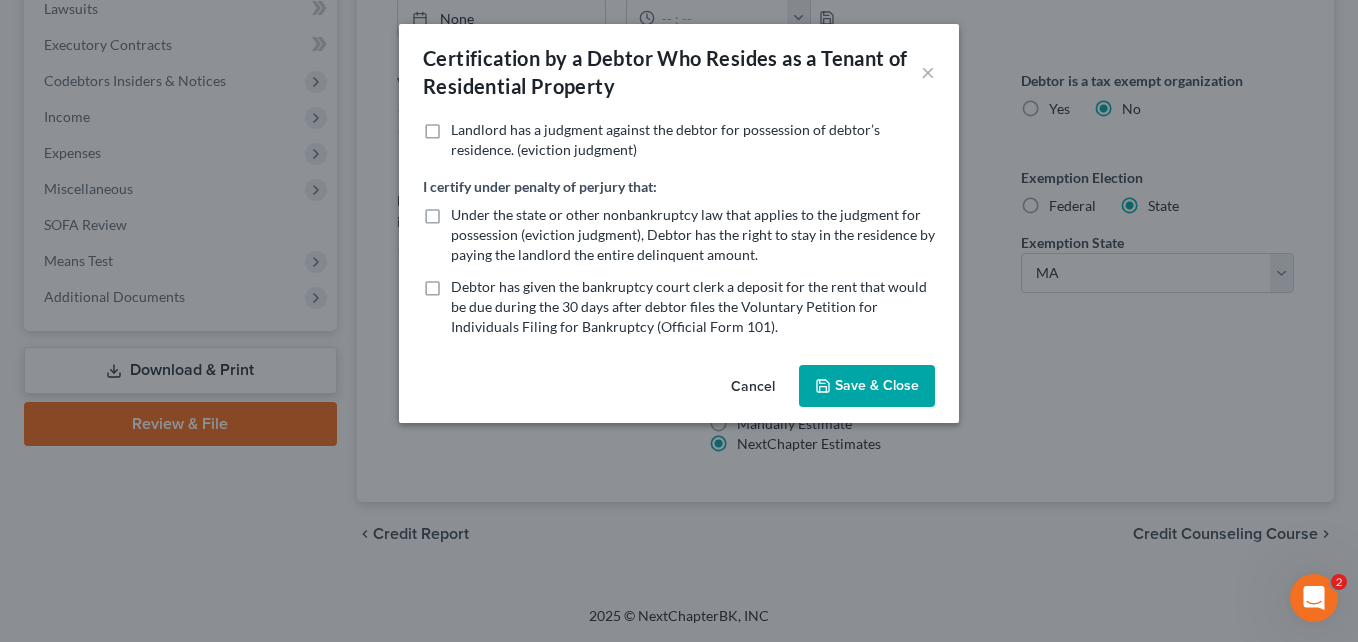 click on "Save & Close" at bounding box center [867, 386] 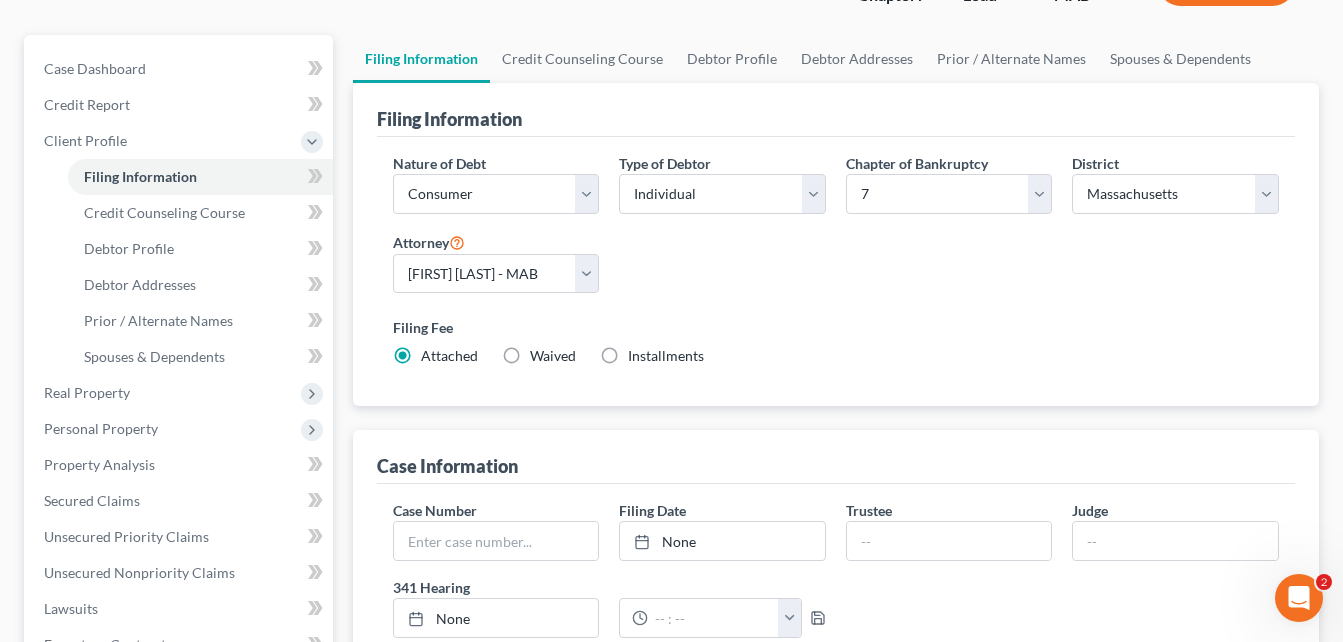 scroll, scrollTop: 0, scrollLeft: 0, axis: both 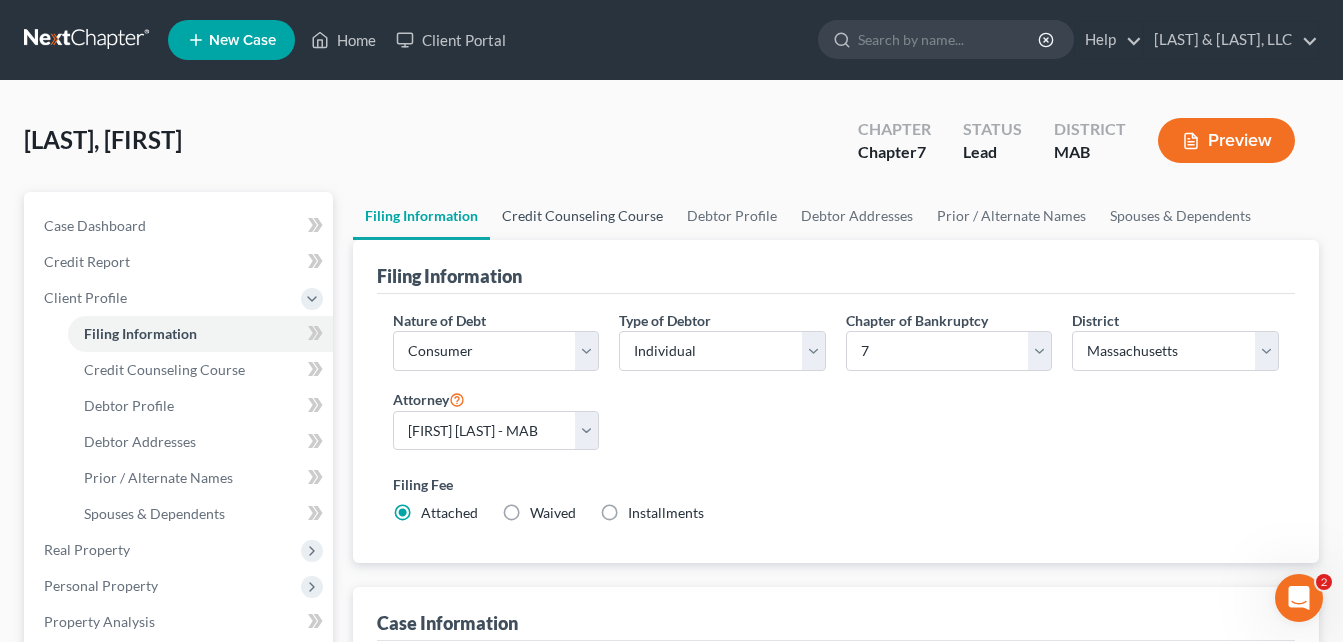 click on "Credit Counseling Course" at bounding box center (582, 216) 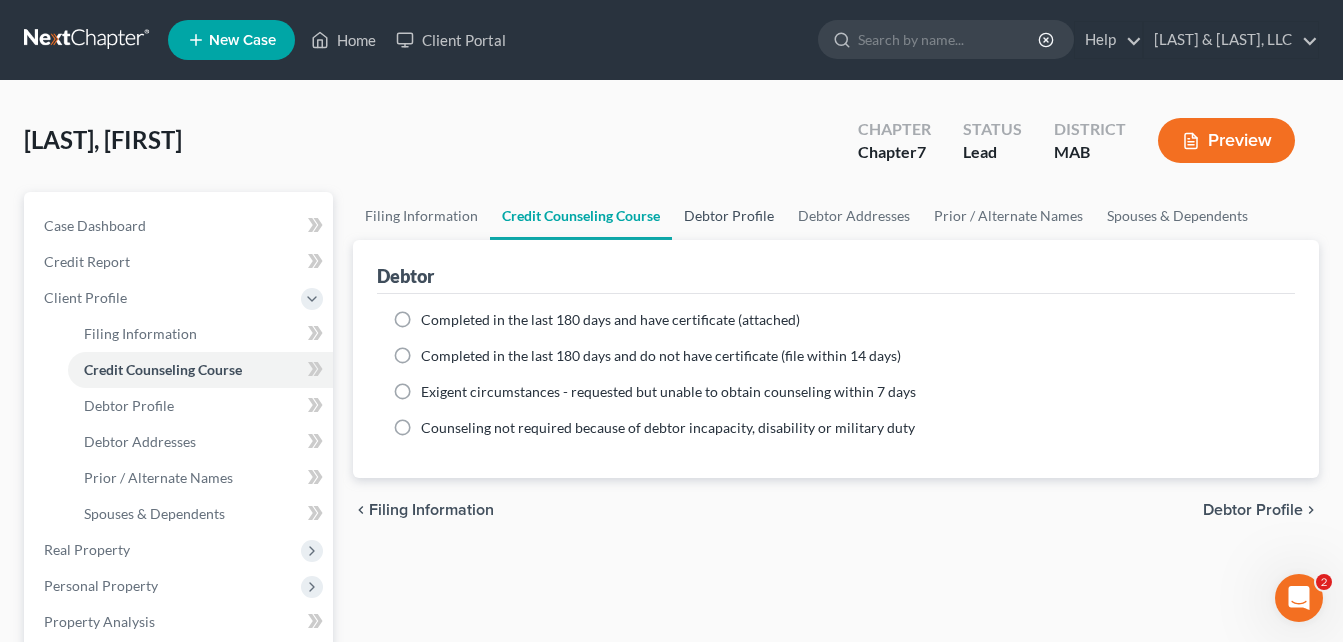 click on "Debtor Profile" at bounding box center [729, 216] 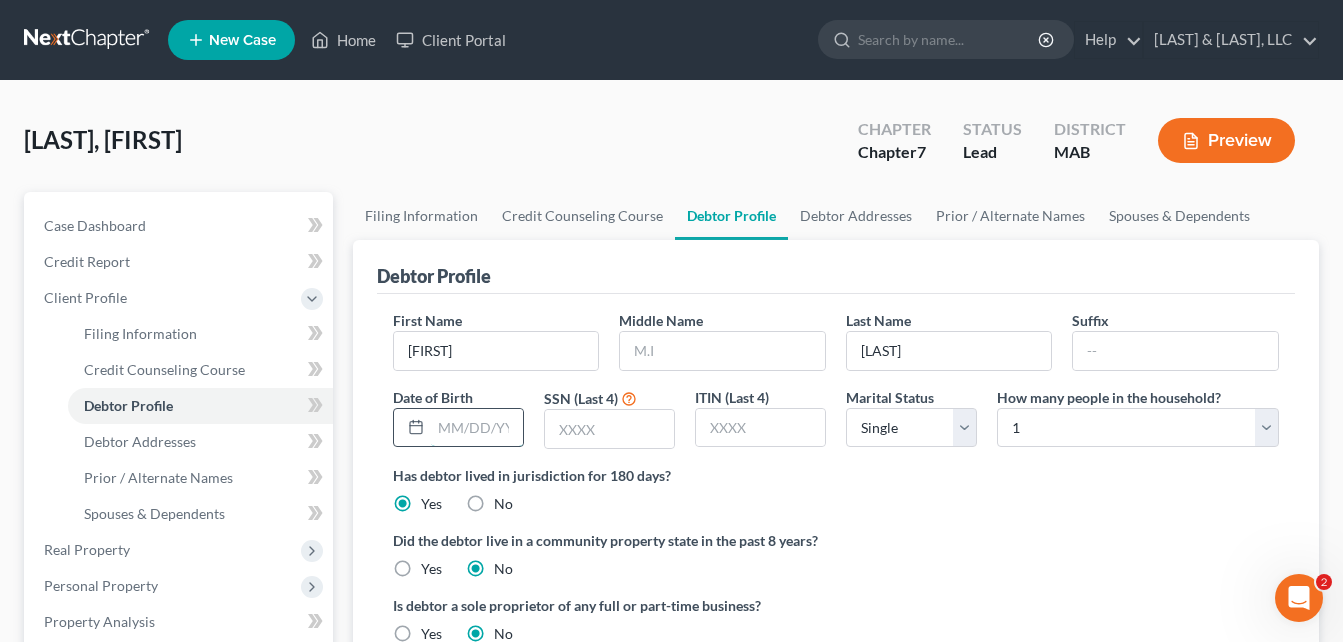 click at bounding box center (477, 428) 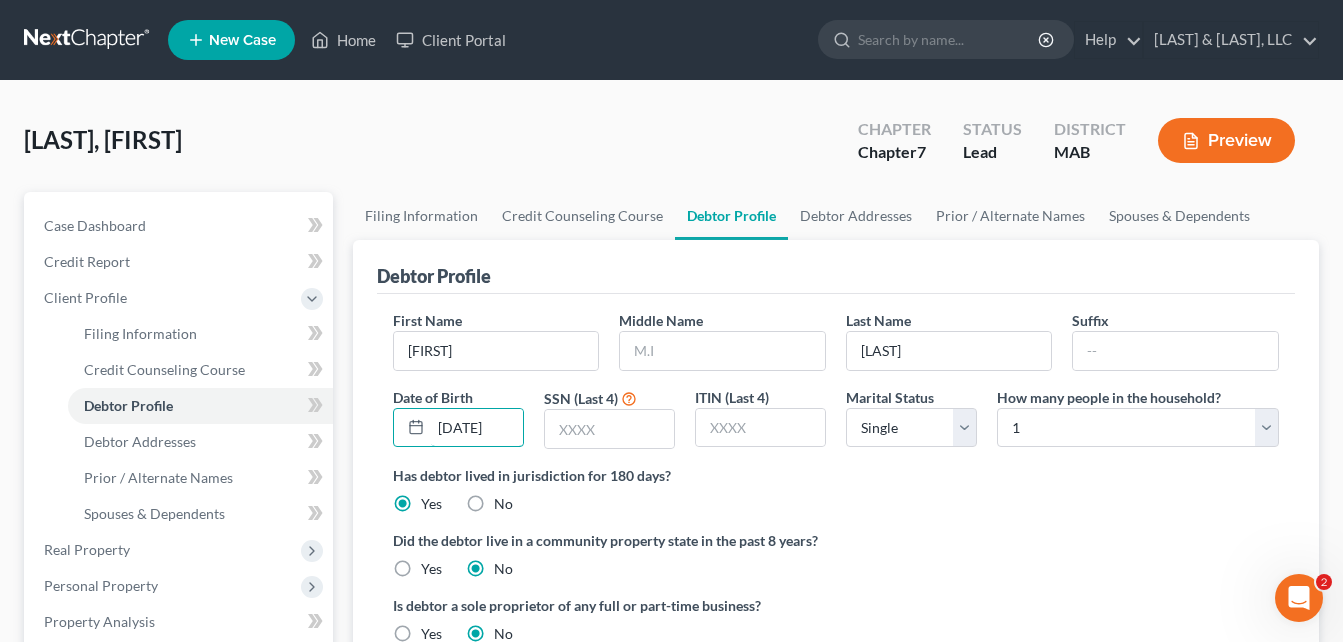 scroll, scrollTop: 0, scrollLeft: 4, axis: horizontal 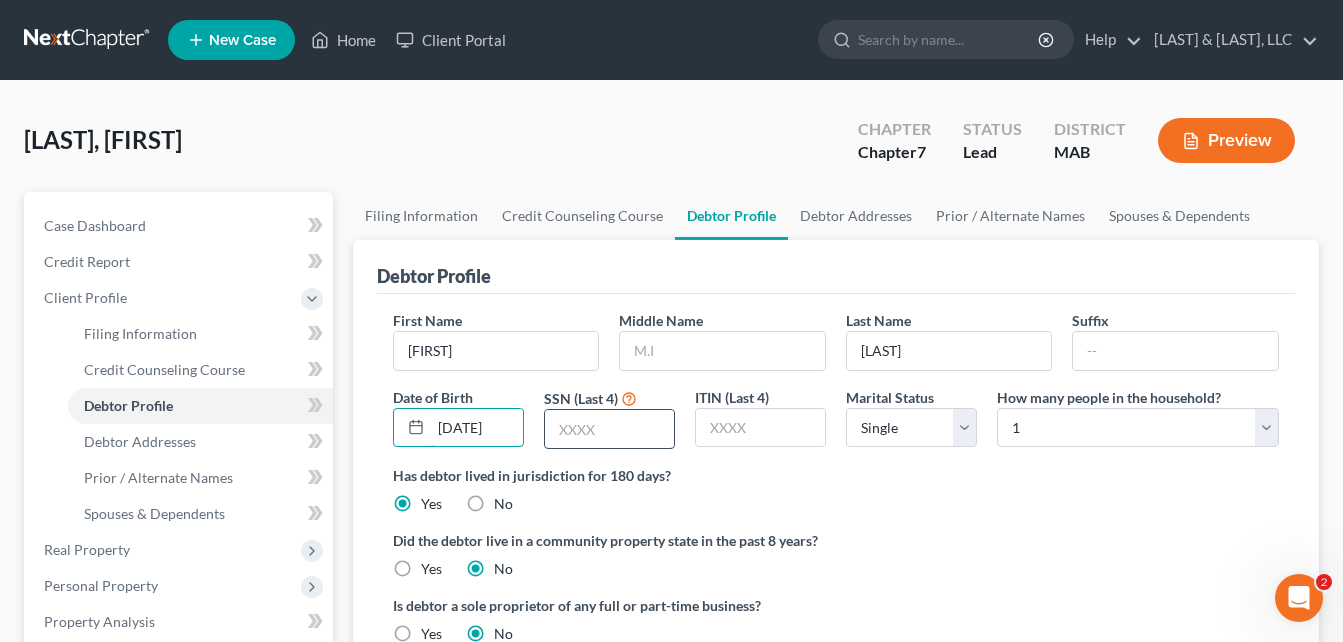 type on "[DATE]" 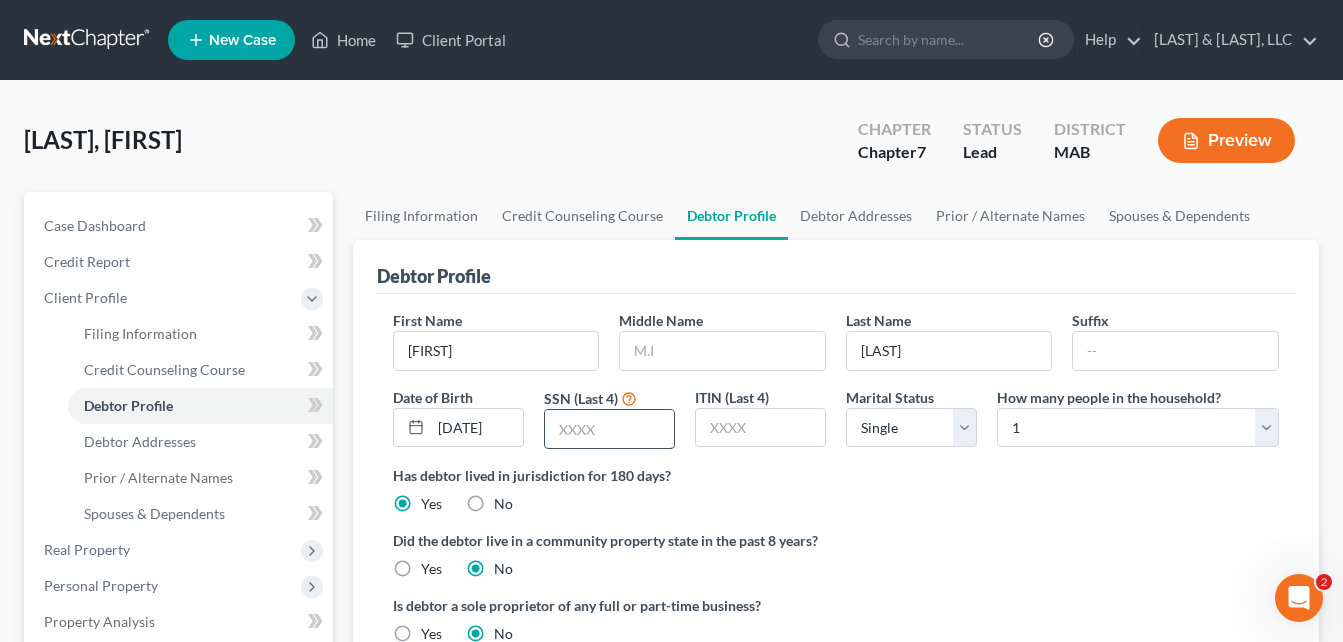 scroll, scrollTop: 0, scrollLeft: 0, axis: both 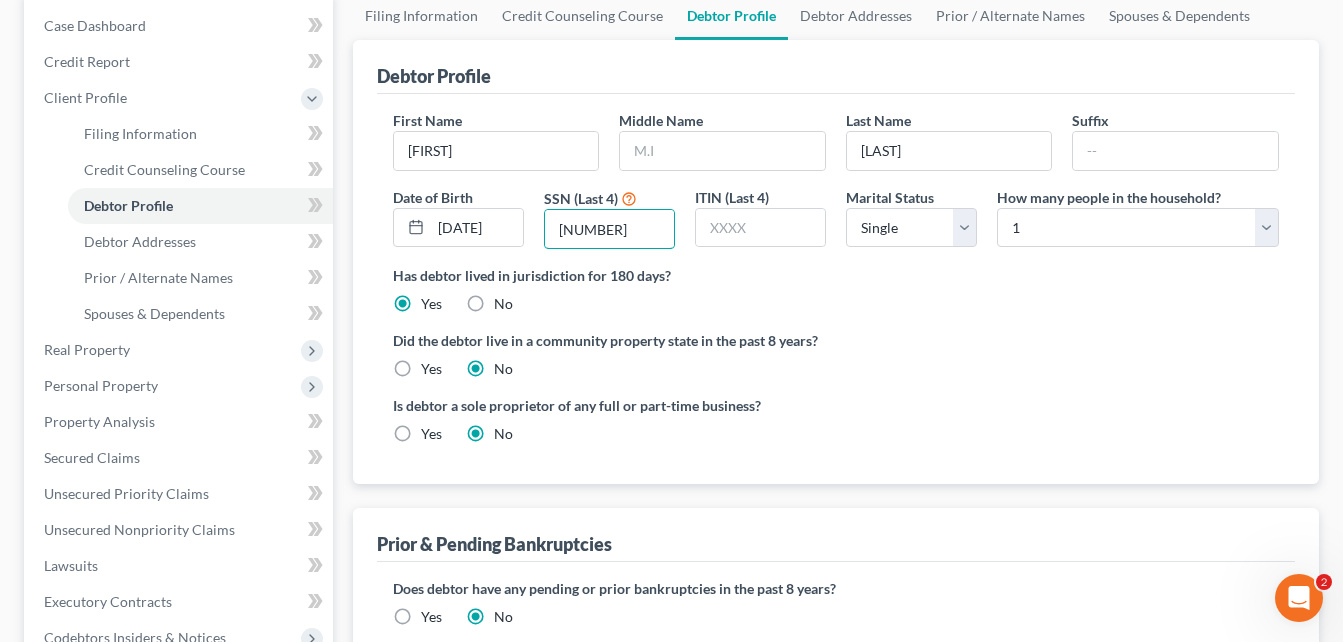type on "[NUMBER]" 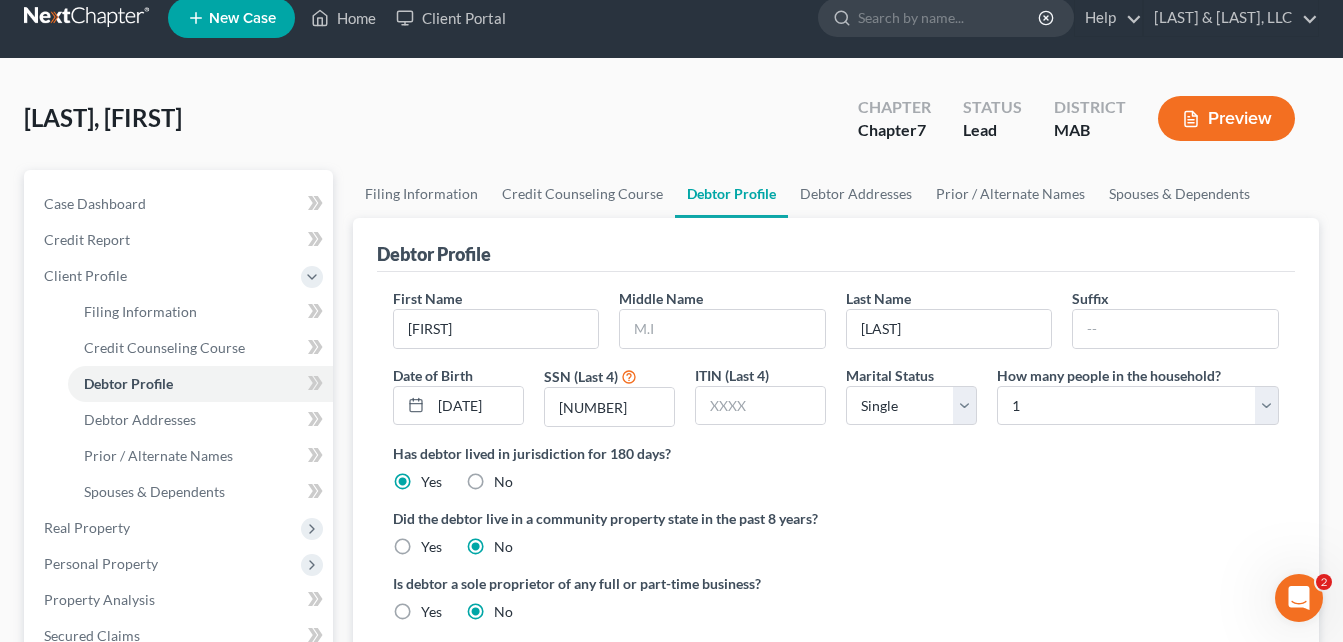 scroll, scrollTop: 0, scrollLeft: 0, axis: both 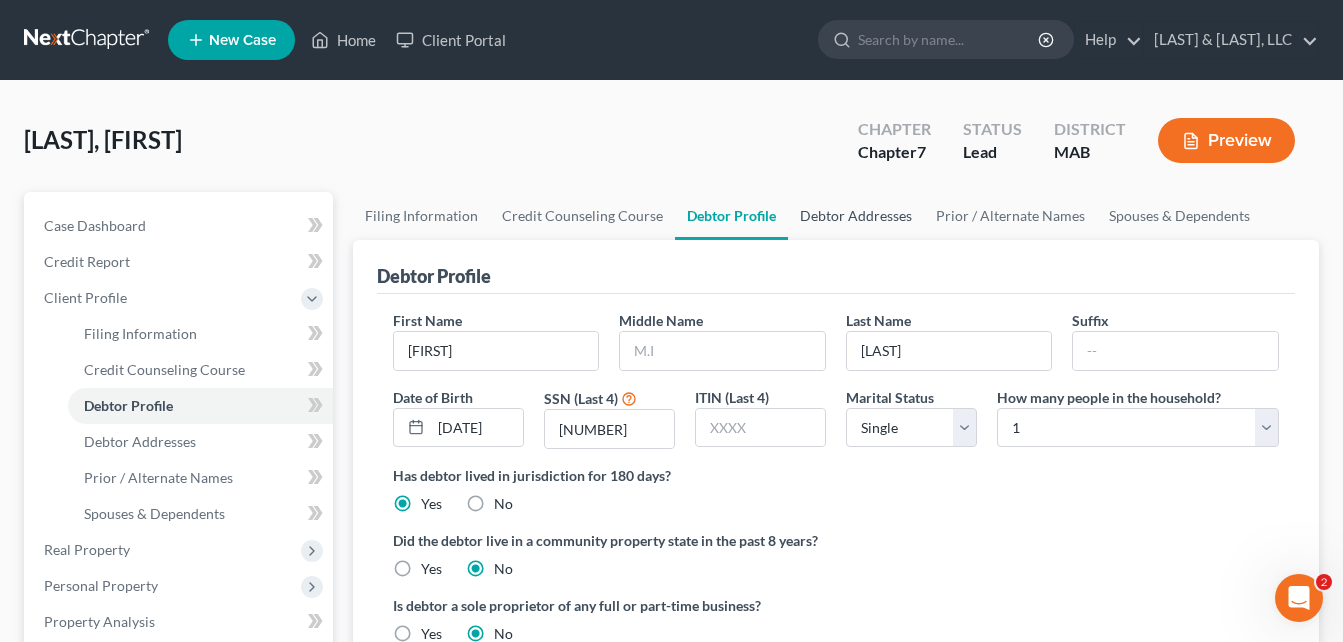 drag, startPoint x: 862, startPoint y: 216, endPoint x: 868, endPoint y: 228, distance: 13.416408 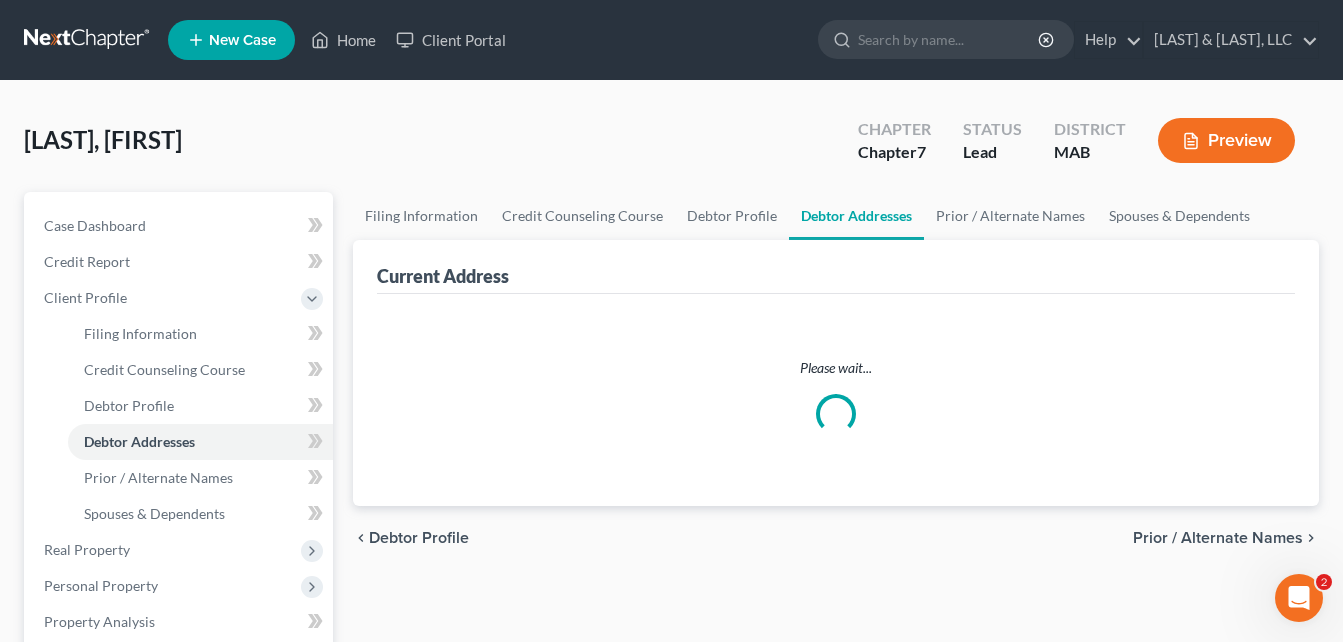 select on "0" 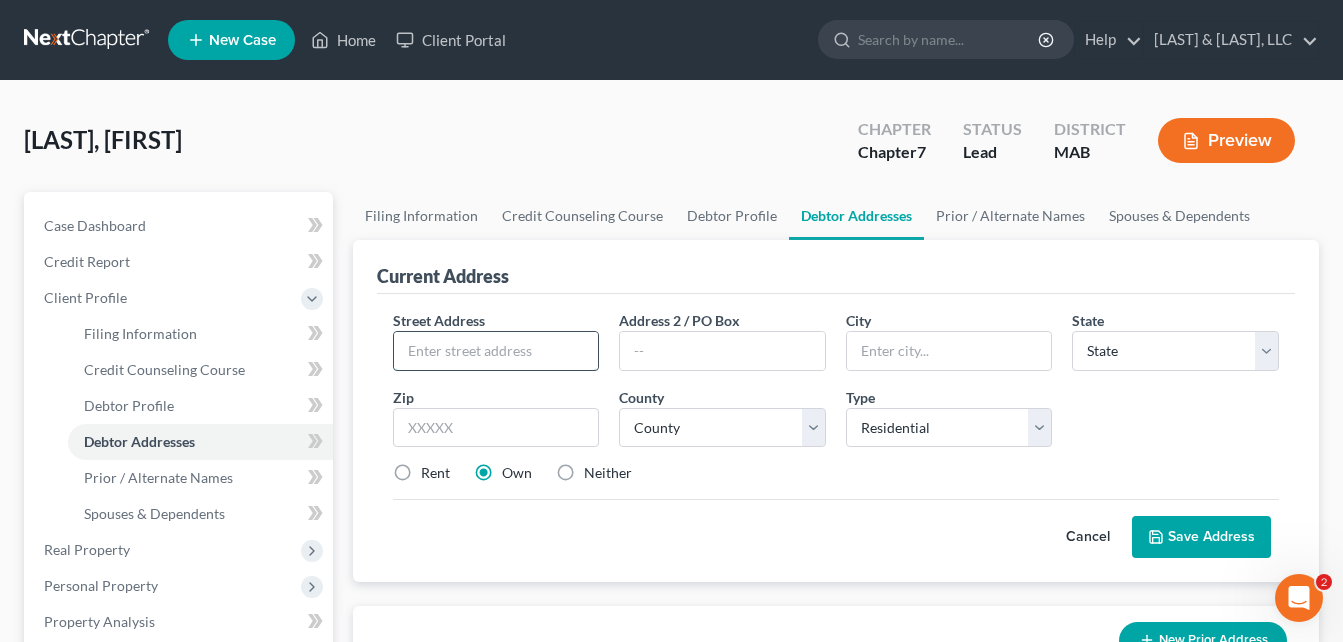 click at bounding box center [496, 351] 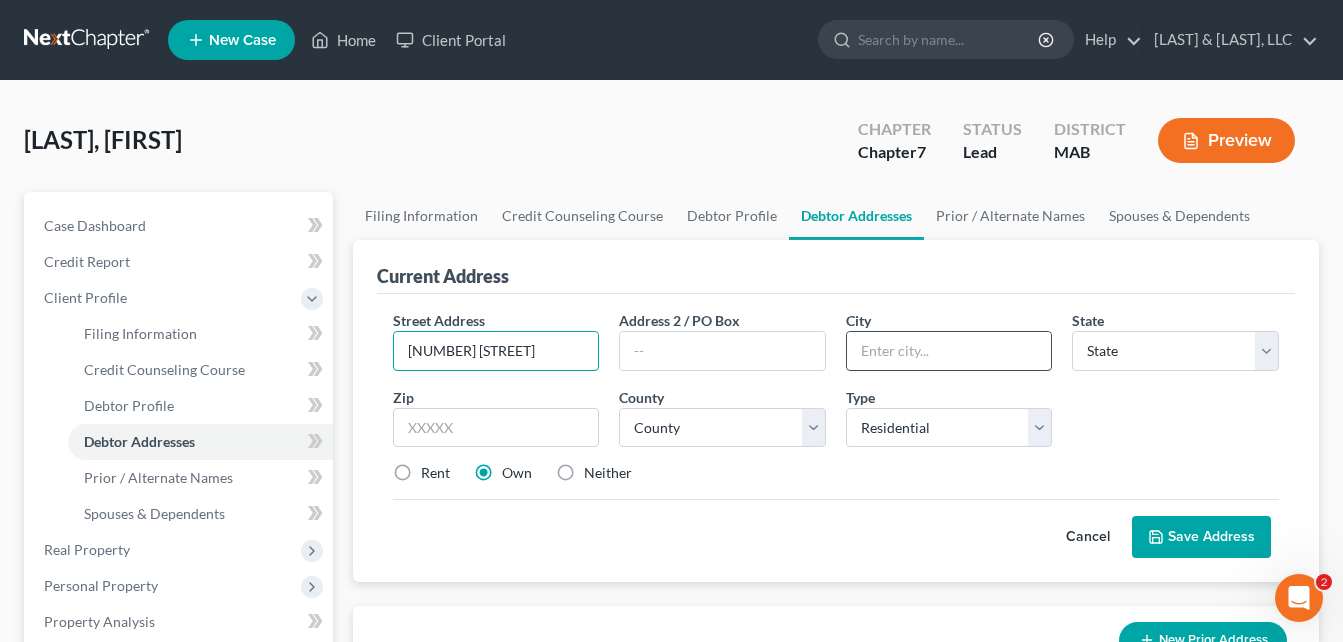 type on "[NUMBER] [STREET]" 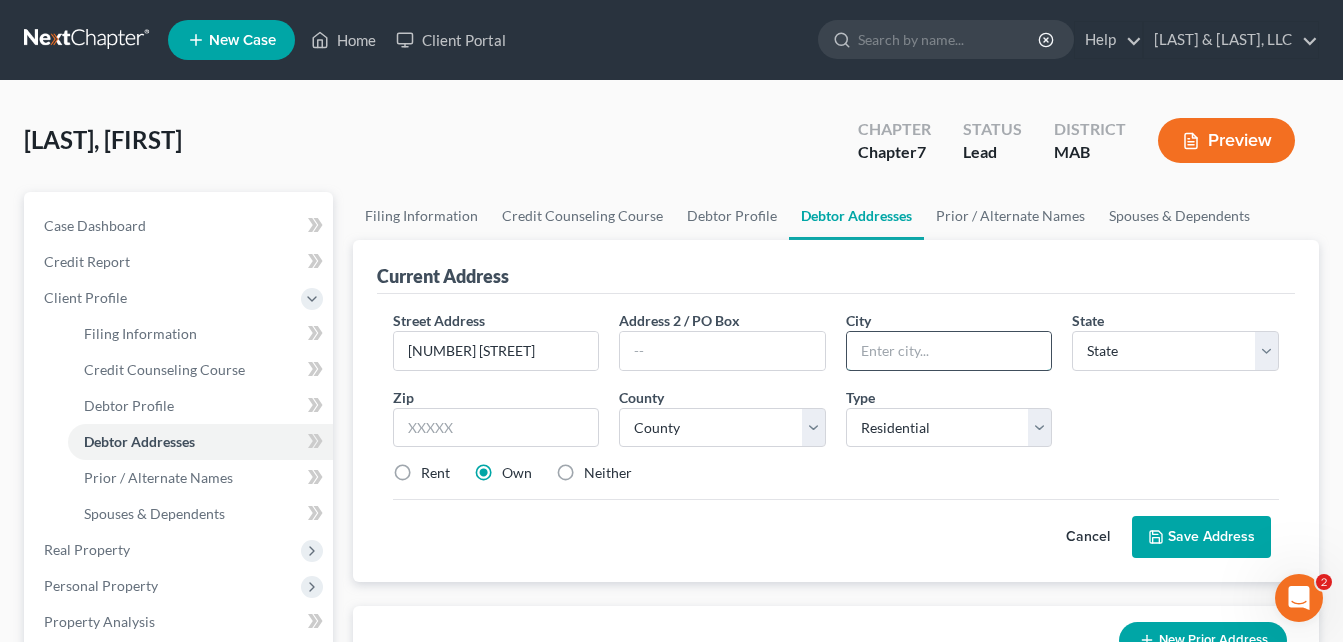 click at bounding box center [949, 351] 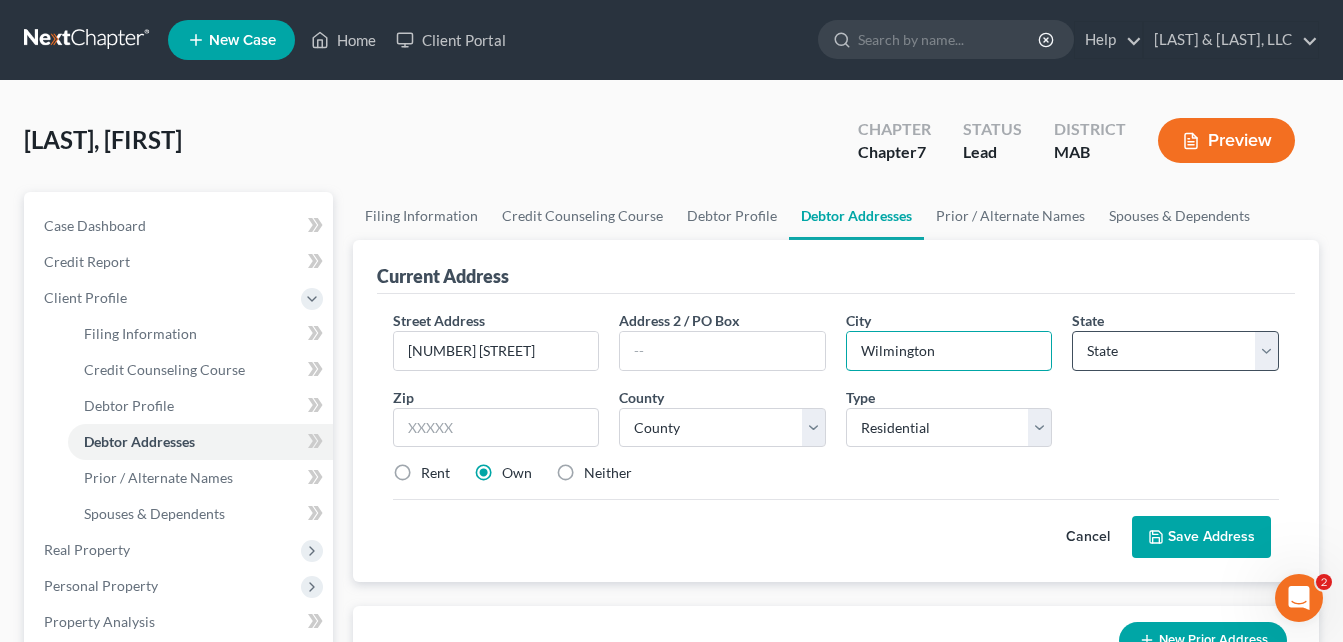 type on "Wilmington" 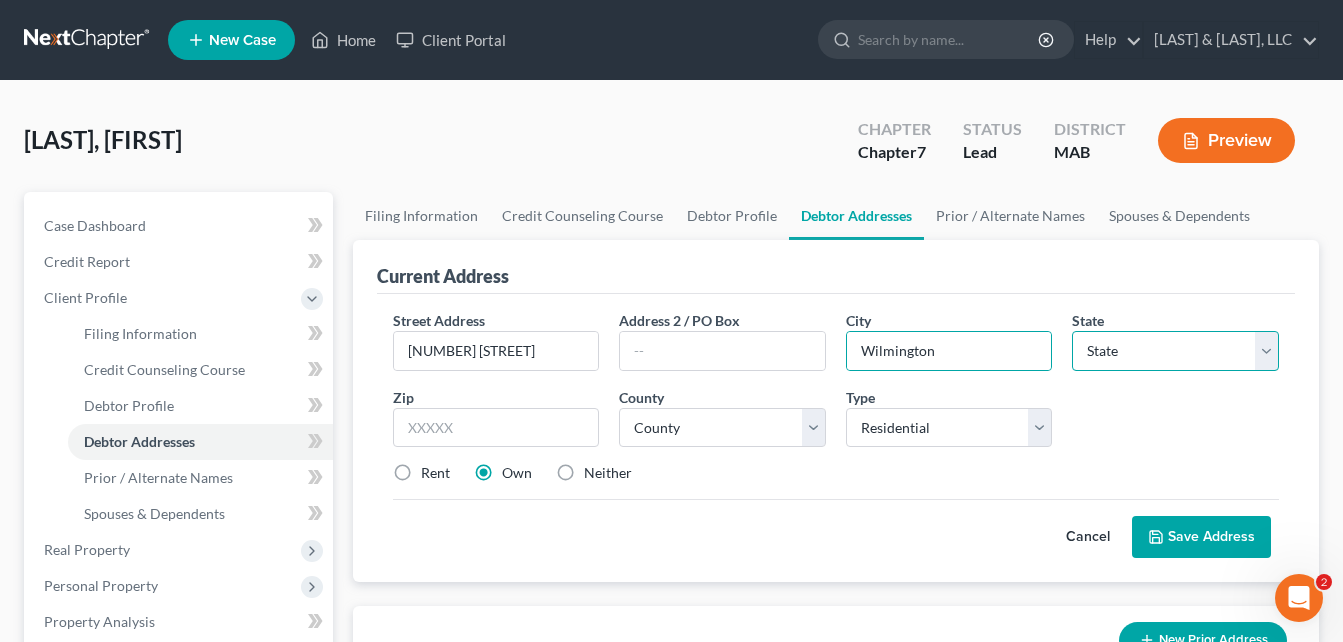 click on "State AL AK AR AZ CA CO CT DE DC FL GA GU HI ID IL IN IA KS KY LA ME MD MA MI MN MS MO MT NC ND NE NV NH NJ NM NY OH OK OR PA PR RI SC SD TN TX UT VI VA VT WA WV WI WY" at bounding box center (1175, 351) 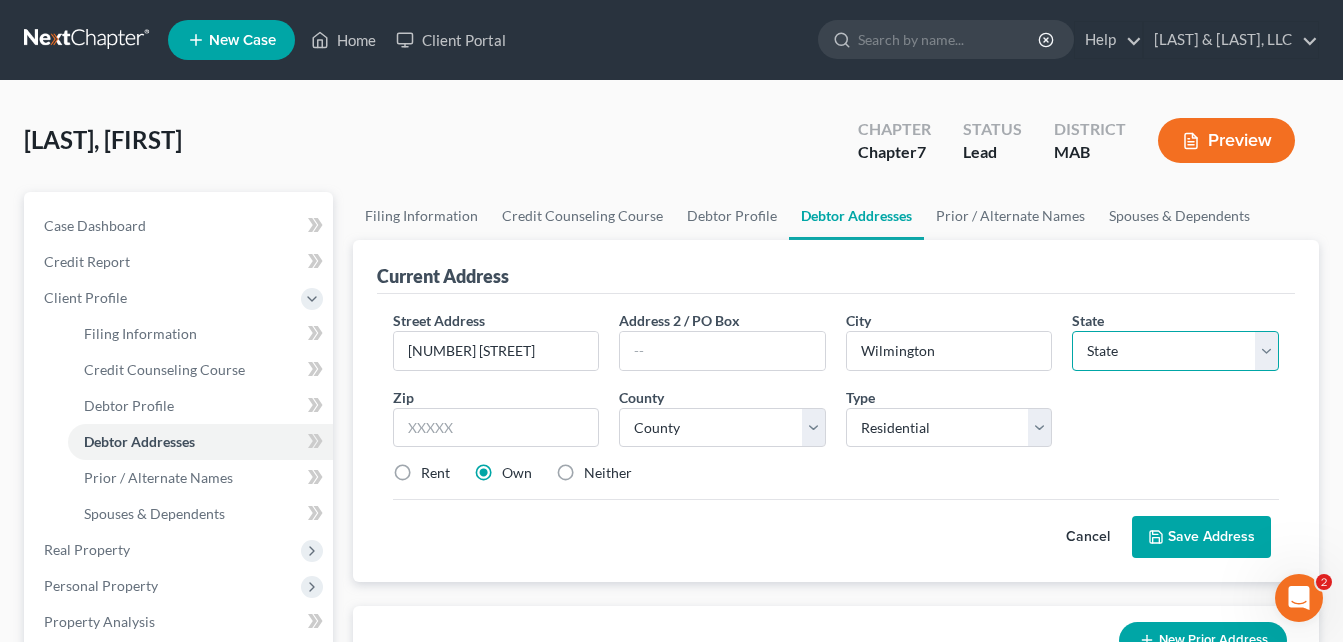 select on "22" 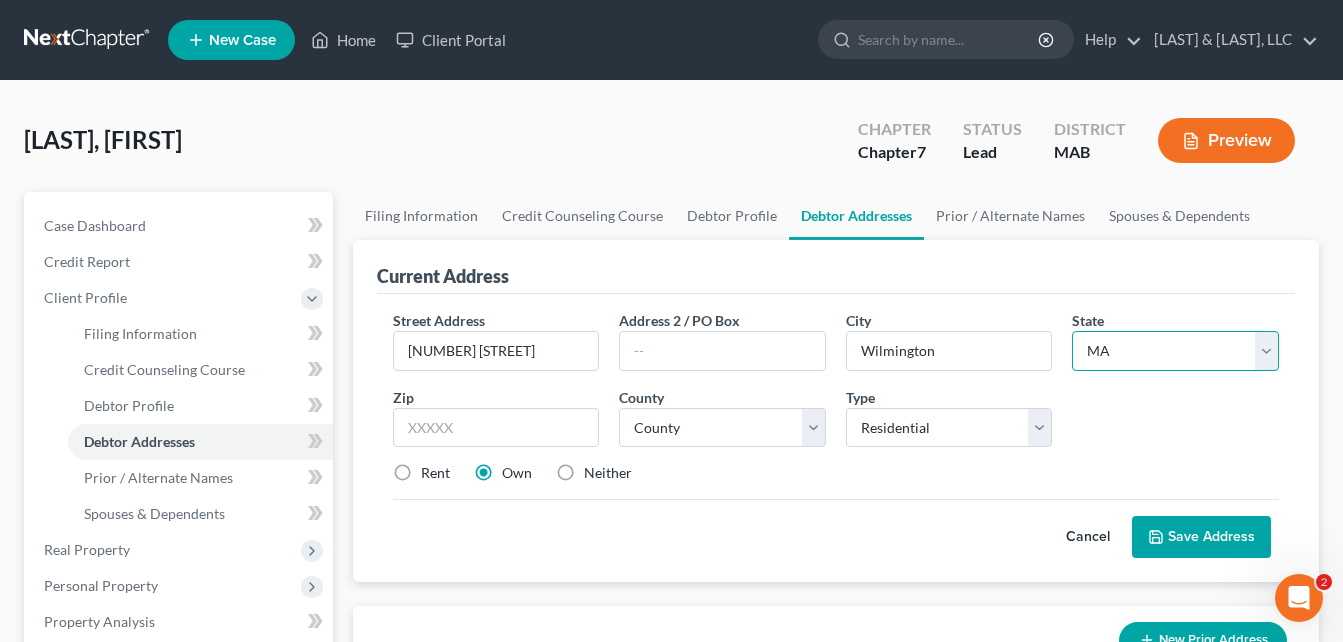 click on "State AL AK AR AZ CA CO CT DE DC FL GA GU HI ID IL IN IA KS KY LA ME MD MA MI MN MS MO MT NC ND NE NV NH NJ NM NY OH OK OR PA PR RI SC SD TN TX UT VI VA VT WA WV WI WY" at bounding box center [1175, 351] 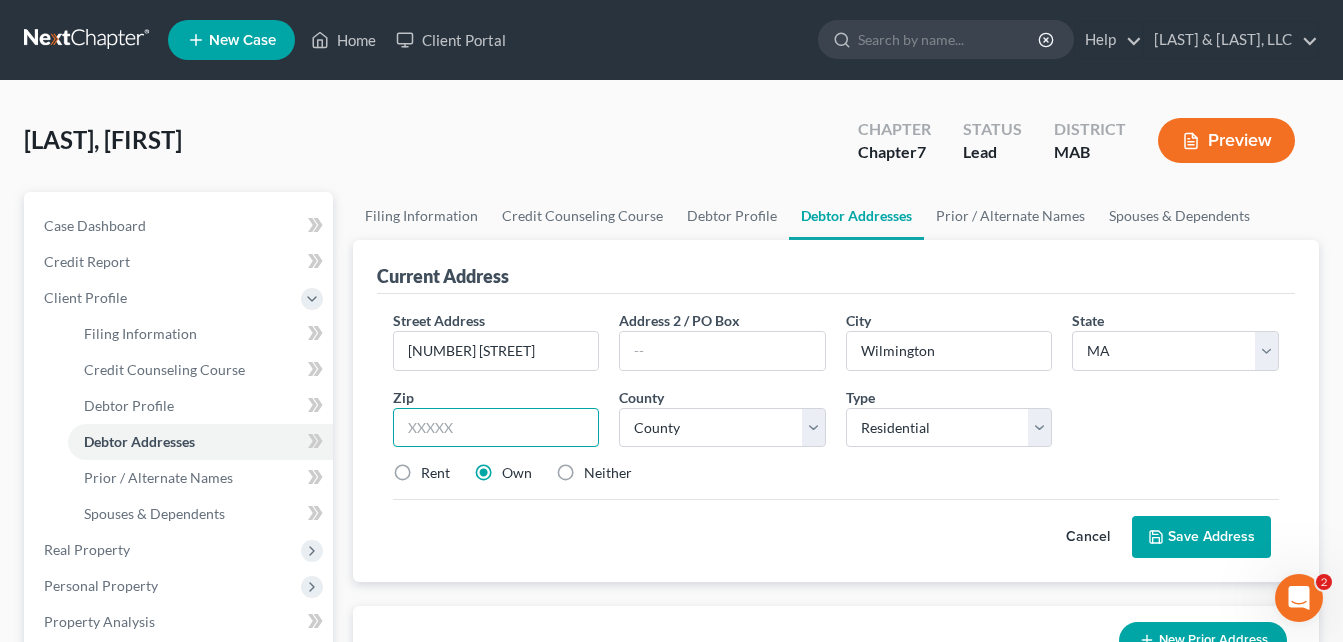 click at bounding box center (496, 428) 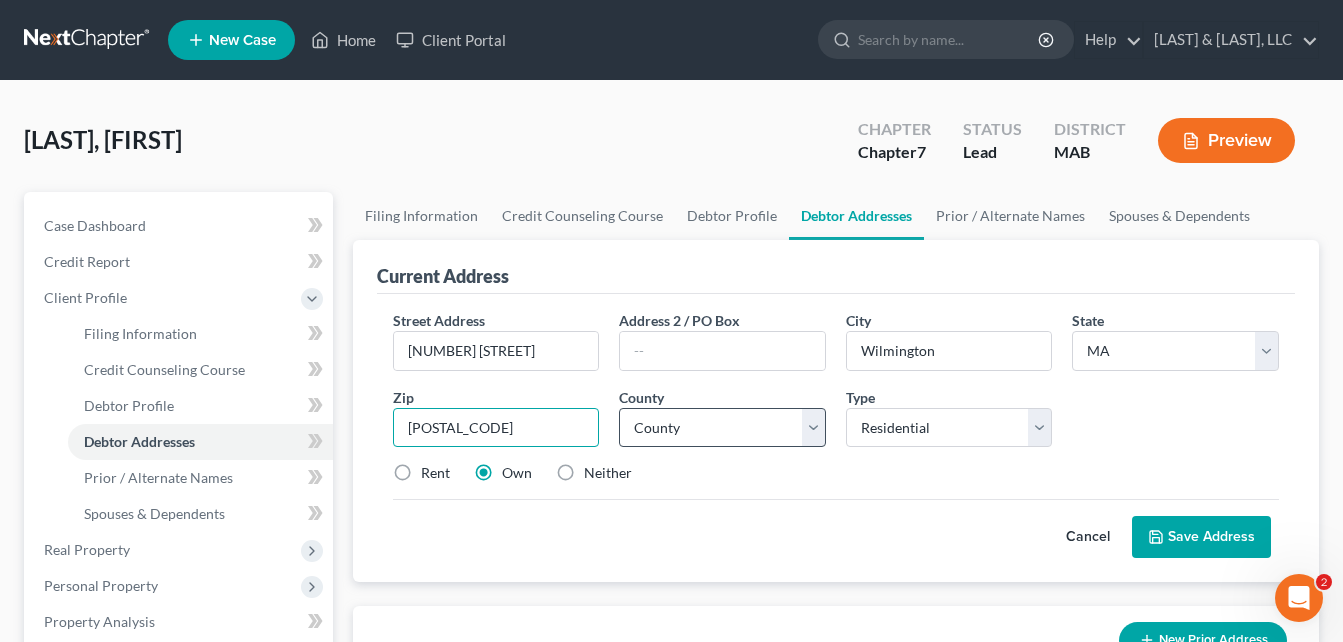 type on "[POSTAL_CODE]" 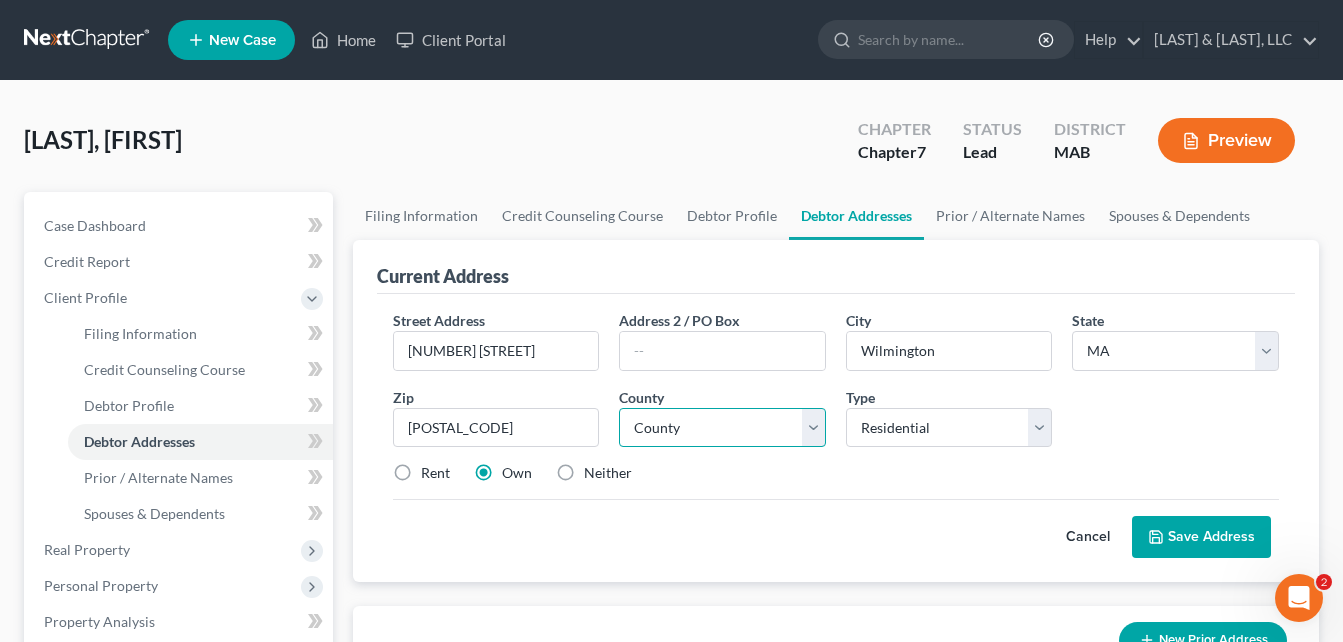click on "County Barnstable County Berkshire County Bristol County Dukes County Essex County Franklin County Hampden County Hampshire County Middlesex County Nantucket County Norfolk County Plymouth County Suffolk County Worcester County" at bounding box center [722, 428] 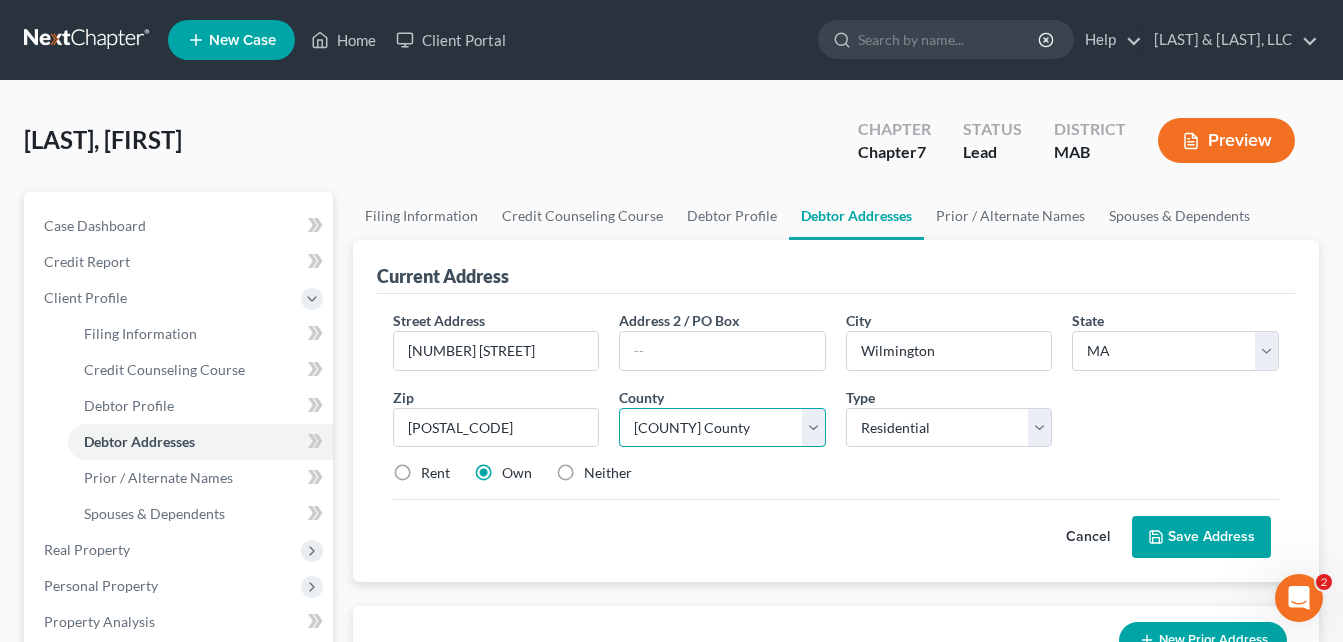 click on "County Barnstable County Berkshire County Bristol County Dukes County Essex County Franklin County Hampden County Hampshire County Middlesex County Nantucket County Norfolk County Plymouth County Suffolk County Worcester County" at bounding box center [722, 428] 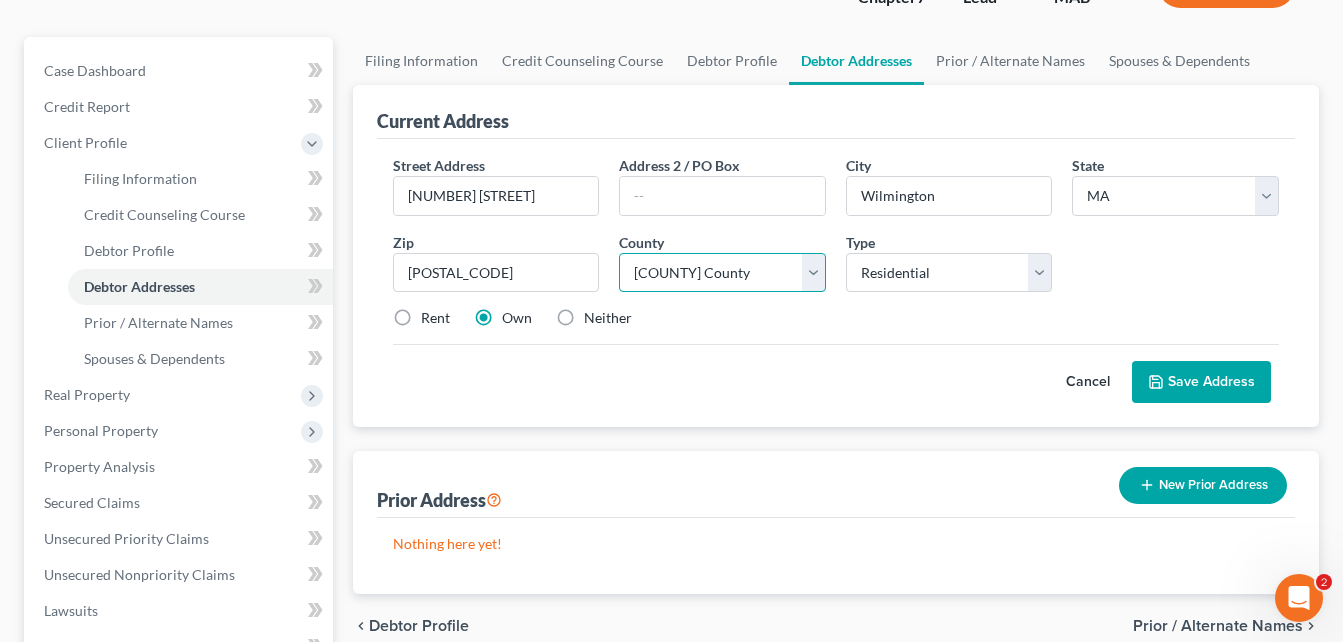scroll, scrollTop: 200, scrollLeft: 0, axis: vertical 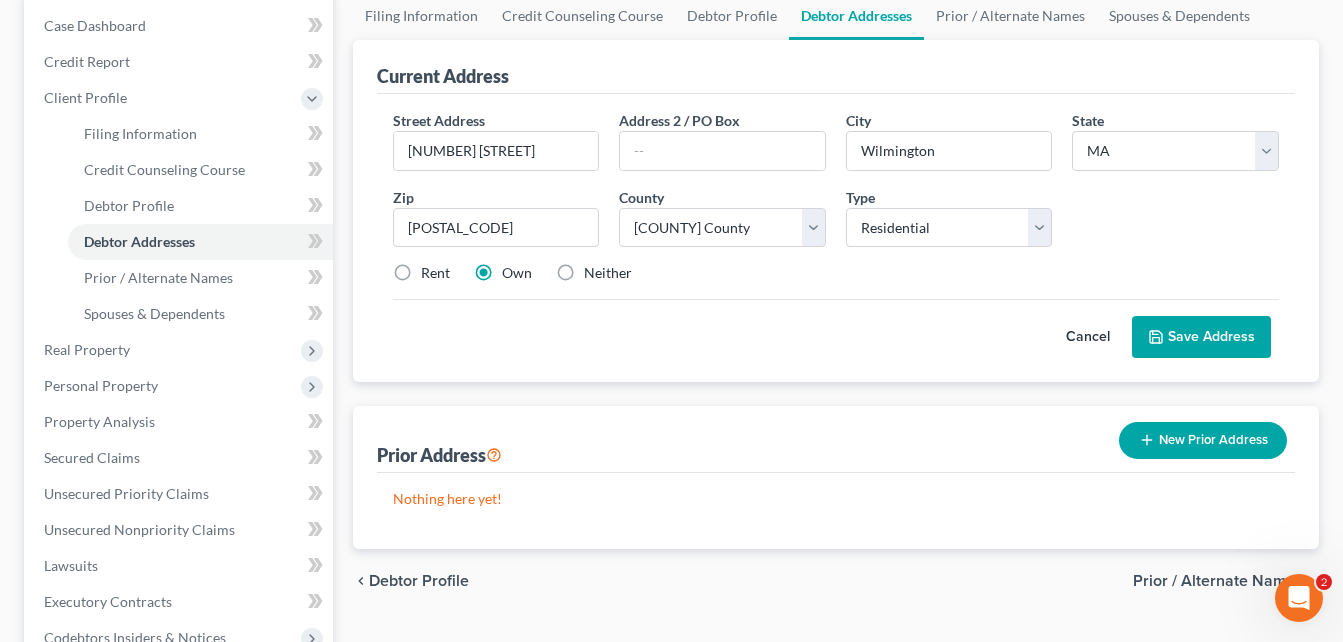 click on "Rent" at bounding box center (435, 273) 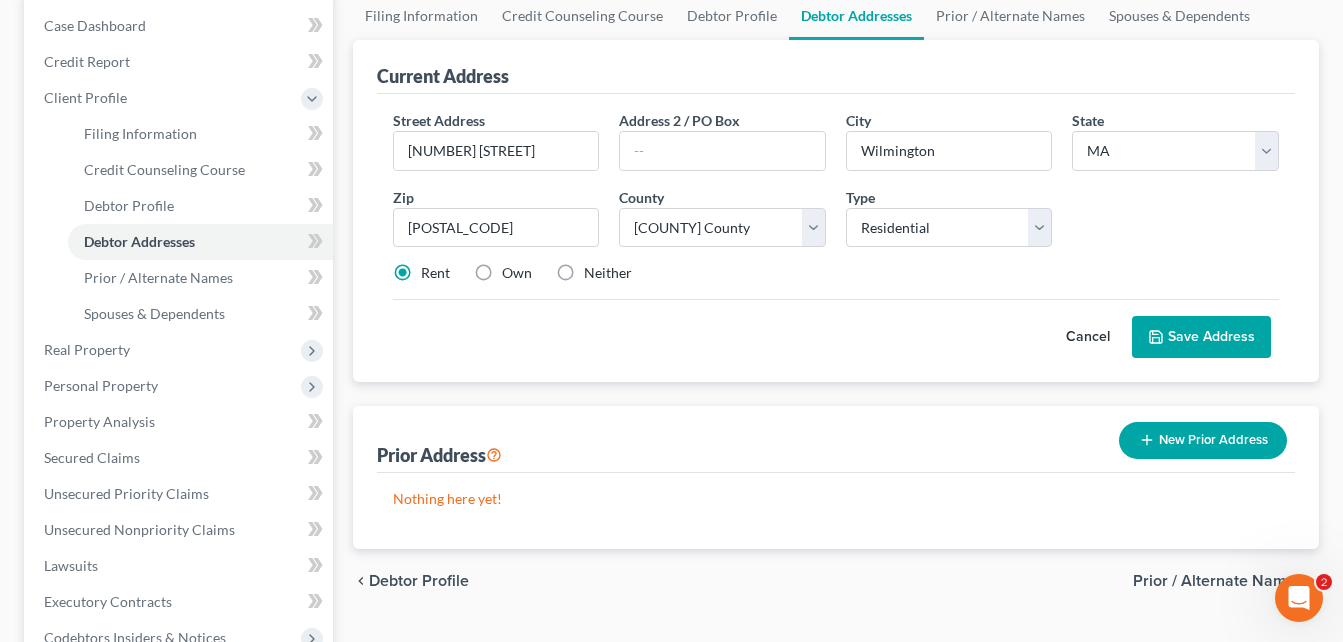 click on "Save Address" at bounding box center (1201, 337) 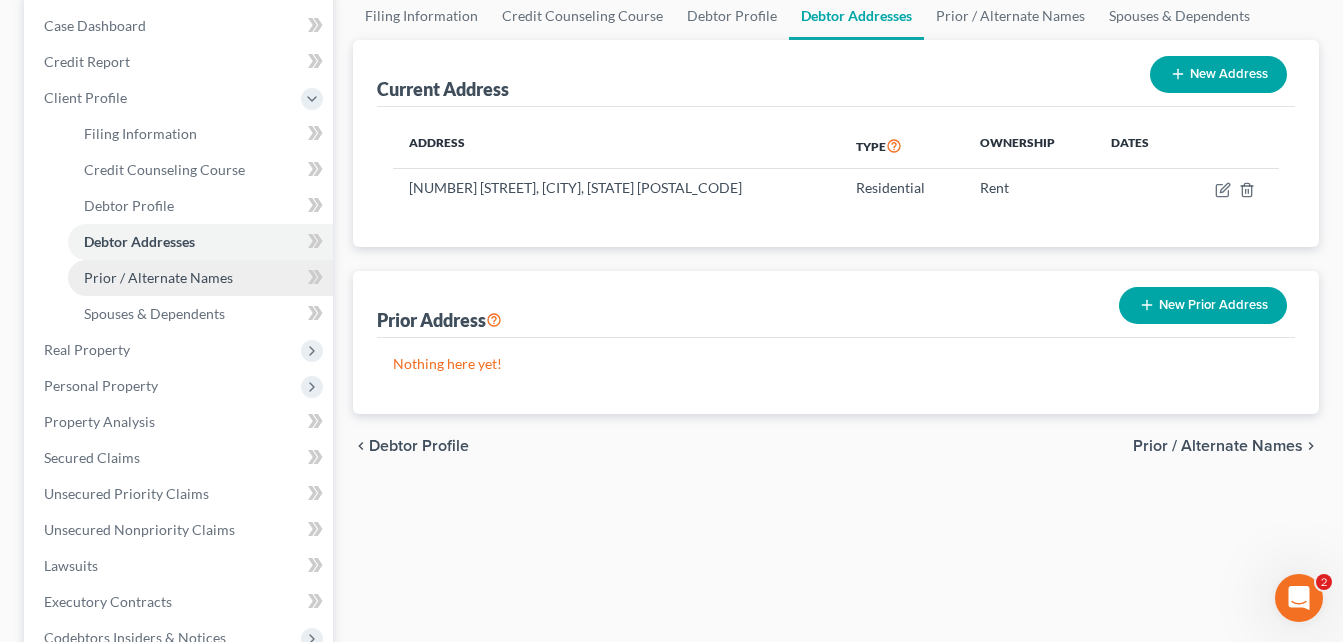 click on "Prior / Alternate Names" at bounding box center (158, 277) 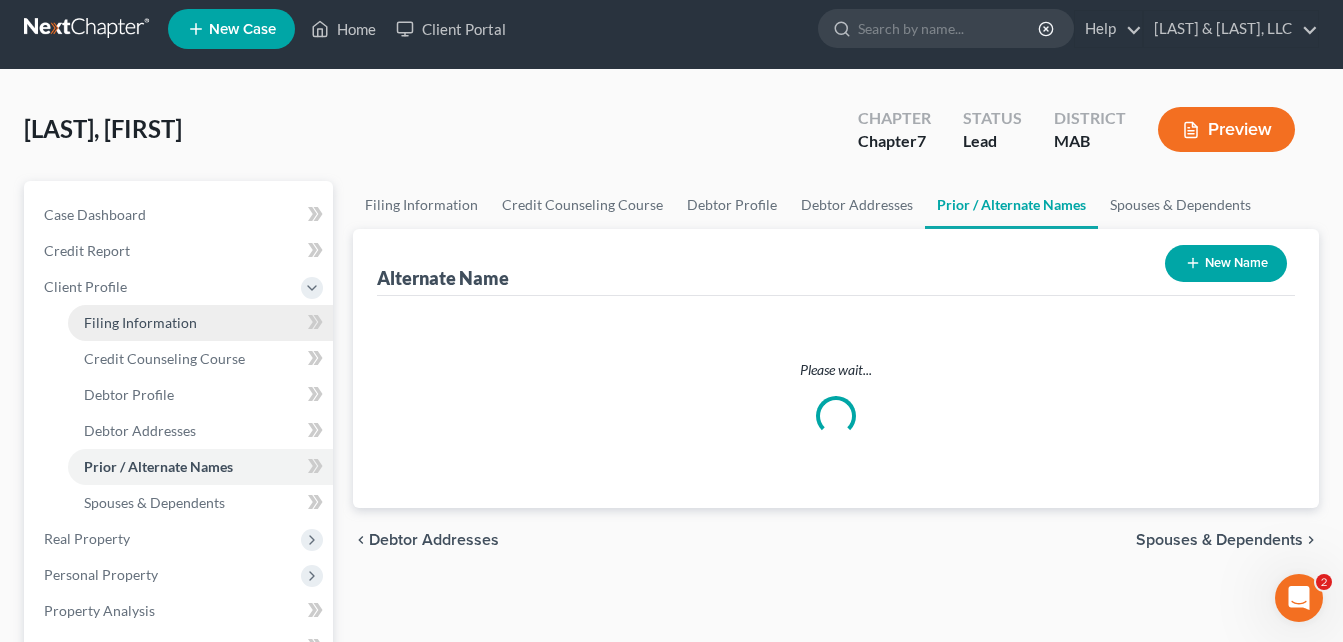 scroll, scrollTop: 0, scrollLeft: 0, axis: both 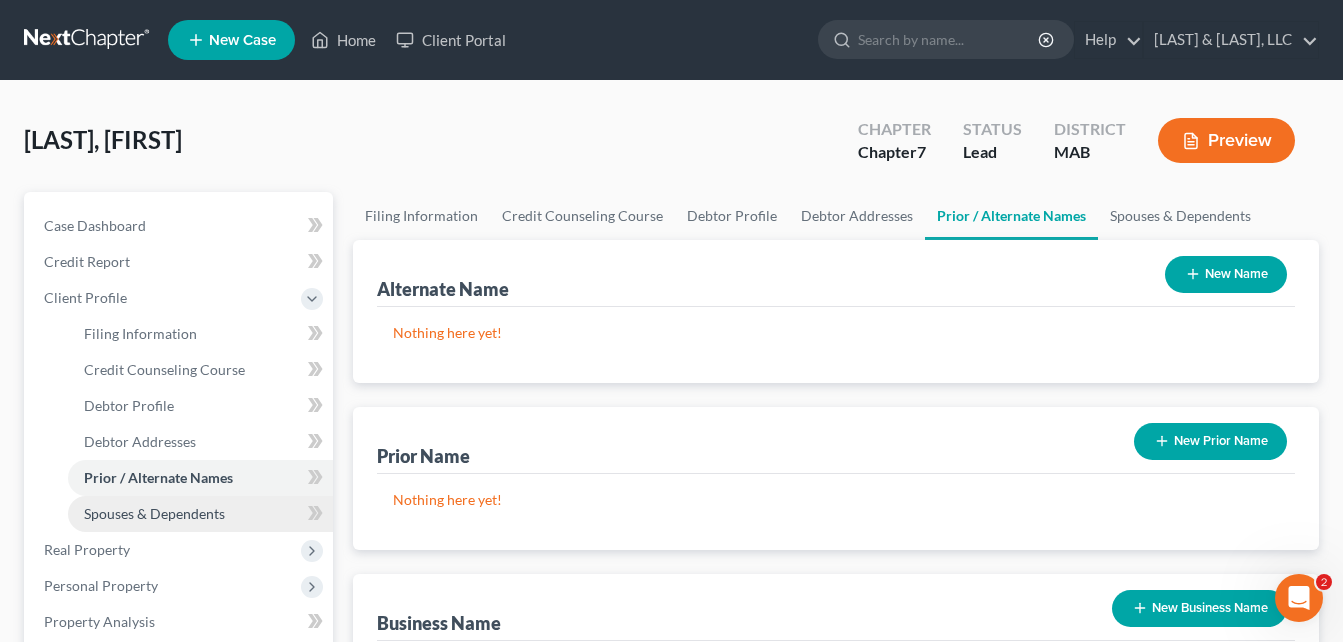 click on "Spouses & Dependents" at bounding box center [154, 513] 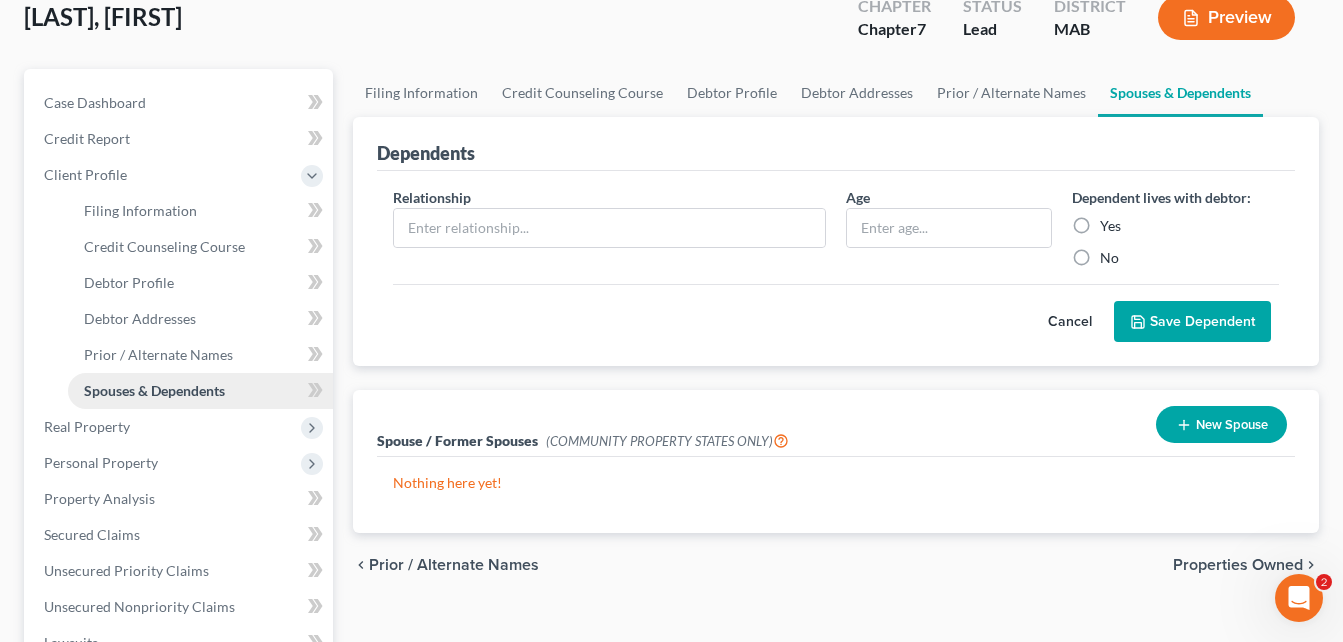 scroll, scrollTop: 200, scrollLeft: 0, axis: vertical 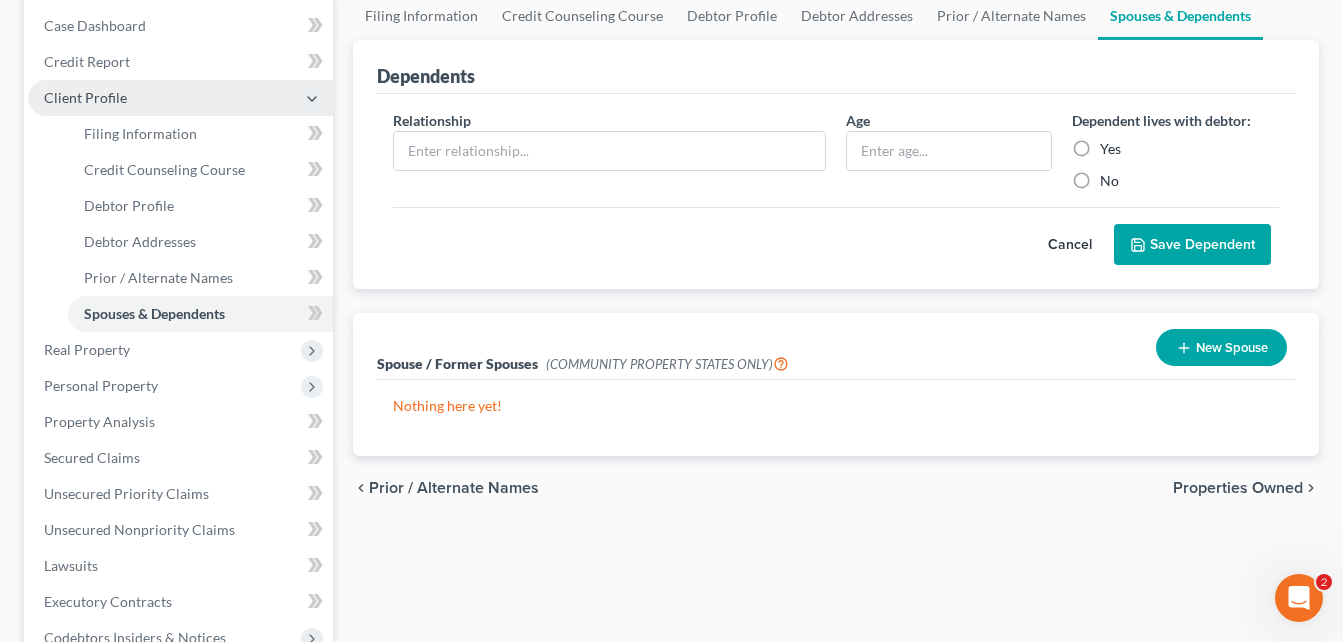 click 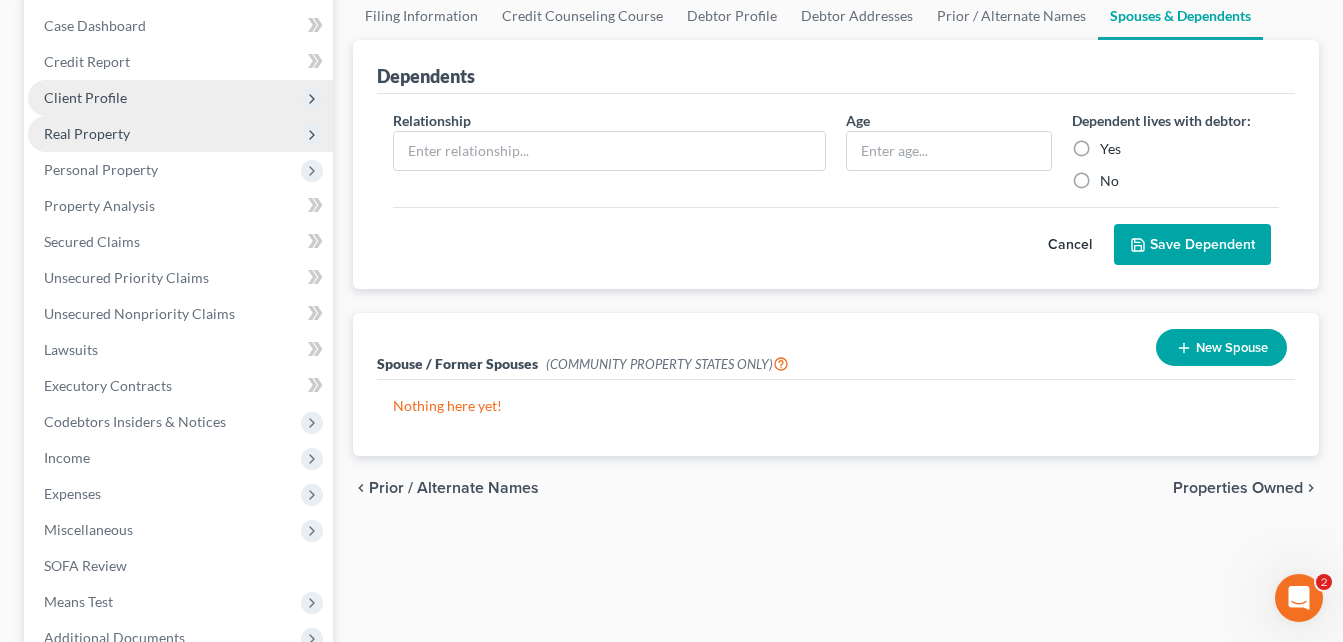 click on "Real Property" at bounding box center (180, 134) 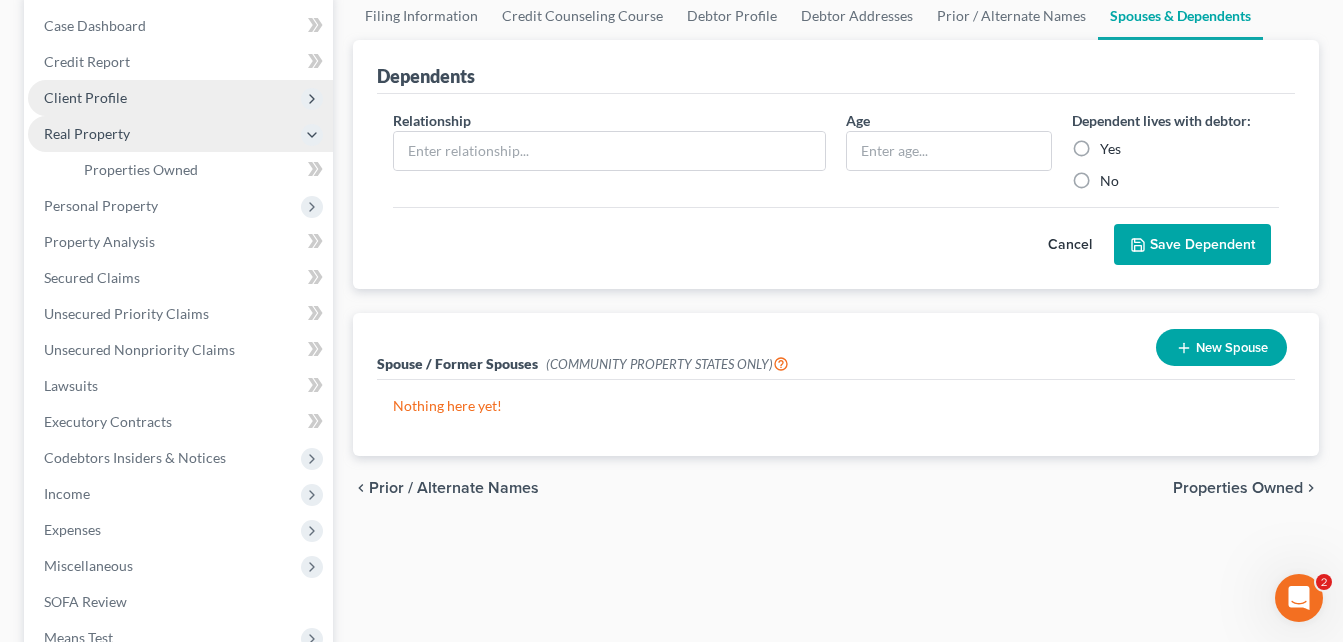 click 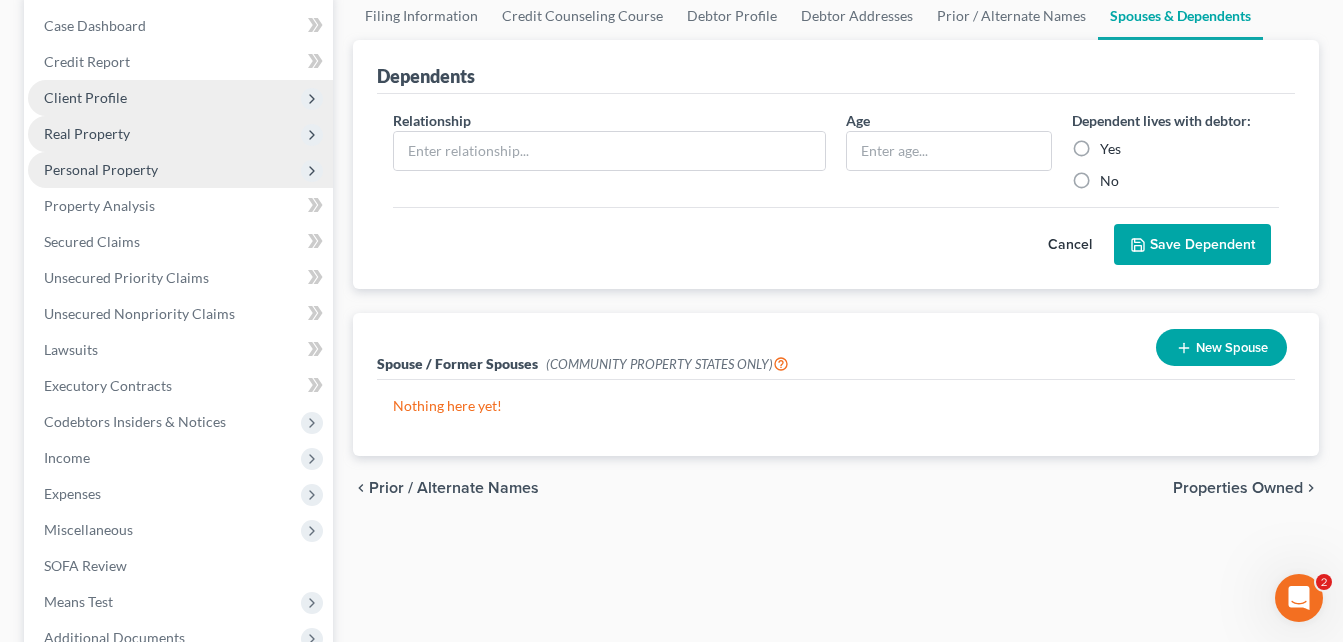 click on "Personal Property" at bounding box center [180, 170] 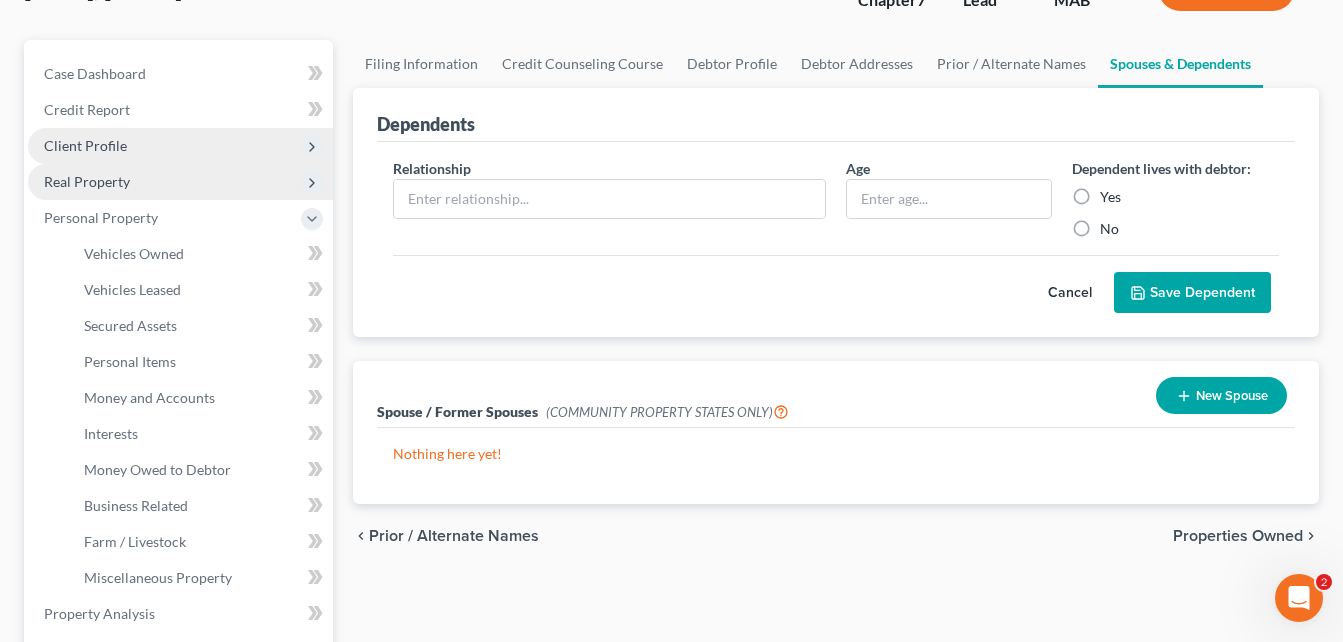scroll, scrollTop: 200, scrollLeft: 0, axis: vertical 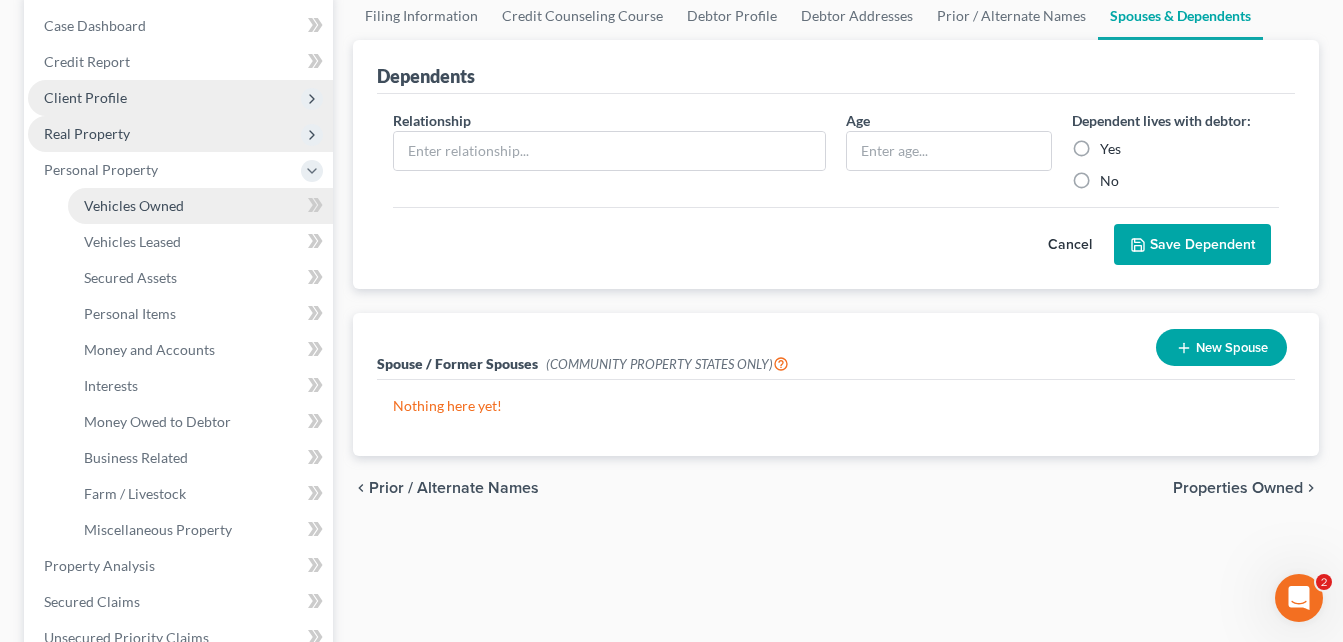 click on "Vehicles Owned" at bounding box center (134, 205) 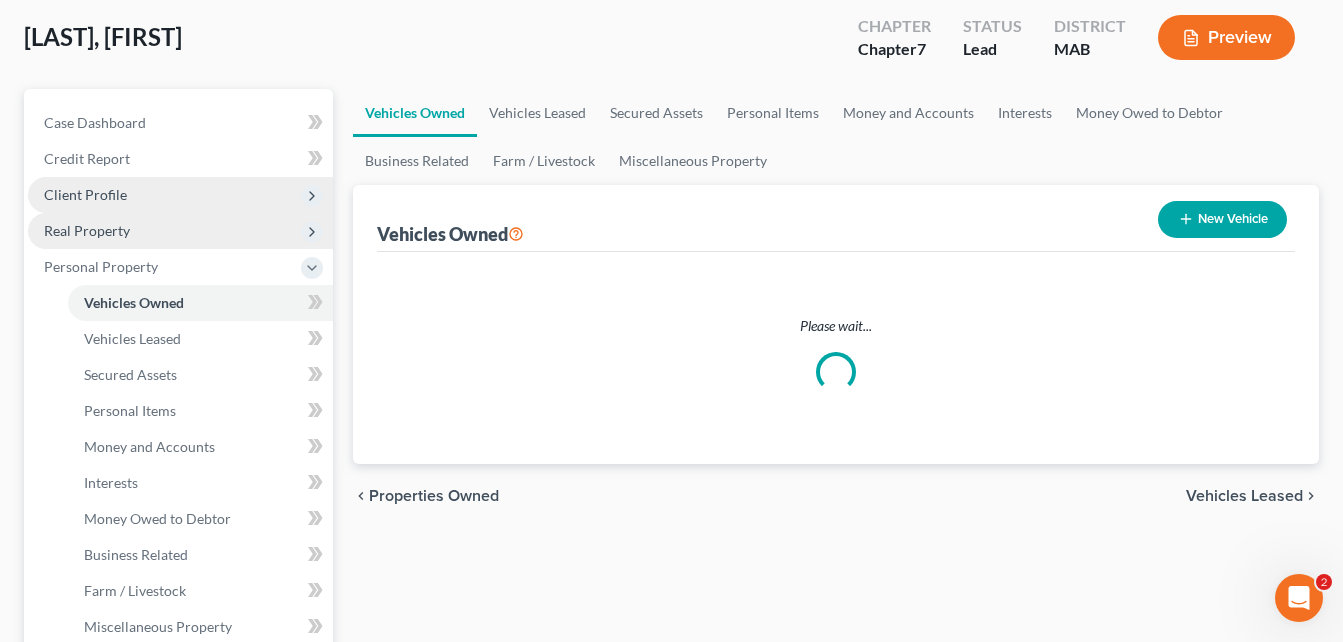 scroll, scrollTop: 0, scrollLeft: 0, axis: both 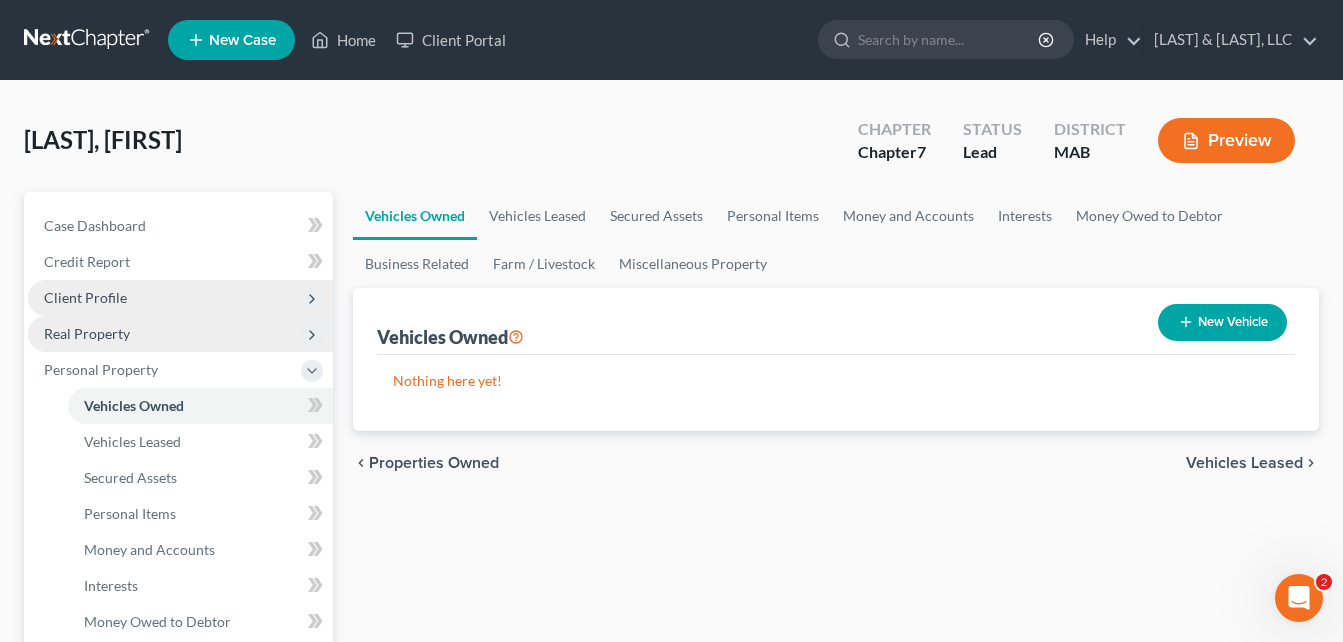 click on "New Vehicle" at bounding box center (1222, 322) 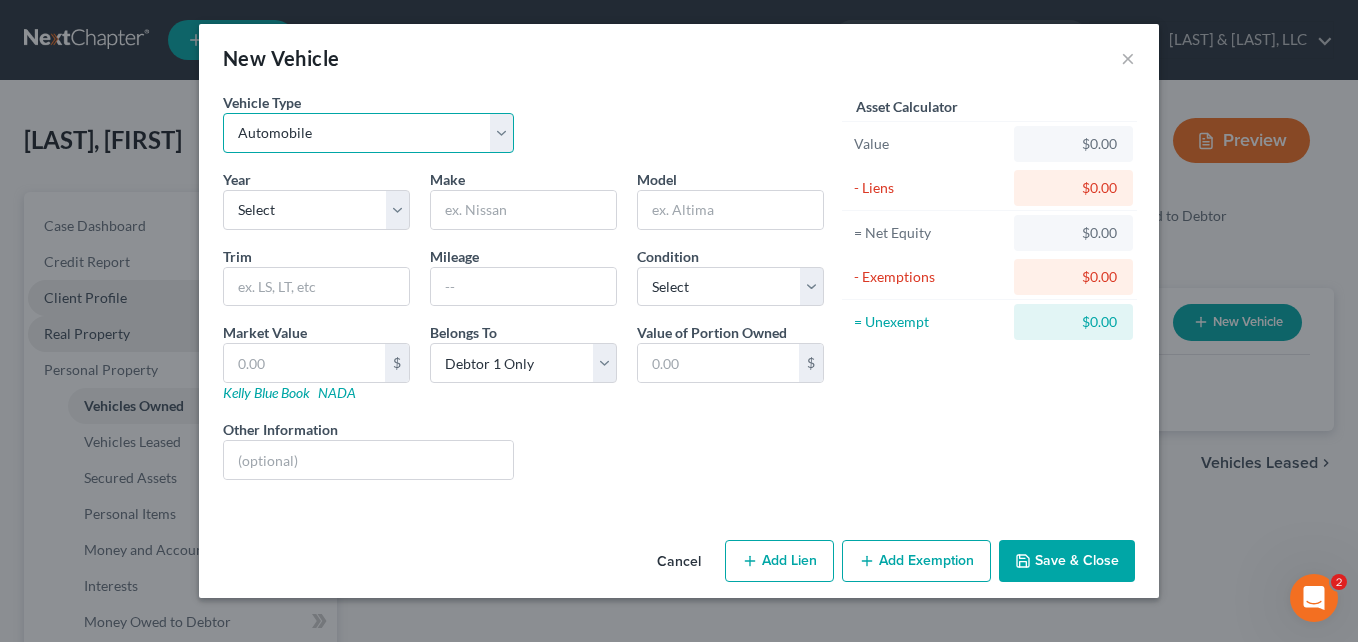 click on "Select Automobile Truck Trailer Watercraft Aircraft Motor Home Atv Other Vehicle" at bounding box center [368, 133] 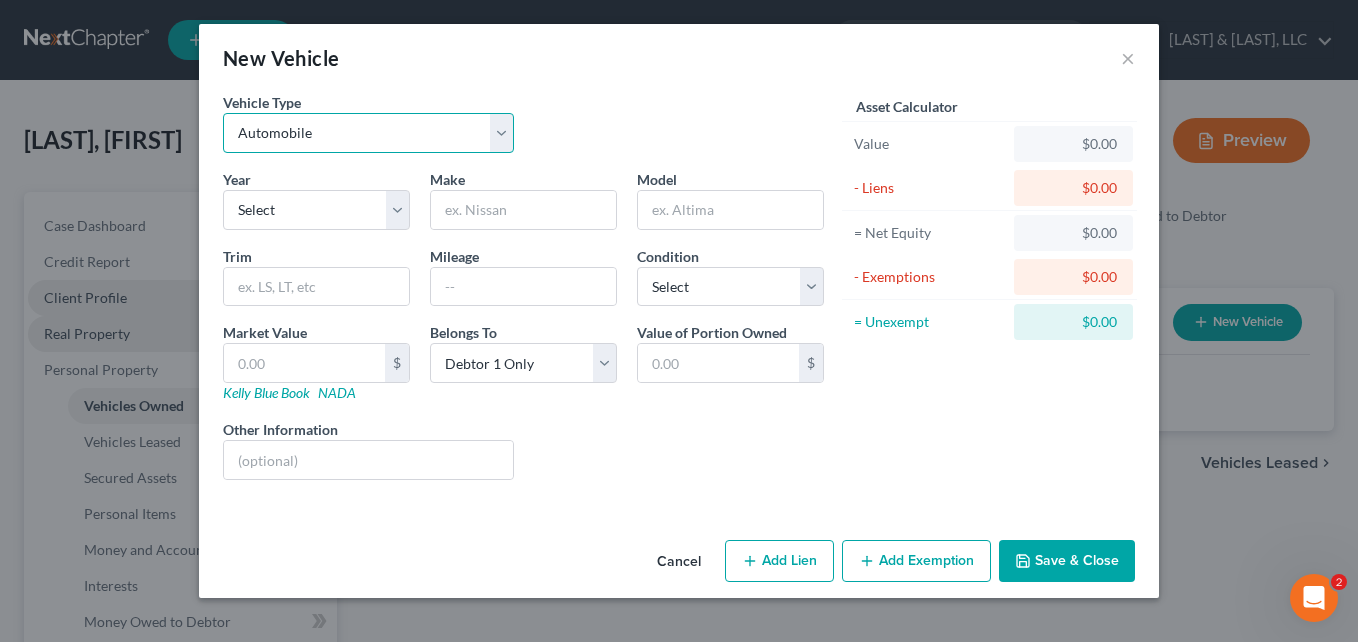 click on "Select Automobile Truck Trailer Watercraft Aircraft Motor Home Atv Other Vehicle" at bounding box center [368, 133] 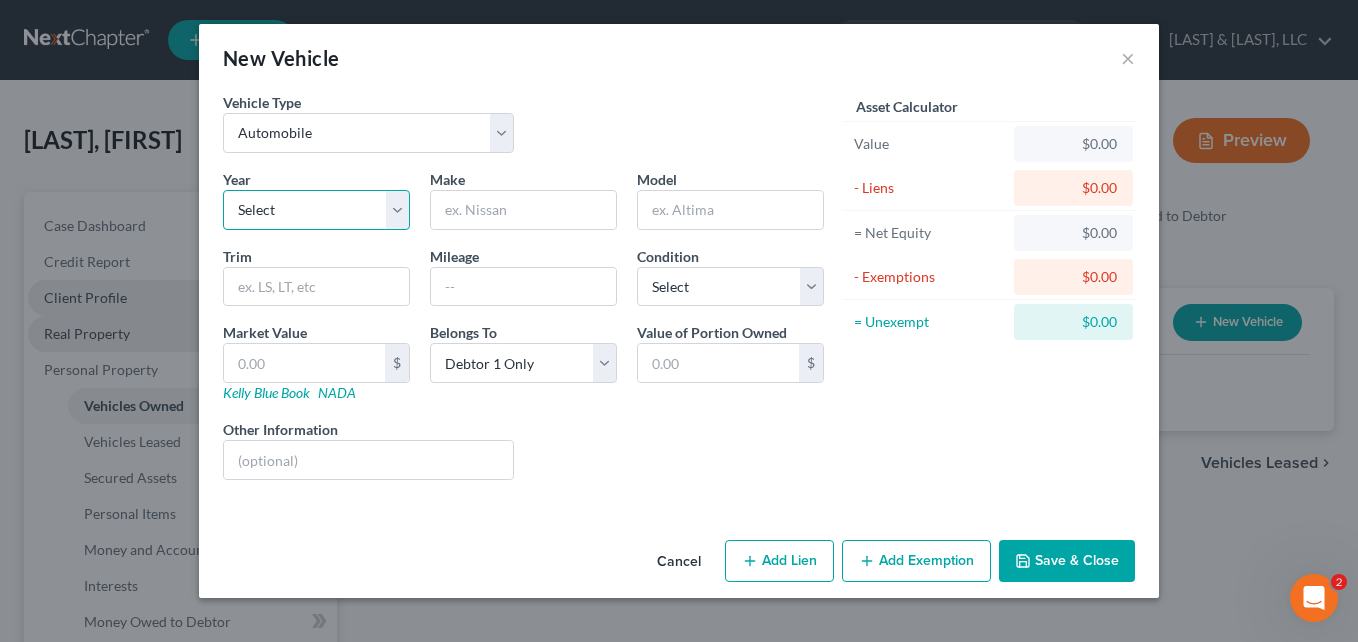 click on "Select 2026 2025 2024 2023 2022 2021 2020 2019 2018 2017 2016 2015 2014 2013 2012 2011 2010 2009 2008 2007 2006 2005 2004 2003 2002 2001 2000 1999 1998 1997 1996 1995 1994 1993 1992 1991 1990 1989 1988 1987 1986 1985 1984 1983 1982 1981 1980 1979 1978 1977 1976 1975 1974 1973 1972 1971 1970 1969 1968 1967 1966 1965 1964 1963 1962 1961 1960 1959 1958 1957 1956 1955 1954 1953 1952 1951 1950 1949 1948 1947 1946 1945 1944 1943 1942 1941 1940 1939 1938 1937 1936 1935 1934 1933 1932 1931 1930 1929 1928 1927 1926 1925 1924 1923 1922 1921 1920 1919 1918 1917 1916 1915 1914 1913 1912 1911 1910 1909 1908 1907 1906 1905 1904 1903 1902 1901" at bounding box center [316, 210] 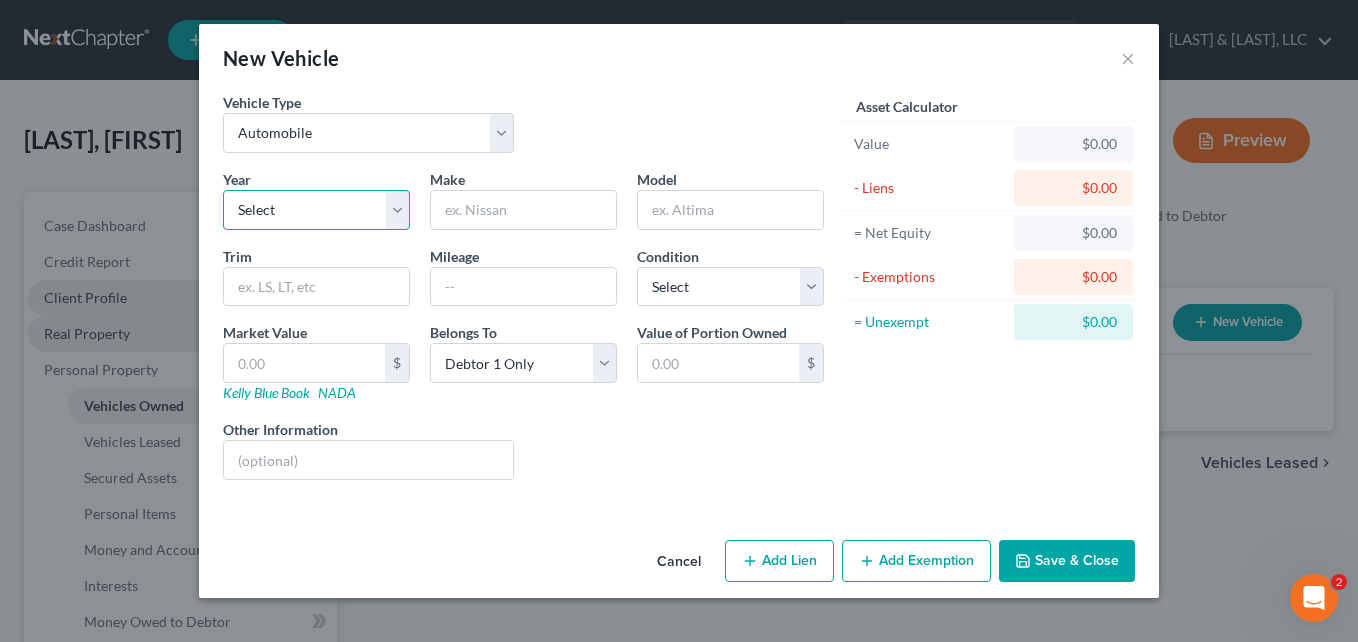 select on "11" 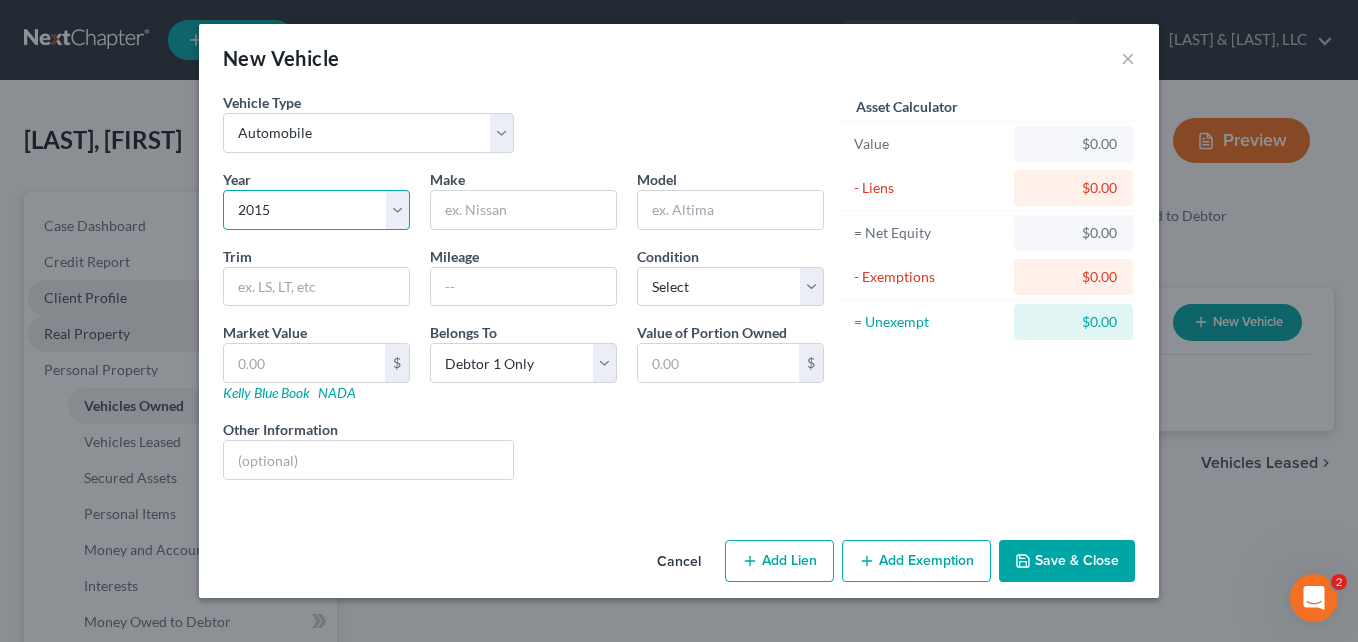 click on "Select 2026 2025 2024 2023 2022 2021 2020 2019 2018 2017 2016 2015 2014 2013 2012 2011 2010 2009 2008 2007 2006 2005 2004 2003 2002 2001 2000 1999 1998 1997 1996 1995 1994 1993 1992 1991 1990 1989 1988 1987 1986 1985 1984 1983 1982 1981 1980 1979 1978 1977 1976 1975 1974 1973 1972 1971 1970 1969 1968 1967 1966 1965 1964 1963 1962 1961 1960 1959 1958 1957 1956 1955 1954 1953 1952 1951 1950 1949 1948 1947 1946 1945 1944 1943 1942 1941 1940 1939 1938 1937 1936 1935 1934 1933 1932 1931 1930 1929 1928 1927 1926 1925 1924 1923 1922 1921 1920 1919 1918 1917 1916 1915 1914 1913 1912 1911 1910 1909 1908 1907 1906 1905 1904 1903 1902 1901" at bounding box center (316, 210) 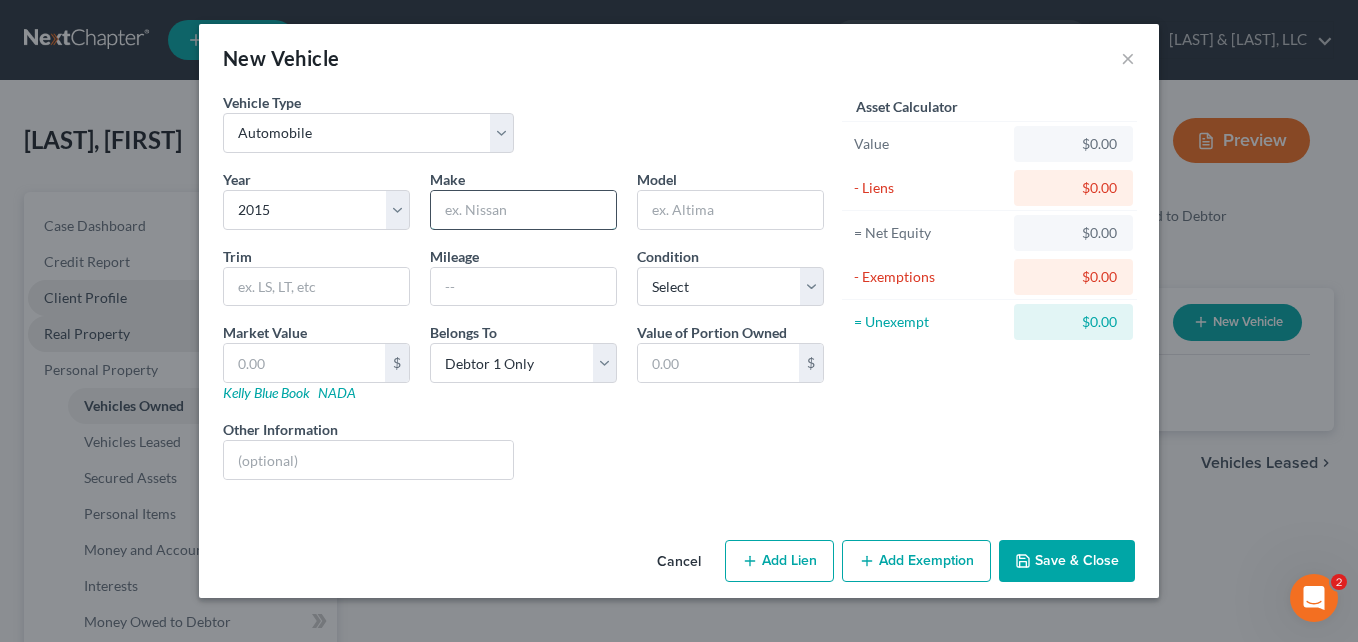 click at bounding box center (523, 210) 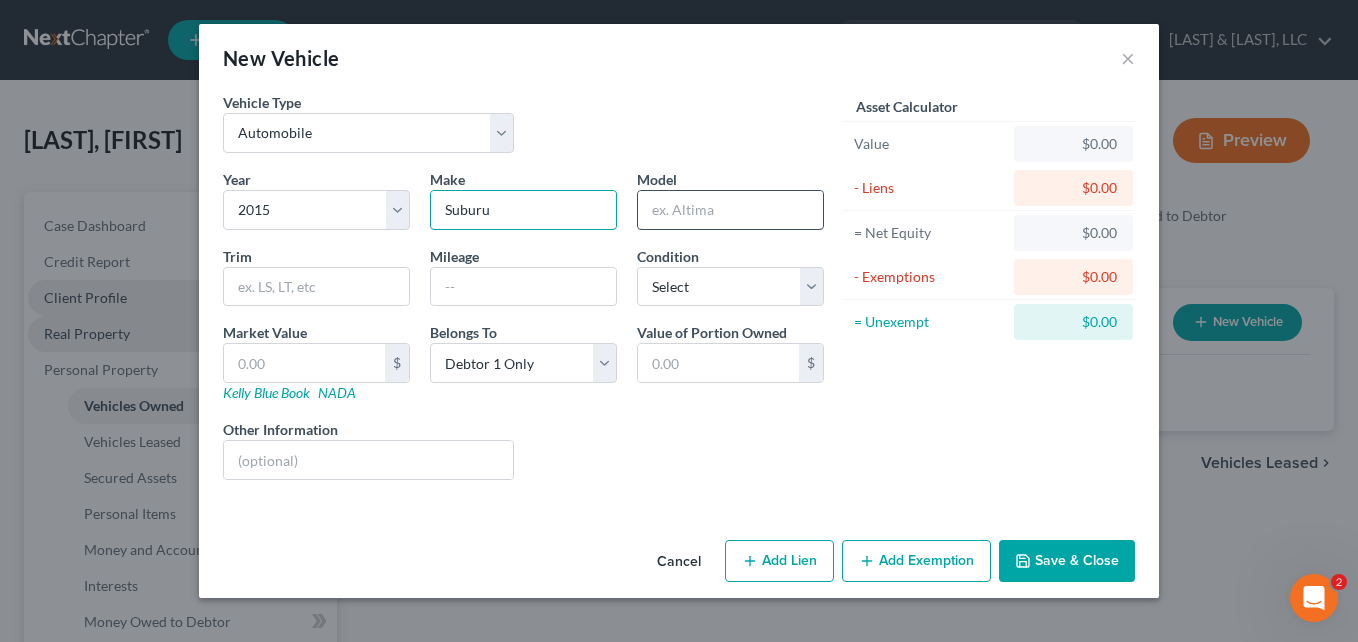 type on "Suburu" 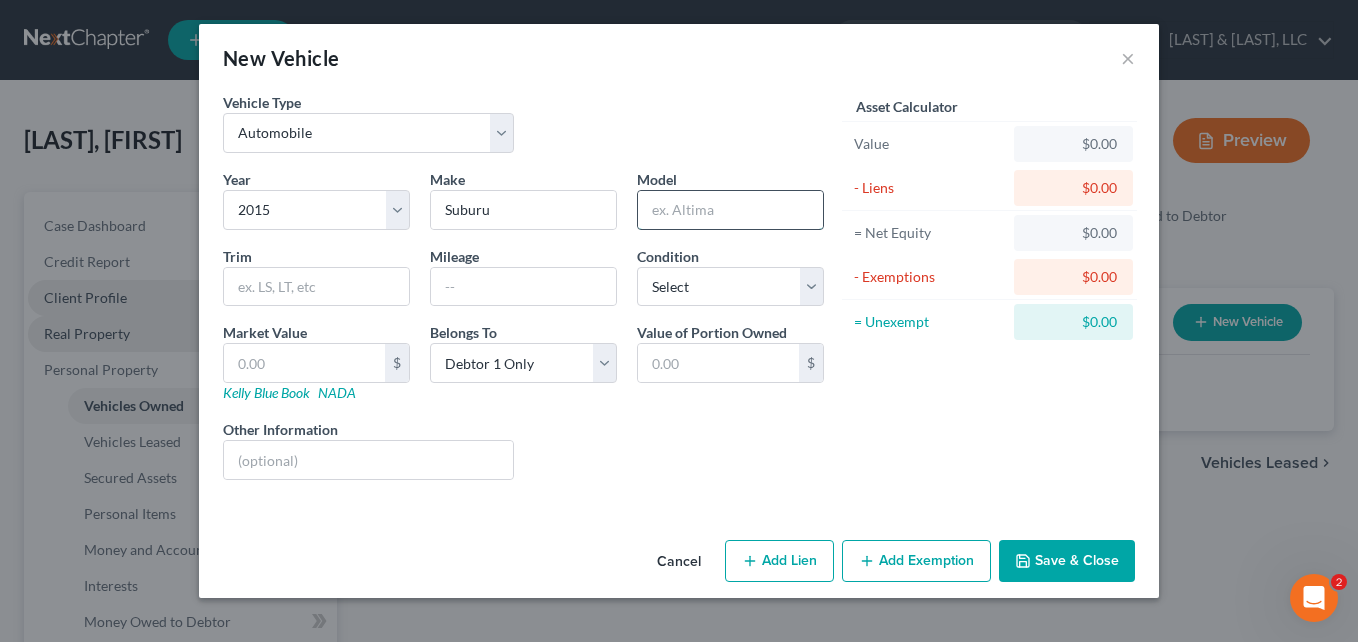click at bounding box center (730, 210) 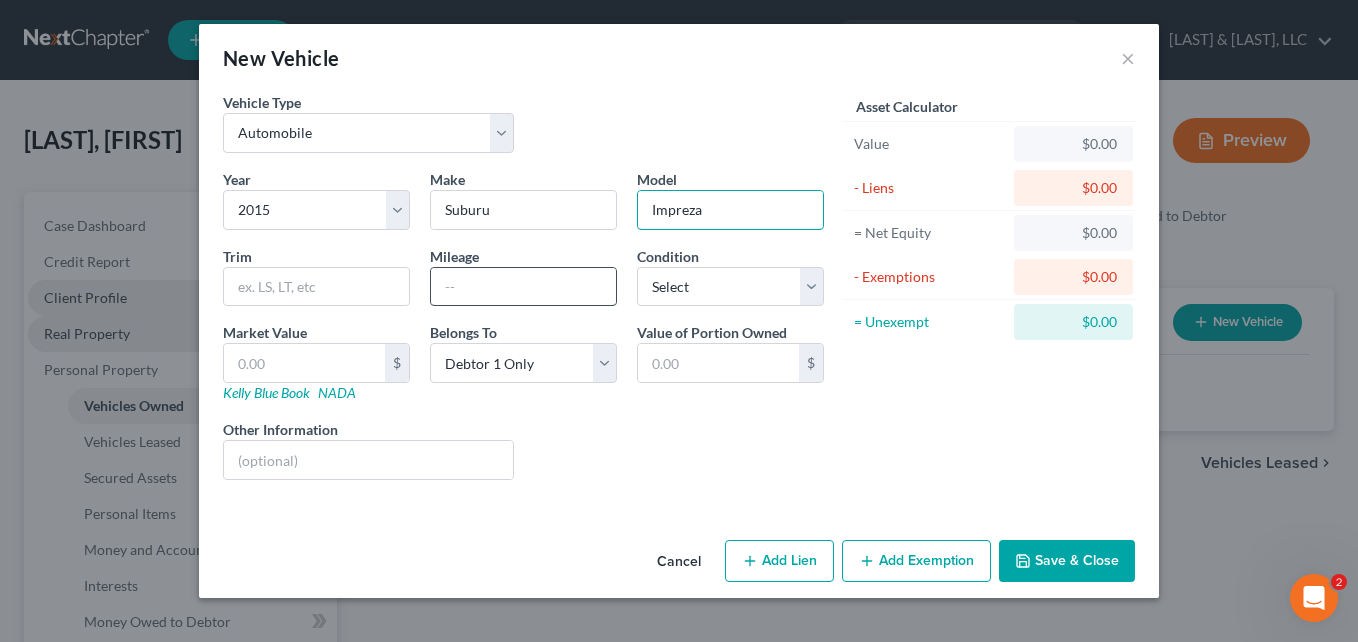 type on "Impreza" 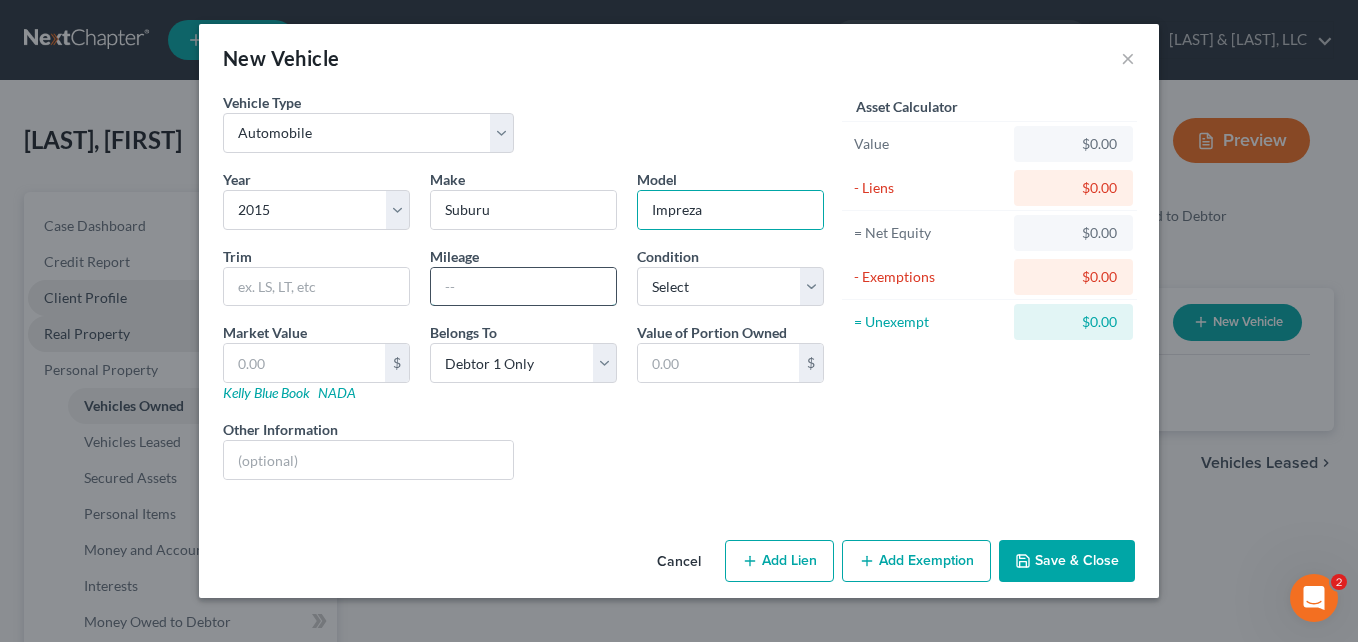 click at bounding box center [523, 287] 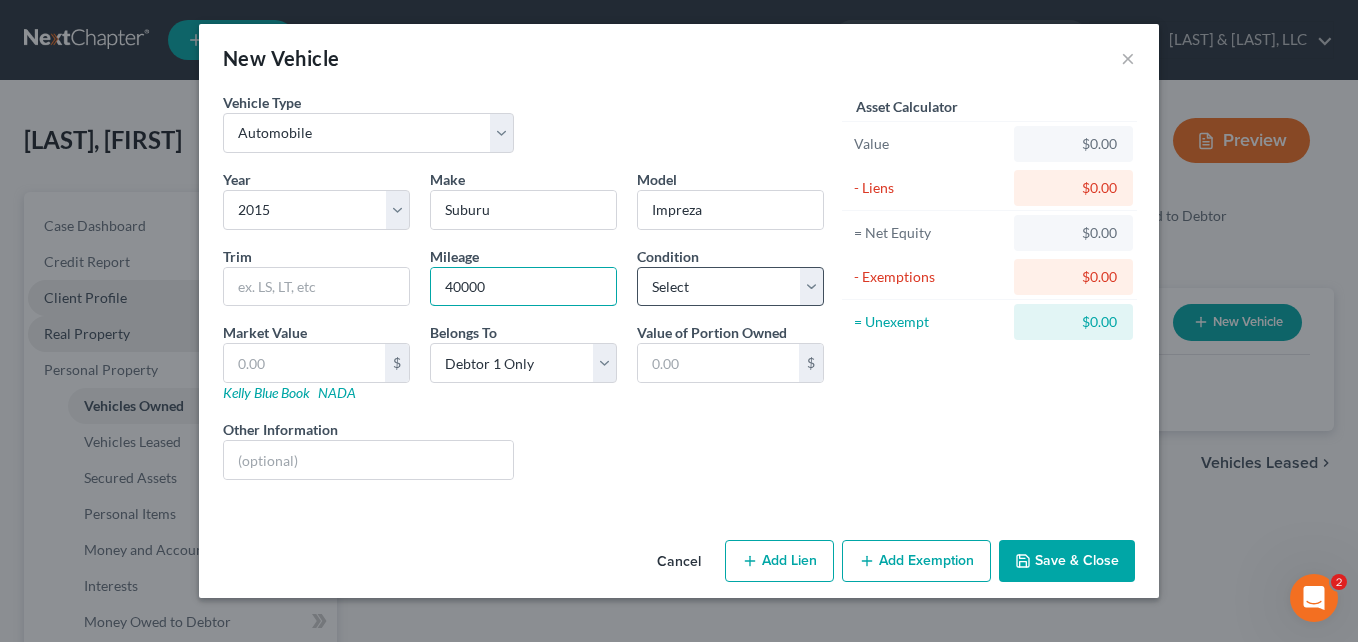 type on "40000" 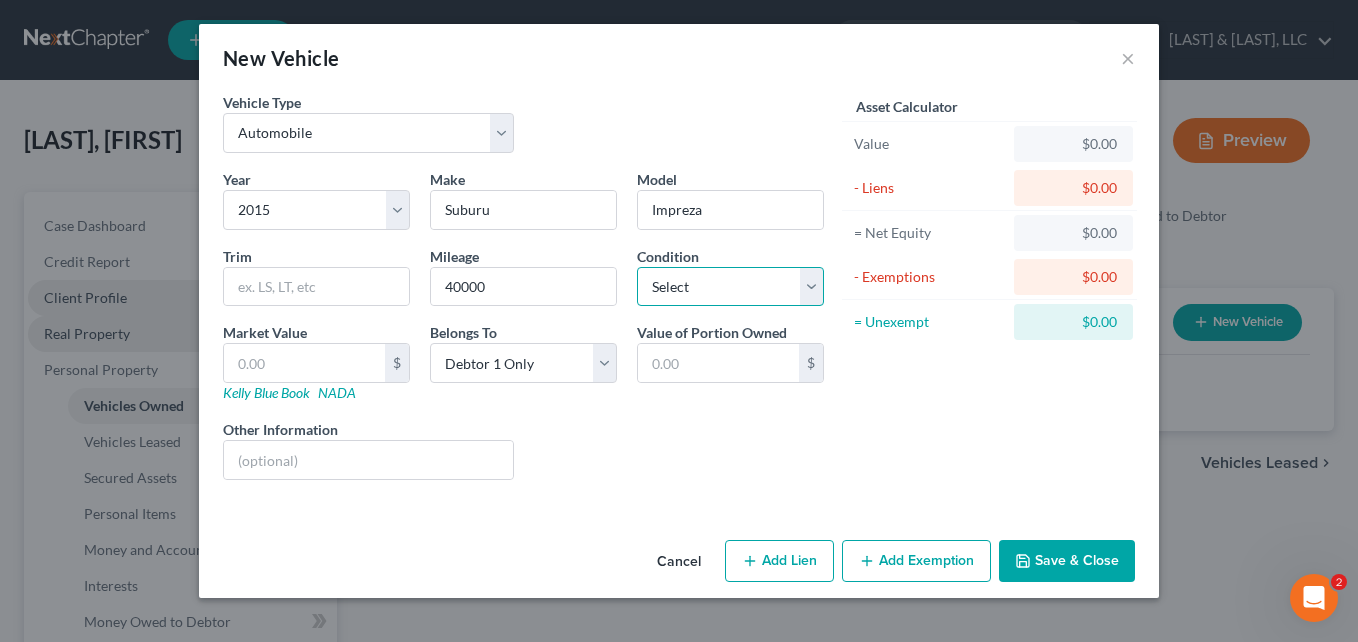click on "Select Excellent Very Good Good Fair Poor" at bounding box center [730, 287] 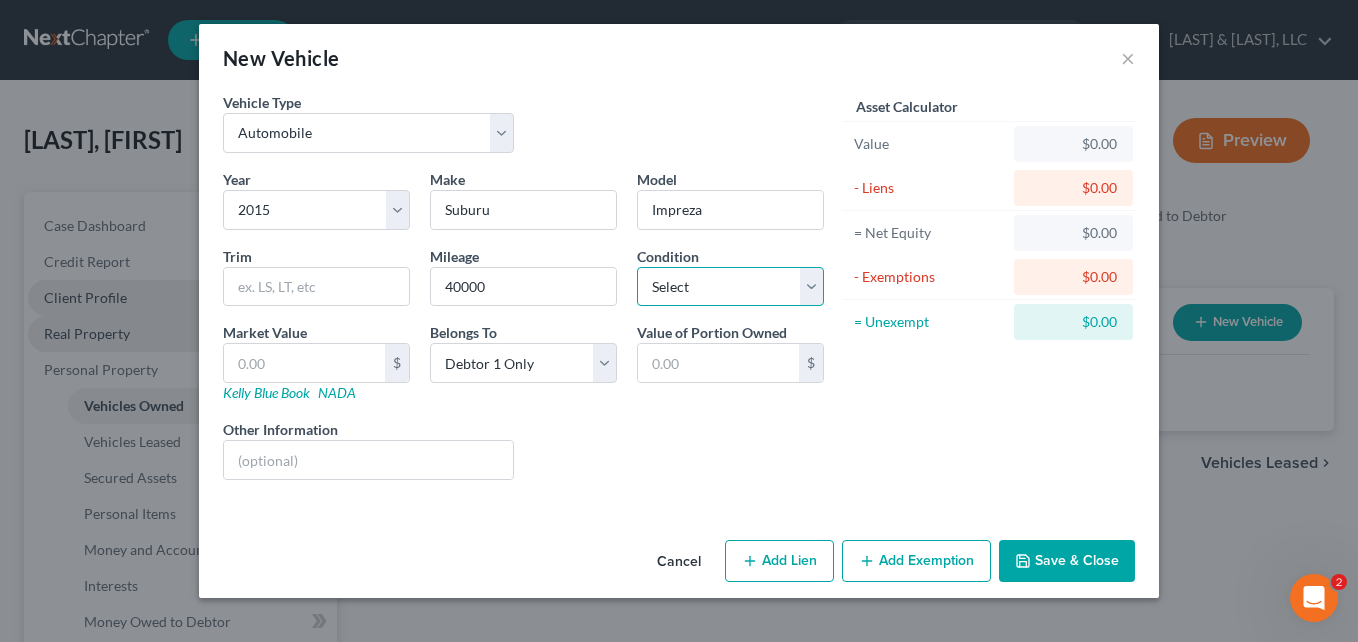 select on "3" 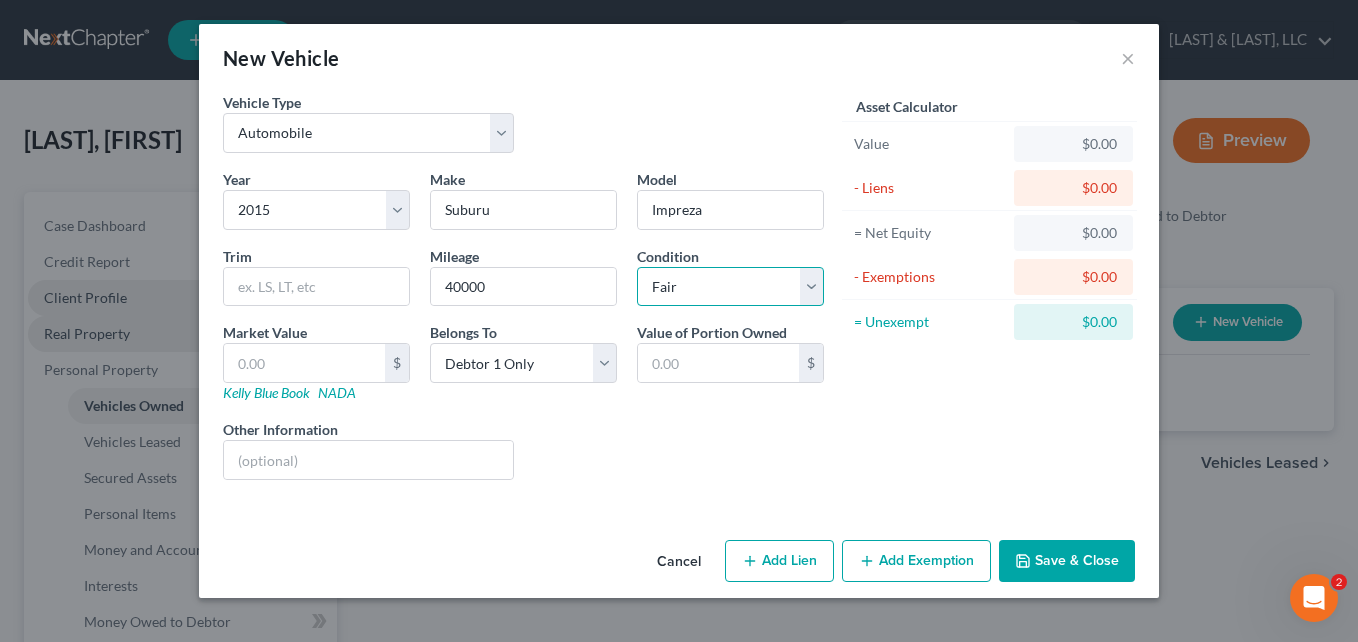 click on "Select Excellent Very Good Good Fair Poor" at bounding box center [730, 287] 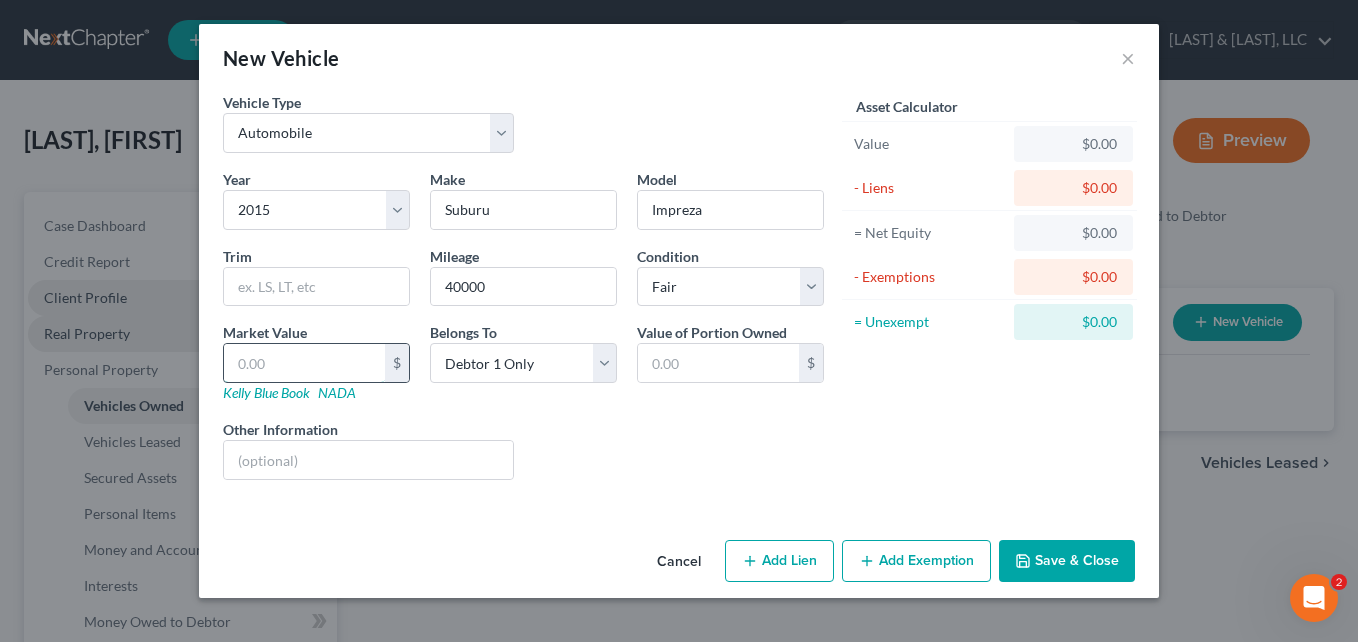 click at bounding box center (304, 363) 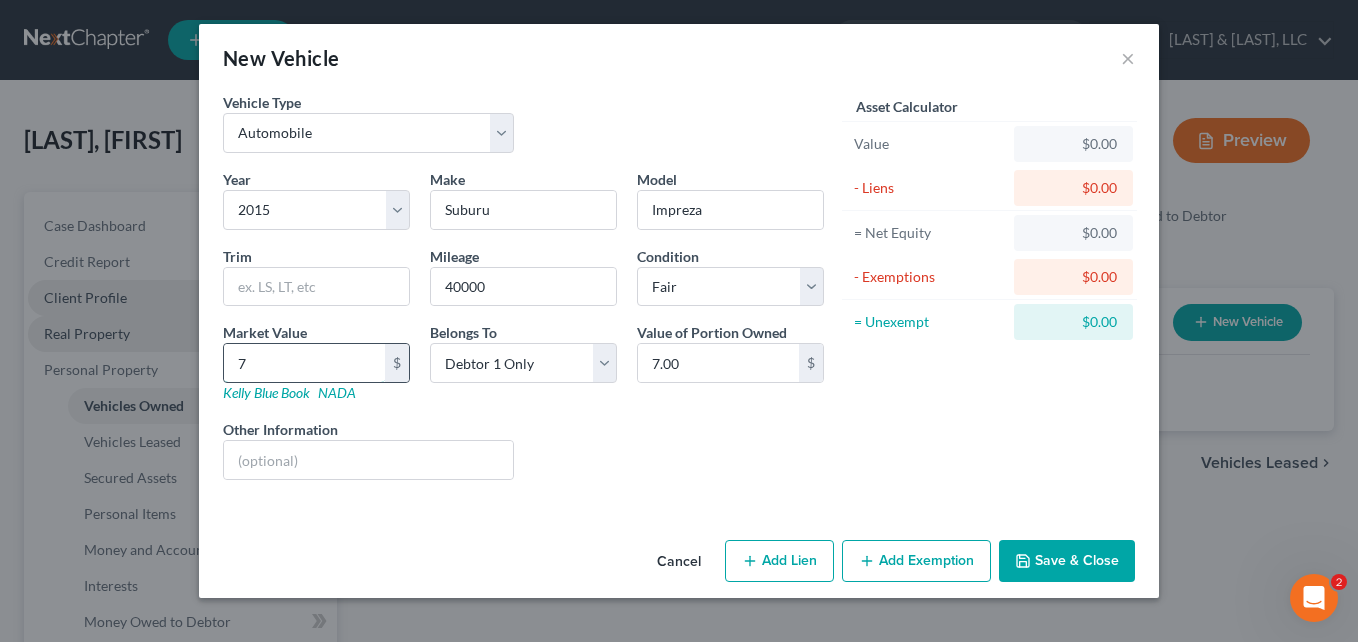 type on "70" 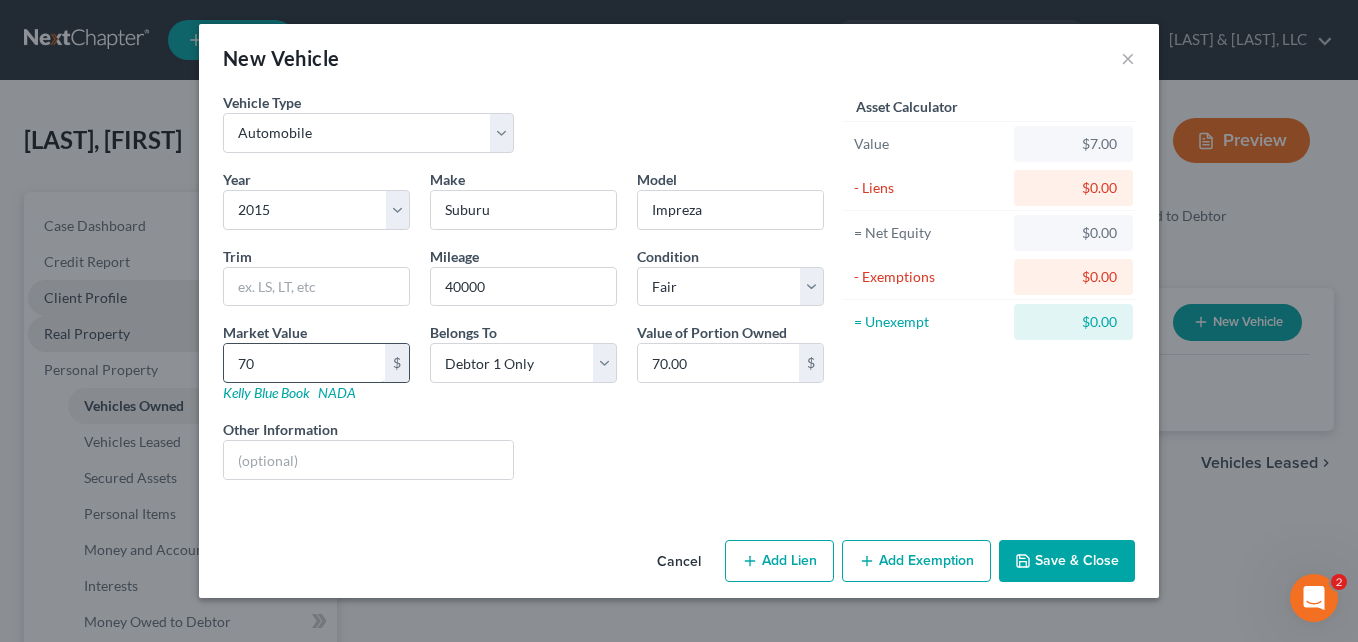 type on "700" 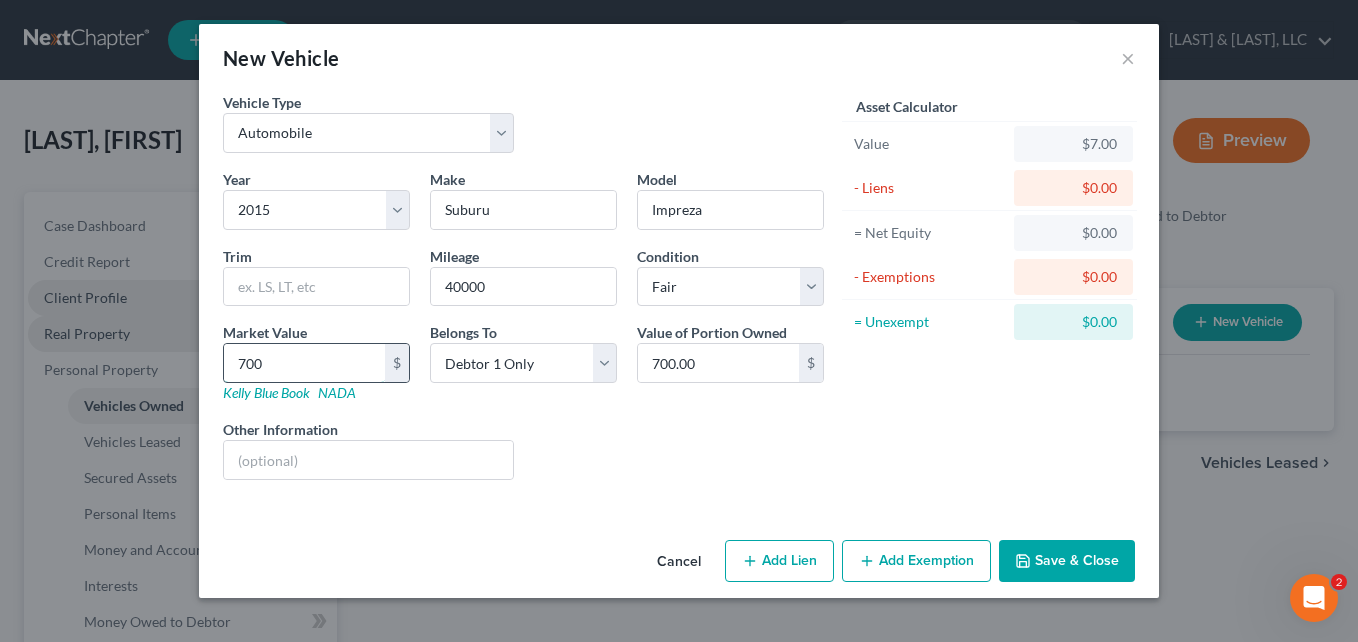 type on "7000" 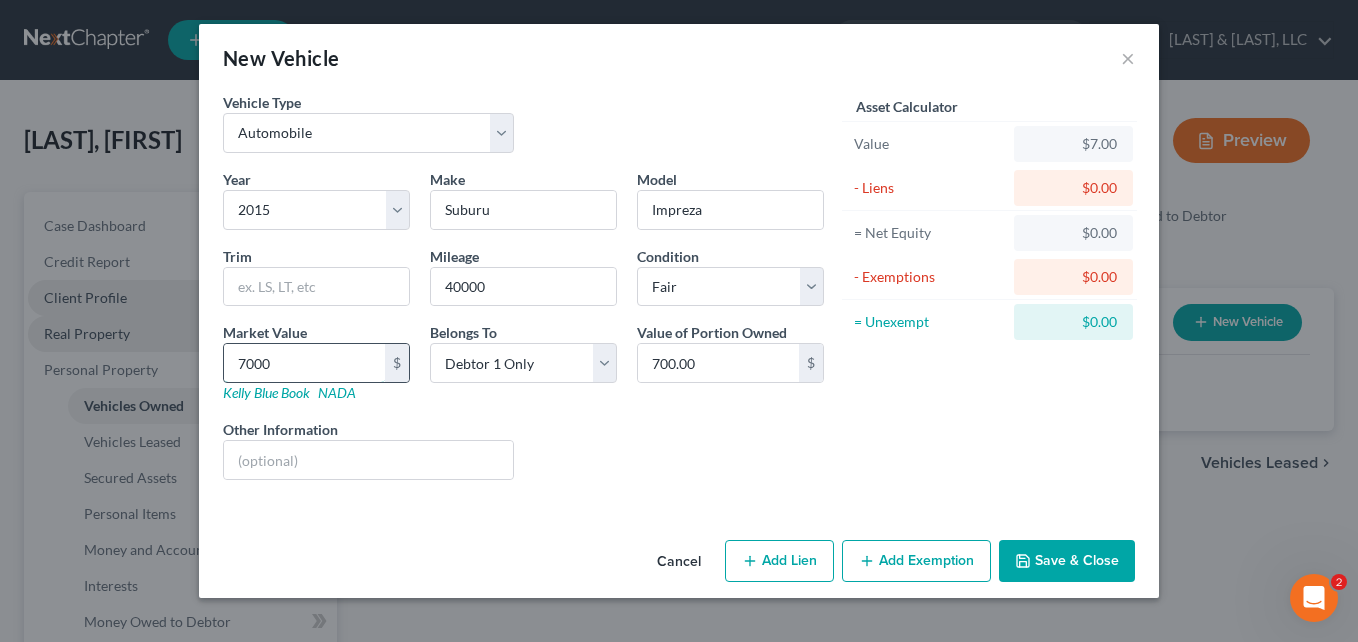 type on "7,000.00" 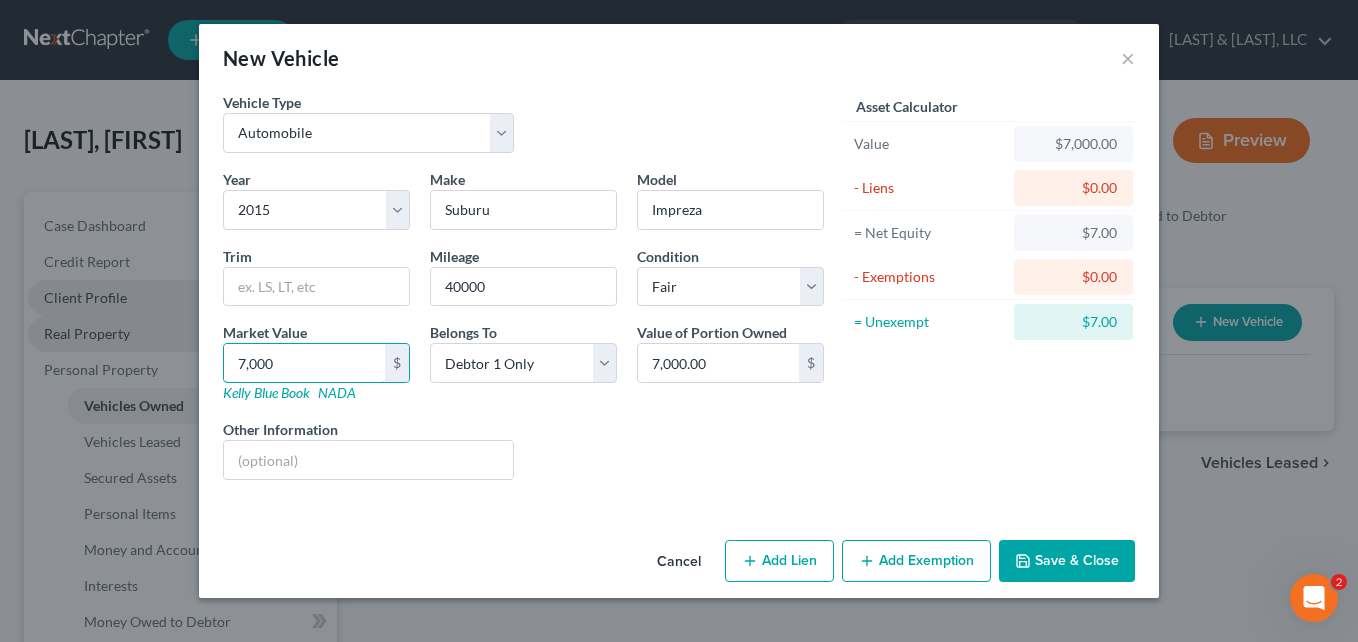 type on "7,000" 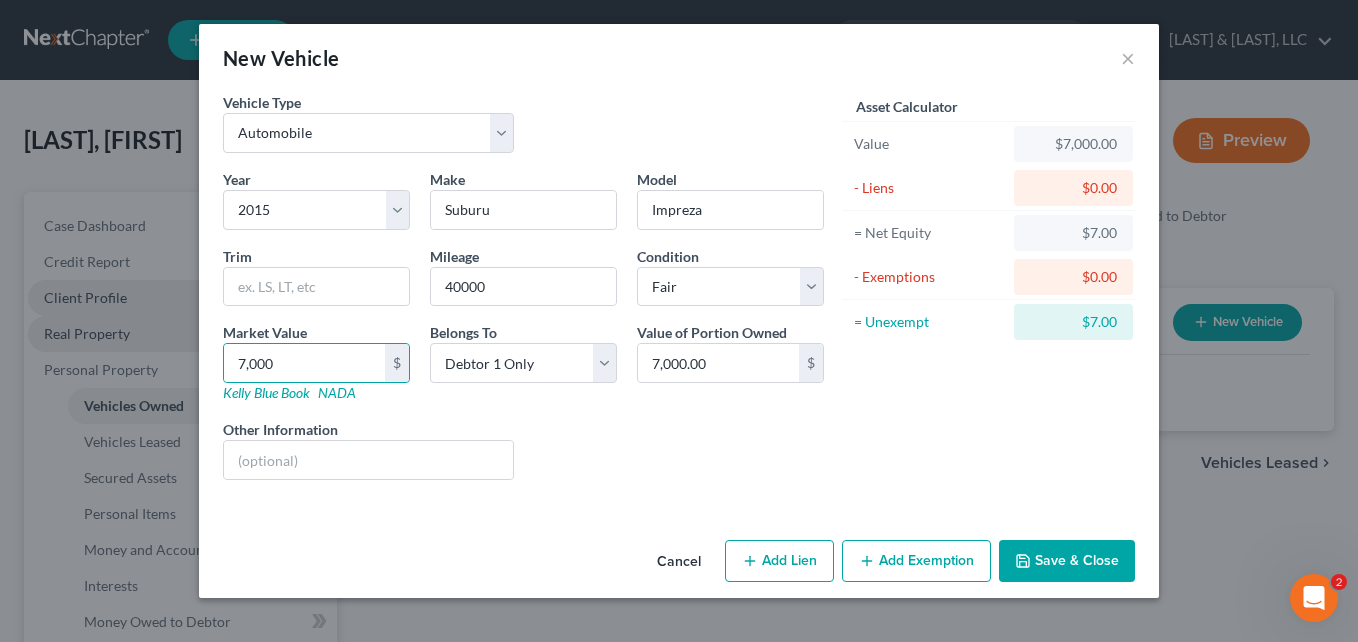 click on "Asset Calculator Value $[AMOUNT] - Liens $[AMOUNT] = Net Equity $[AMOUNT] - Exemptions $[AMOUNT] = Unexempt $[AMOUNT]" at bounding box center [989, 294] 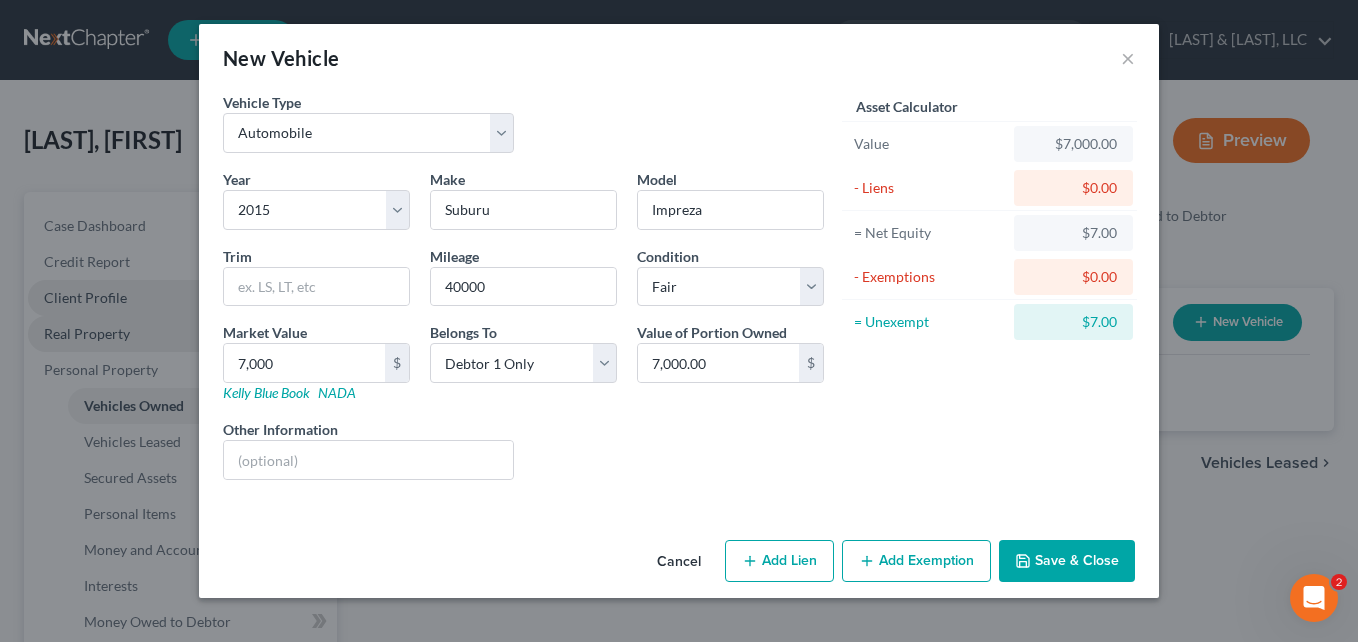 click on "Save & Close" at bounding box center (1067, 561) 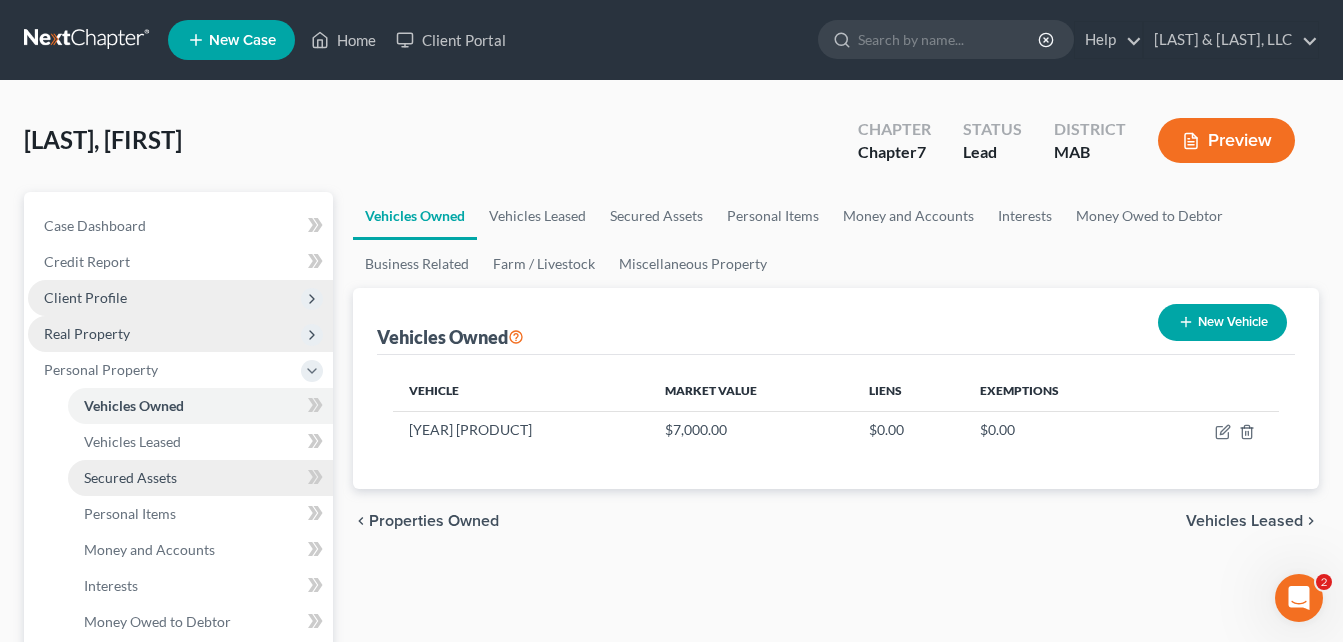 click on "Secured Assets" at bounding box center (130, 477) 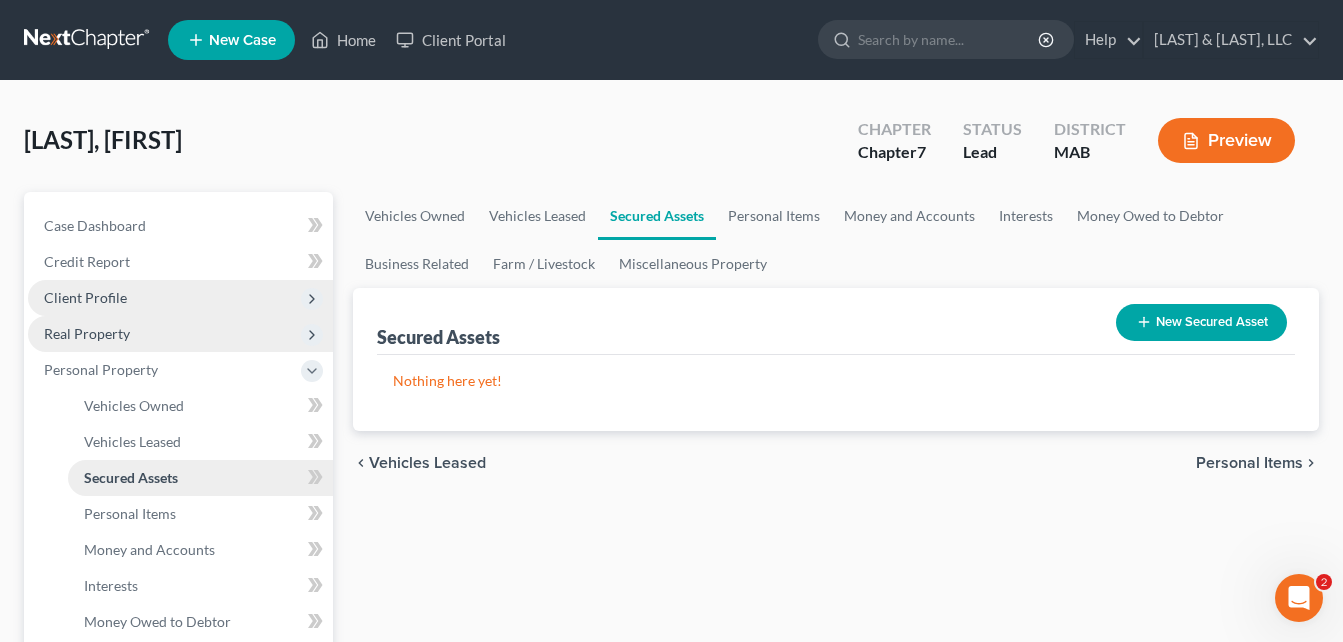 scroll, scrollTop: 200, scrollLeft: 0, axis: vertical 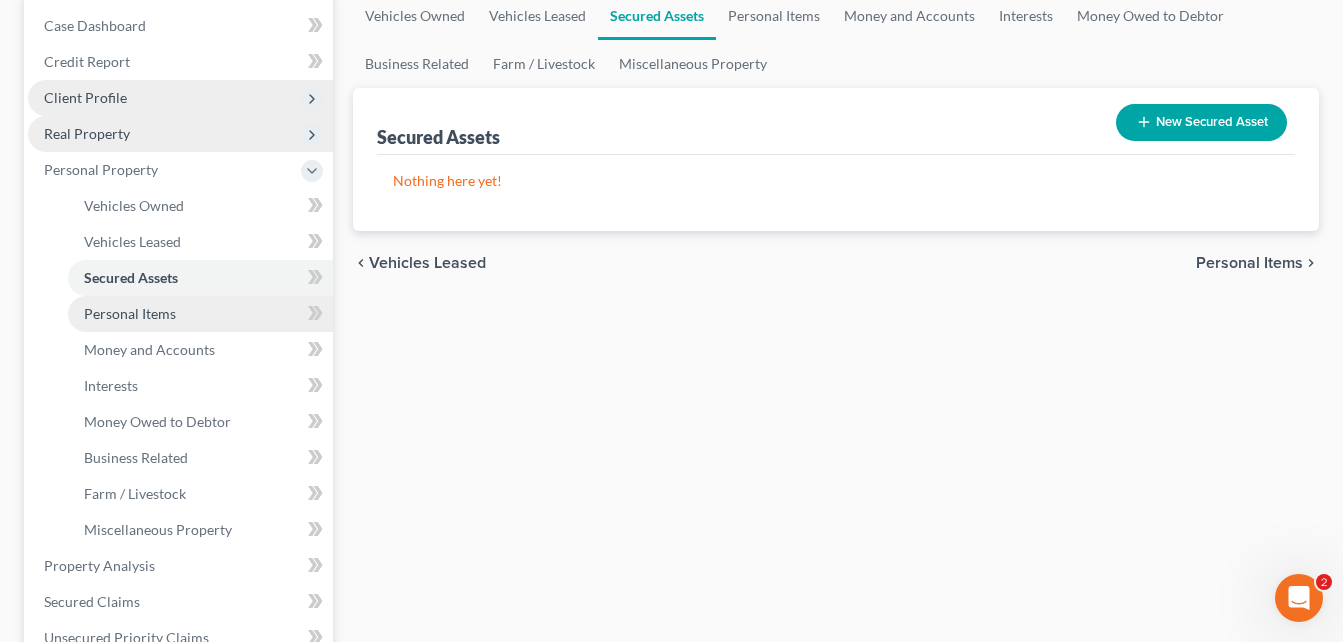 click on "Personal Items" at bounding box center [130, 313] 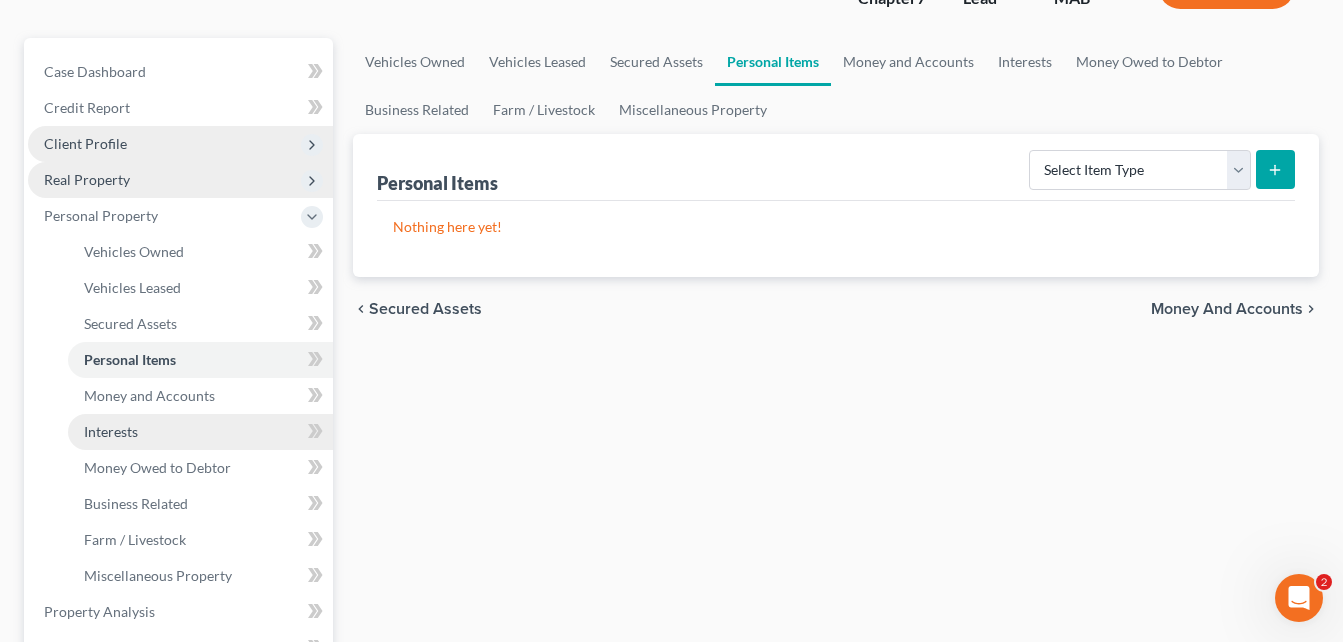 scroll, scrollTop: 200, scrollLeft: 0, axis: vertical 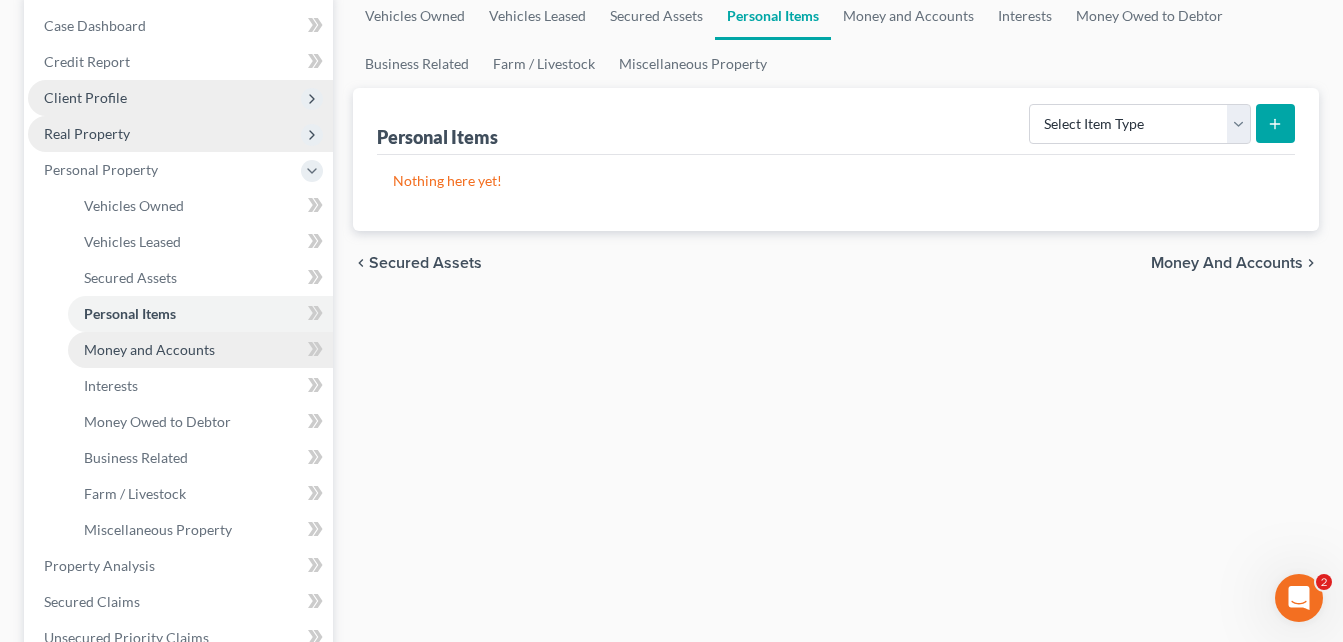 click on "Money and Accounts" at bounding box center [149, 349] 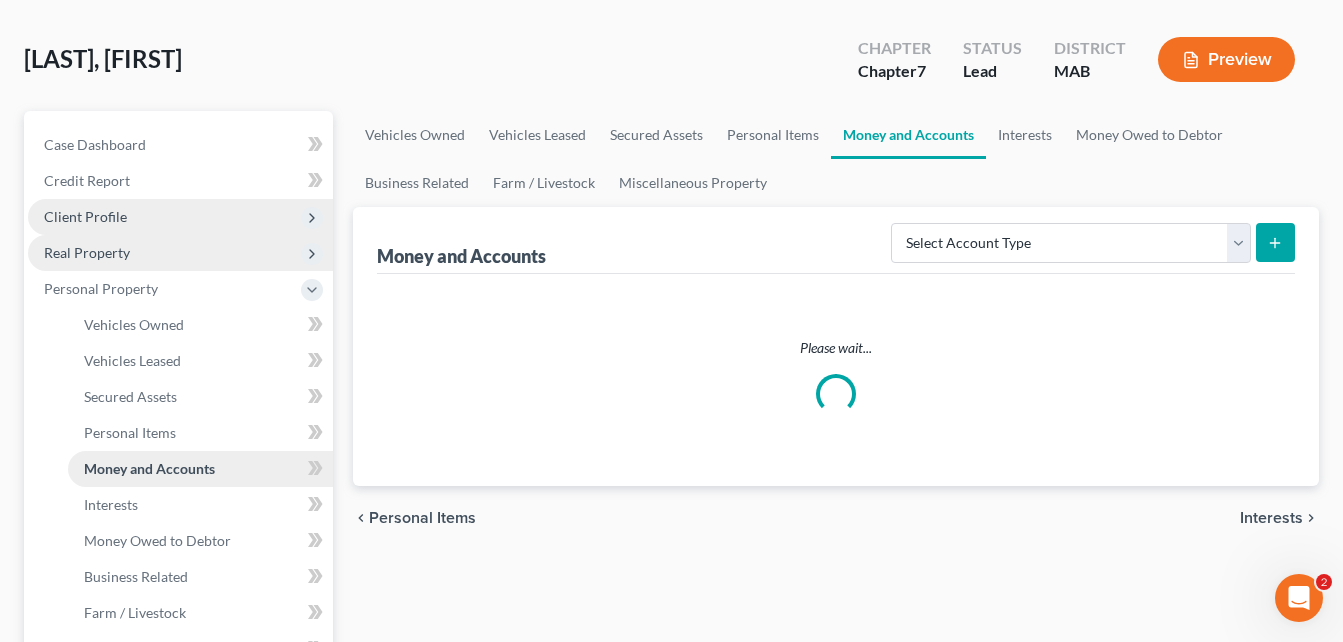 scroll, scrollTop: 0, scrollLeft: 0, axis: both 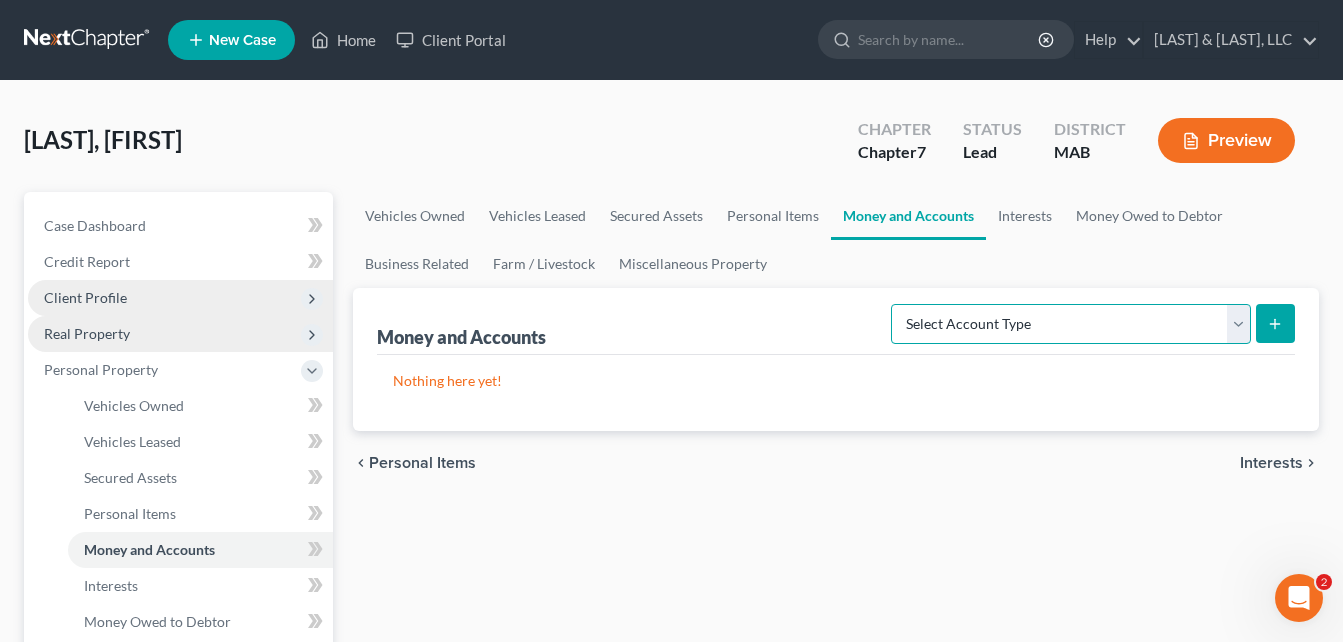click on "Select Account Type Brokerage Cash on Hand Certificates of Deposit Checking Account Money Market Other (Credit Union, Health Savings Account, etc) Safe Deposit Box Savings Account Security Deposits or Prepayments" at bounding box center (1071, 324) 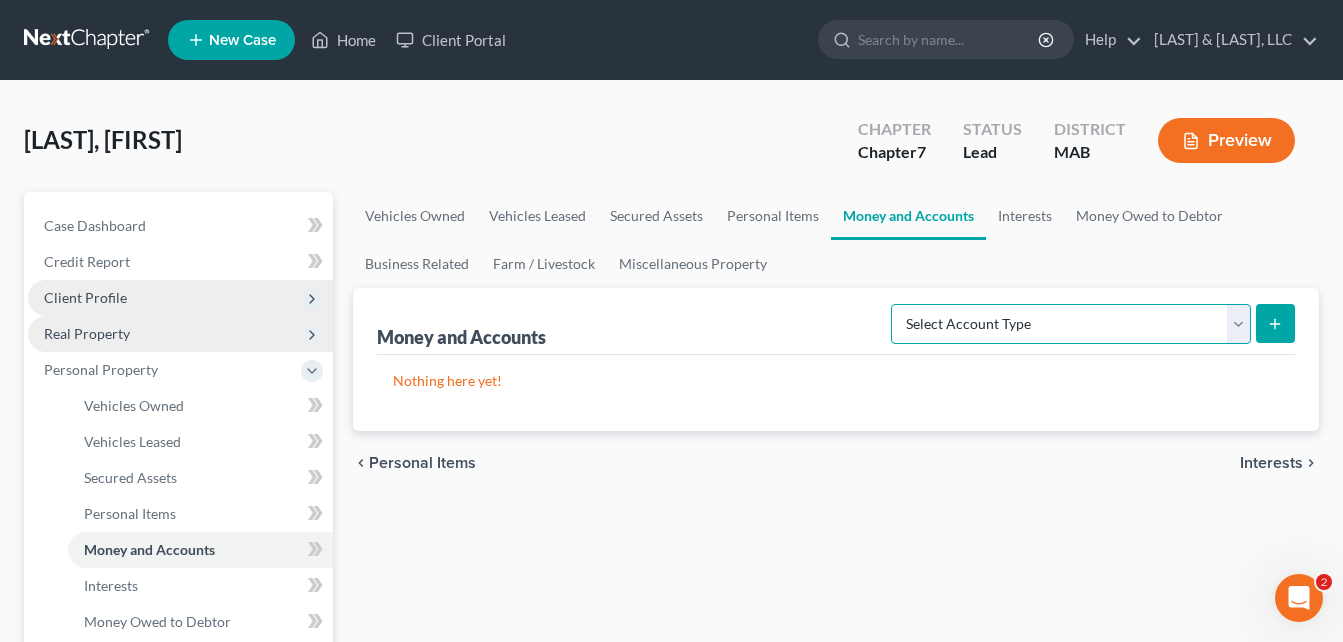 select on "checking" 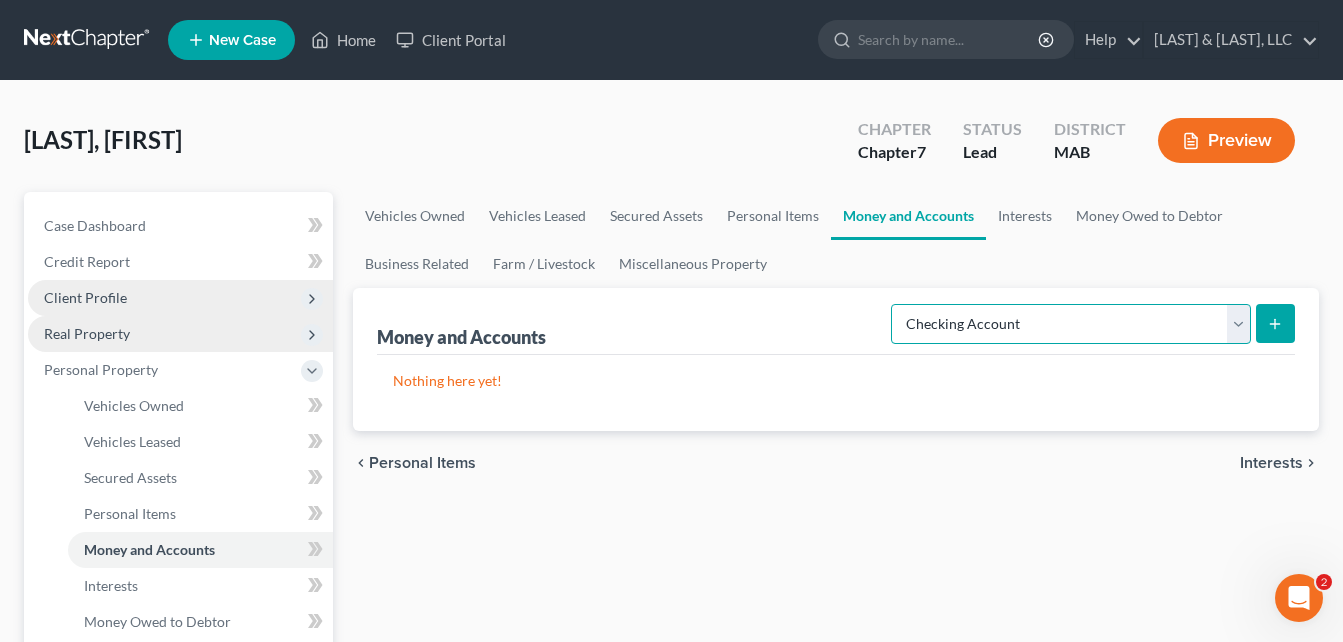 click on "Select Account Type Brokerage Cash on Hand Certificates of Deposit Checking Account Money Market Other (Credit Union, Health Savings Account, etc) Safe Deposit Box Savings Account Security Deposits or Prepayments" at bounding box center [1071, 324] 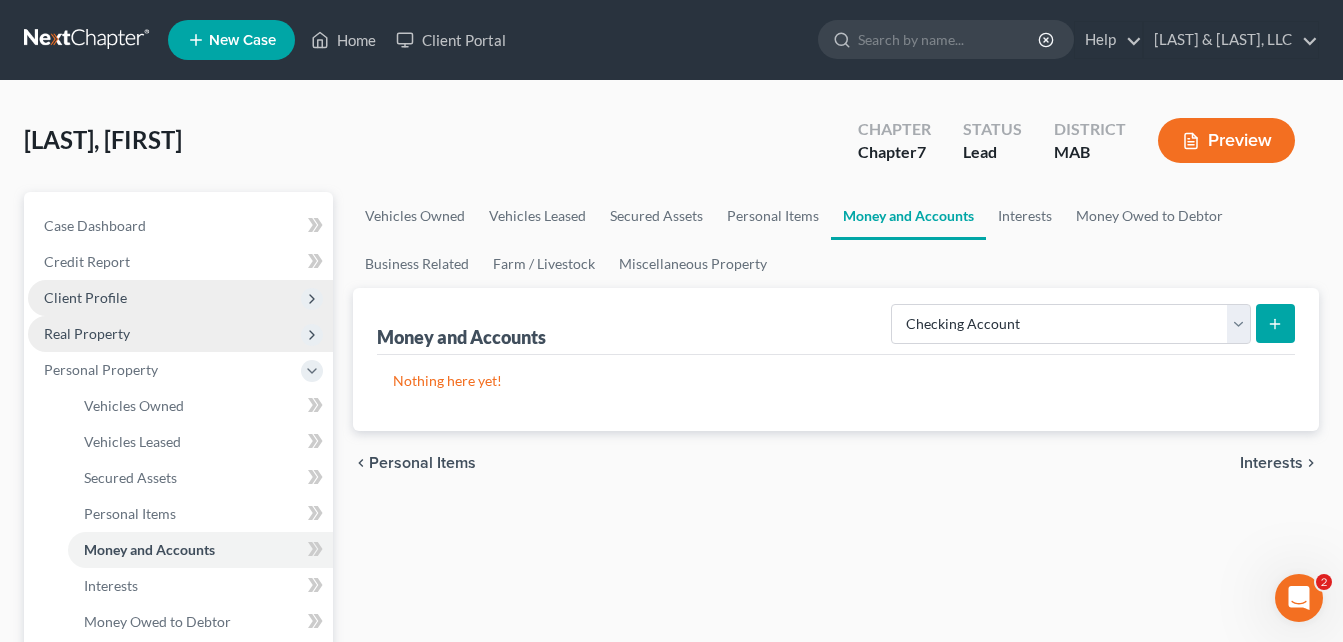click 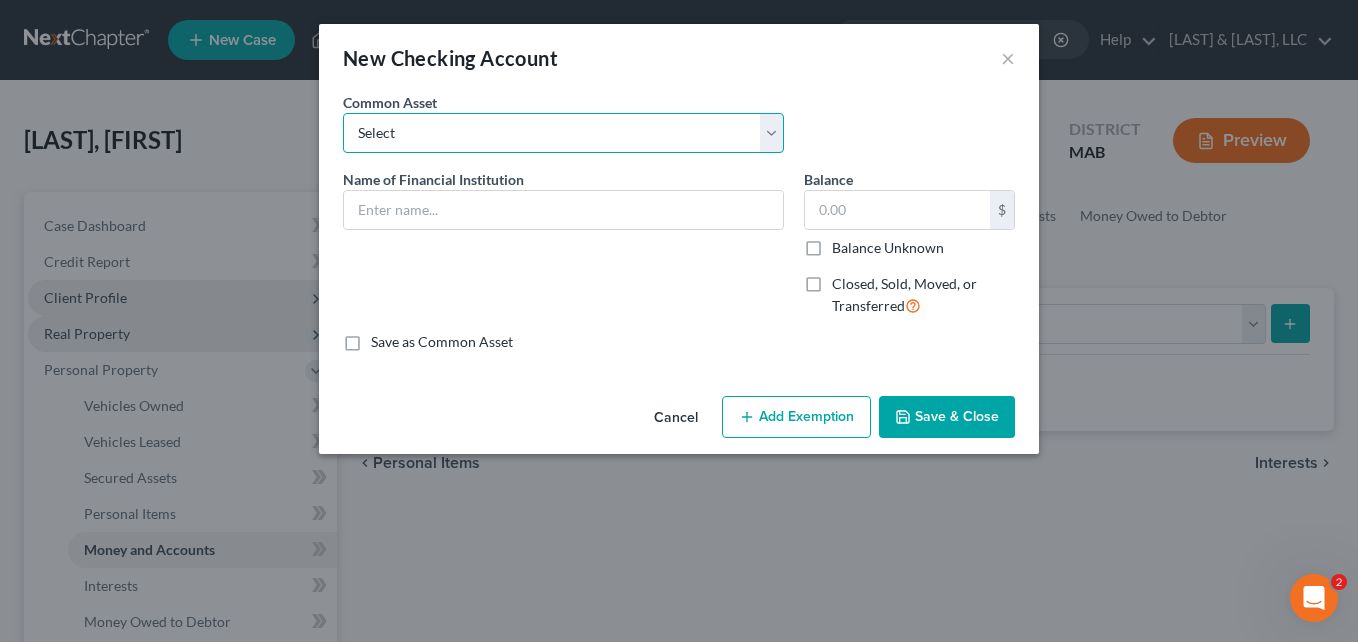 click on "Select [BANK_NAME] Accounts" at bounding box center [563, 133] 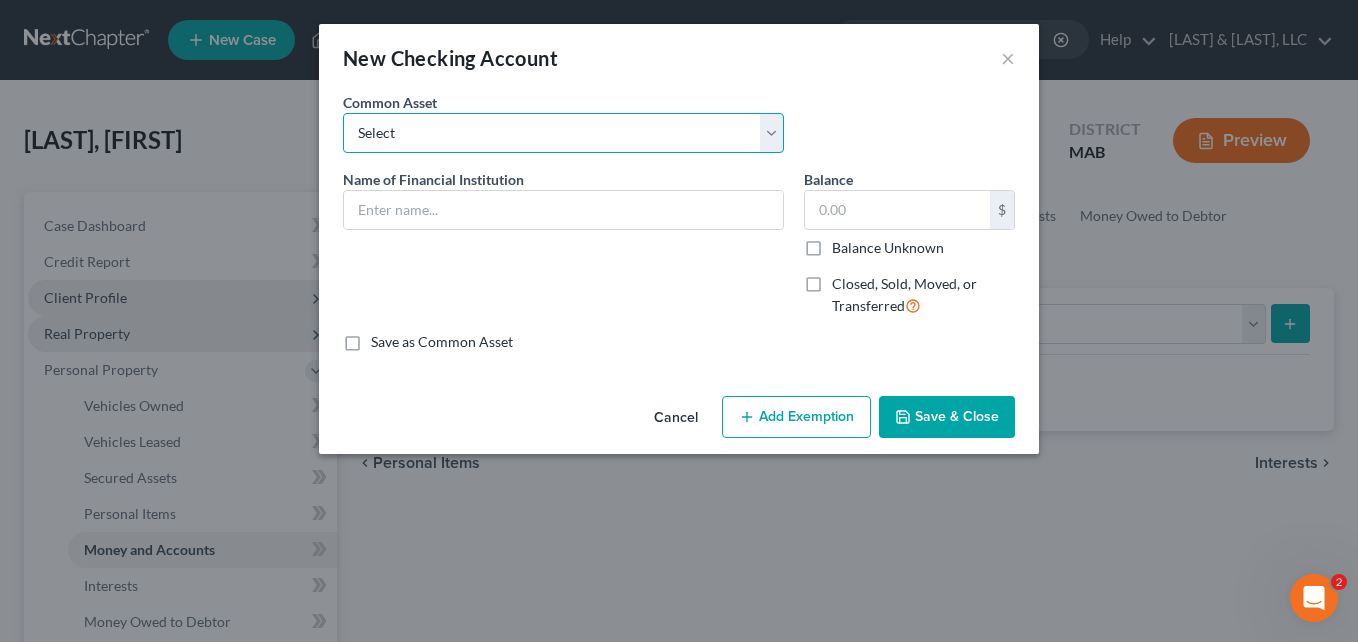 click on "Select [BANK_NAME] Accounts" at bounding box center (563, 133) 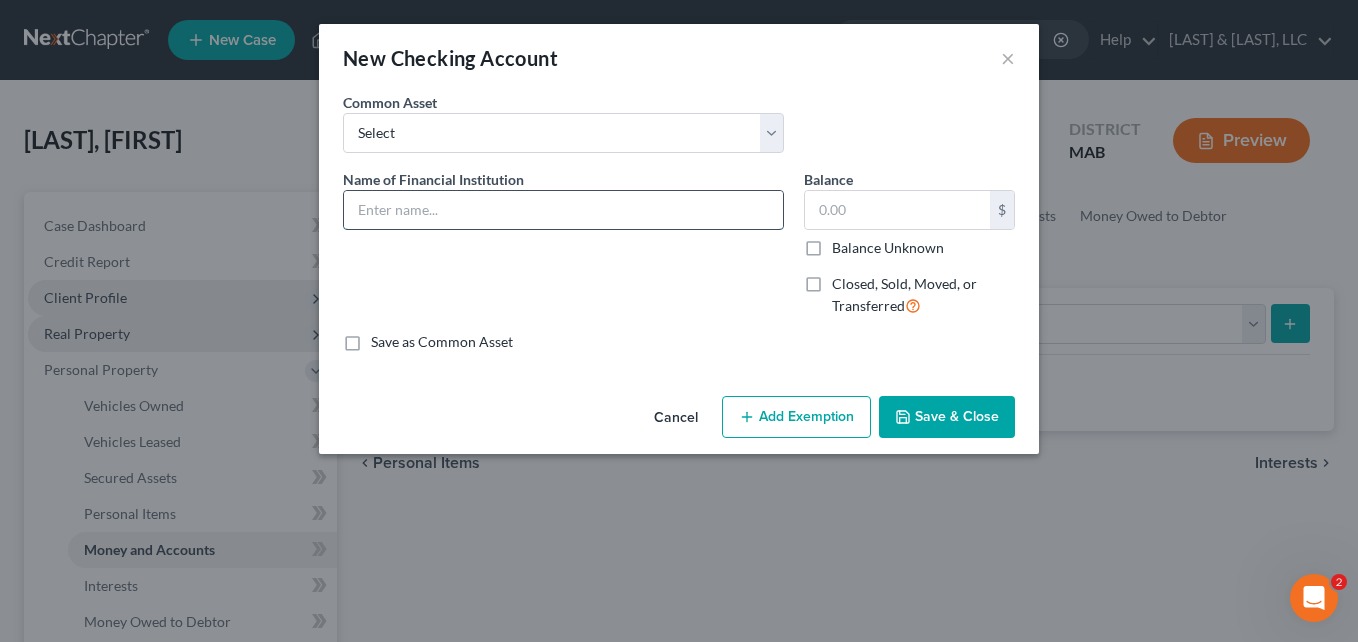 click at bounding box center (563, 210) 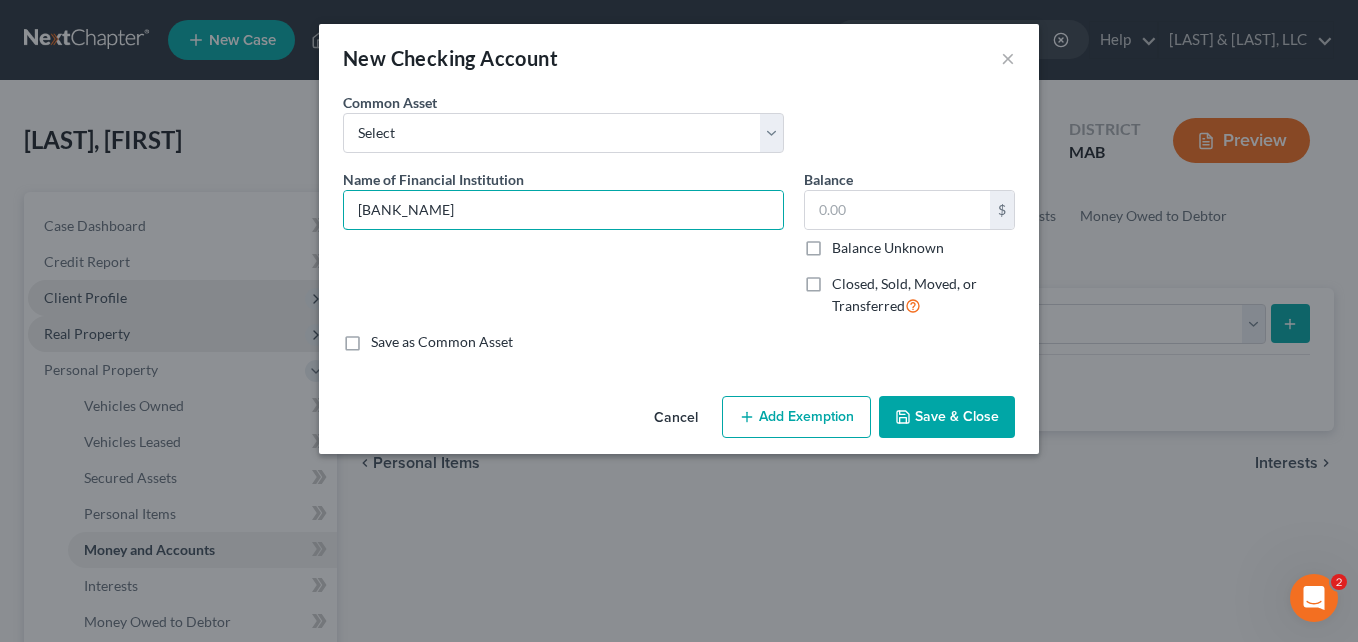 type on "[BANK_NAME]" 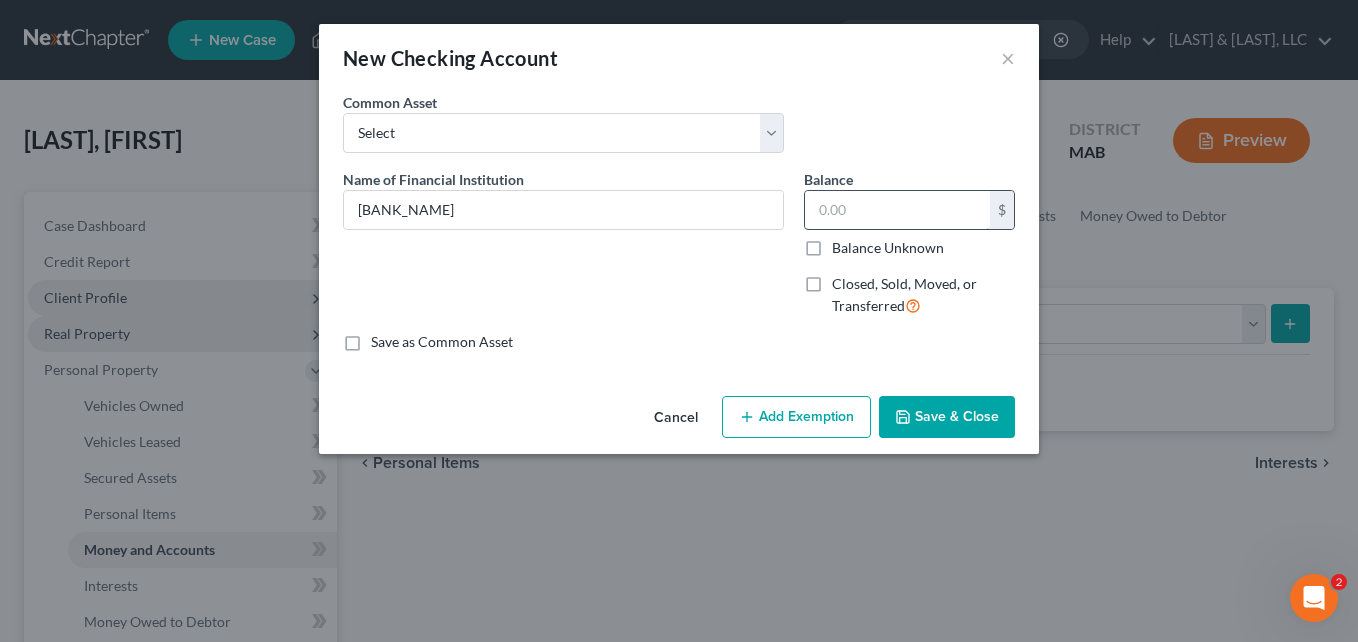 click at bounding box center (897, 210) 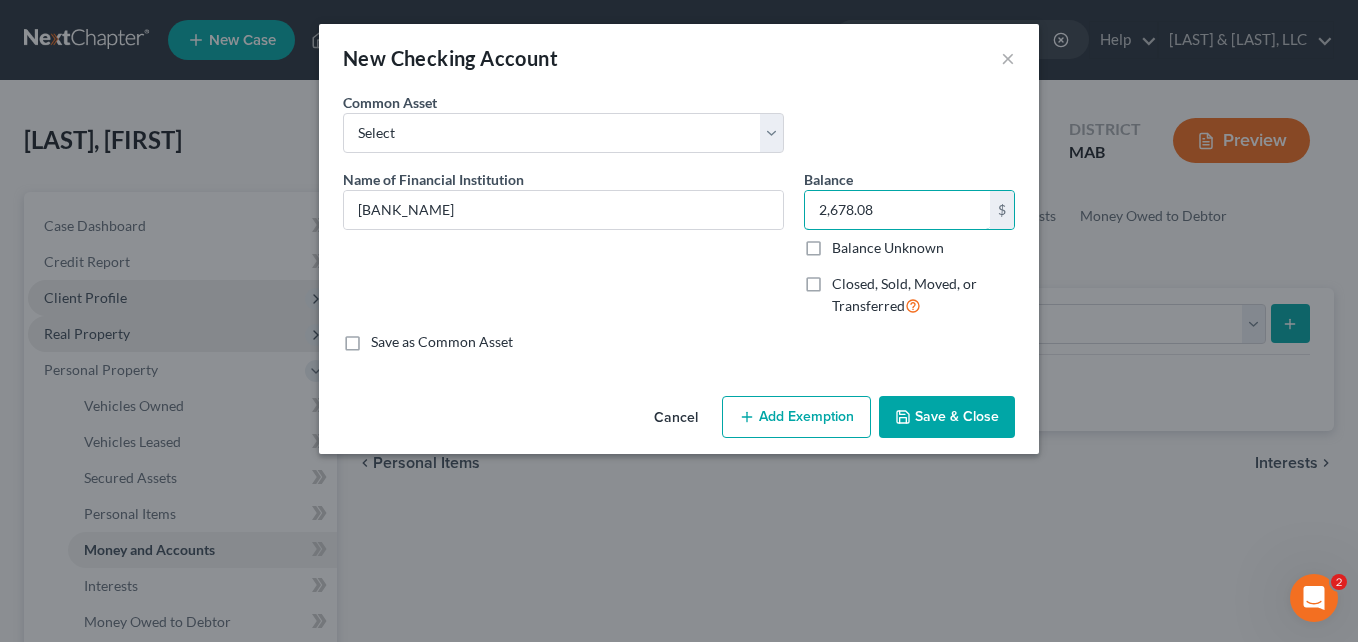 type on "2,678.08" 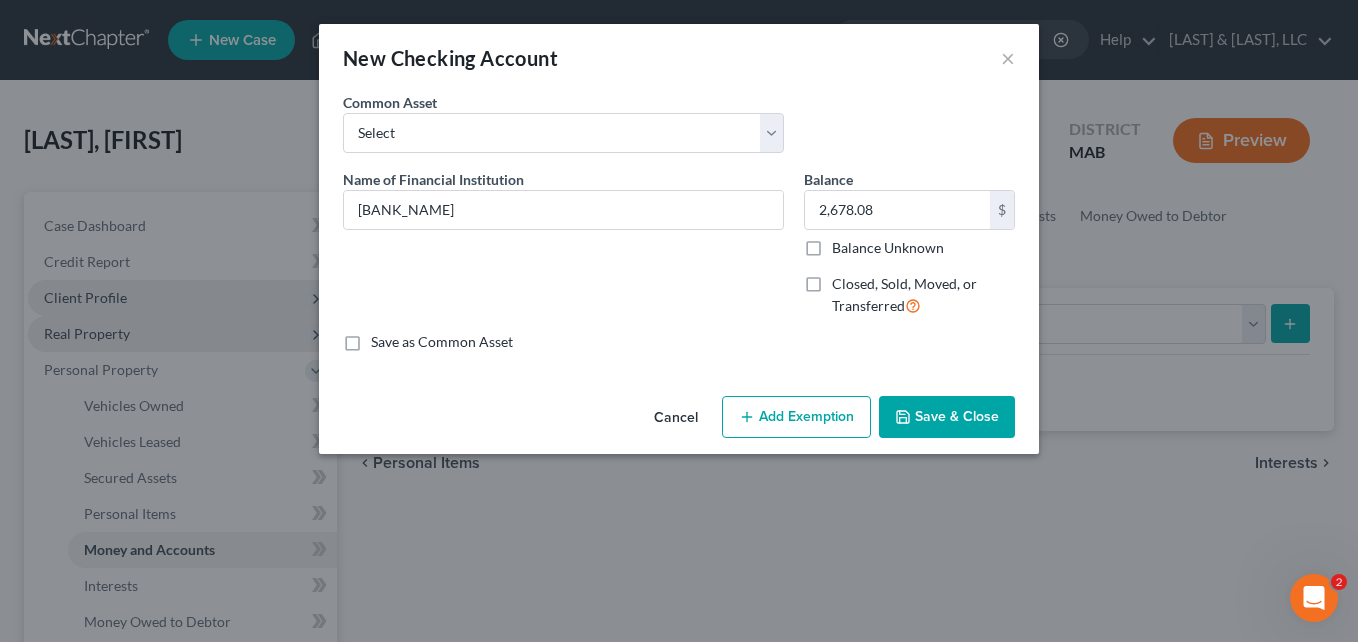 click on "Save & Close" at bounding box center (947, 417) 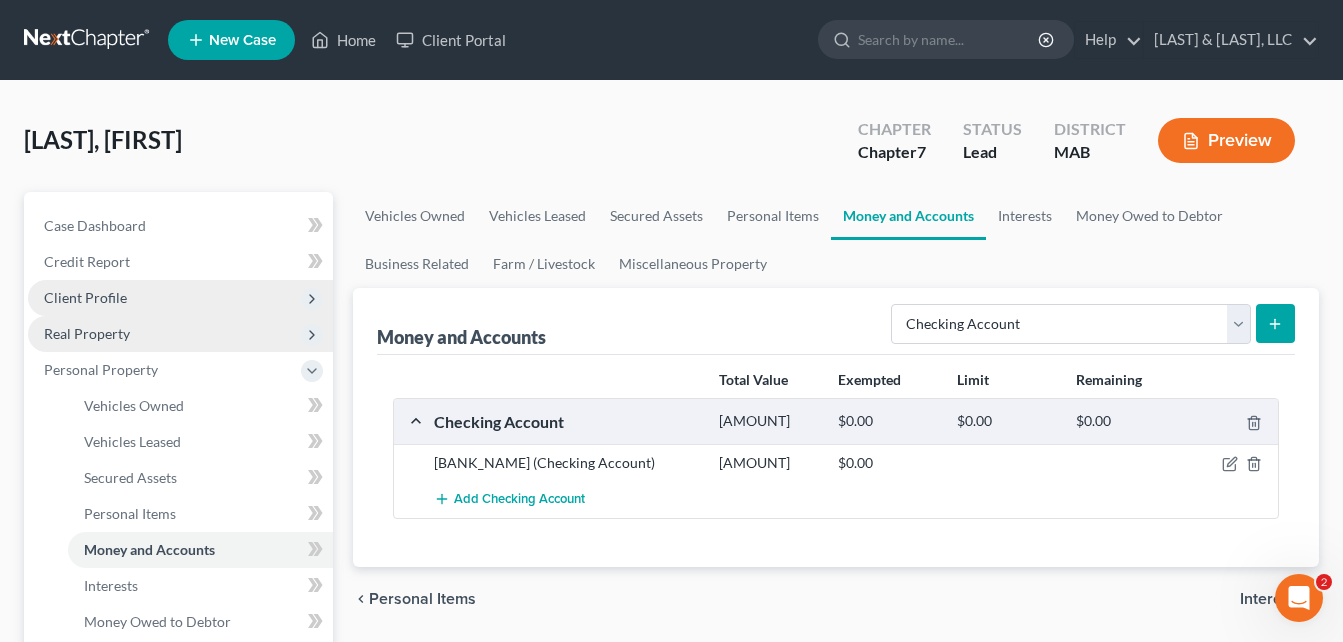 click 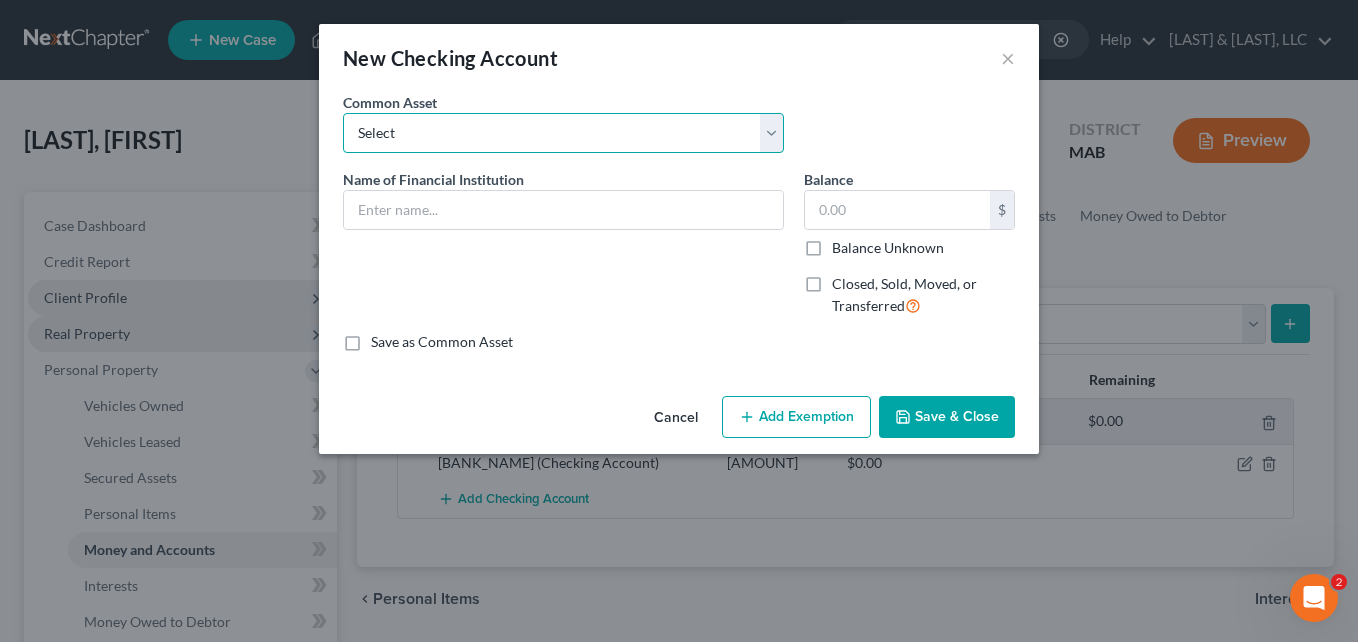 click on "Select [BANK_NAME] Accounts" at bounding box center [563, 133] 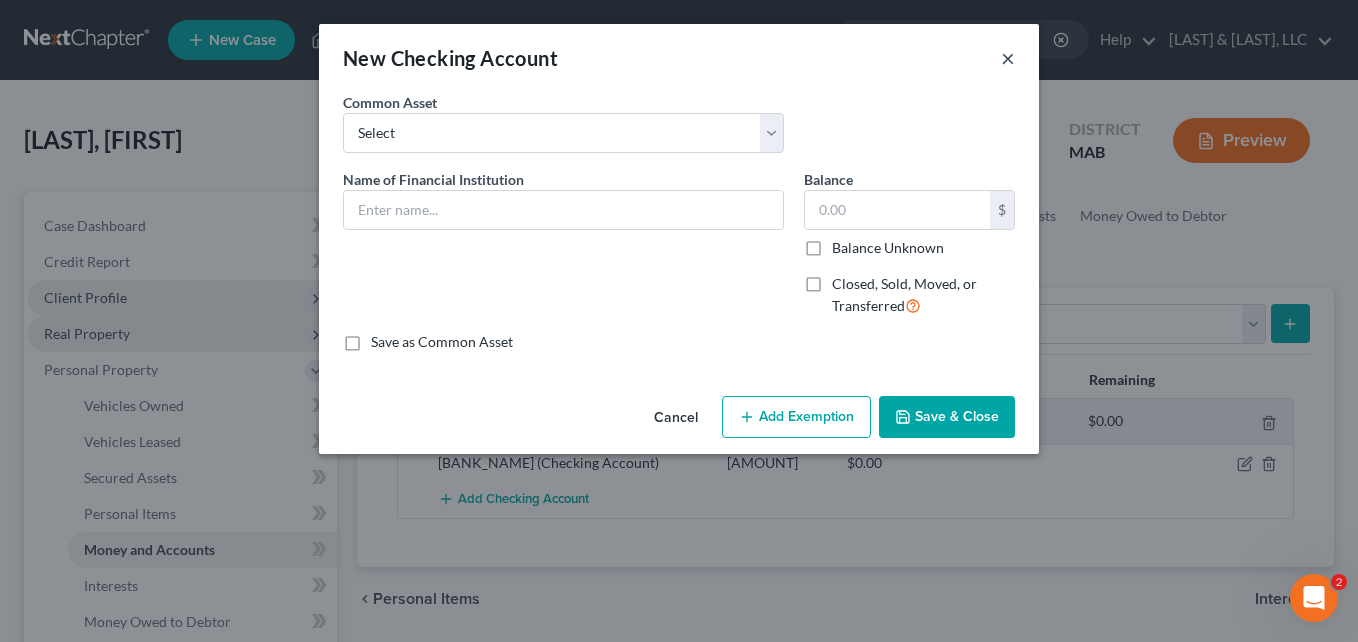 click on "×" at bounding box center [1008, 58] 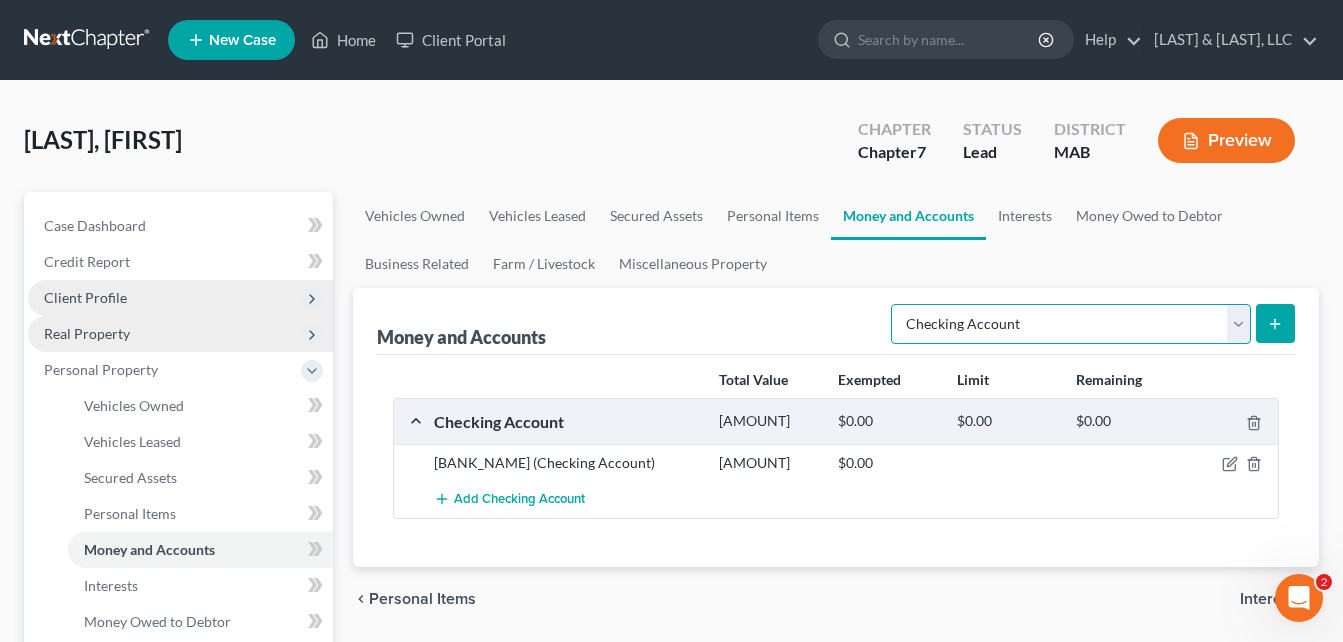click on "Select Account Type Brokerage Cash on Hand Certificates of Deposit Checking Account Money Market Other (Credit Union, Health Savings Account, etc) Safe Deposit Box Savings Account Security Deposits or Prepayments" at bounding box center (1071, 324) 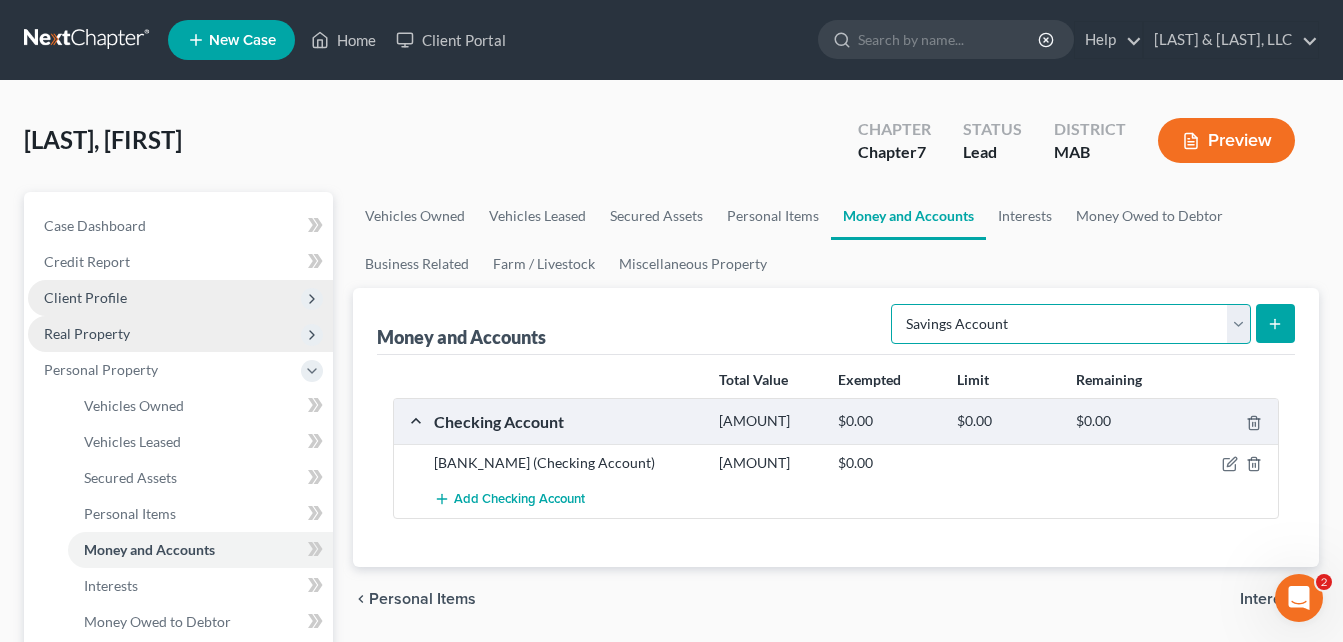 click on "Select Account Type Brokerage Cash on Hand Certificates of Deposit Checking Account Money Market Other (Credit Union, Health Savings Account, etc) Safe Deposit Box Savings Account Security Deposits or Prepayments" at bounding box center [1071, 324] 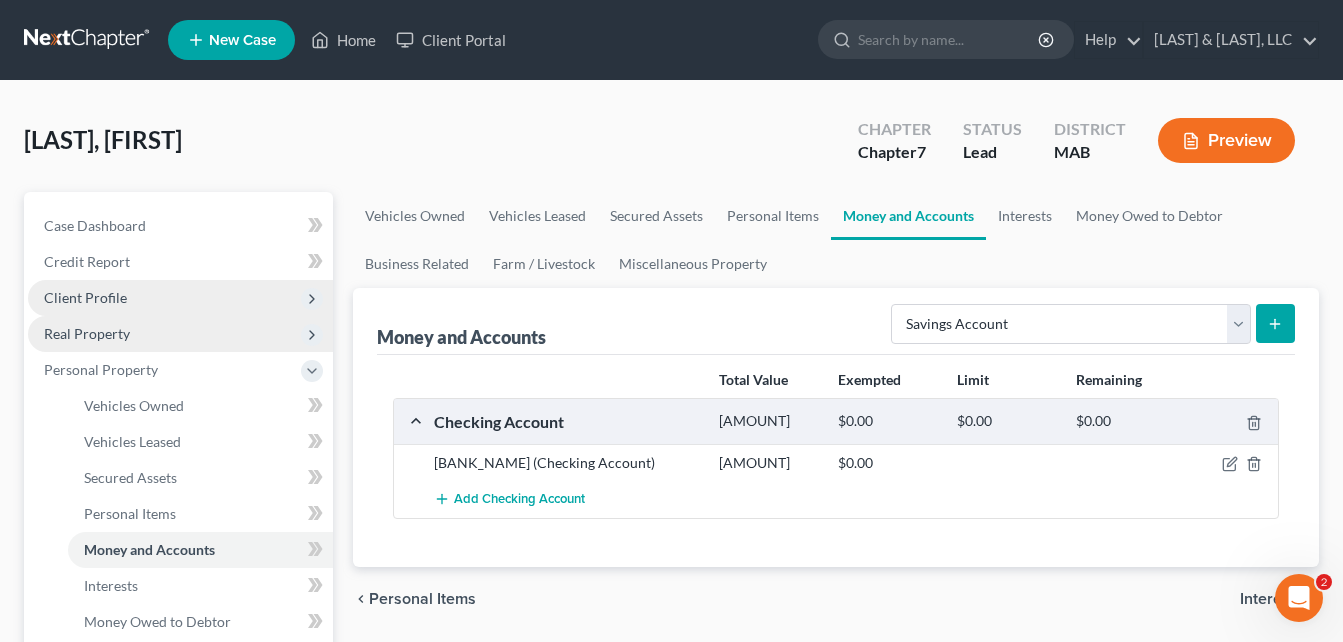click at bounding box center [1275, 323] 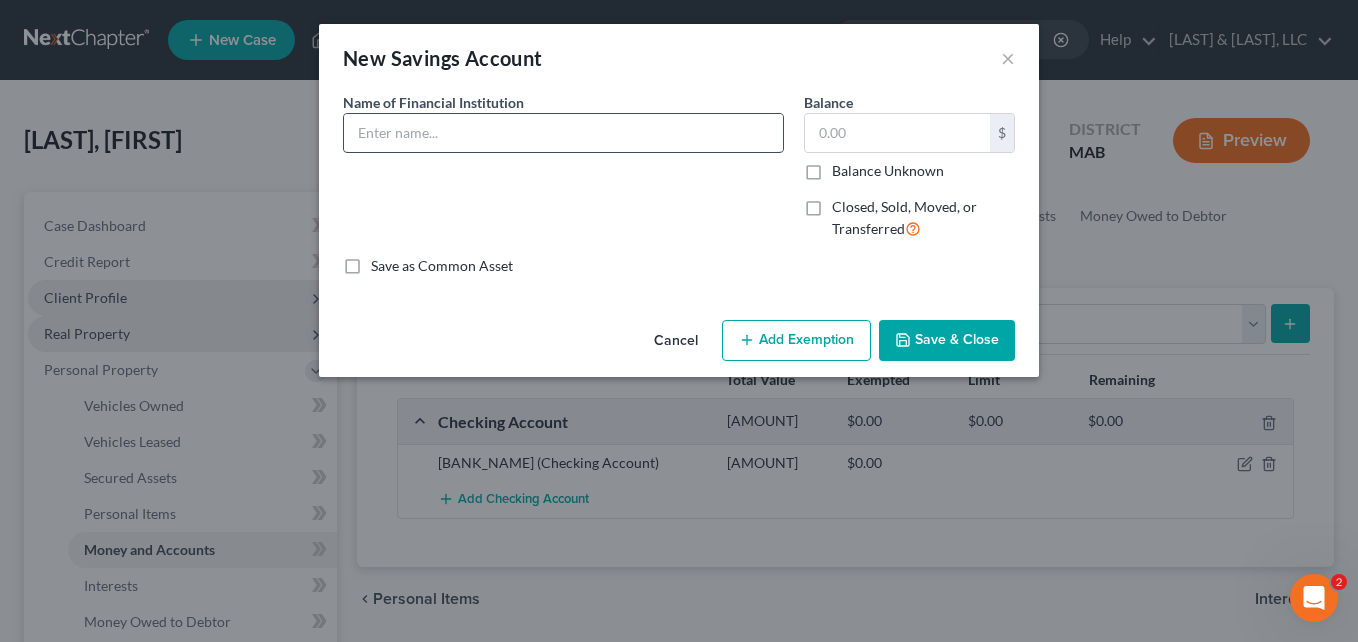click at bounding box center (563, 133) 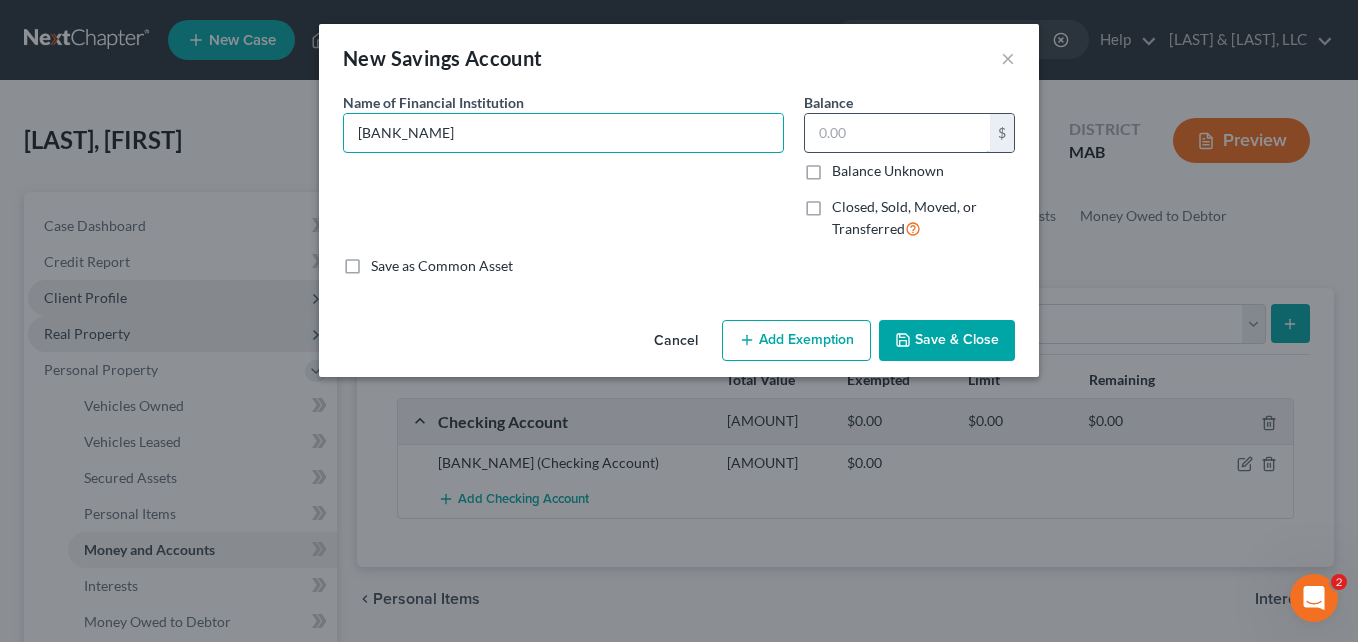 type on "[BANK_NAME]" 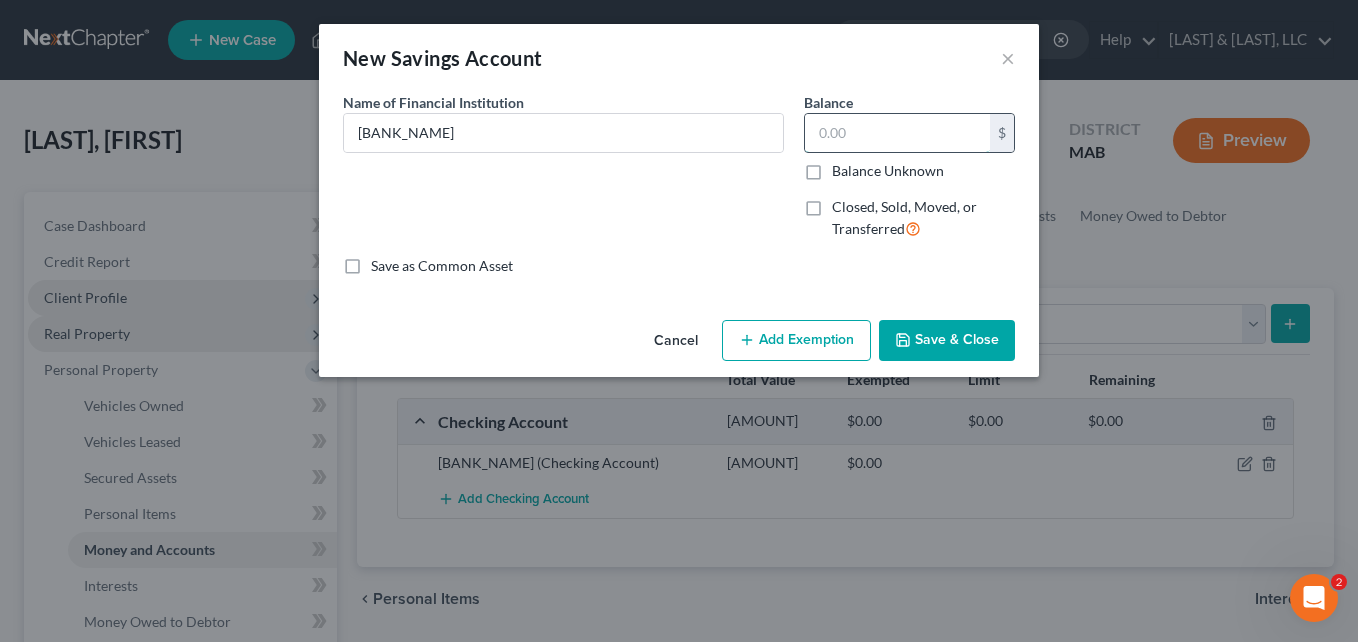 click at bounding box center (897, 133) 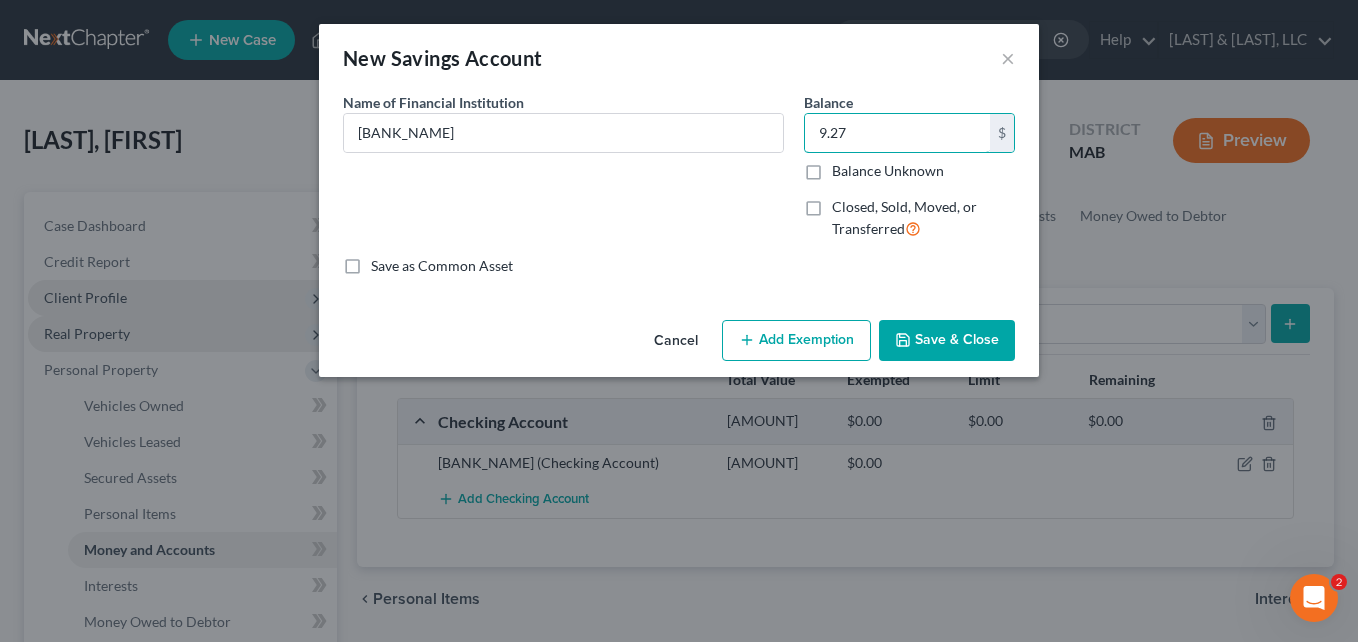 type on "9.27" 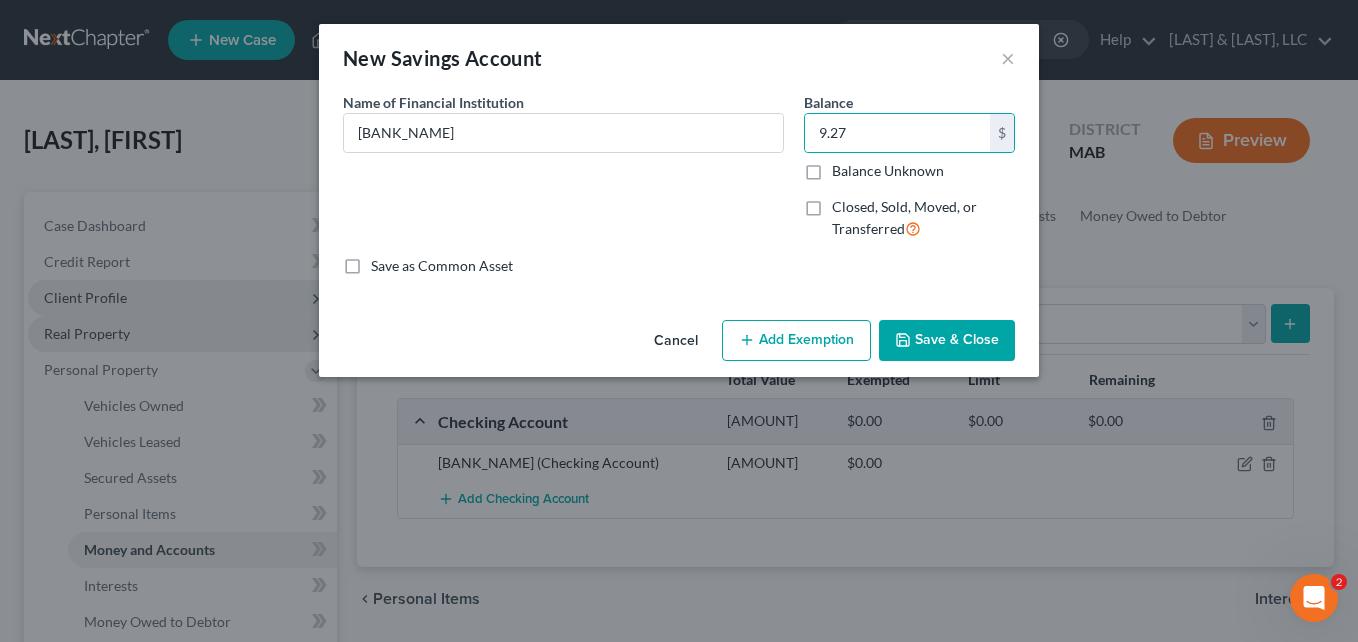 click on "Save & Close" at bounding box center (947, 341) 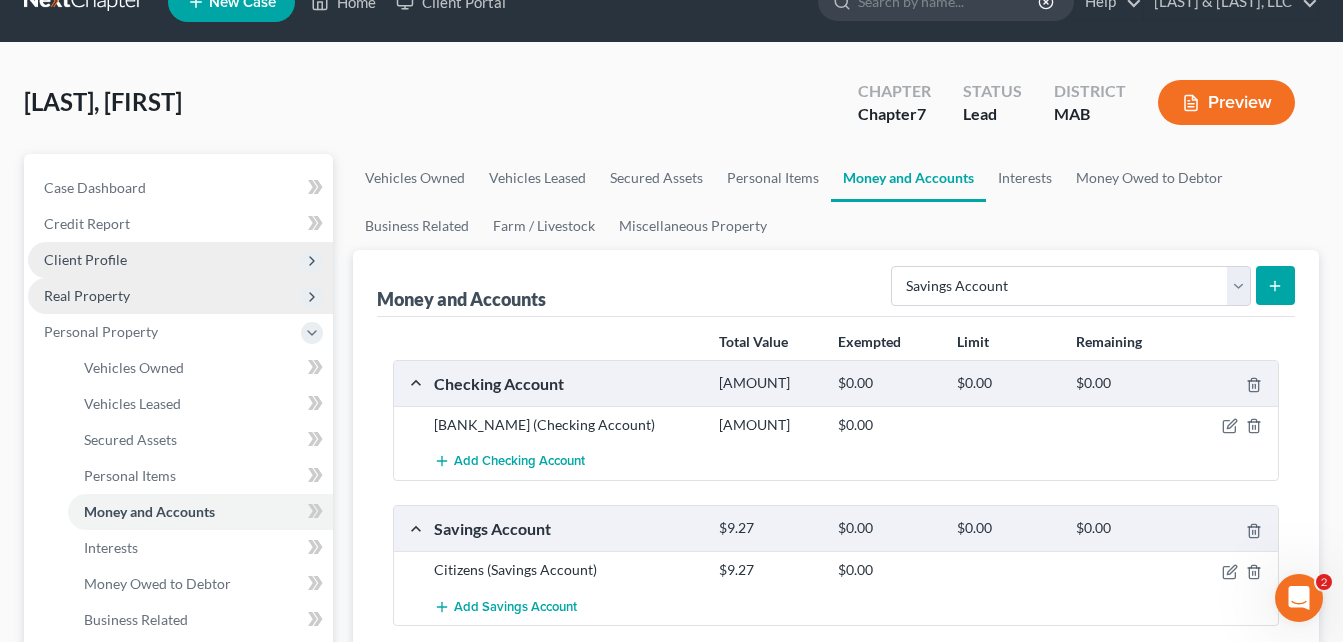 scroll, scrollTop: 200, scrollLeft: 0, axis: vertical 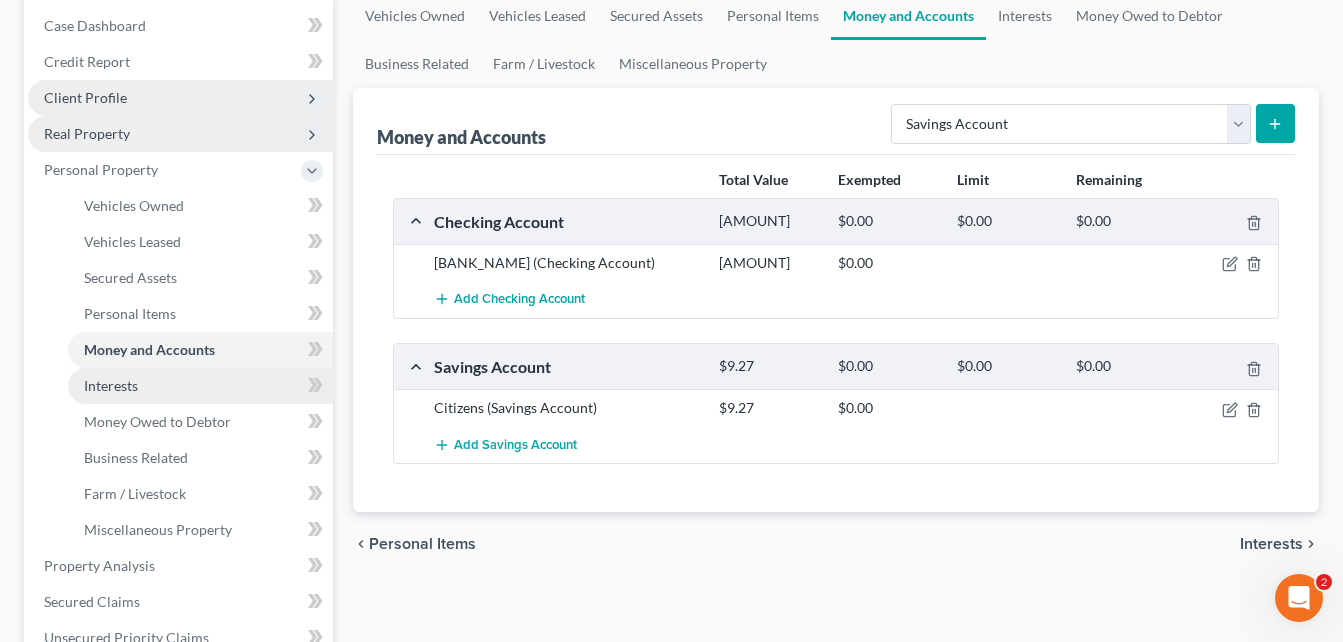 click on "Interests" at bounding box center [200, 386] 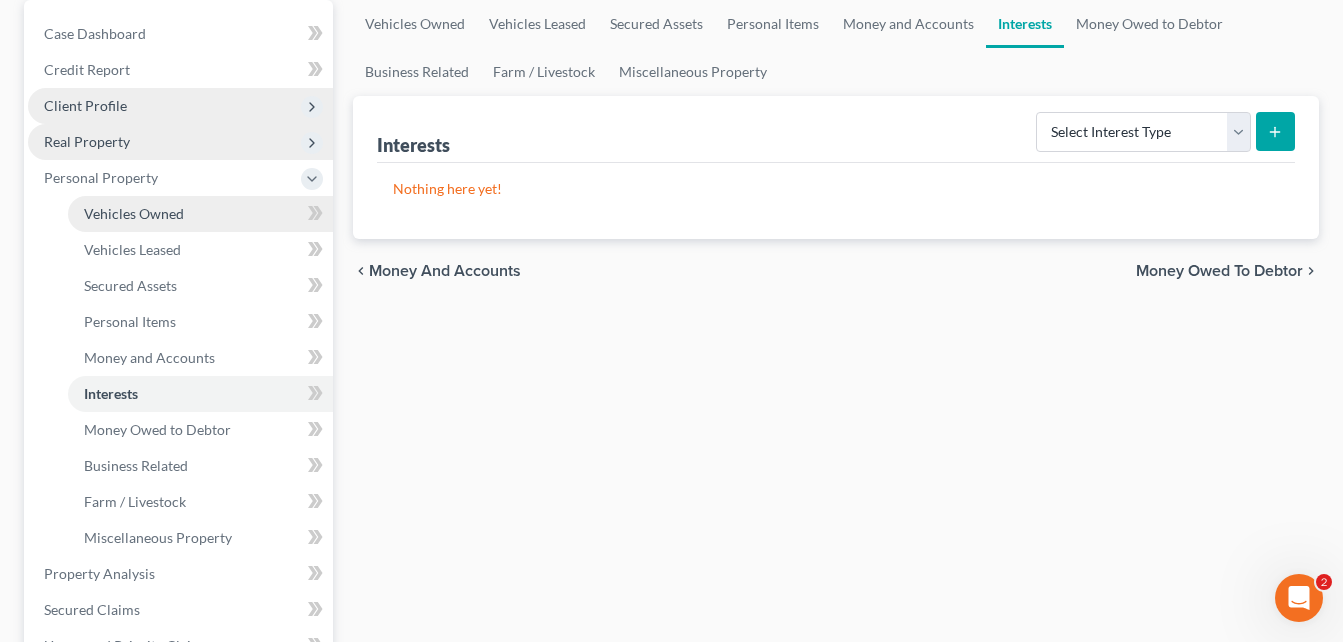 scroll, scrollTop: 200, scrollLeft: 0, axis: vertical 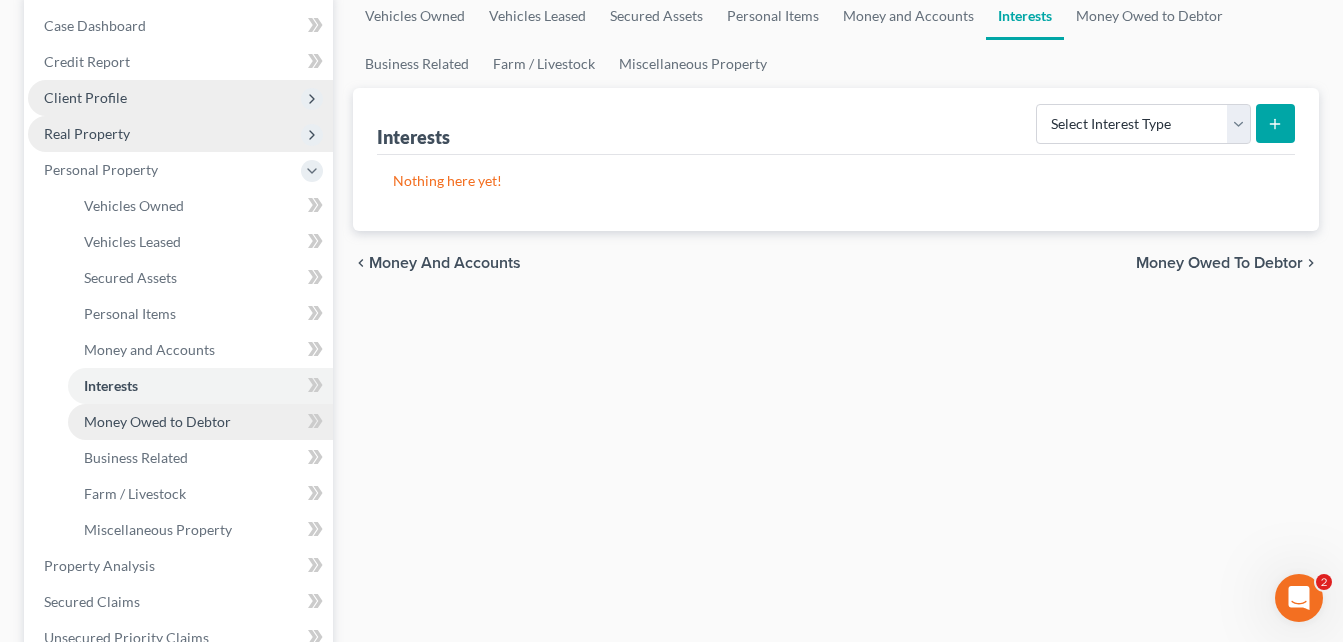 click on "Money Owed to Debtor" at bounding box center [157, 421] 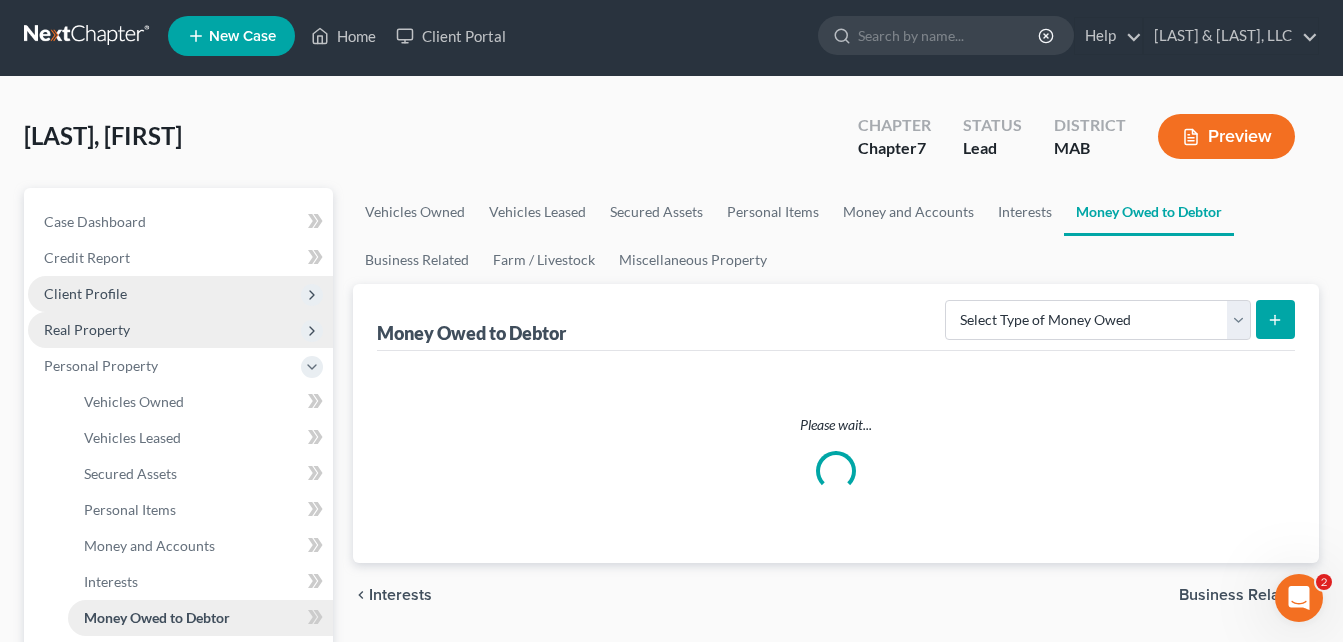 scroll, scrollTop: 0, scrollLeft: 0, axis: both 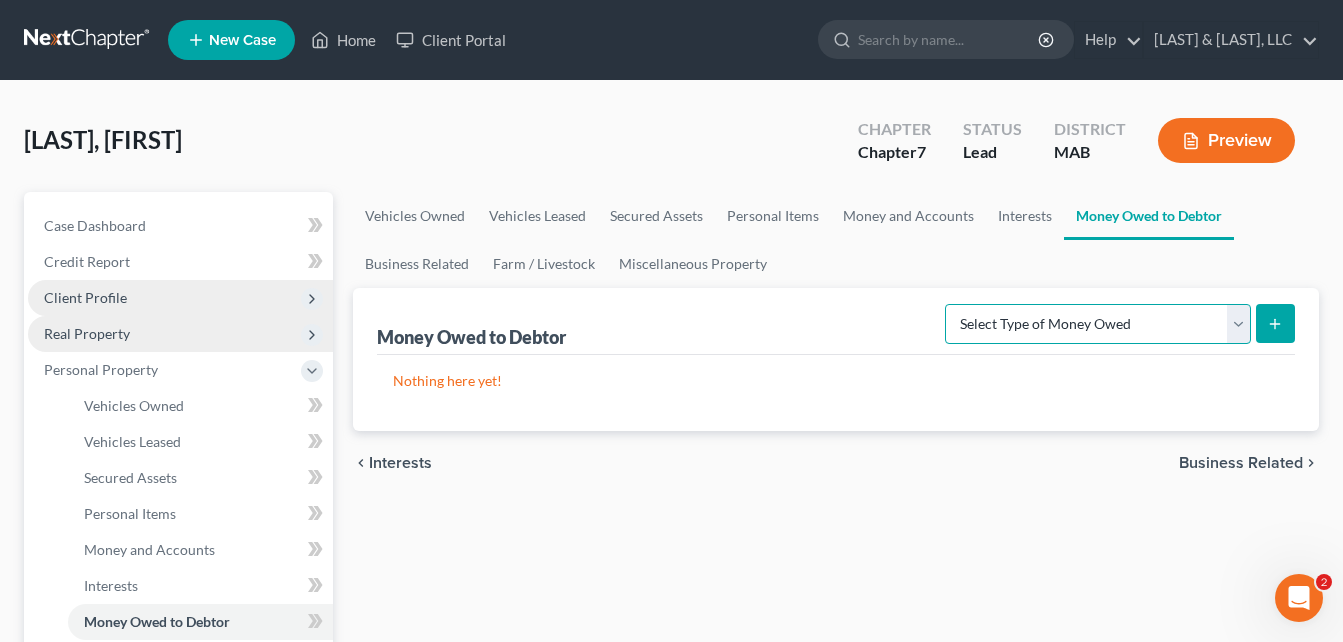 click on "Select Type of Money Owed Accounts Receivable Alimony Child Support Claims Against Third Parties Disability Benefits Disability Insurance Payments Divorce Settlements Equitable or Future Interests Expected Tax Refund and Unused NOLs Financial Assets Not Yet Listed Life Estate of Descendants Maintenance Other Contingent & Unliquidated Claims Property Settlements Sick or Vacation Pay Social Security Benefits Trusts Unpaid Loans Unpaid Wages Workers Compensation" at bounding box center (1098, 324) 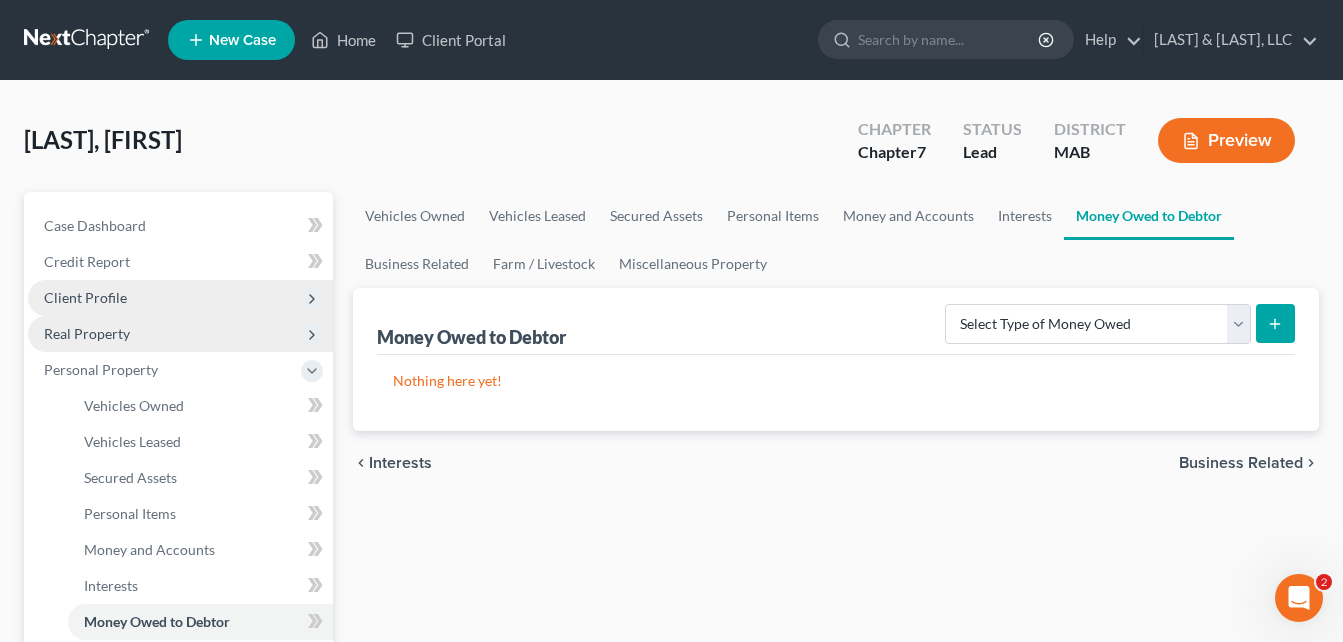 click on "Vehicles Owned
Vehicles Leased
Secured Assets
Personal Items
Money and Accounts
Interests
Money Owed to Debtor
Business Related
Farm / Livestock
Miscellaneous Property
Money Owed to Debtor Select Type of Money Owed Accounts Receivable Alimony Child Support Claims Against Third Parties Disability Benefits Disability Insurance Payments Divorce Settlements Equitable or Future Interests Expected Tax Refund and Unused NOLs Financial Assets Not Yet Listed Life Estate of Descendants Maintenance Other Contingent & Unliquidated Claims Property Settlements Sick or Vacation Pay Social Security Benefits Trusts Unpaid Loans Unpaid Wages Workers Compensation
Nothing here yet!
chevron_left
Interests
Business Related
chevron_right" at bounding box center (836, 769) 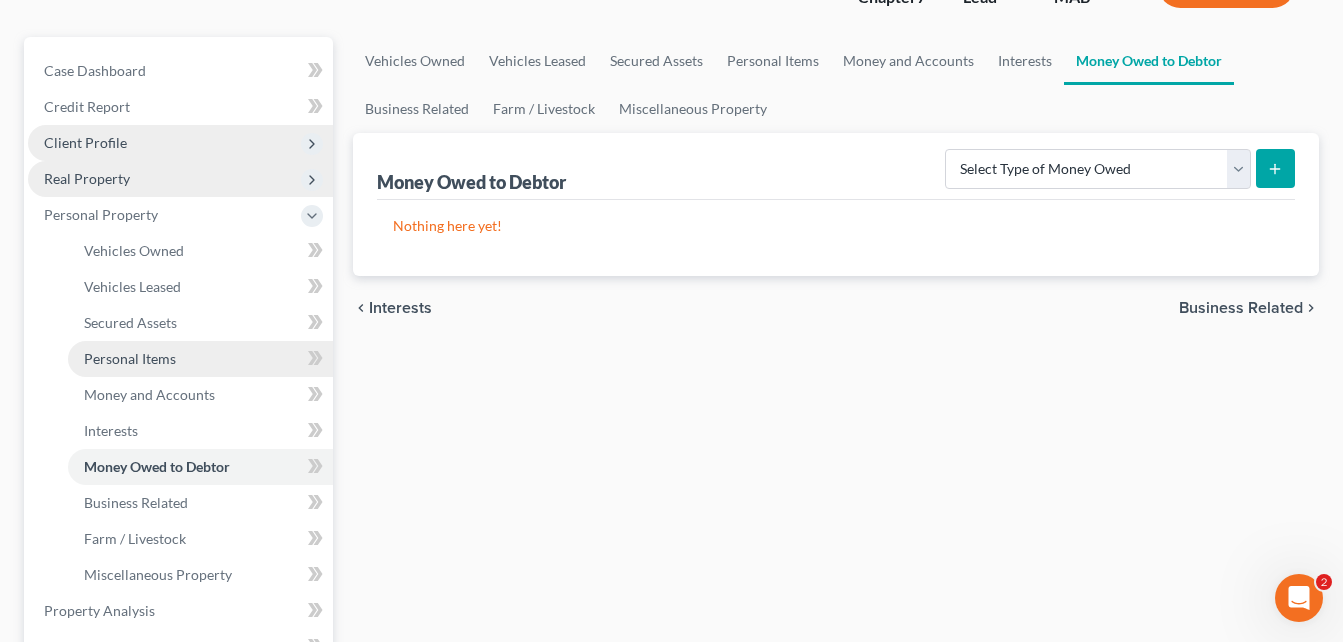 scroll, scrollTop: 200, scrollLeft: 0, axis: vertical 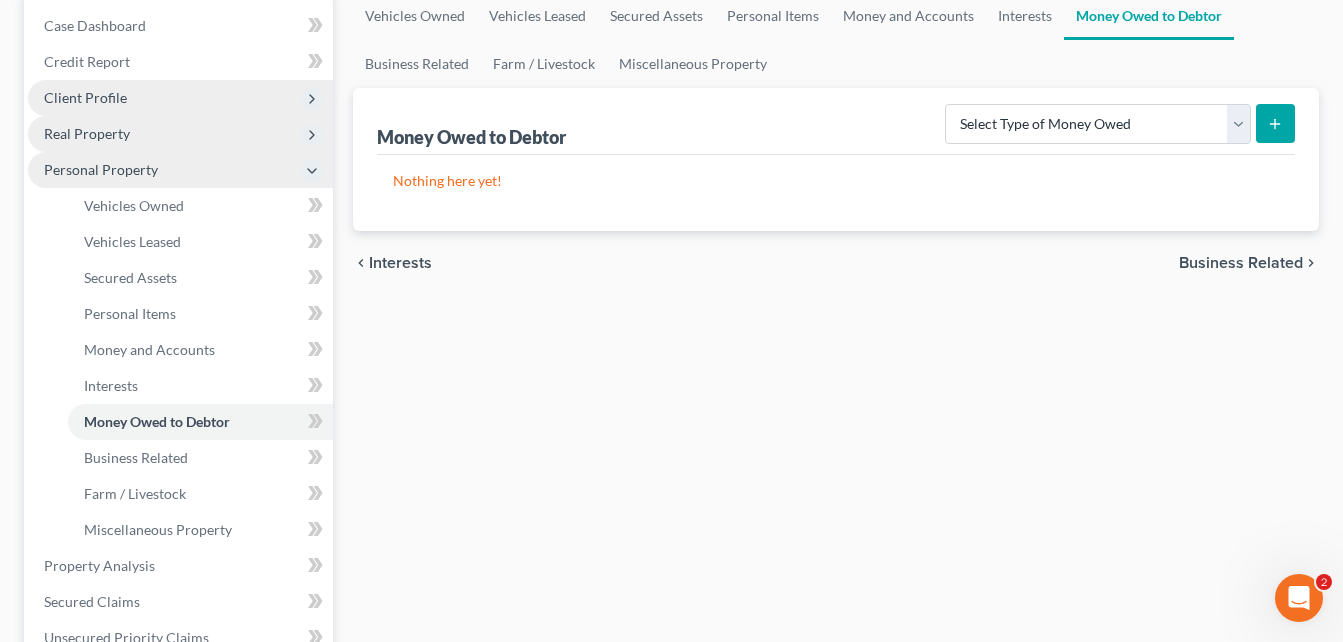 click 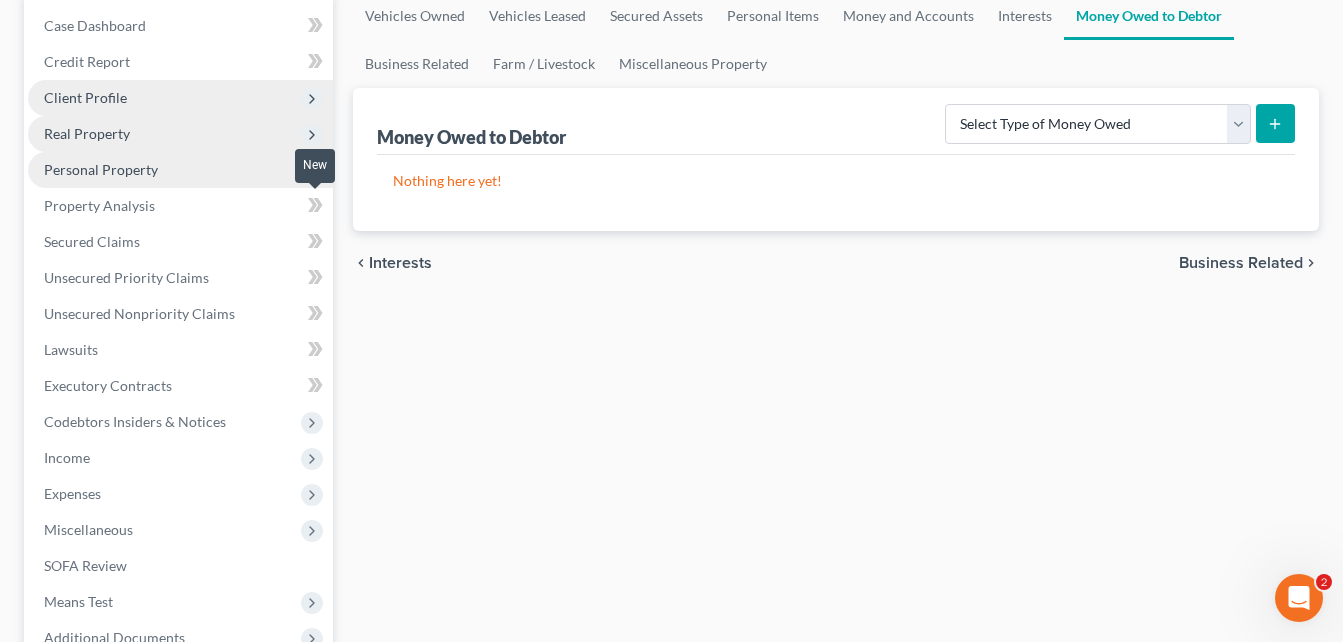 click 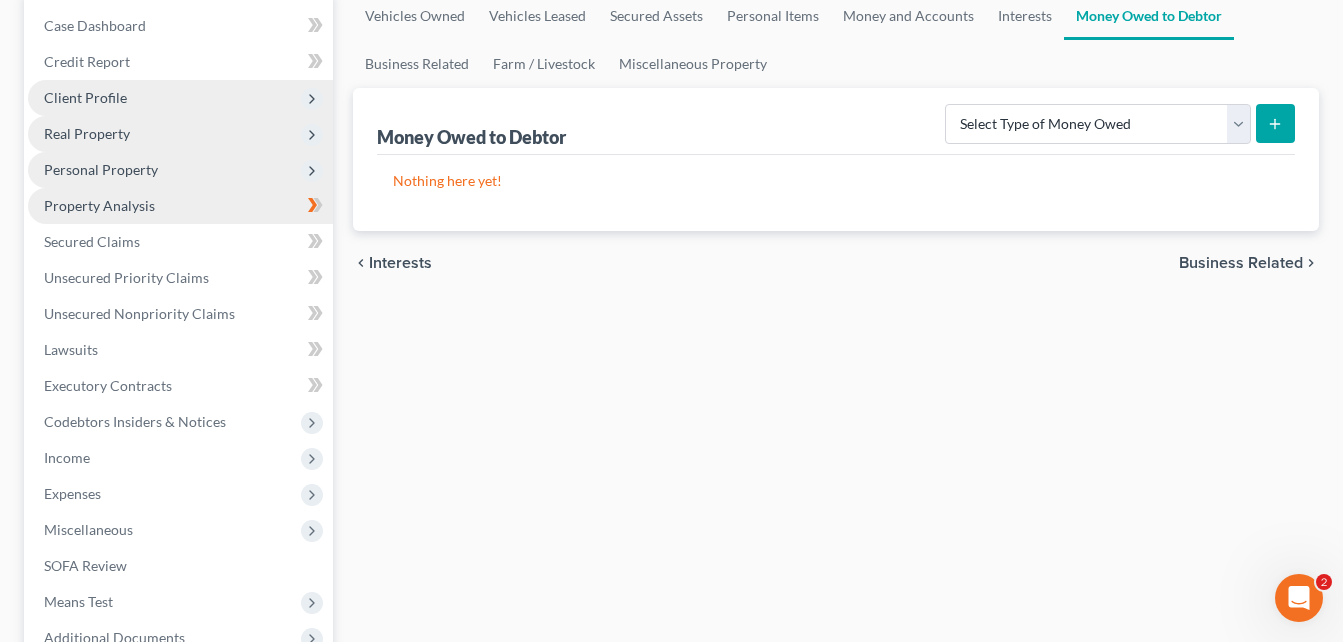 click on "Property Analysis" at bounding box center [180, 206] 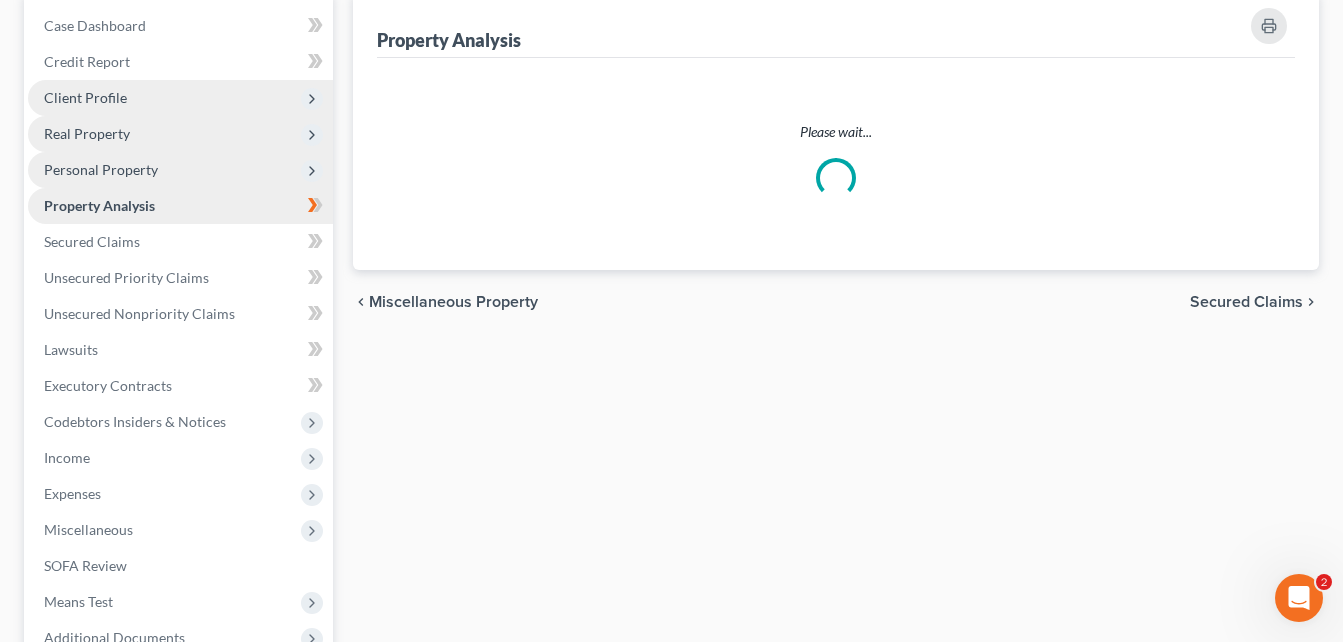 scroll, scrollTop: 0, scrollLeft: 0, axis: both 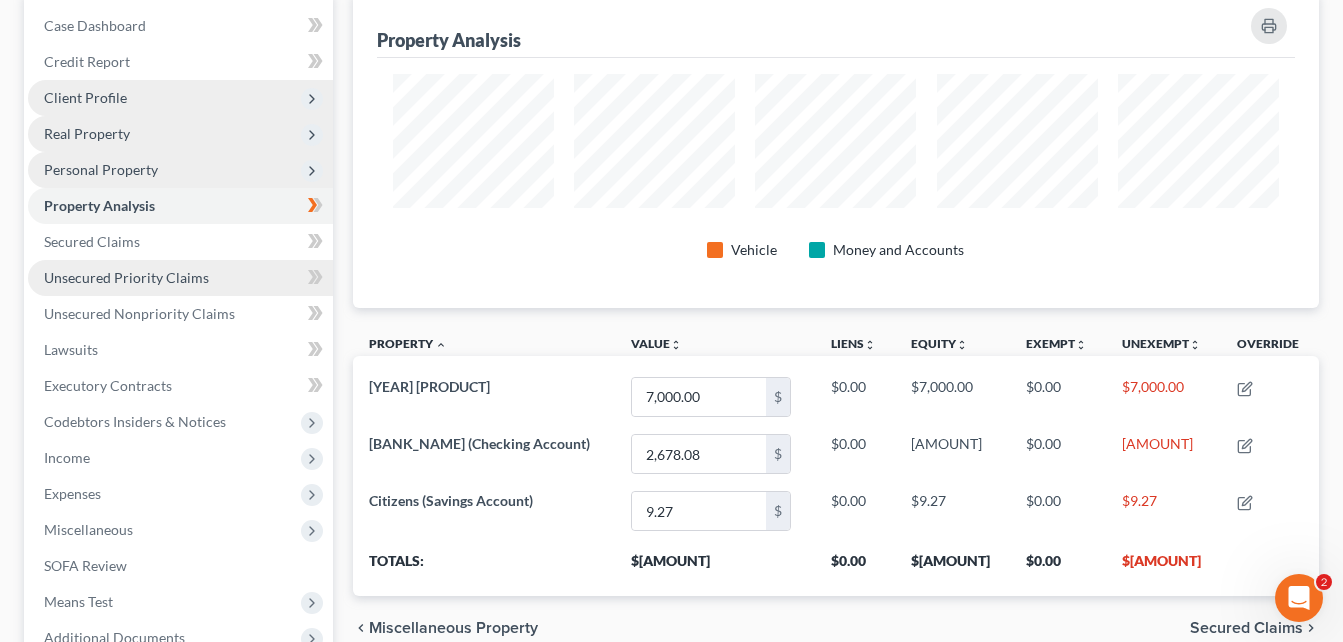 click on "Unsecured Priority Claims" at bounding box center (126, 277) 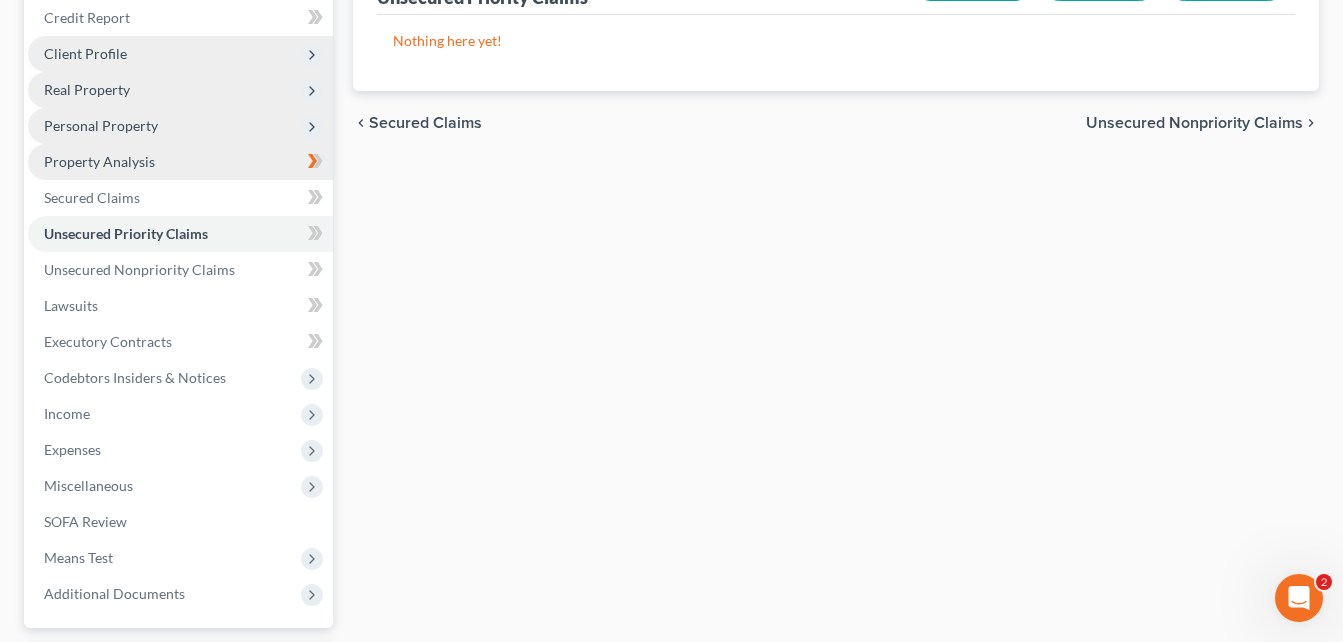 scroll, scrollTop: 200, scrollLeft: 0, axis: vertical 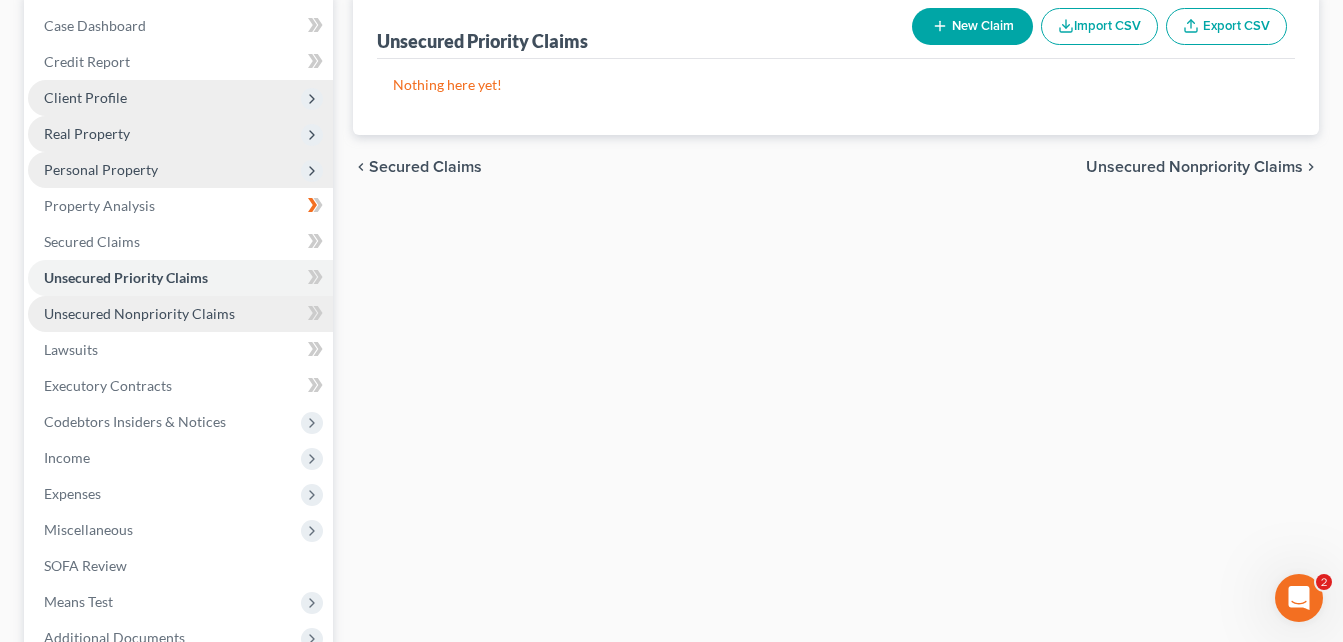 click on "Unsecured Nonpriority Claims" at bounding box center (139, 313) 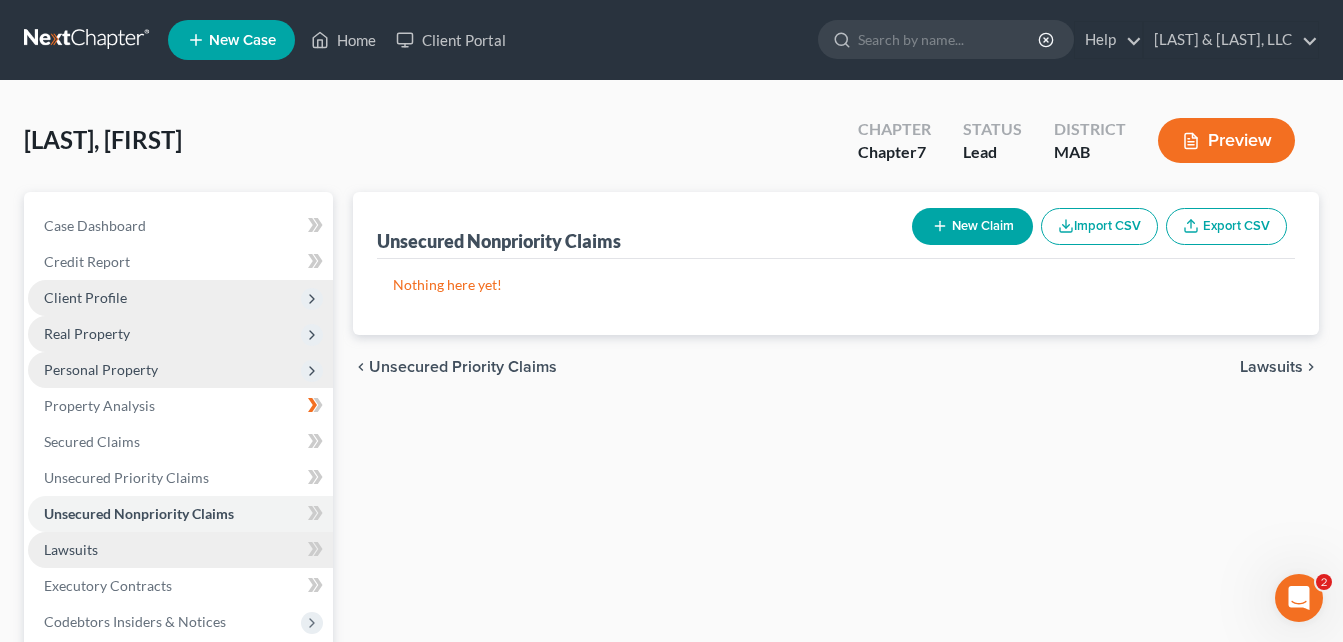 scroll, scrollTop: 200, scrollLeft: 0, axis: vertical 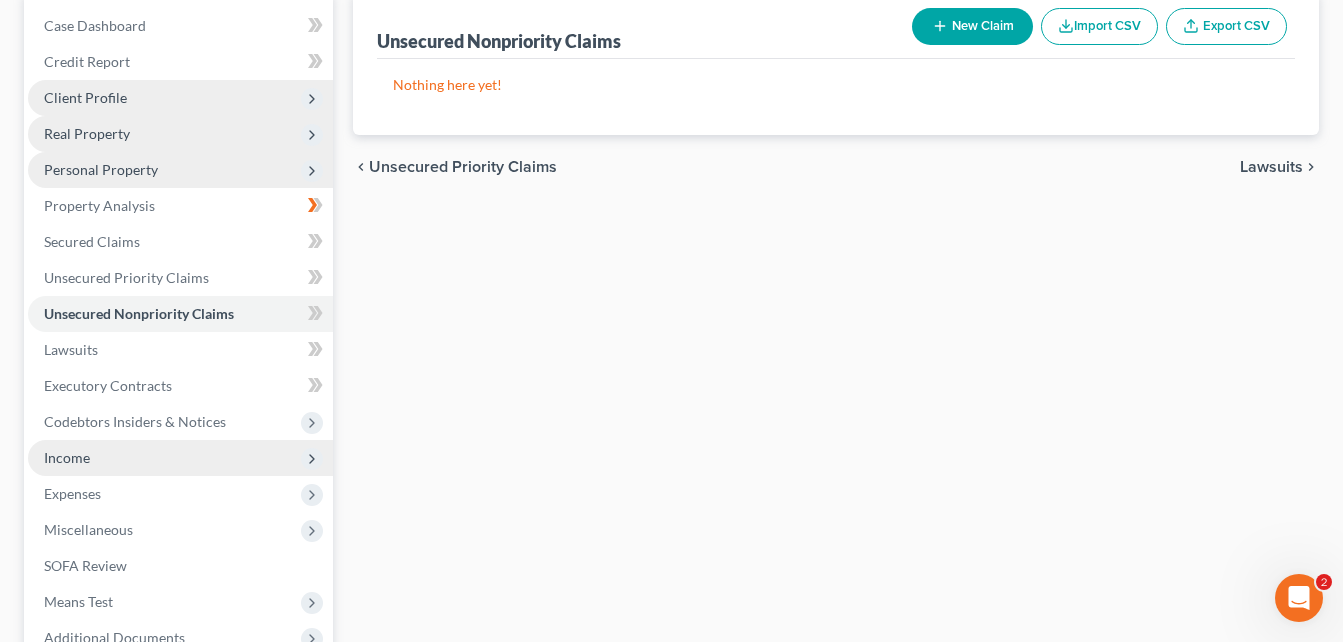 click on "Income" at bounding box center [180, 458] 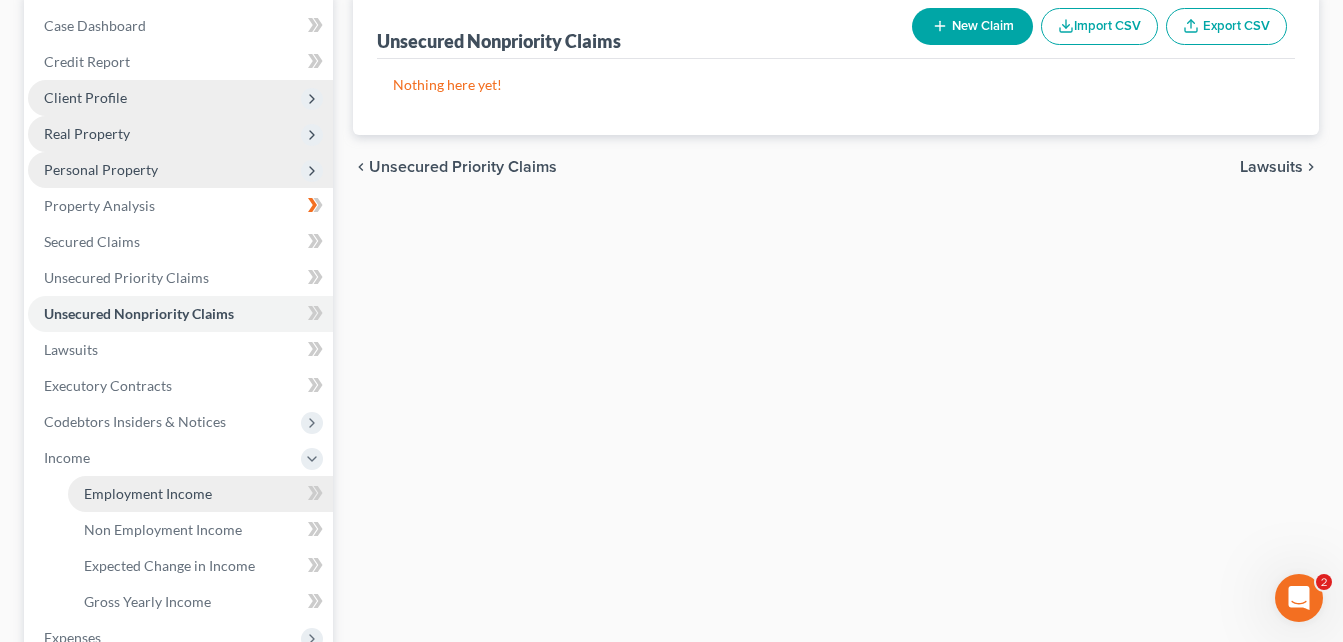 click on "Employment Income" at bounding box center [200, 494] 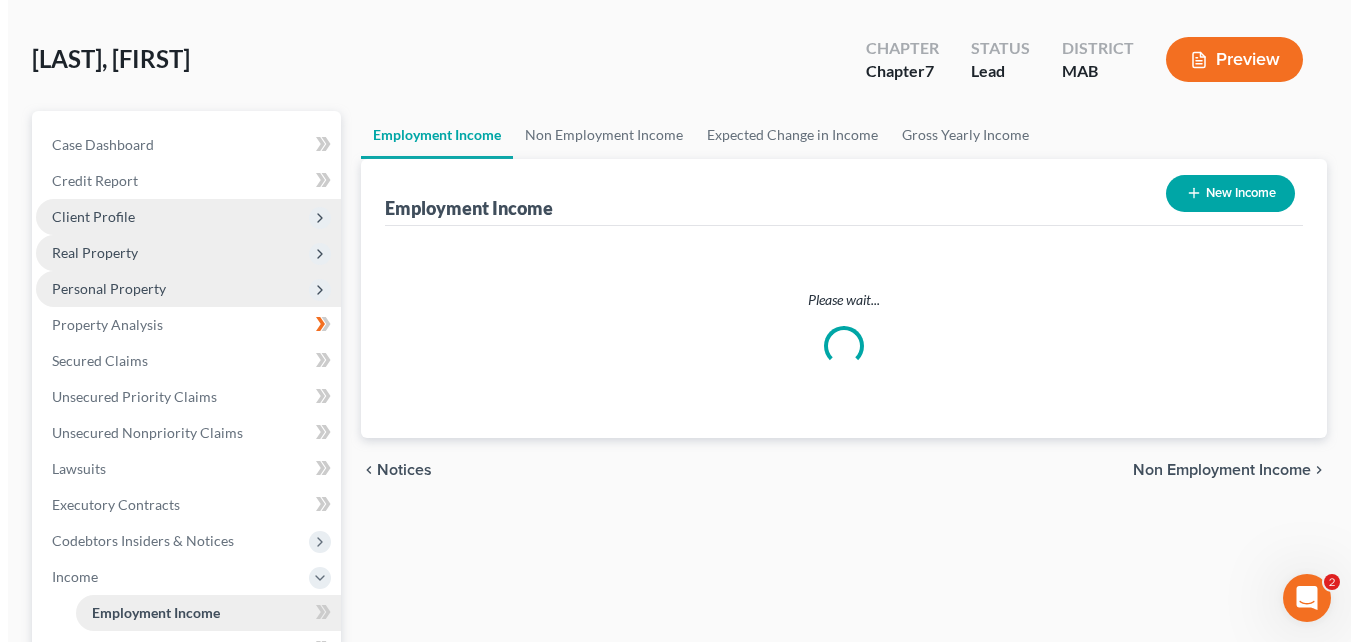 scroll, scrollTop: 0, scrollLeft: 0, axis: both 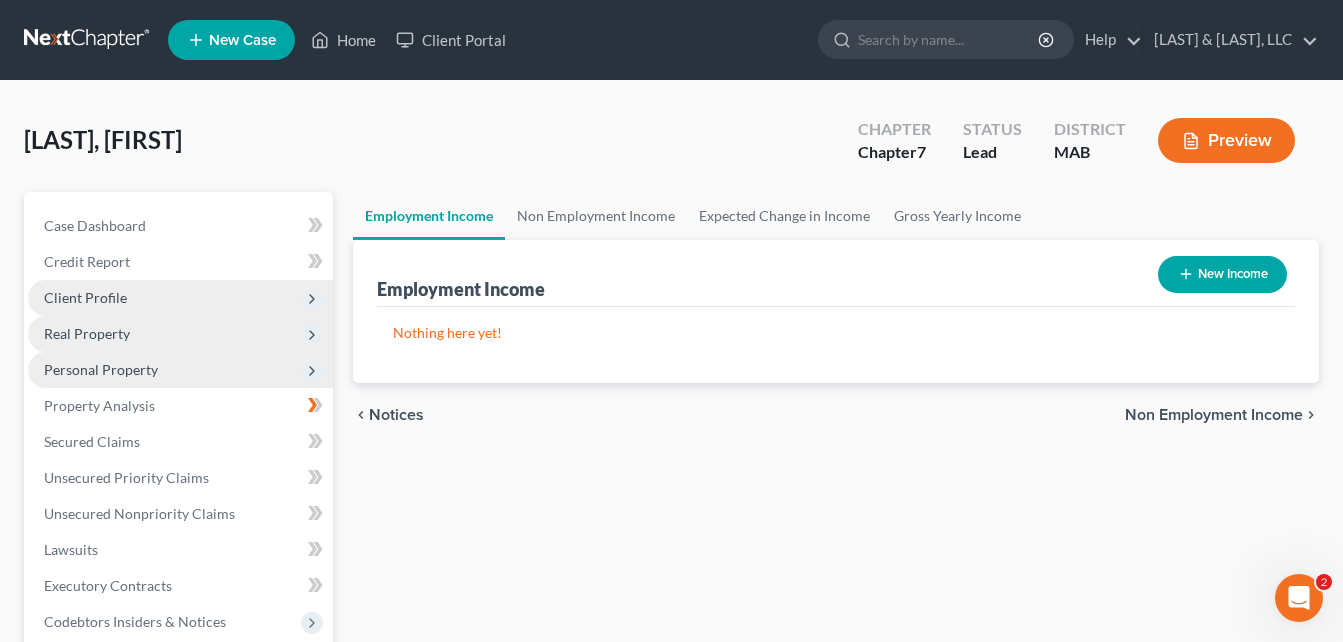 click on "New Income" at bounding box center [1222, 274] 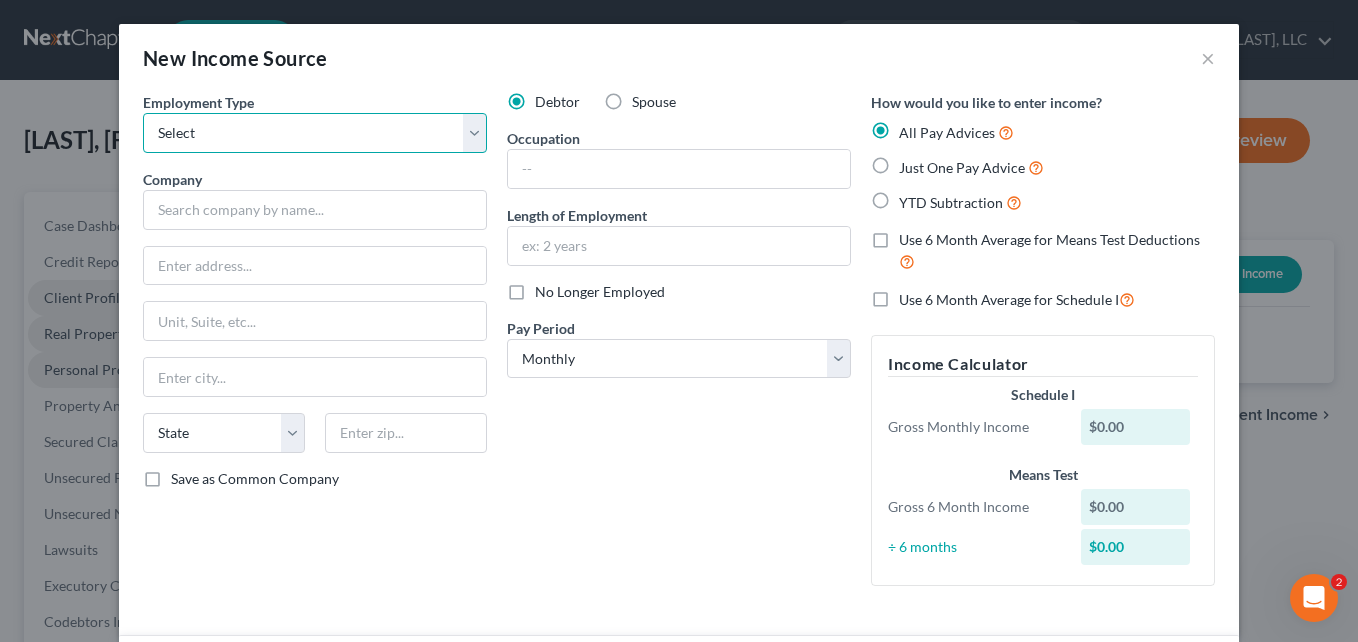 click on "Select Full or Part Time Employment Self Employment" at bounding box center (315, 133) 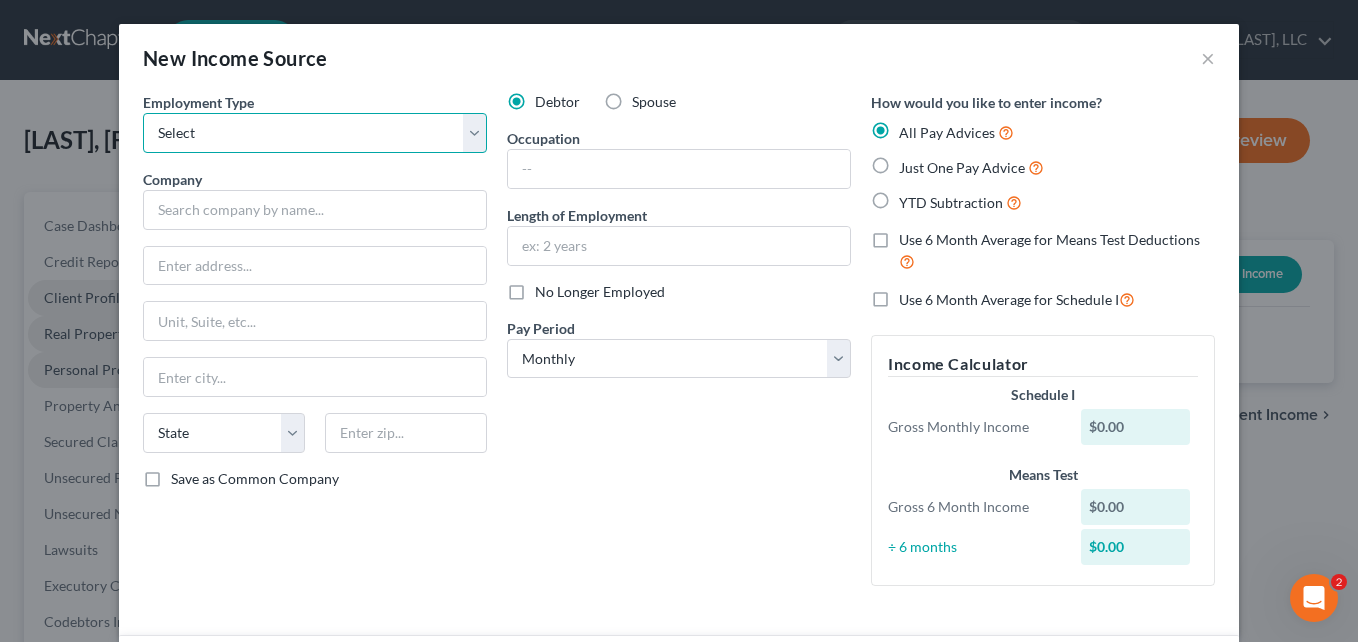 select on "0" 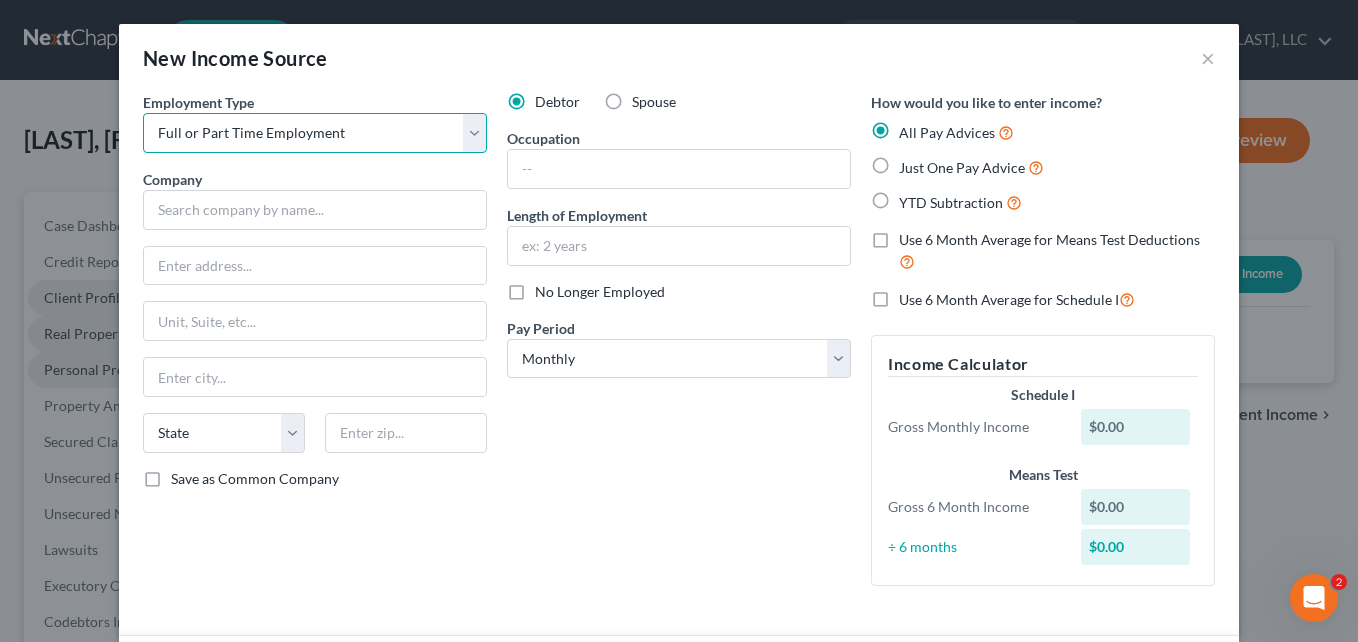 click on "Select Full or Part Time Employment Self Employment" at bounding box center [315, 133] 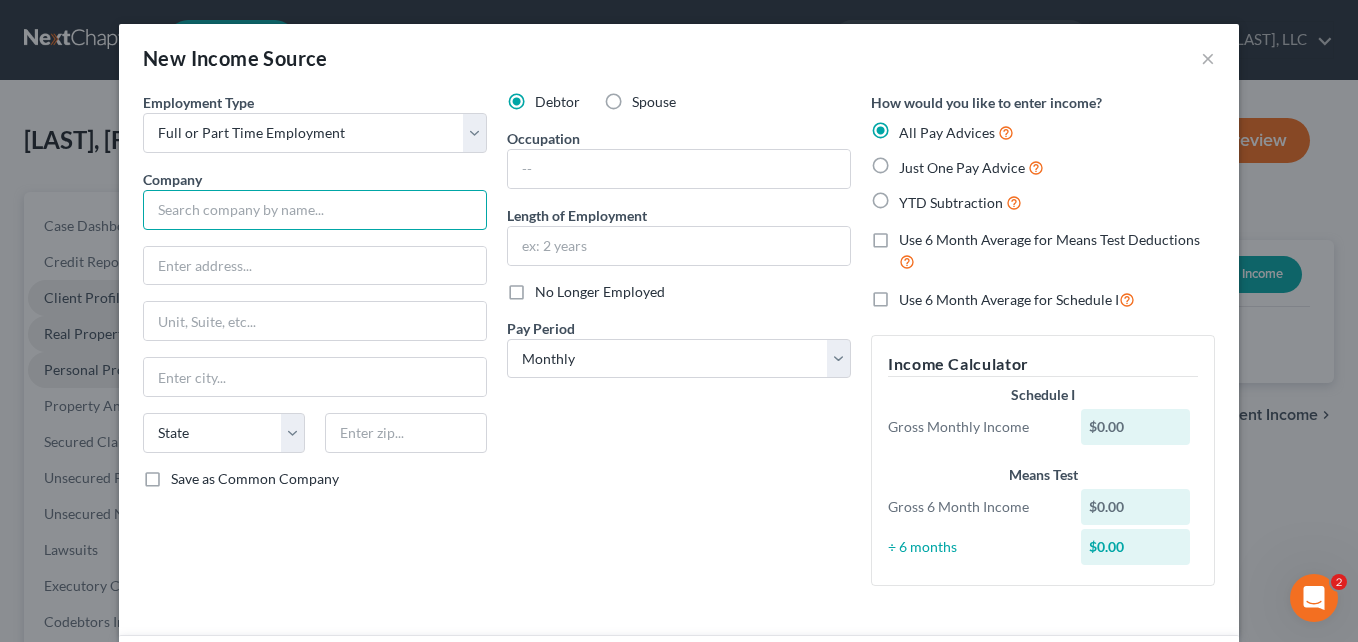 click at bounding box center (315, 210) 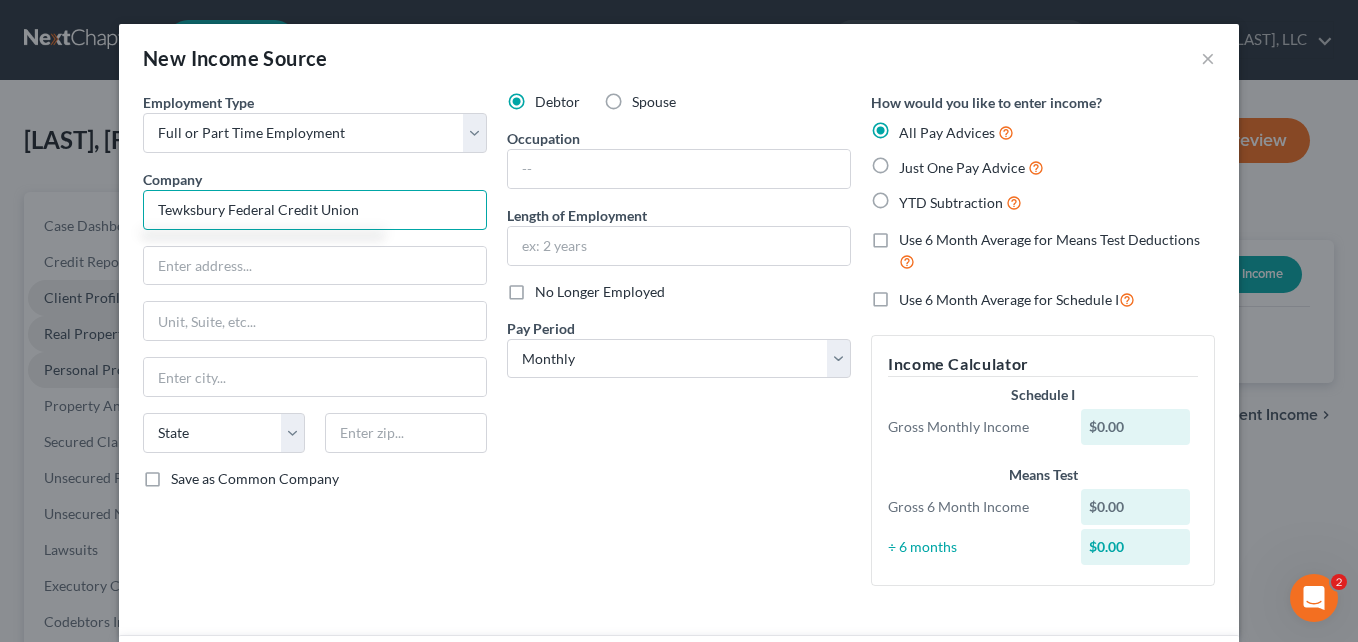 type on "Tewksbury Federal Credit Union" 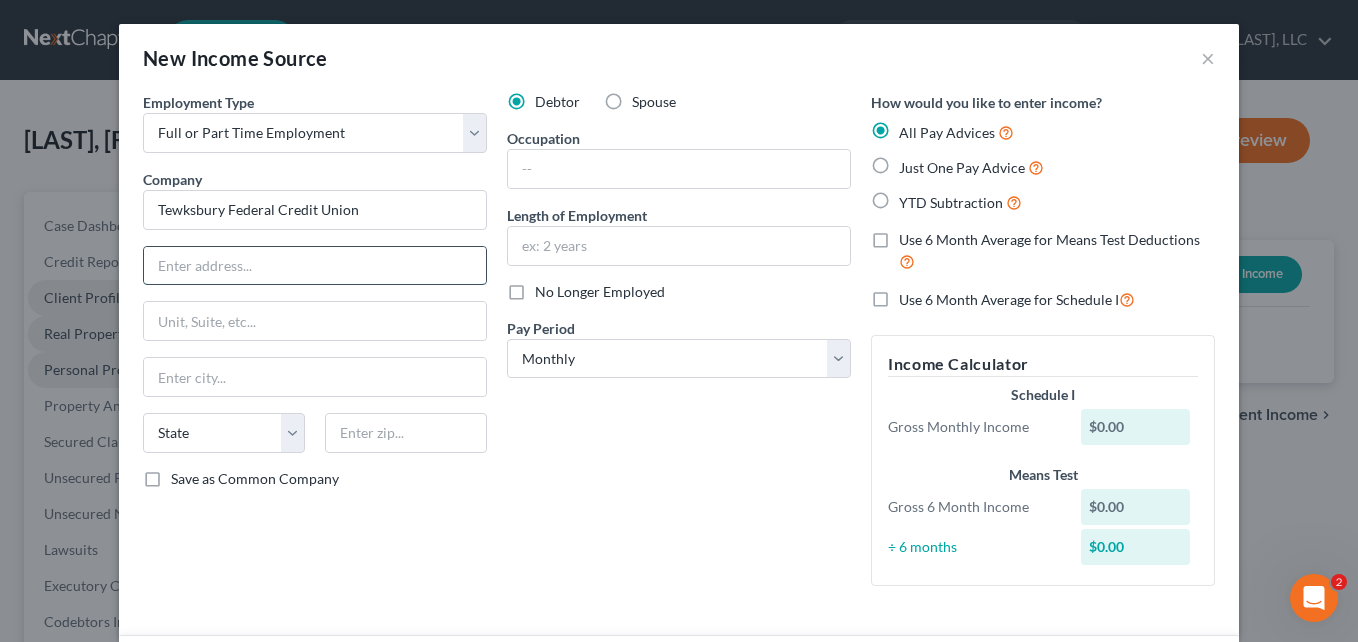 click at bounding box center [315, 266] 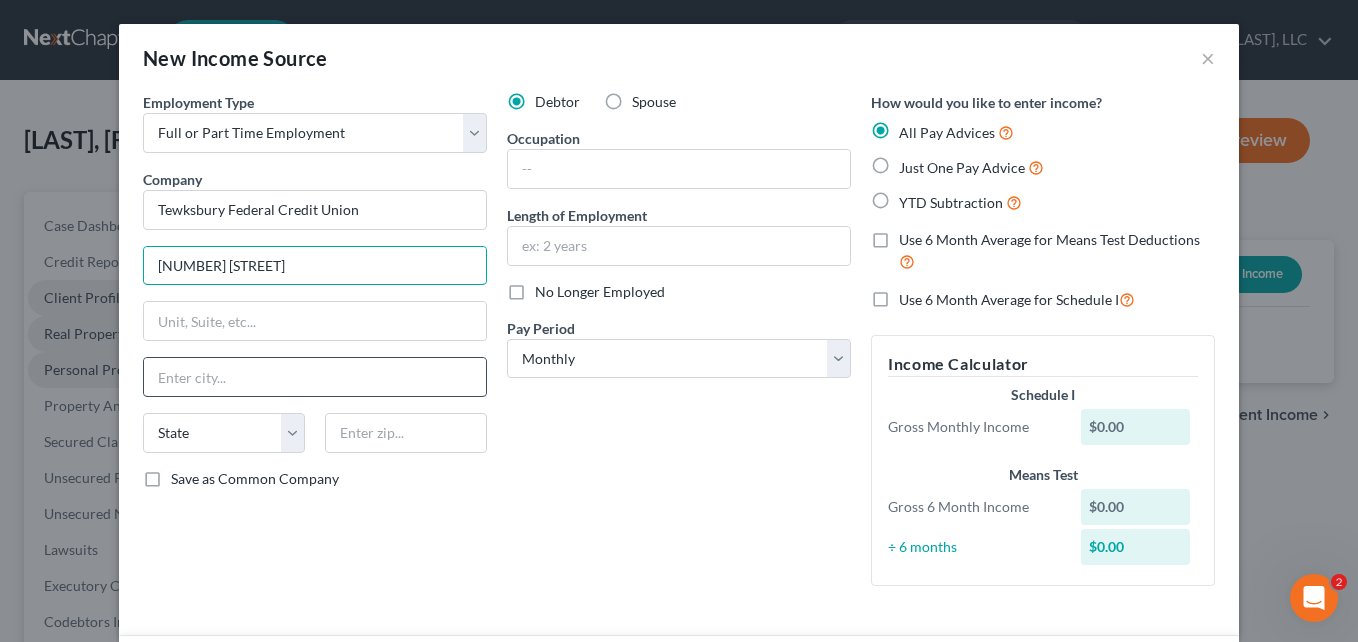 type on "[NUMBER] [STREET]" 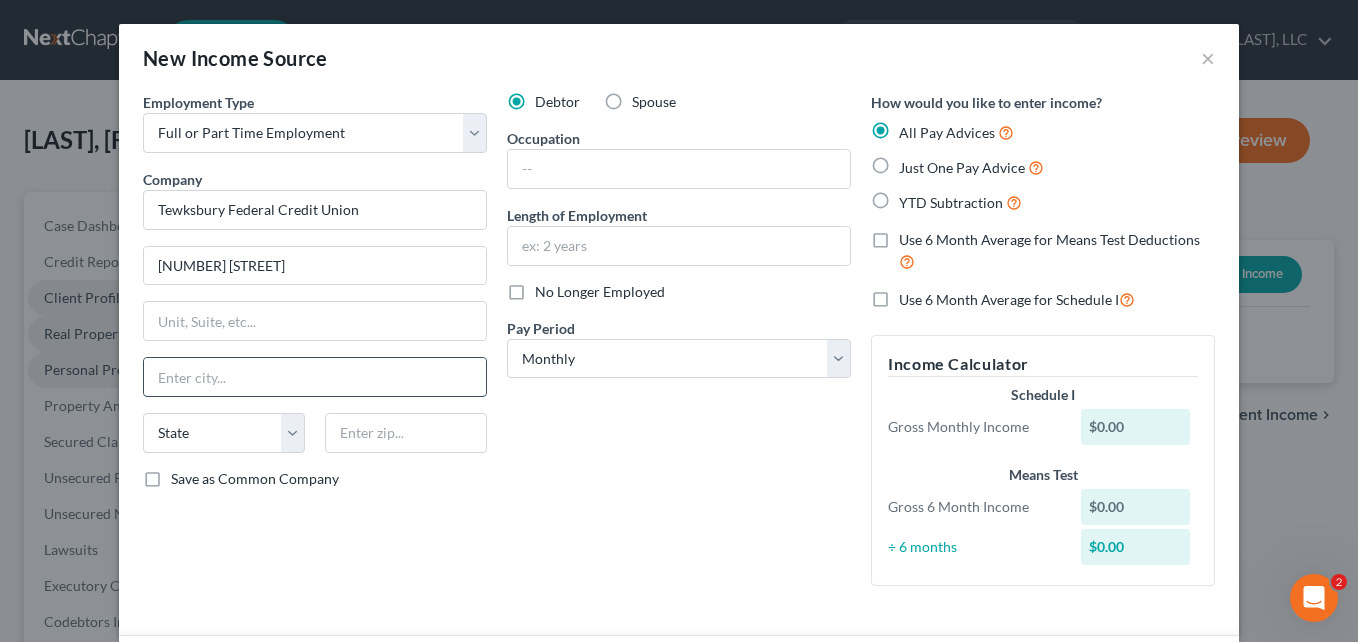 click at bounding box center [315, 377] 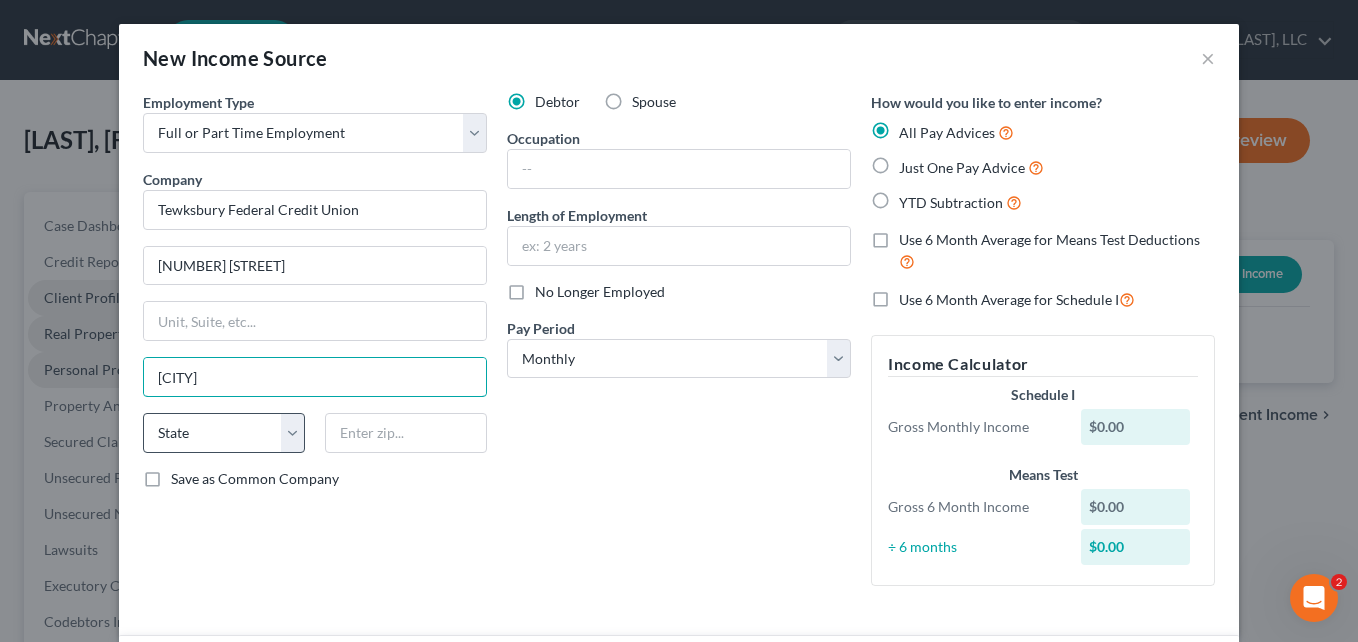 type on "[CITY]" 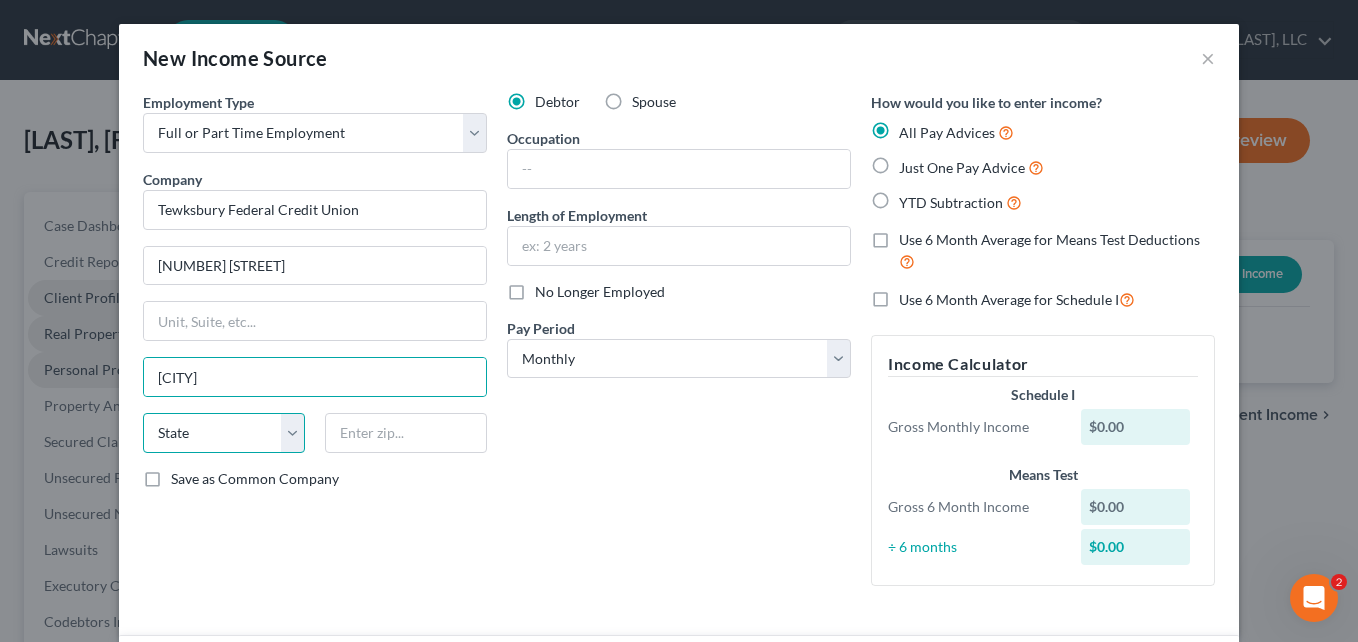 click on "State AL AK AR AZ CA CO CT DE DC FL GA GU HI ID IL IN IA KS KY LA ME MD MA MI MN MS MO MT NC ND NE NV NH NJ NM NY OH OK OR PA PR RI SC SD TN TX UT VI VA VT WA WV WI WY" at bounding box center (224, 433) 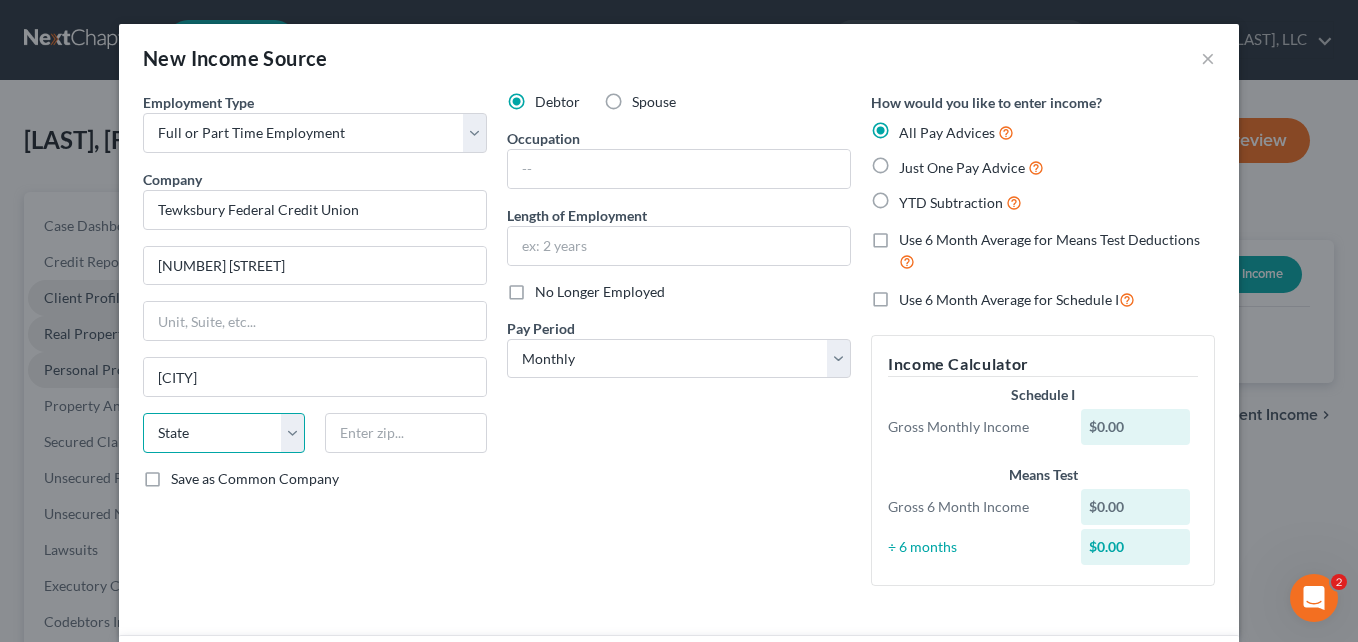 select on "22" 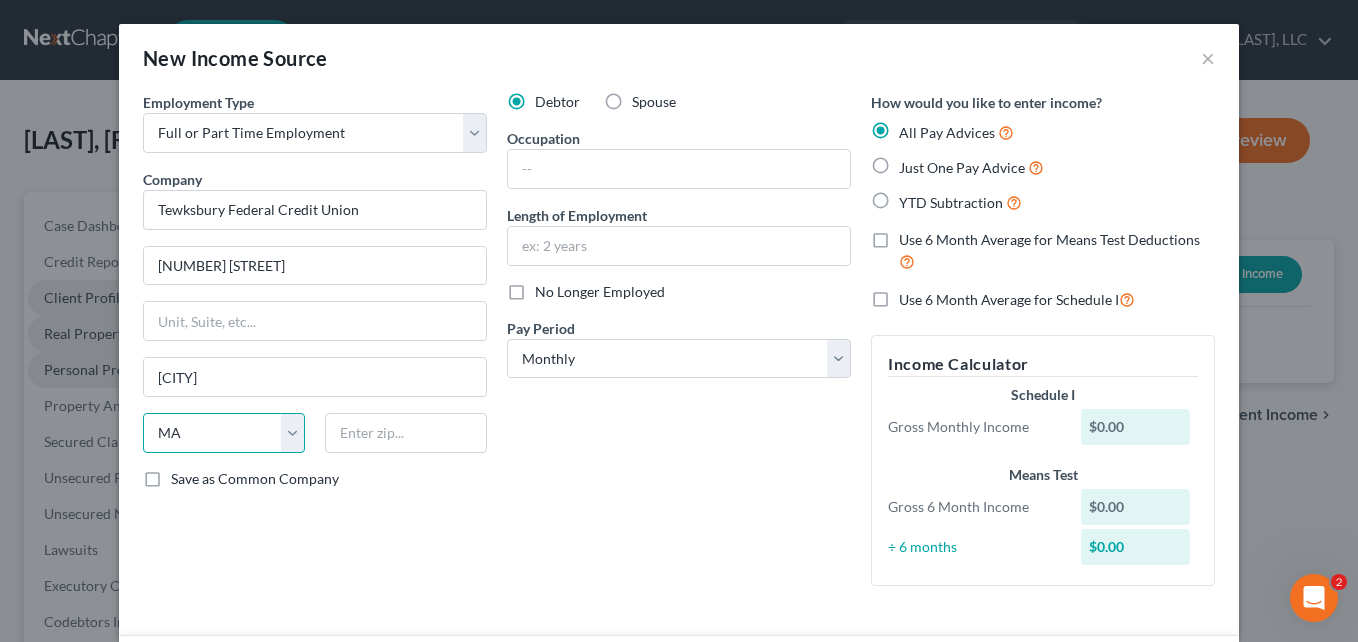click on "State AL AK AR AZ CA CO CT DE DC FL GA GU HI ID IL IN IA KS KY LA ME MD MA MI MN MS MO MT NC ND NE NV NH NJ NM NY OH OK OR PA PR RI SC SD TN TX UT VI VA VT WA WV WI WY" at bounding box center [224, 433] 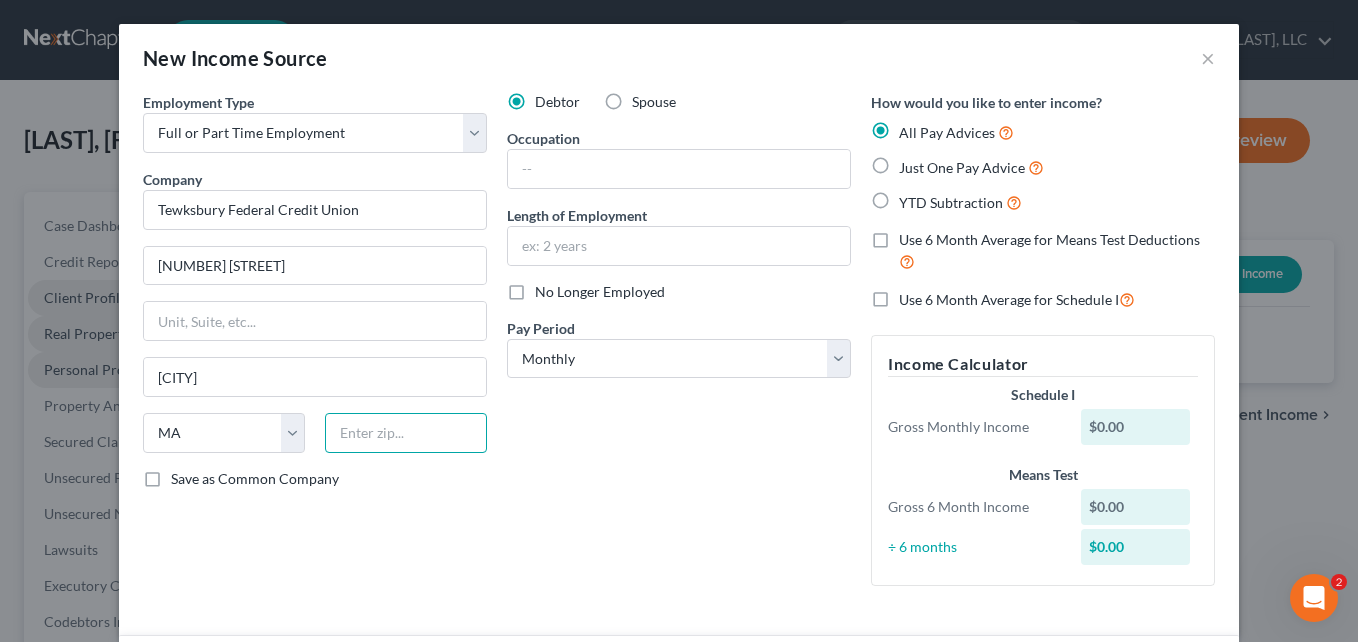 click at bounding box center [406, 433] 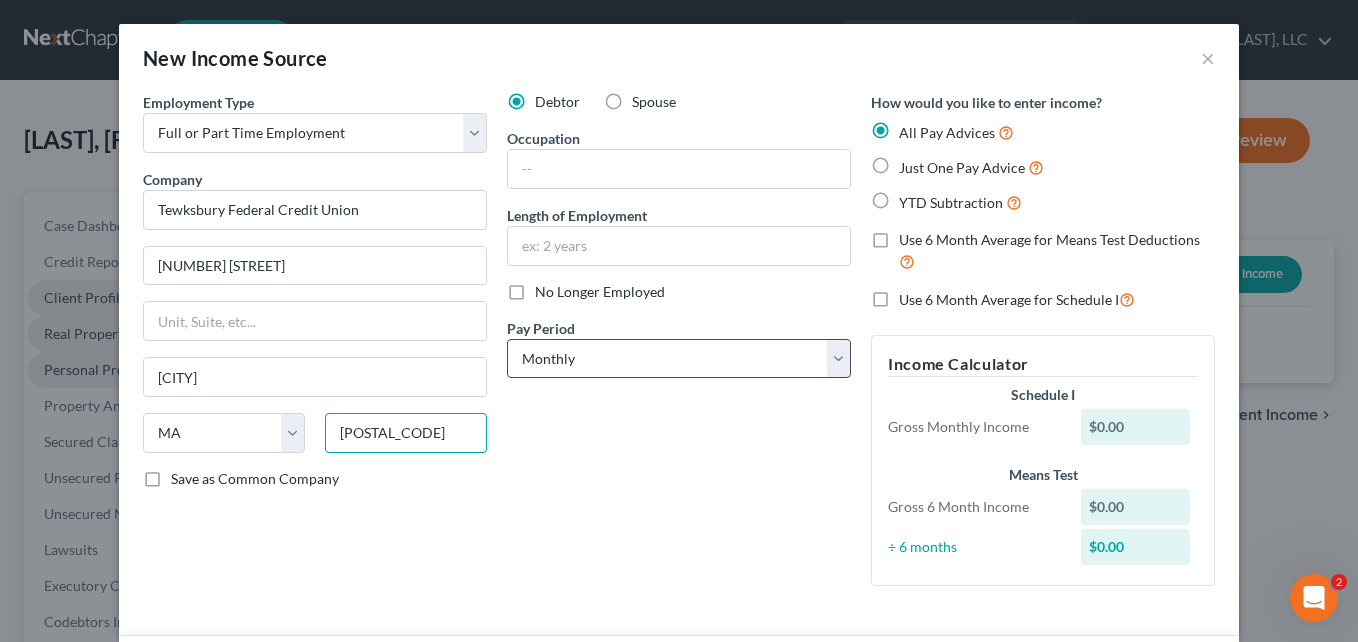 type on "[POSTAL_CODE]" 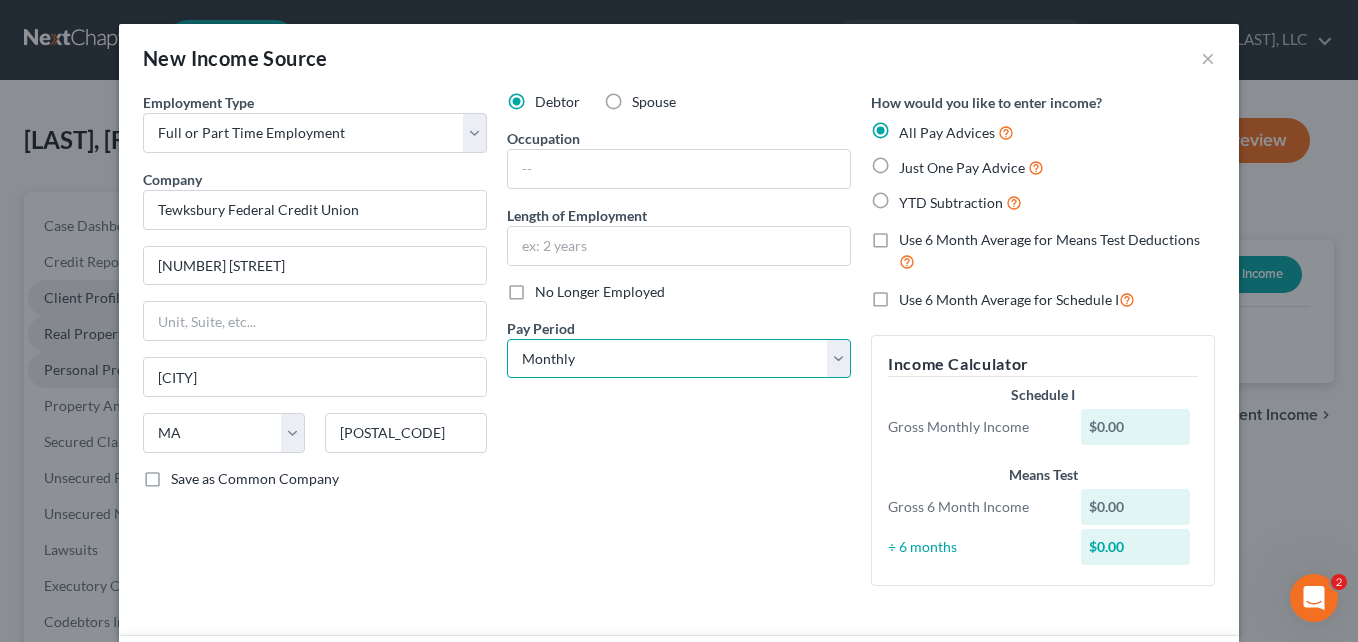 click on "Select Monthly Twice Monthly Every Other Week Weekly" at bounding box center (679, 359) 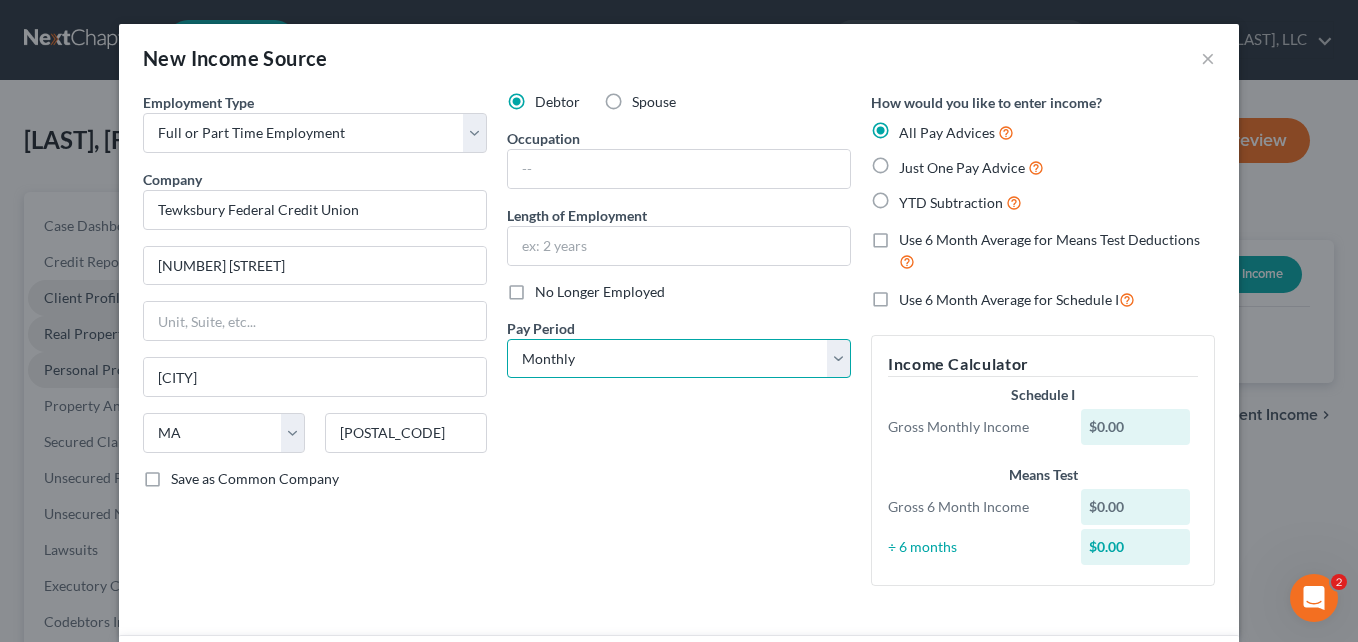 click on "Select Monthly Twice Monthly Every Other Week Weekly" at bounding box center [679, 359] 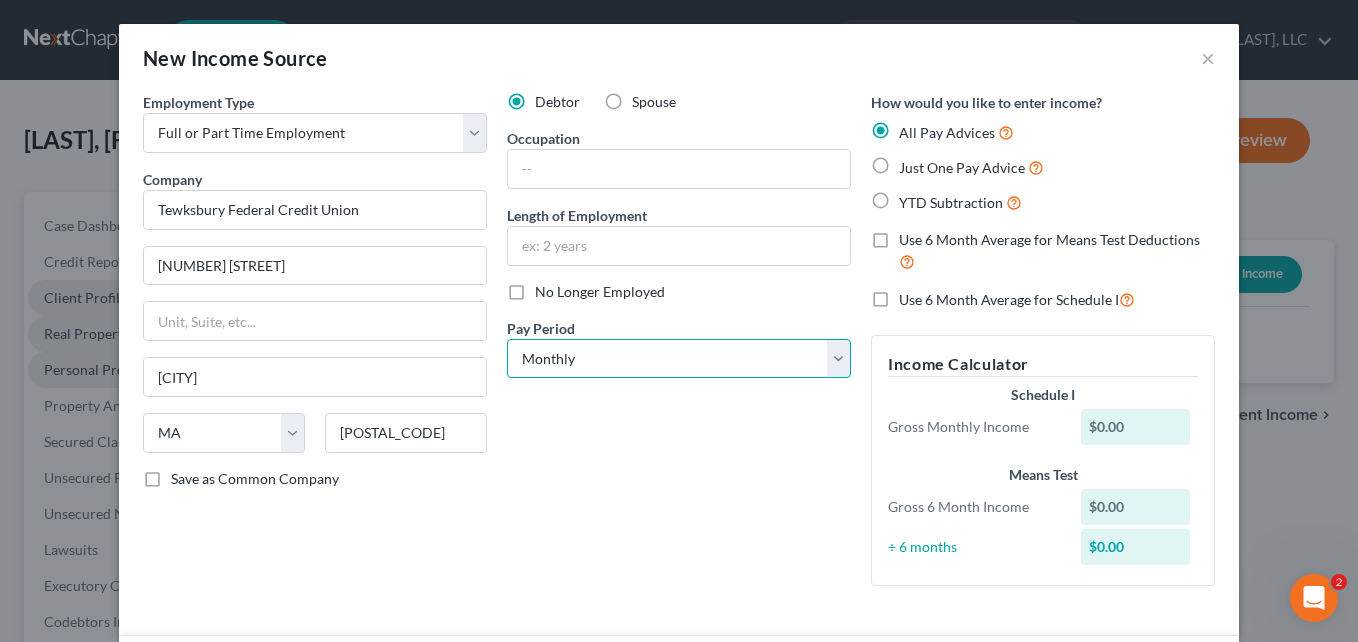 select on "1" 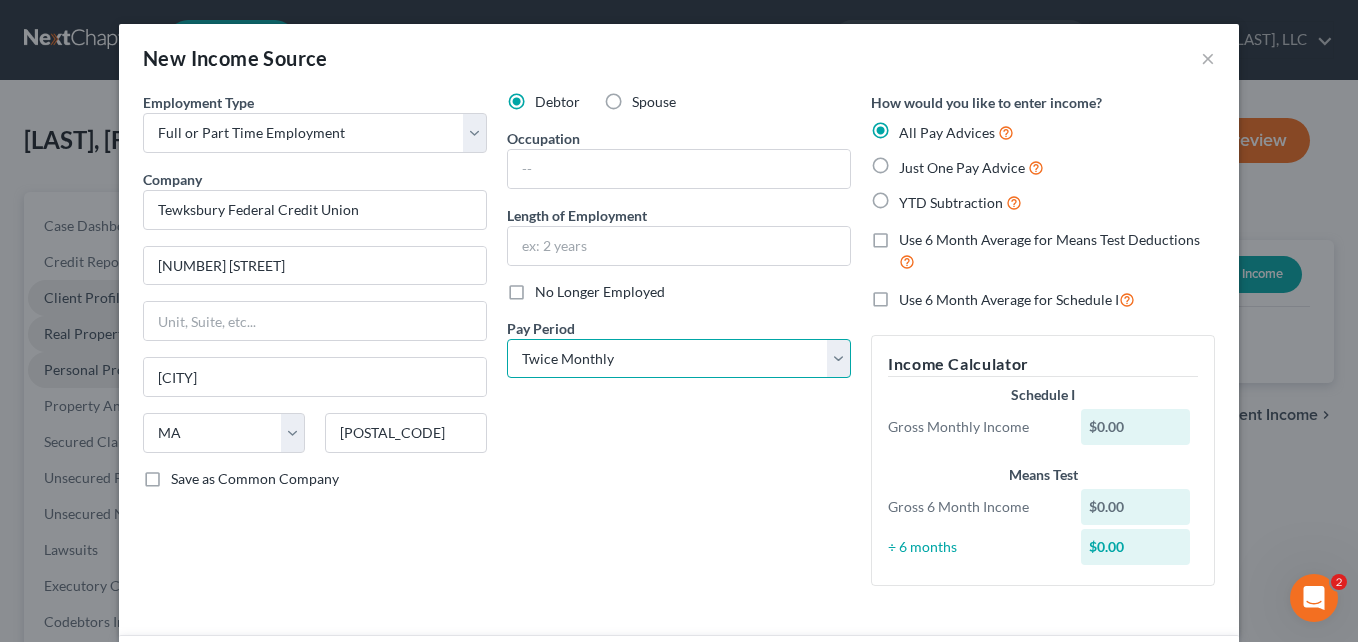 click on "Select Monthly Twice Monthly Every Other Week Weekly" at bounding box center [679, 359] 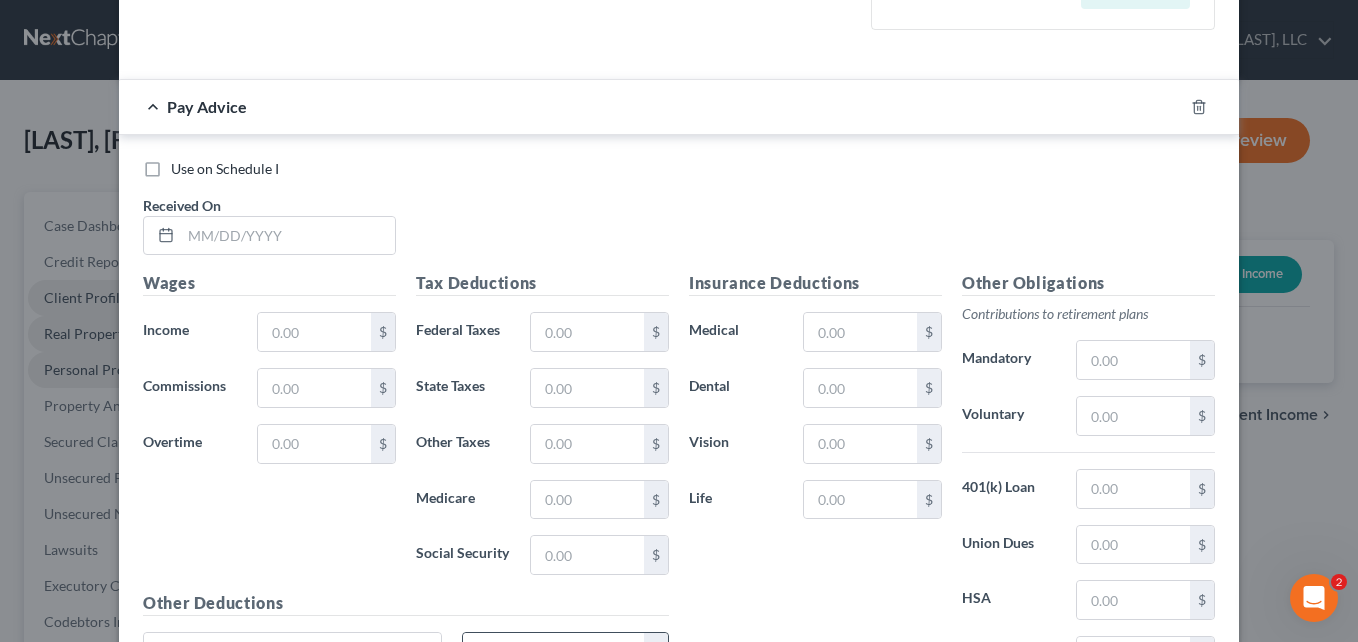 scroll, scrollTop: 400, scrollLeft: 0, axis: vertical 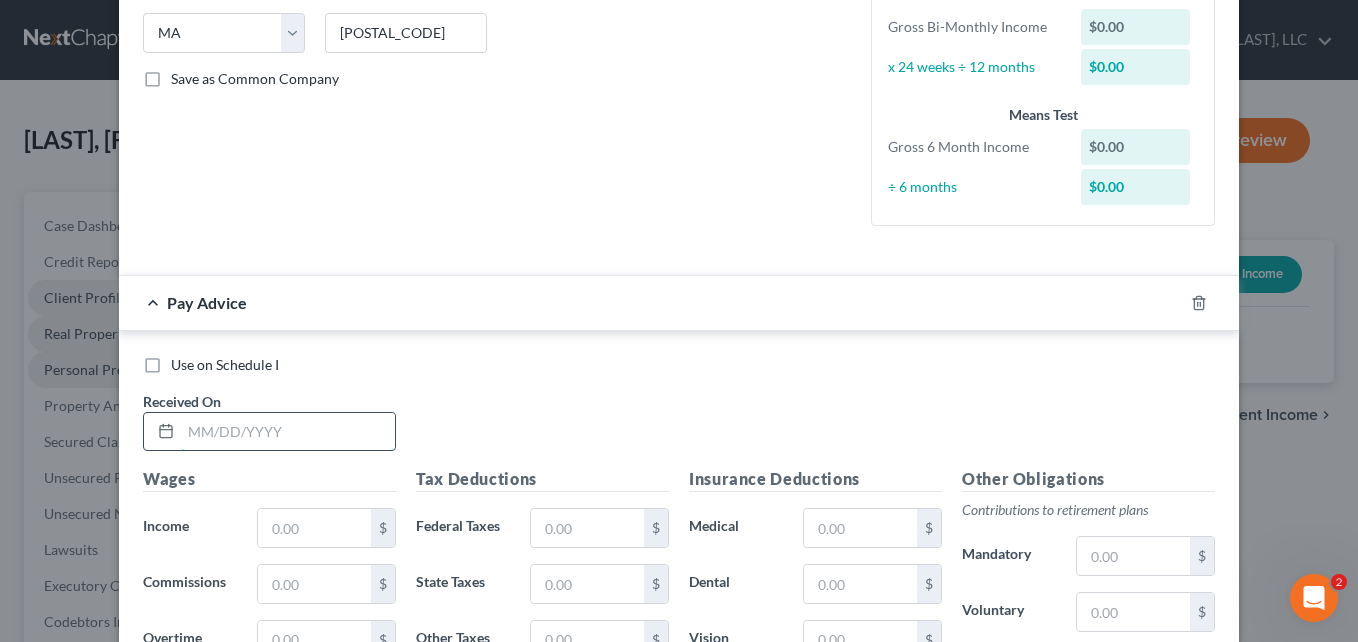 click at bounding box center (288, 432) 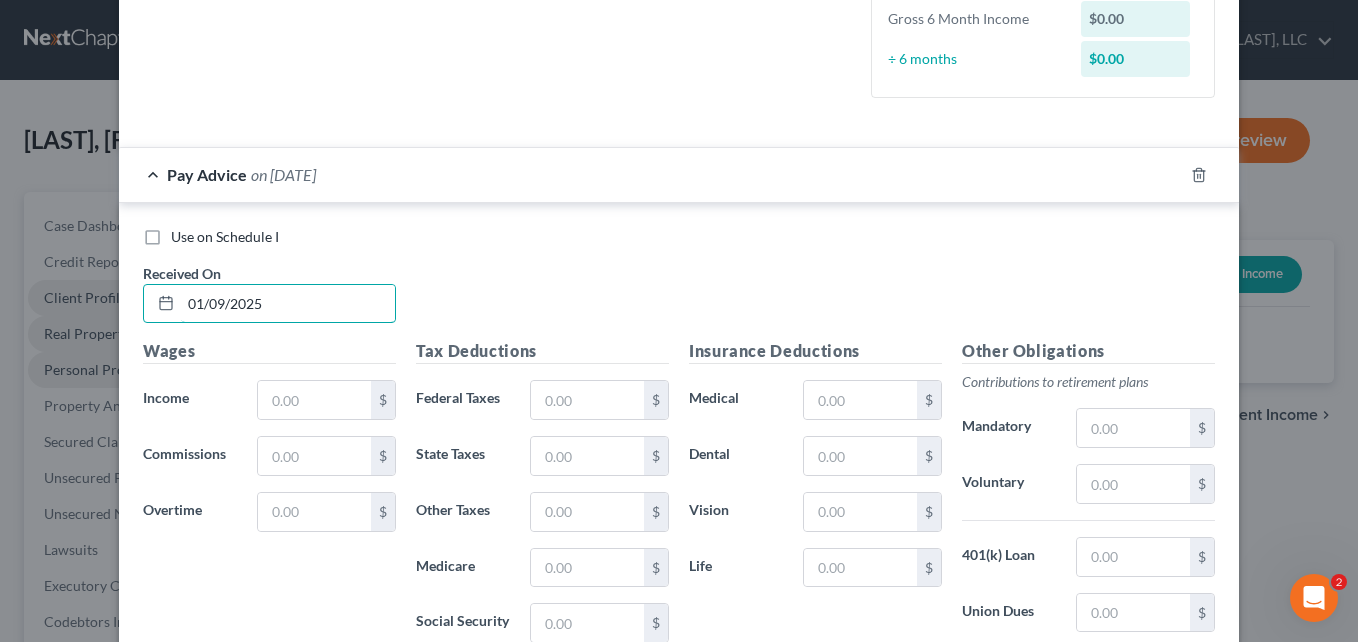 scroll, scrollTop: 600, scrollLeft: 0, axis: vertical 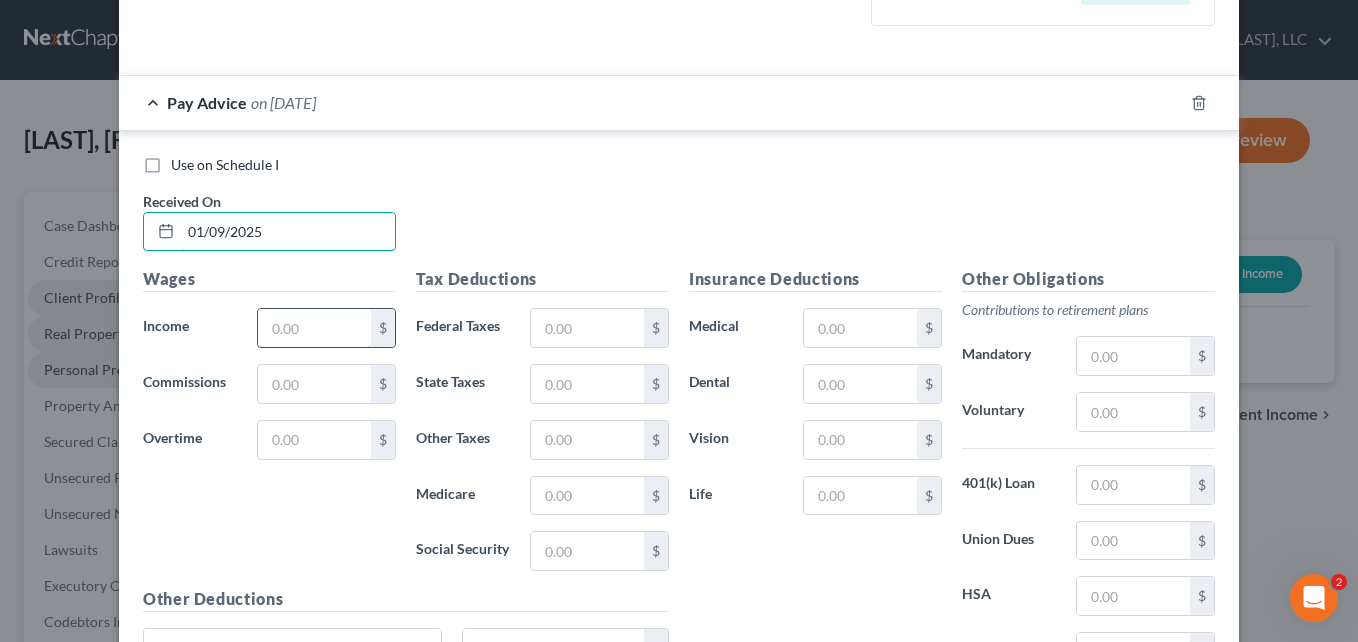 type on "01/09/2025" 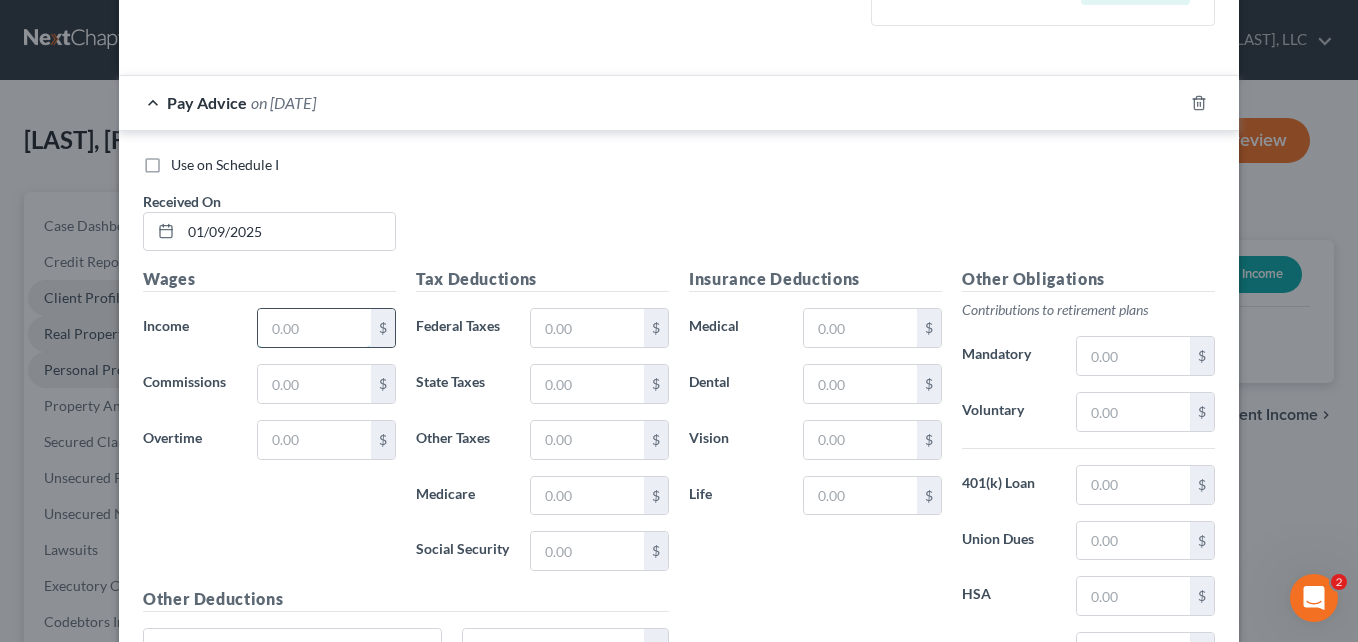 click at bounding box center [314, 328] 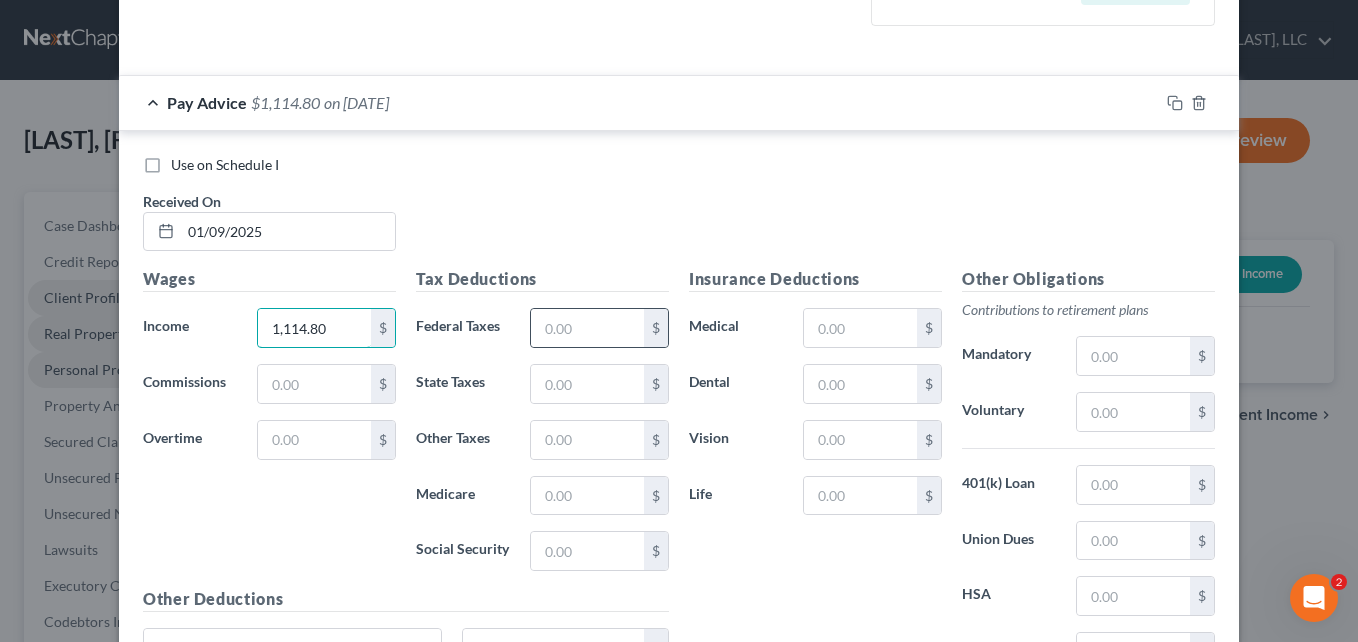 type on "1,114.80" 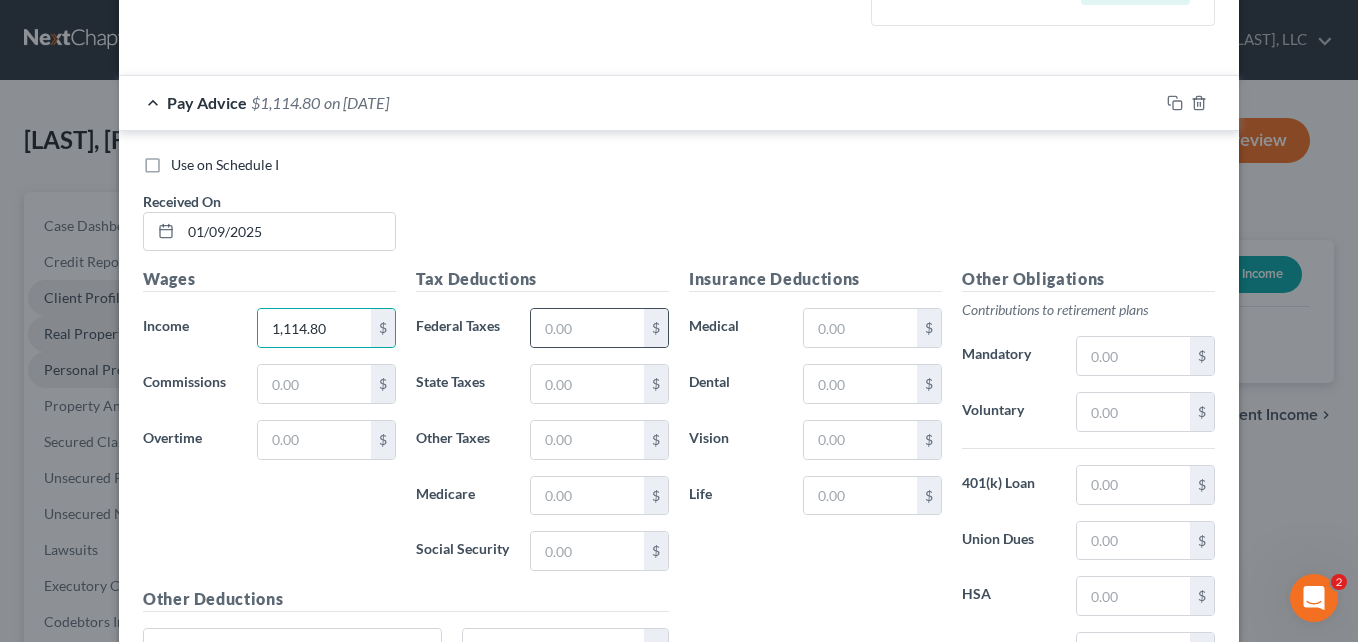 click on "$" at bounding box center [656, 328] 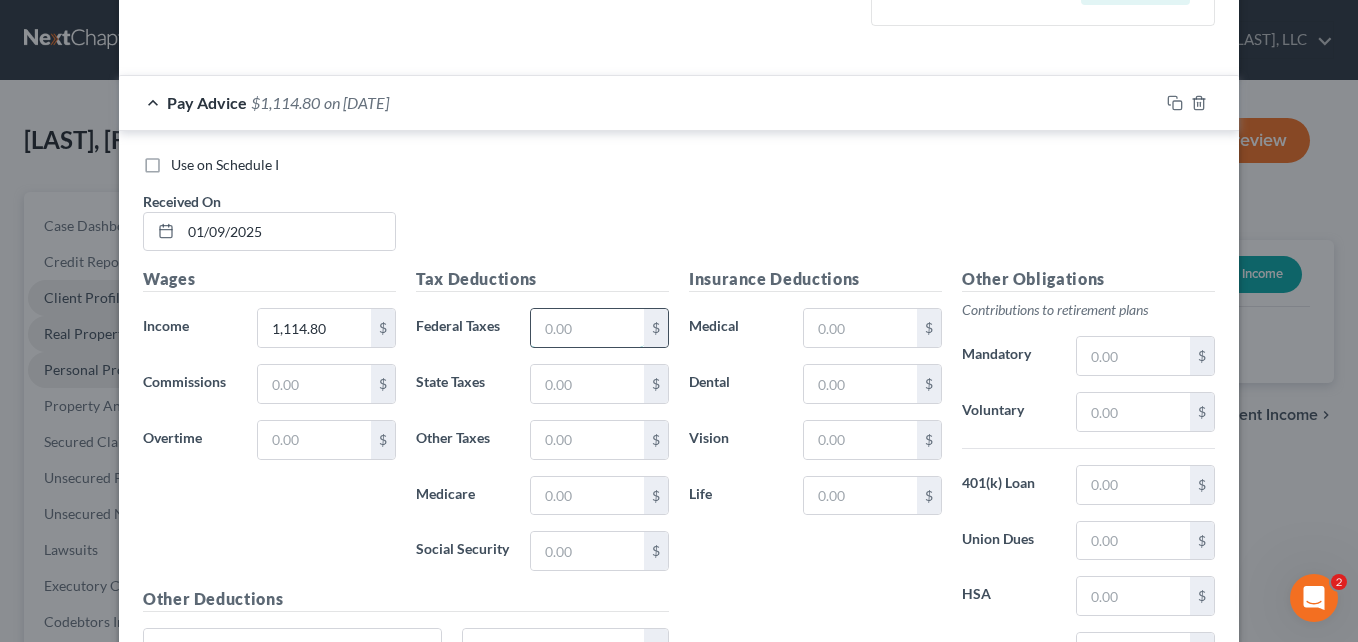 click at bounding box center (587, 328) 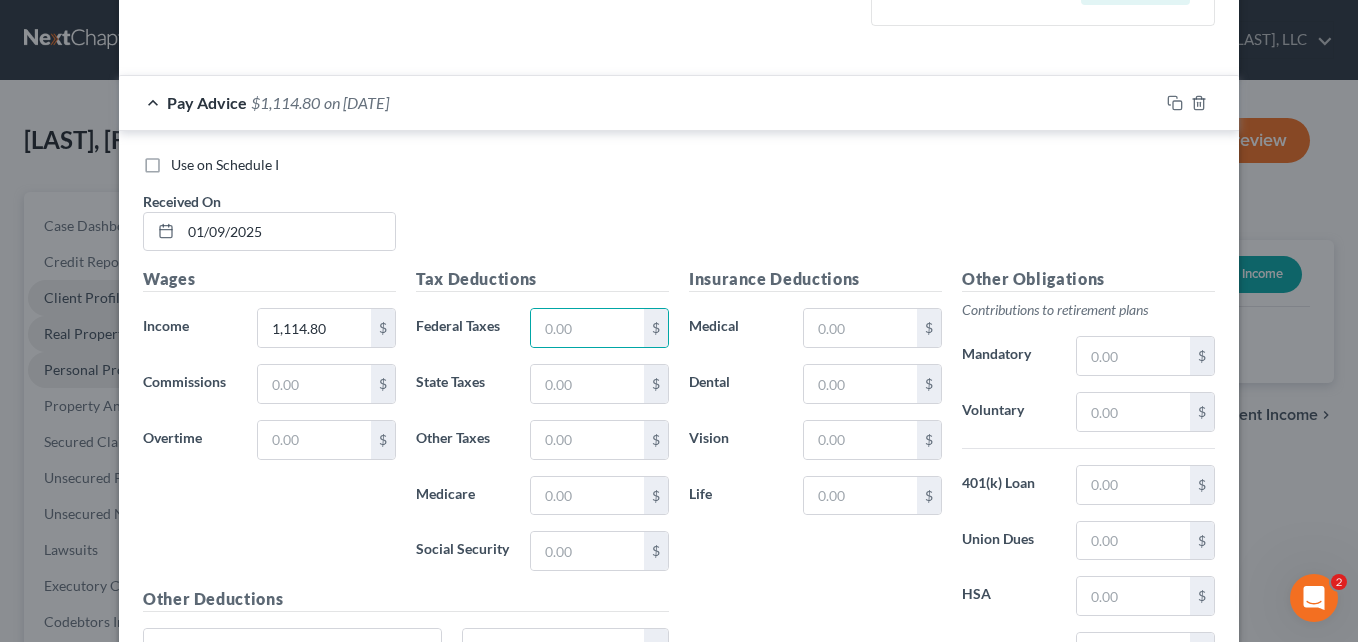 click on "Insurance Deductions Medical $ Dental $ Vision $ Life $" at bounding box center (815, 477) 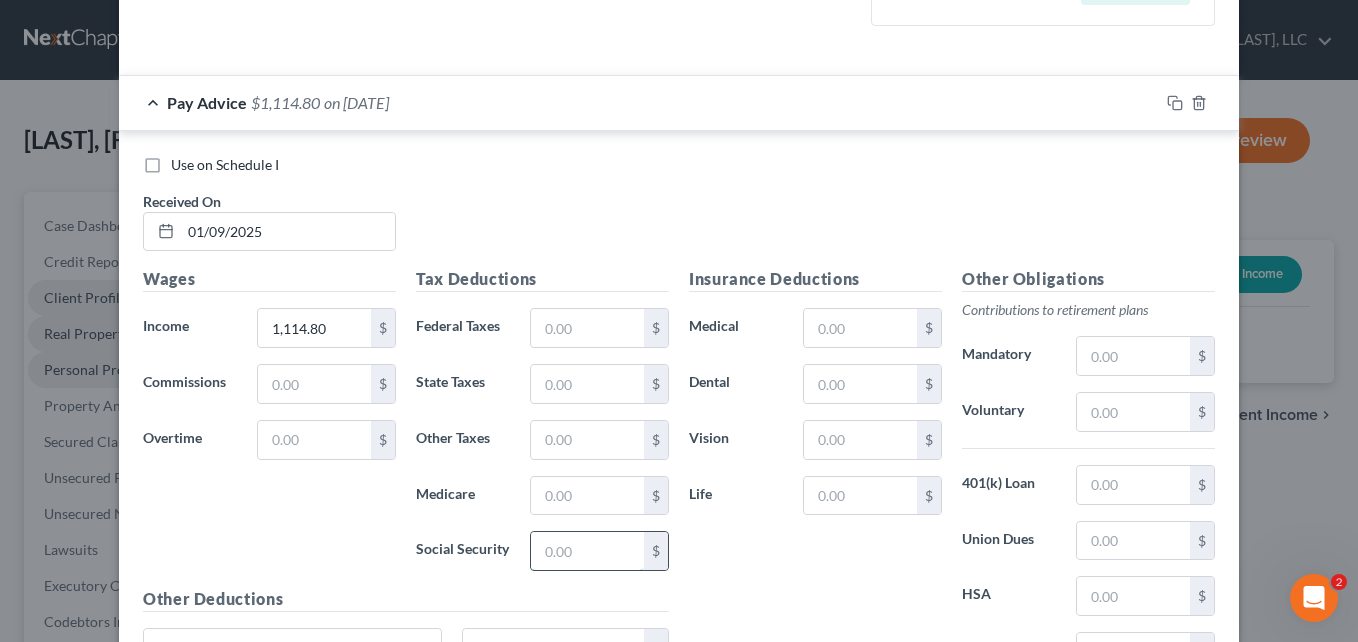 click at bounding box center (587, 551) 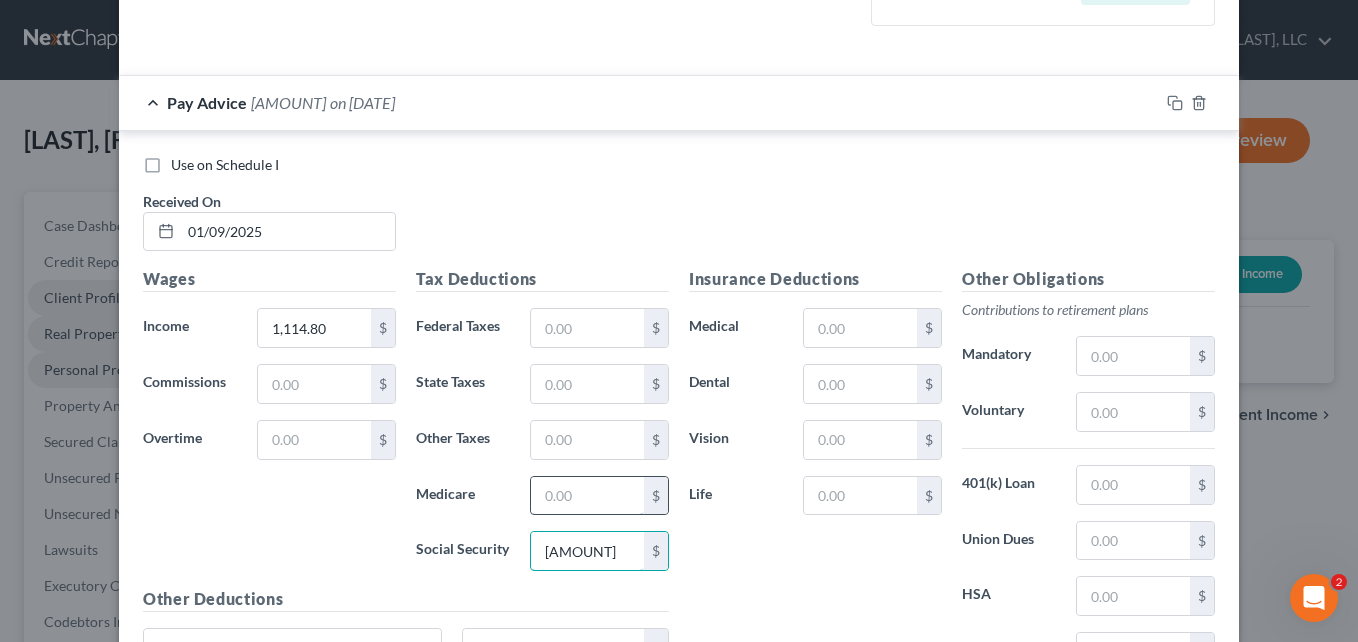 type on "[AMOUNT]" 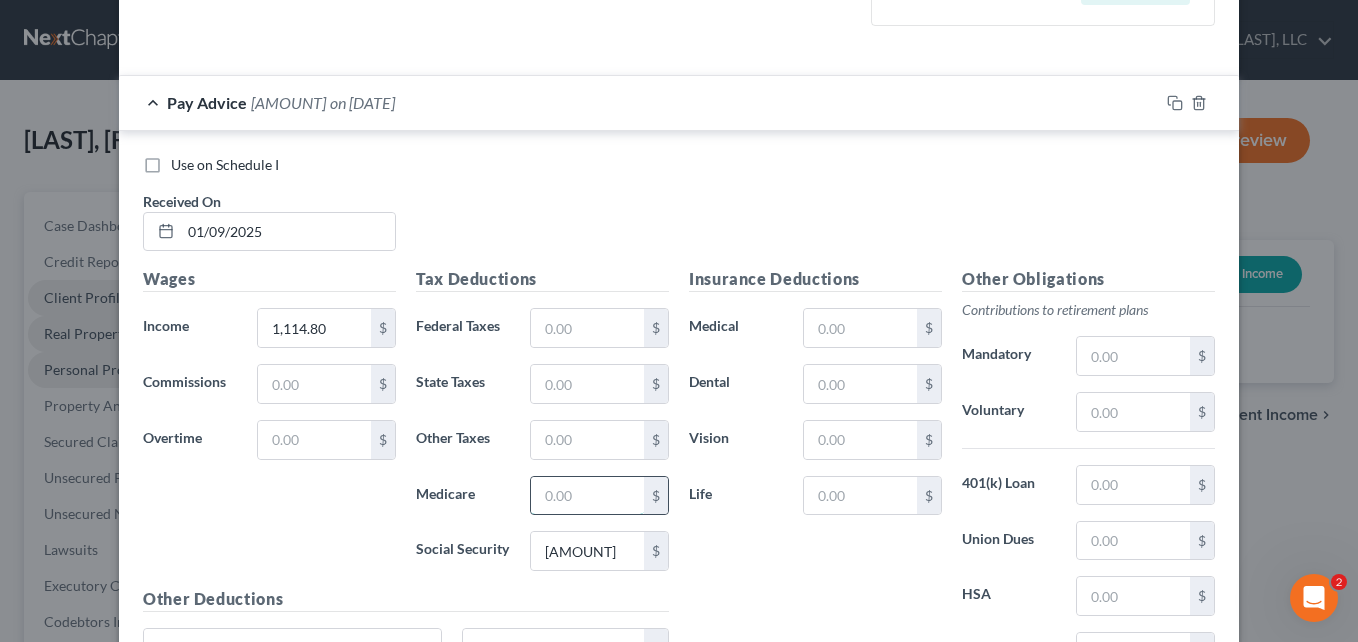 click at bounding box center [587, 496] 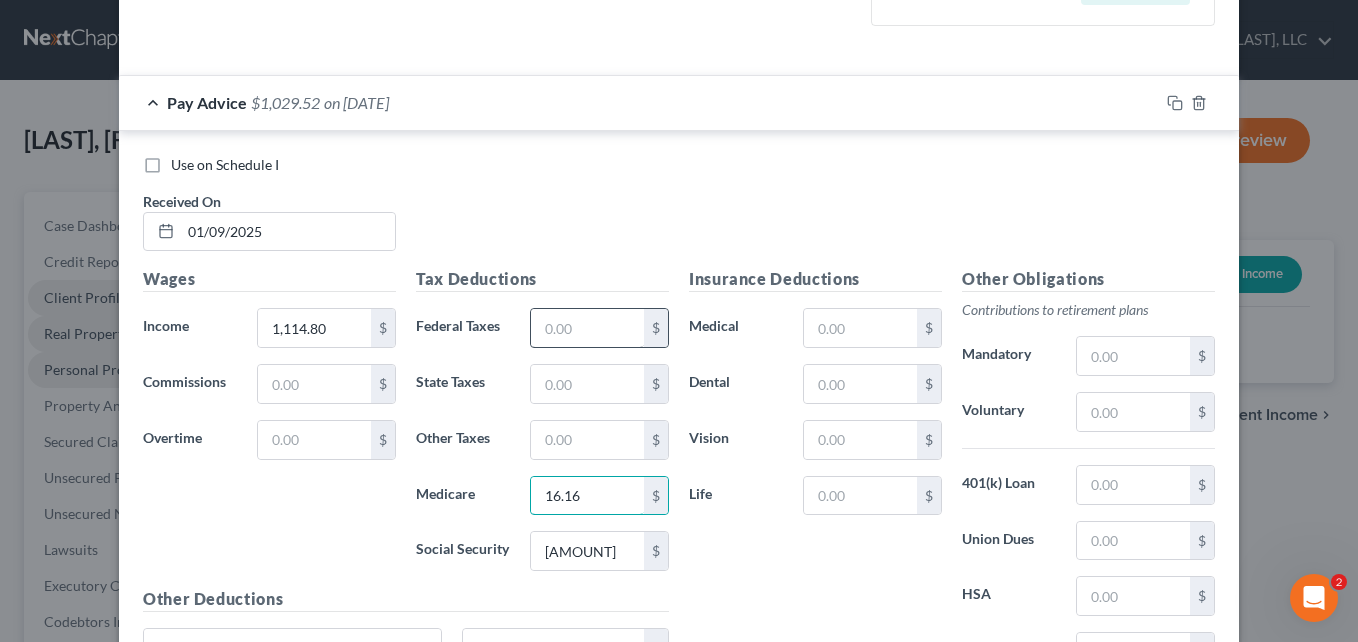 type on "16.16" 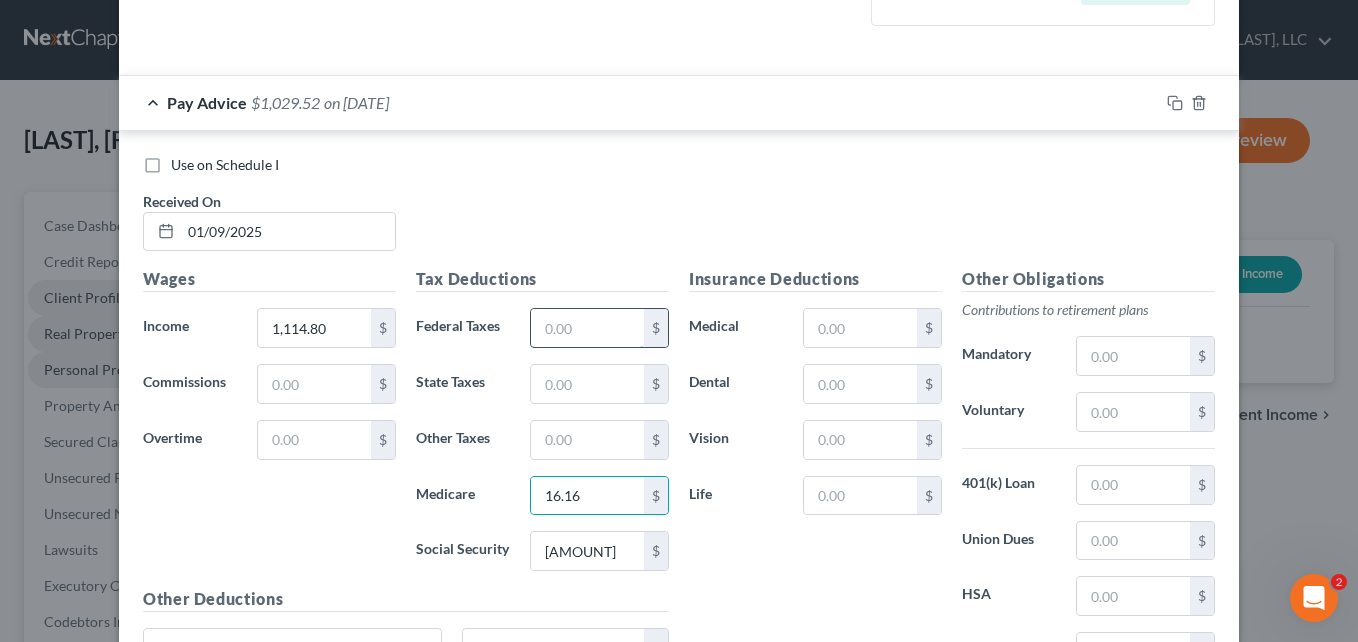 click at bounding box center [587, 328] 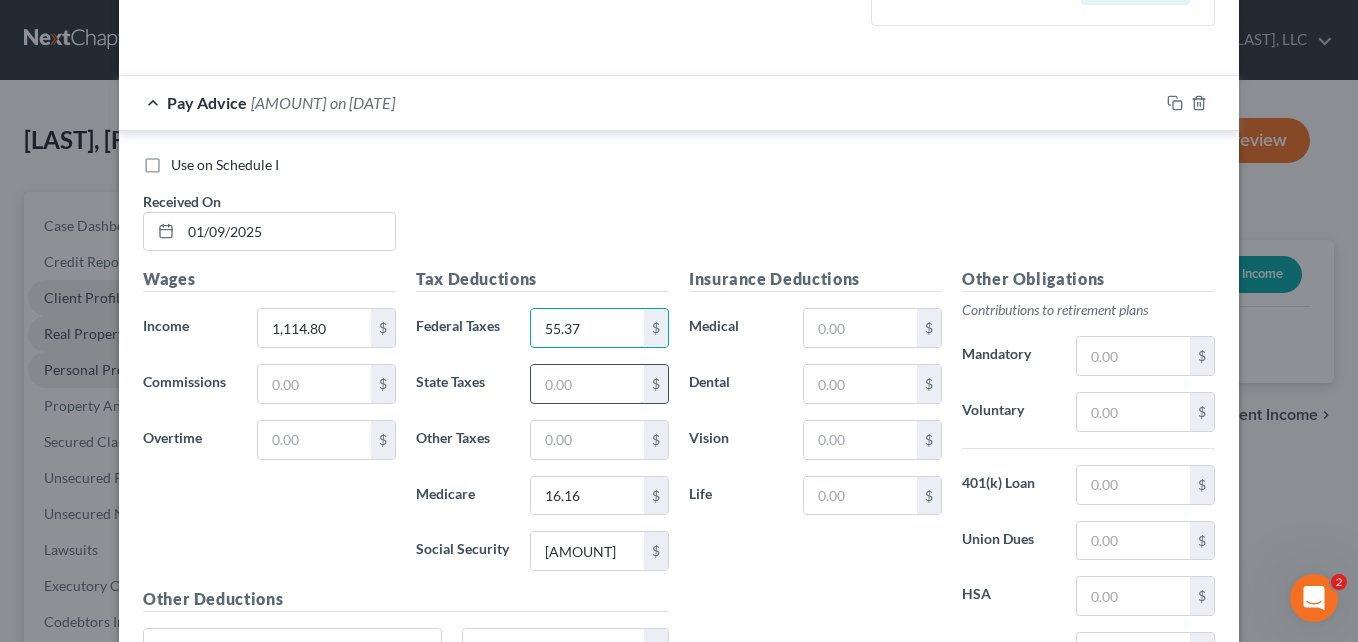 type on "55.37" 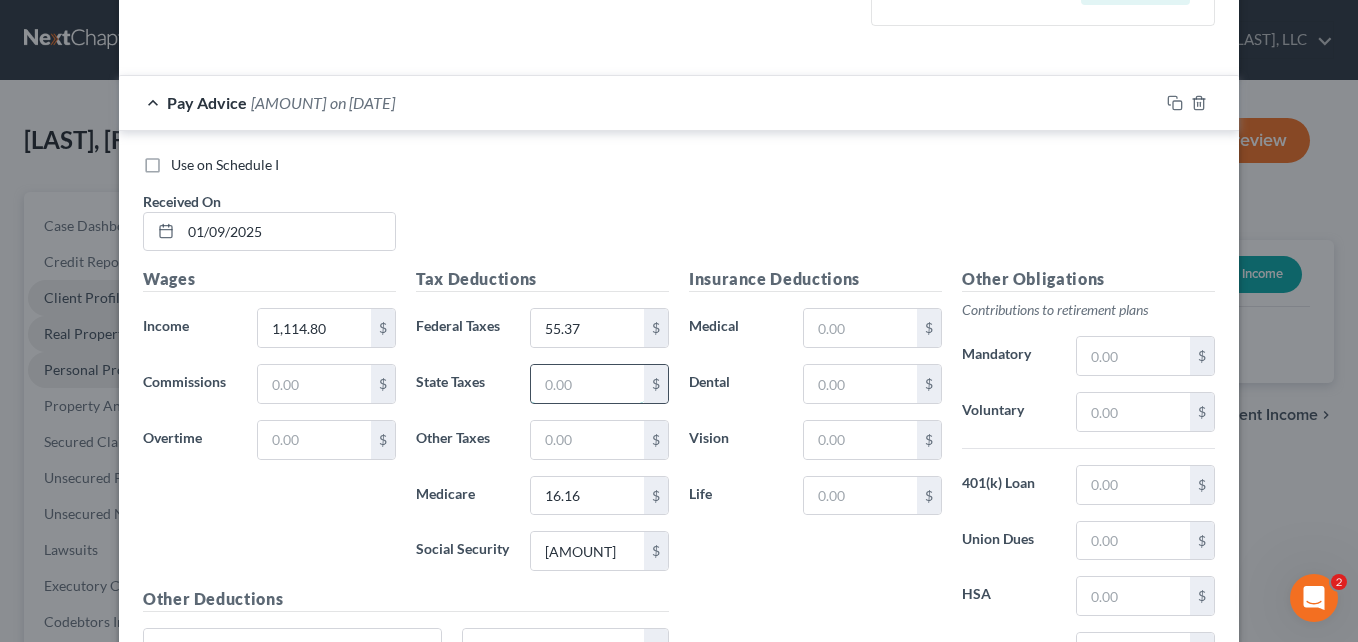 click at bounding box center (587, 384) 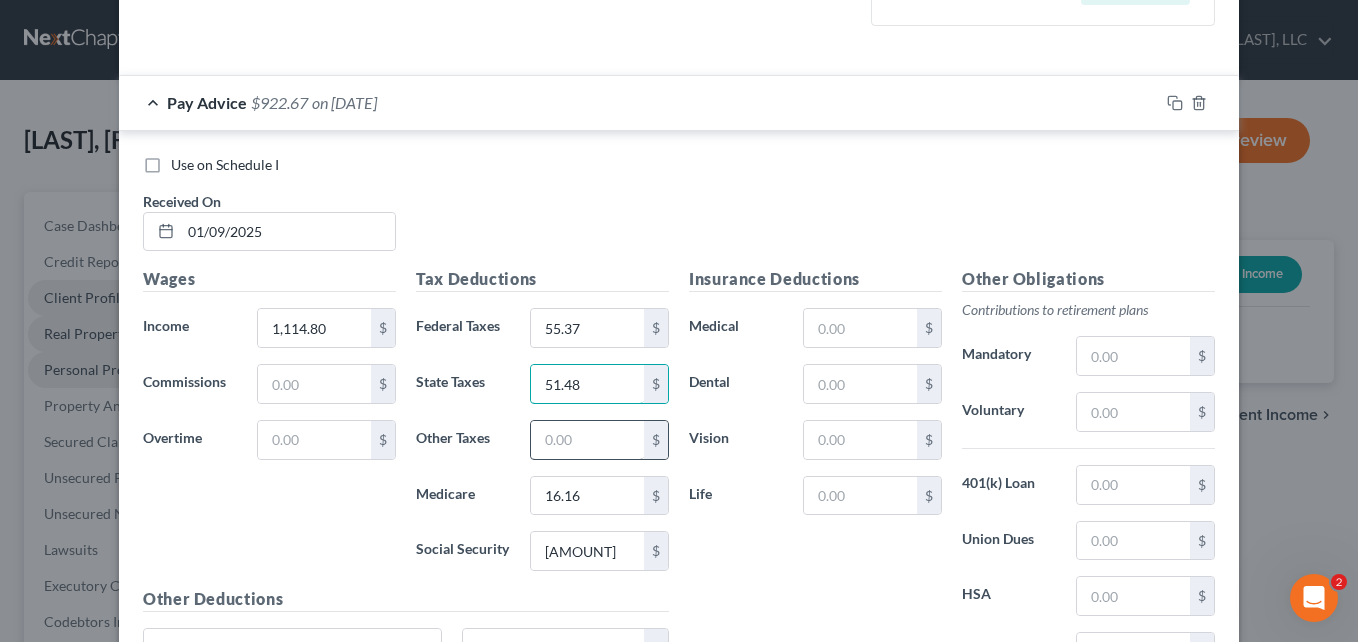 type on "51.48" 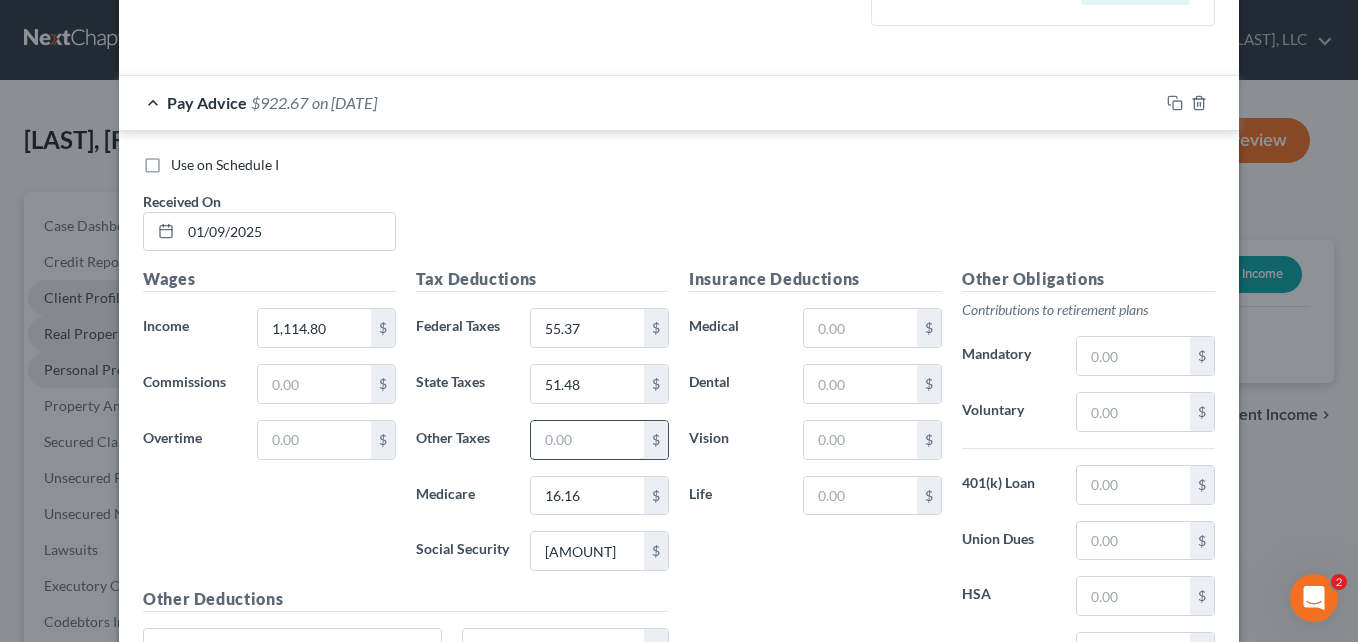click at bounding box center [587, 440] 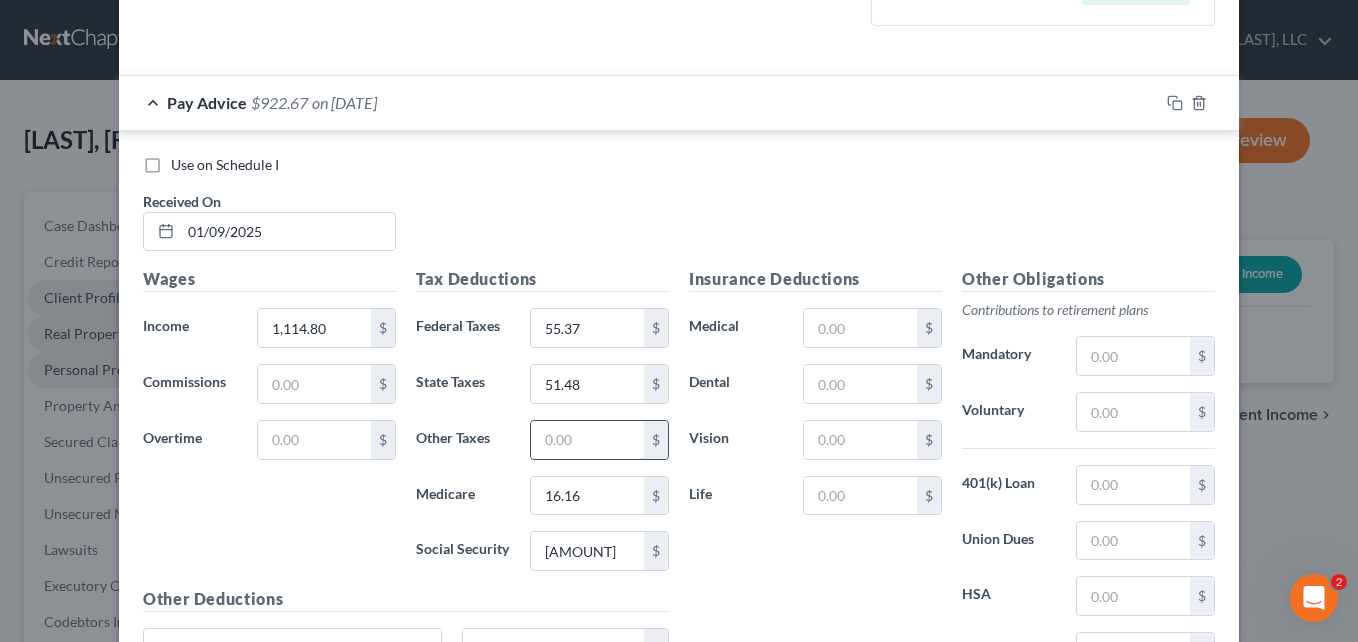 click at bounding box center (587, 440) 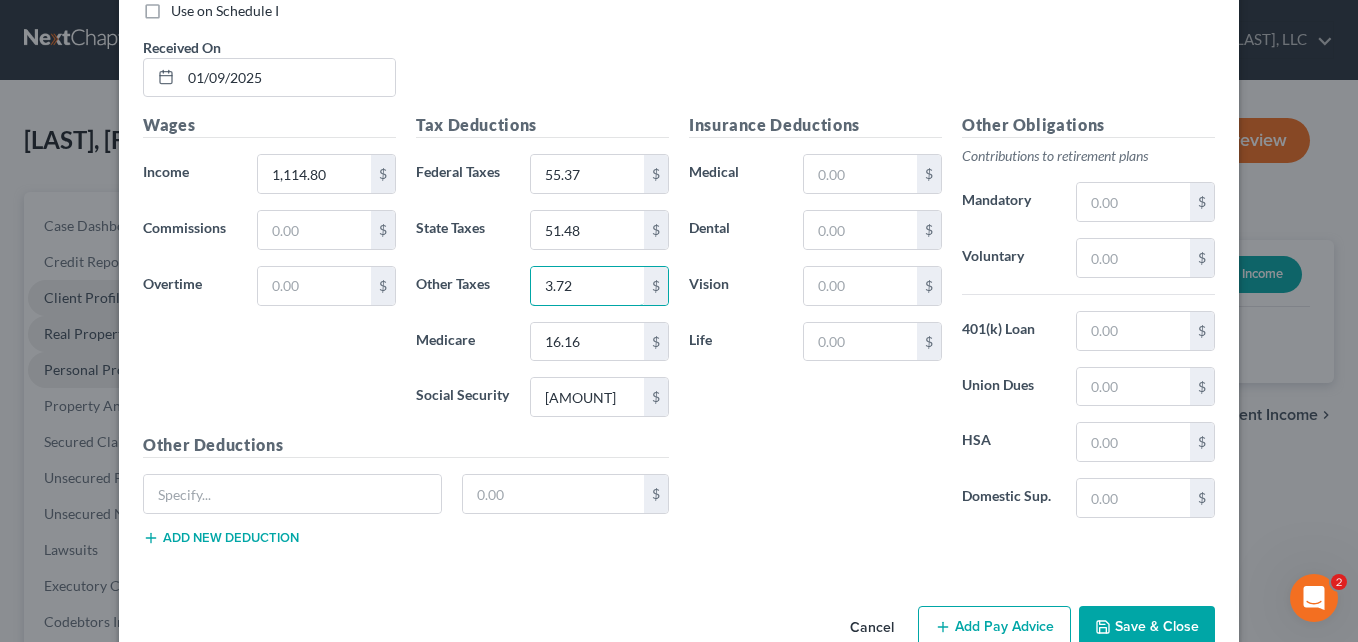 scroll, scrollTop: 800, scrollLeft: 0, axis: vertical 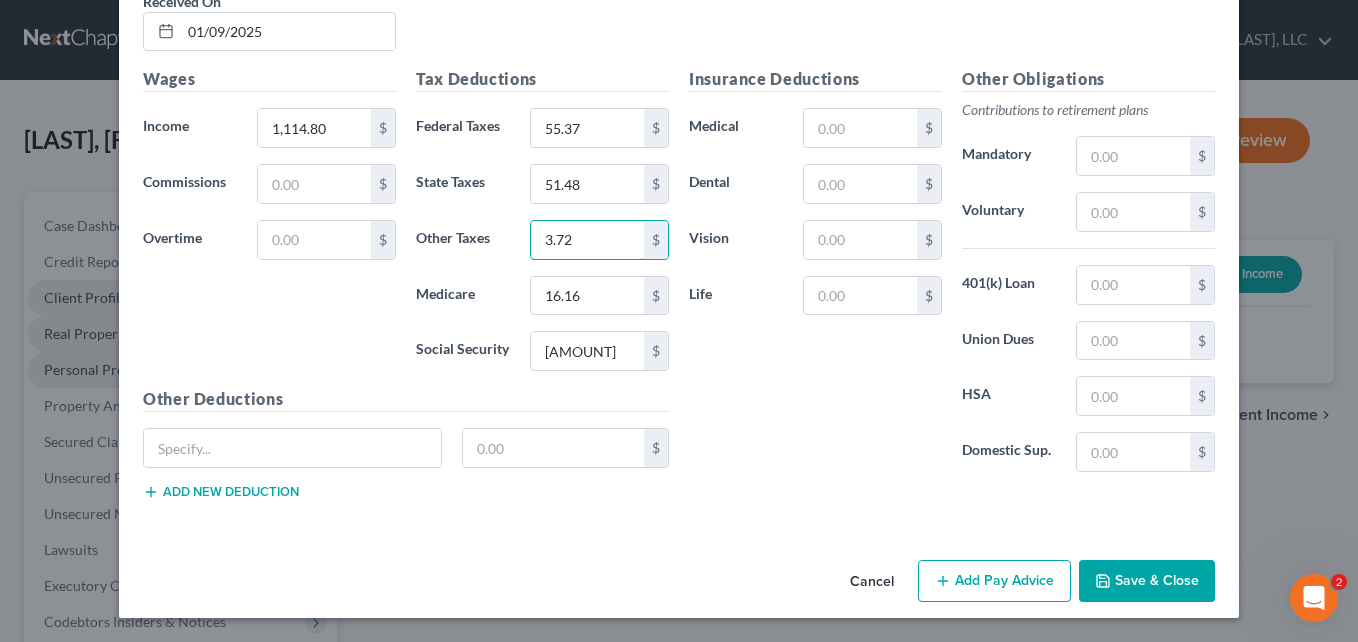 type on "3.72" 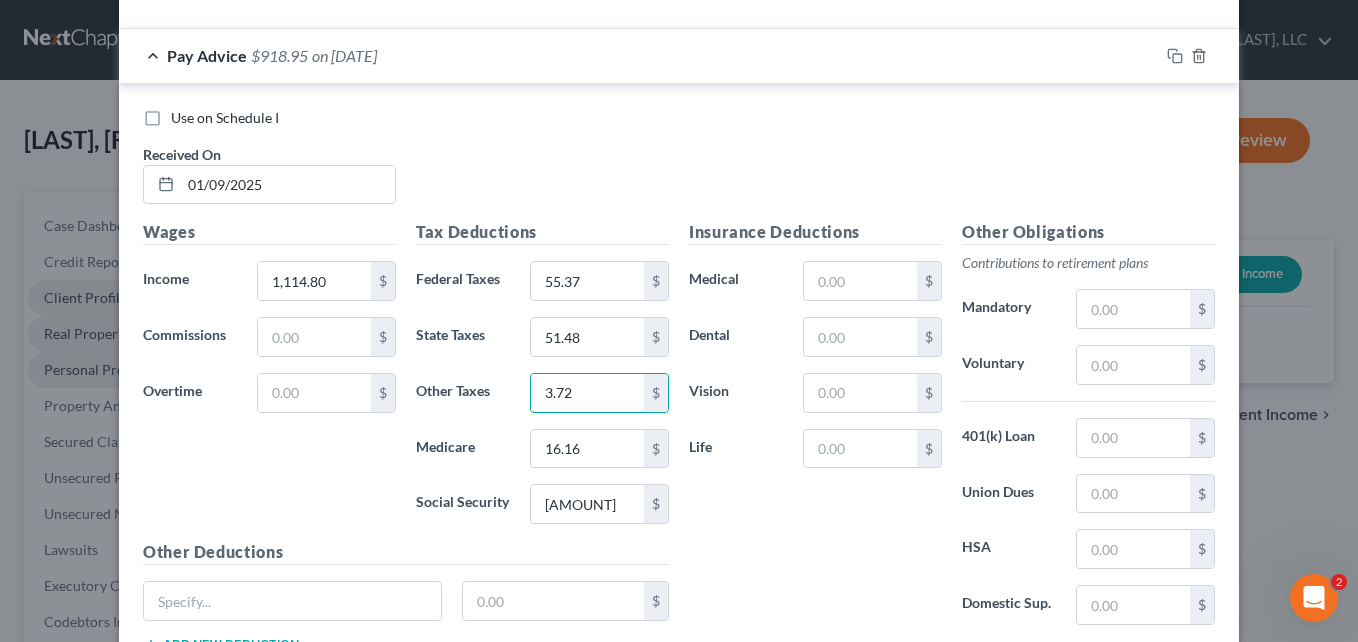 scroll, scrollTop: 600, scrollLeft: 0, axis: vertical 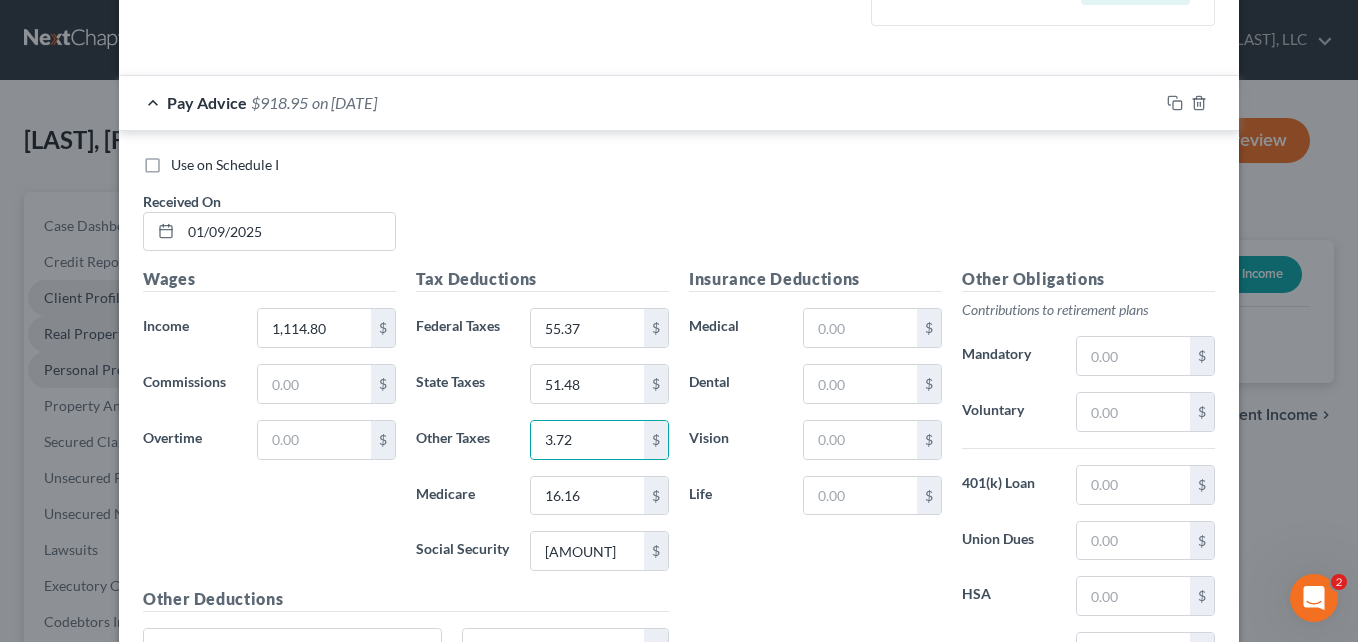 click on "Pay Advice $[AMOUNT] on [DATE]" at bounding box center (639, 102) 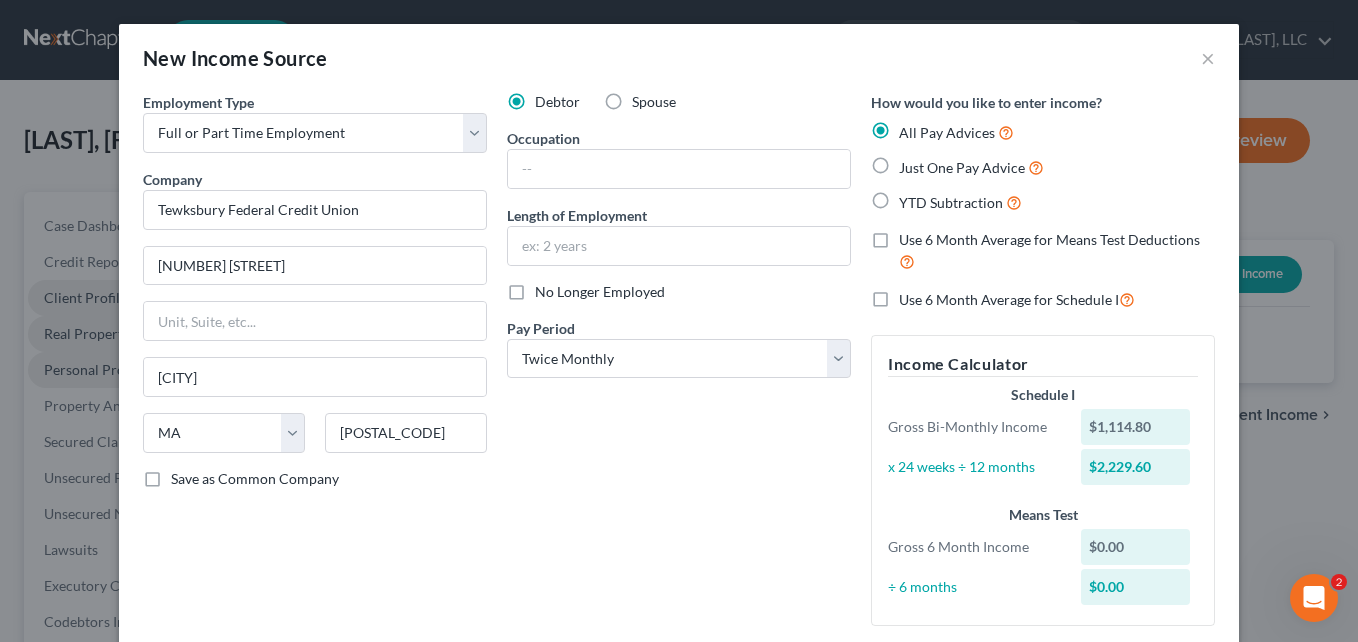 scroll, scrollTop: 198, scrollLeft: 0, axis: vertical 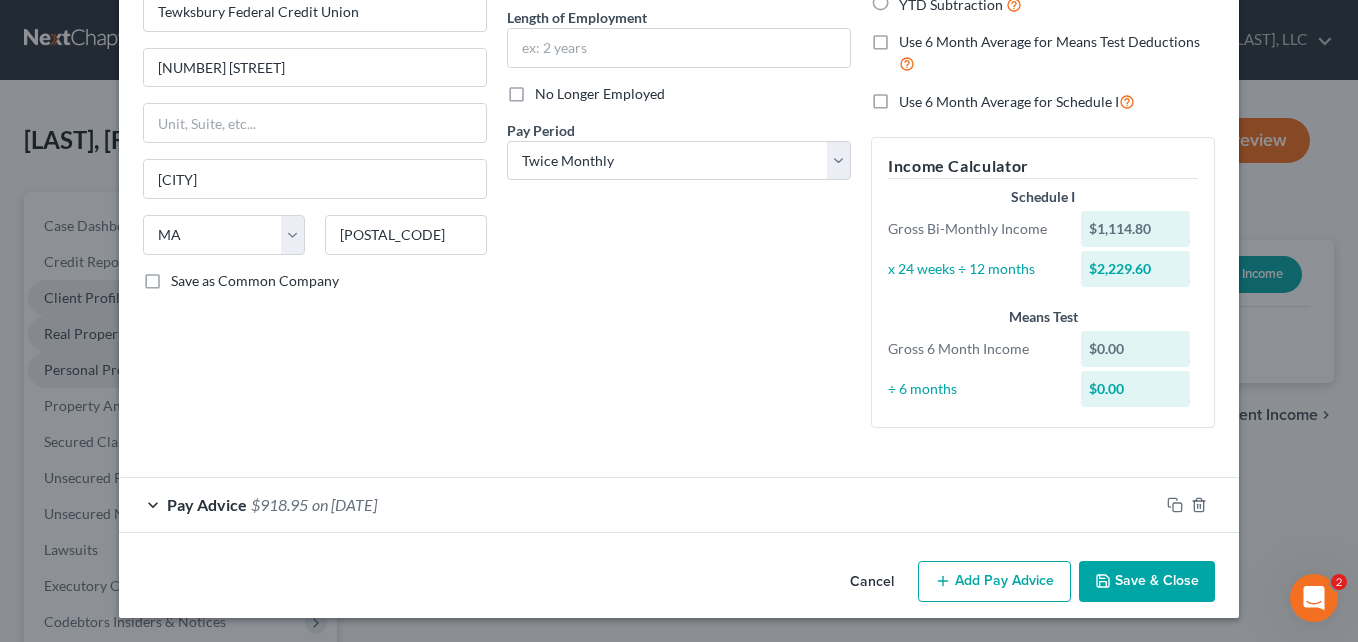 click on "Add Pay Advice" at bounding box center [994, 582] 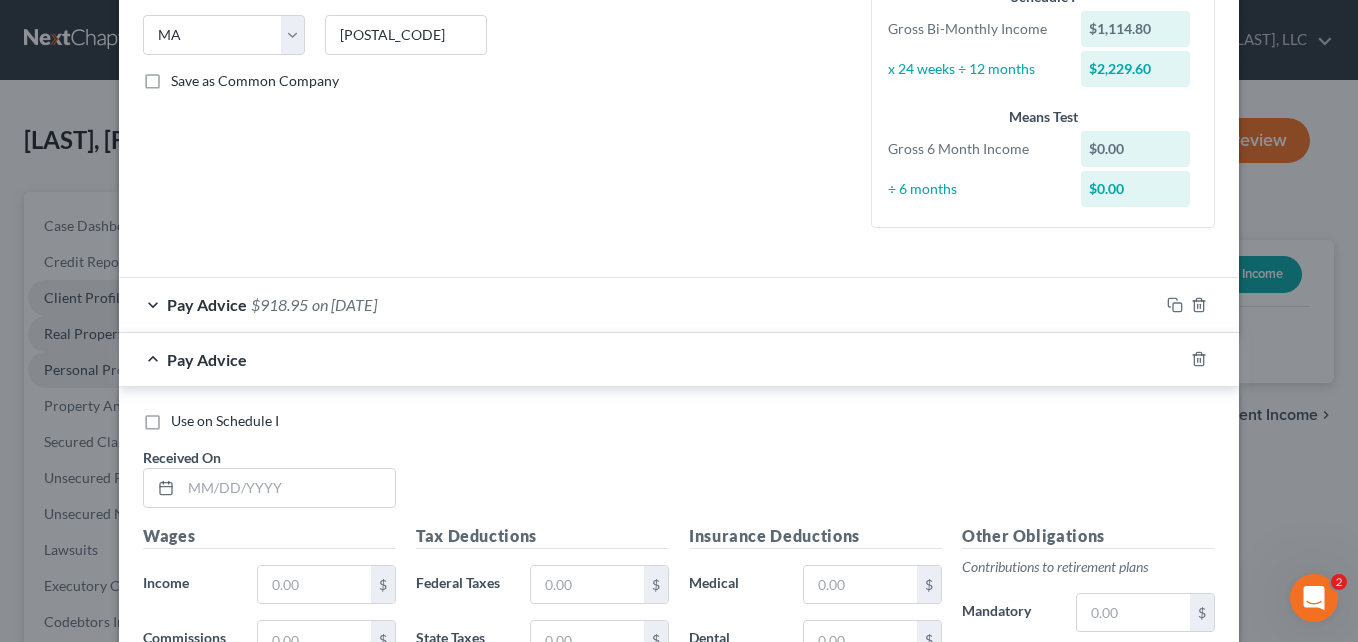 scroll, scrollTop: 598, scrollLeft: 0, axis: vertical 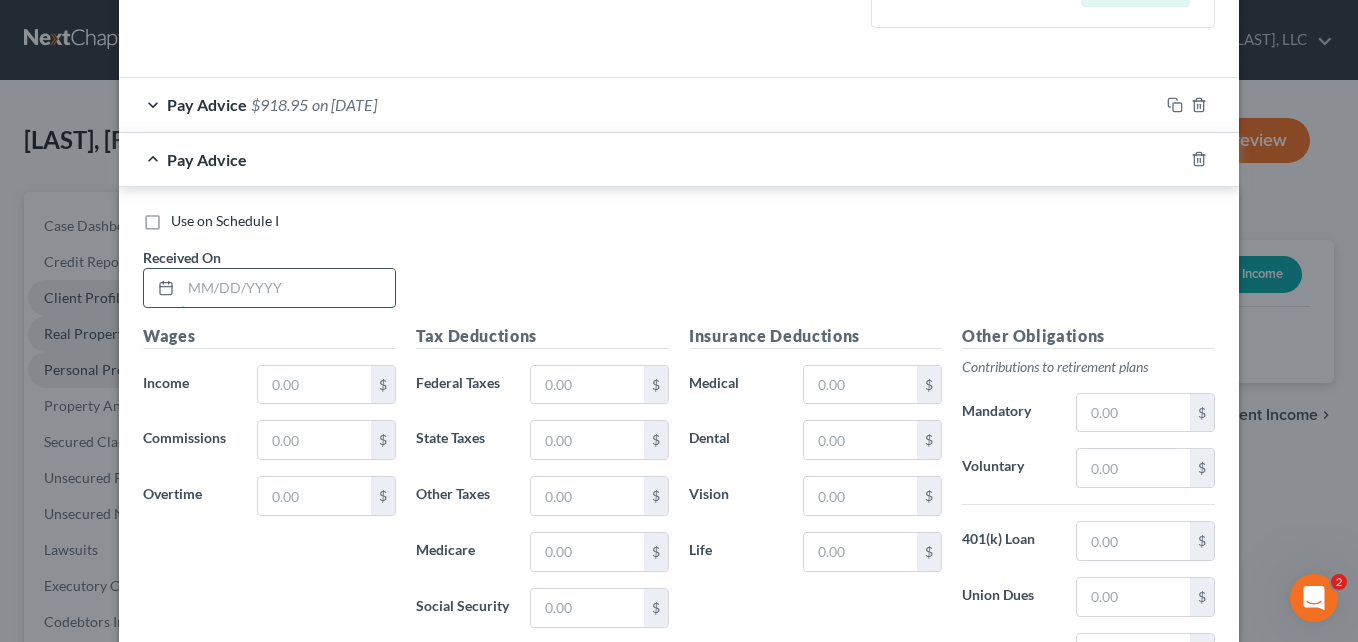 click at bounding box center [288, 288] 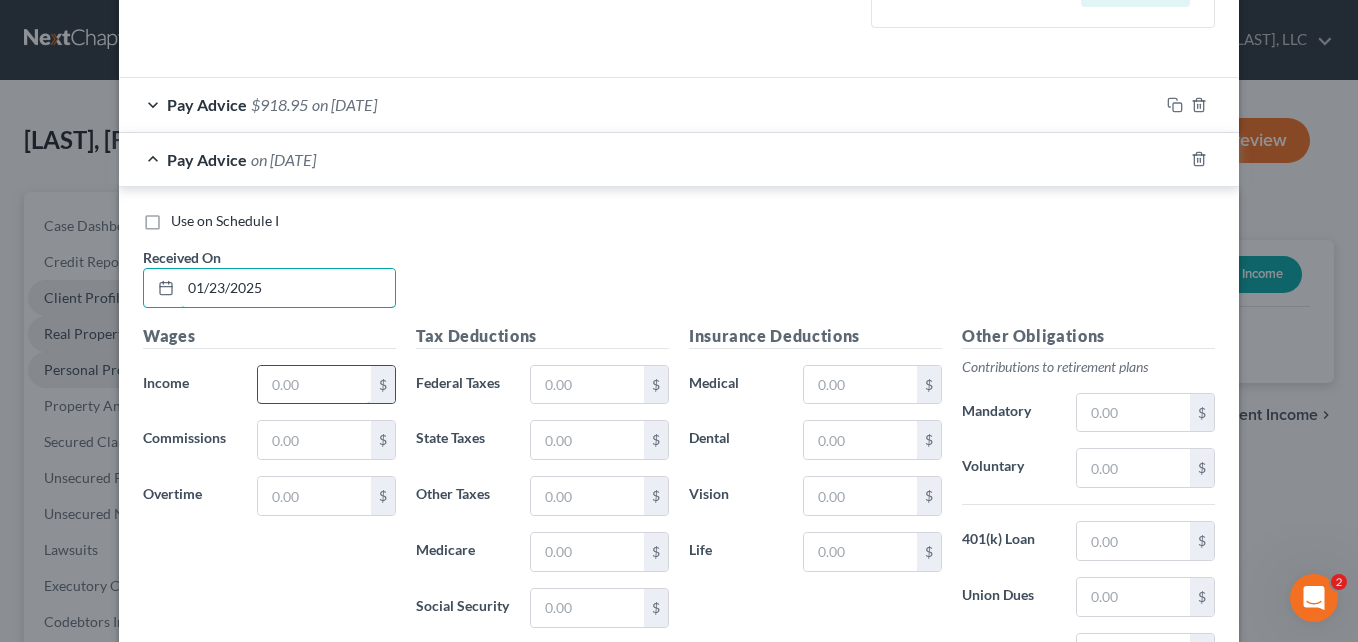 type on "01/23/2025" 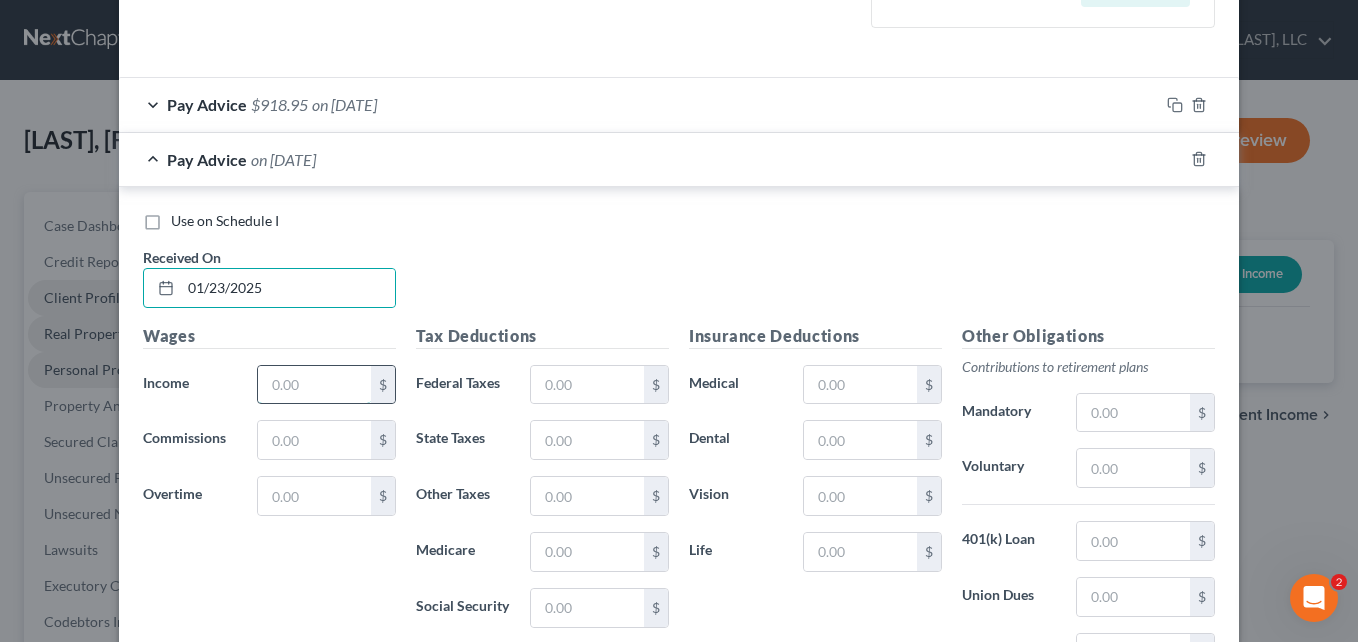 click at bounding box center (314, 385) 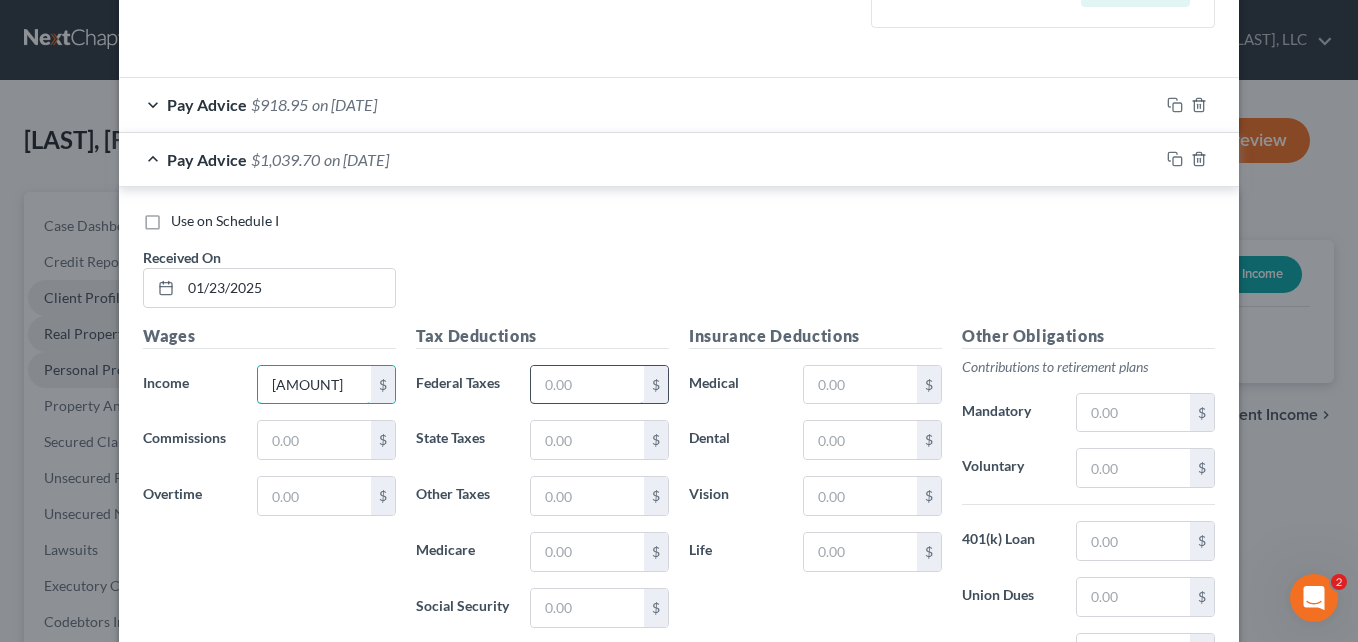 type on "[AMOUNT]" 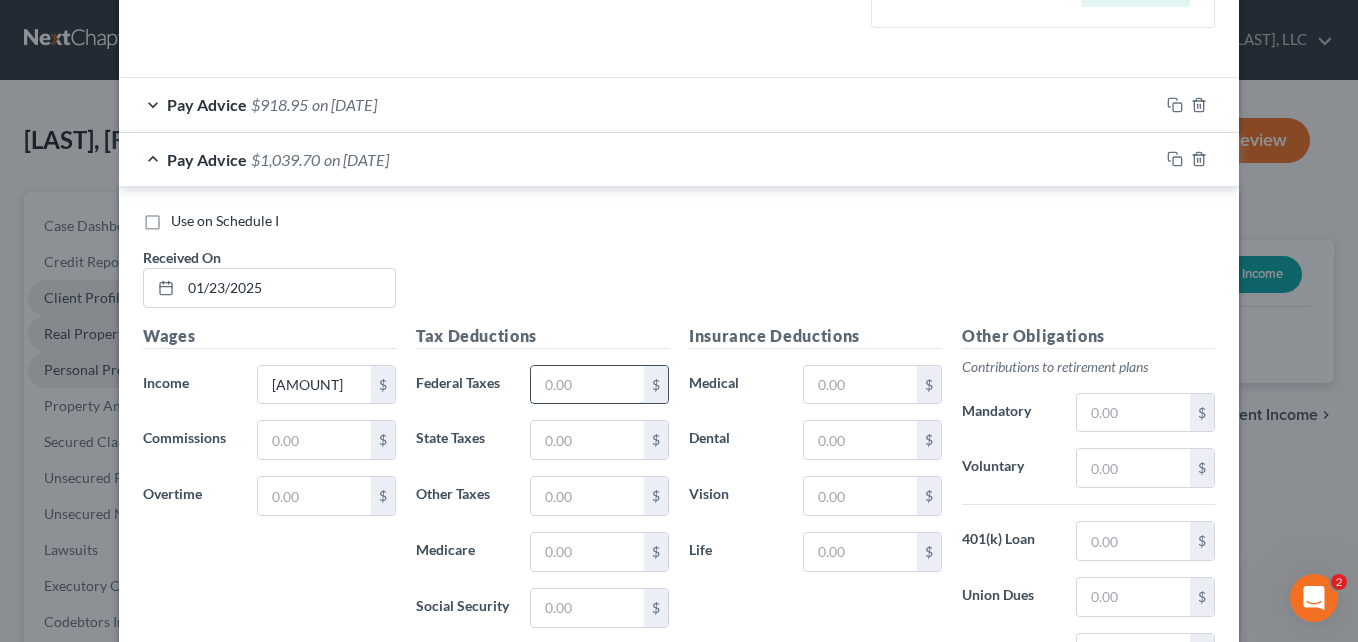 click at bounding box center [587, 385] 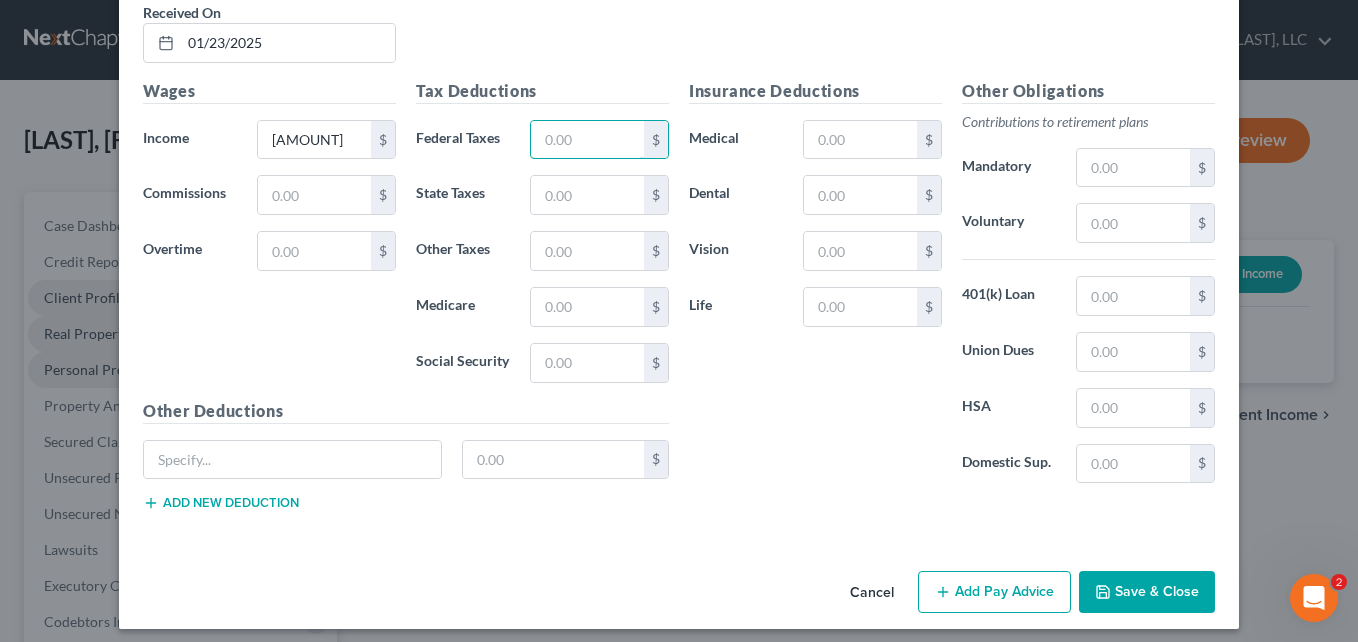 scroll, scrollTop: 854, scrollLeft: 0, axis: vertical 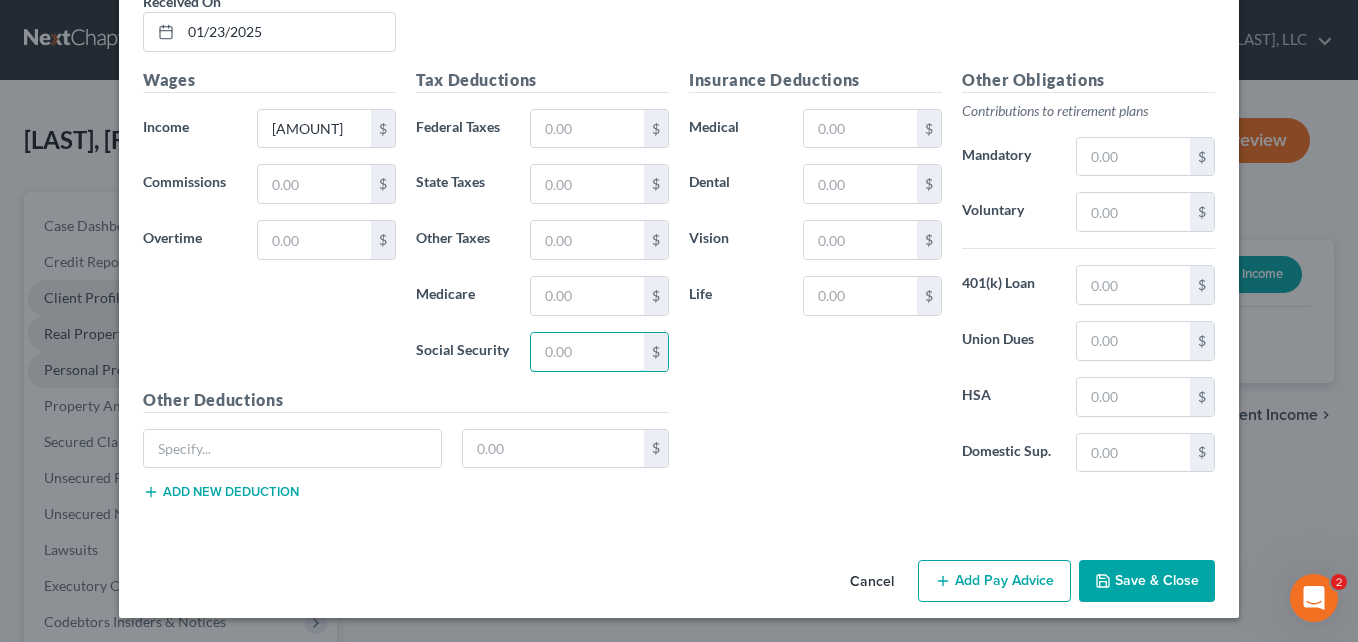 drag, startPoint x: 562, startPoint y: 343, endPoint x: 446, endPoint y: 348, distance: 116.10771 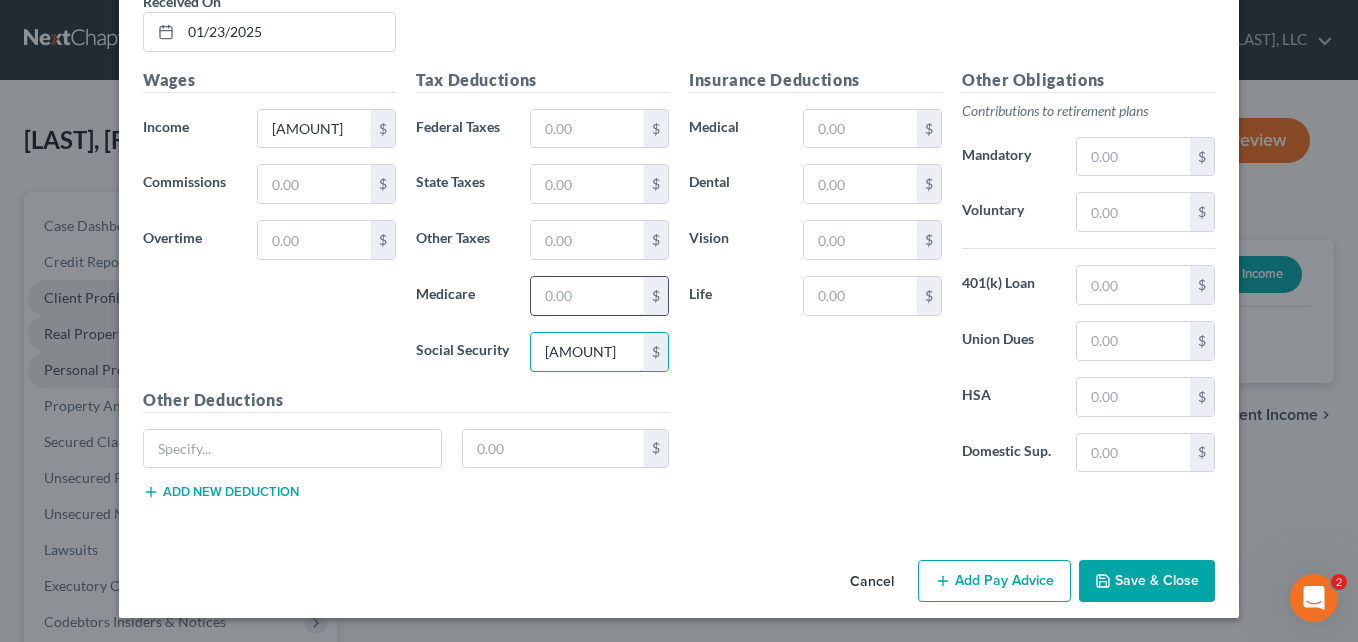 type on "[AMOUNT]" 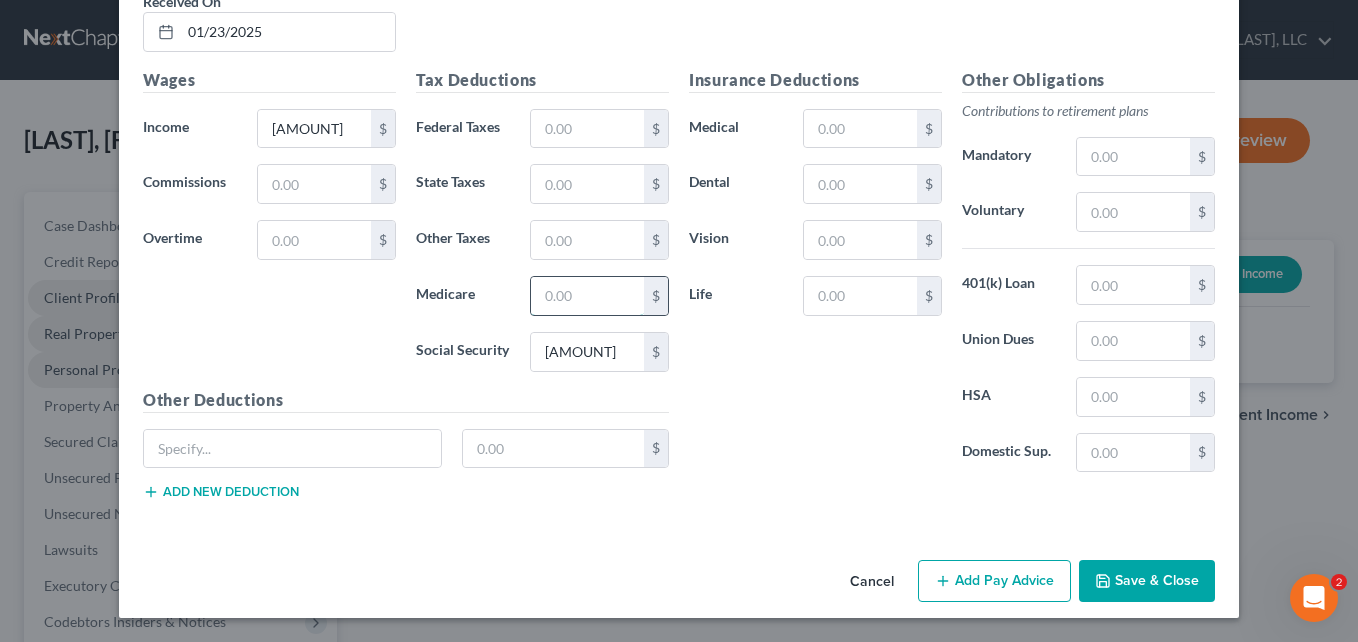 click at bounding box center (587, 296) 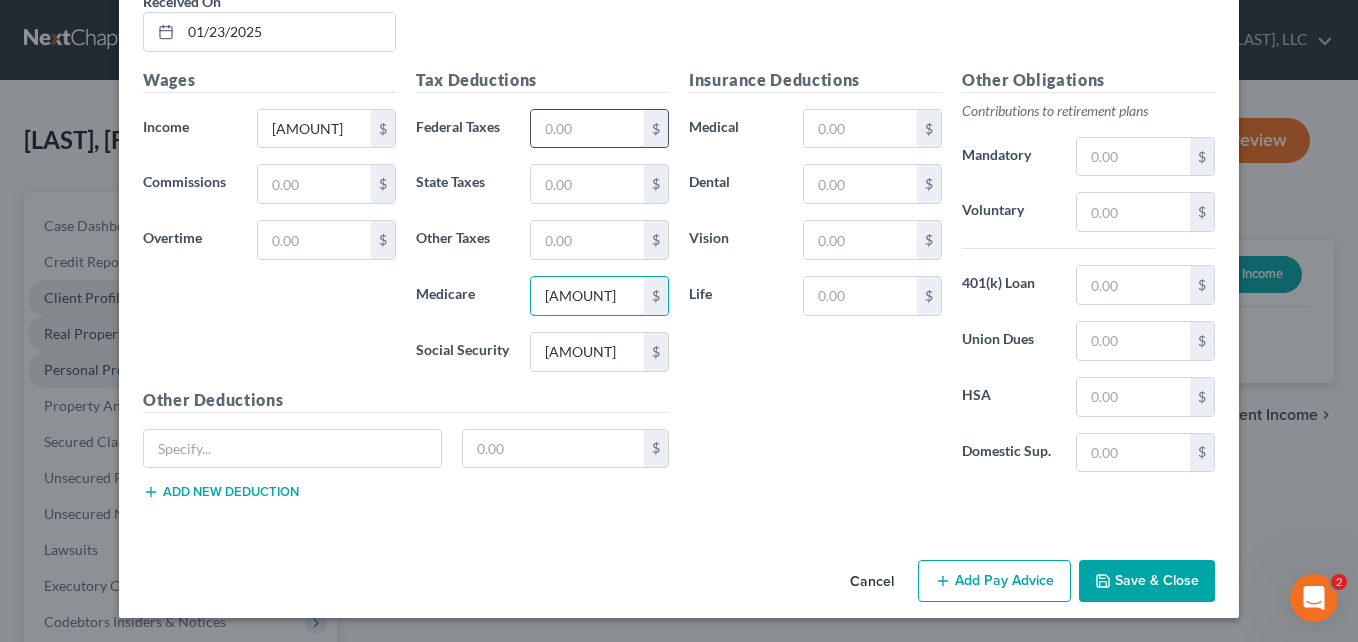 type on "[AMOUNT]" 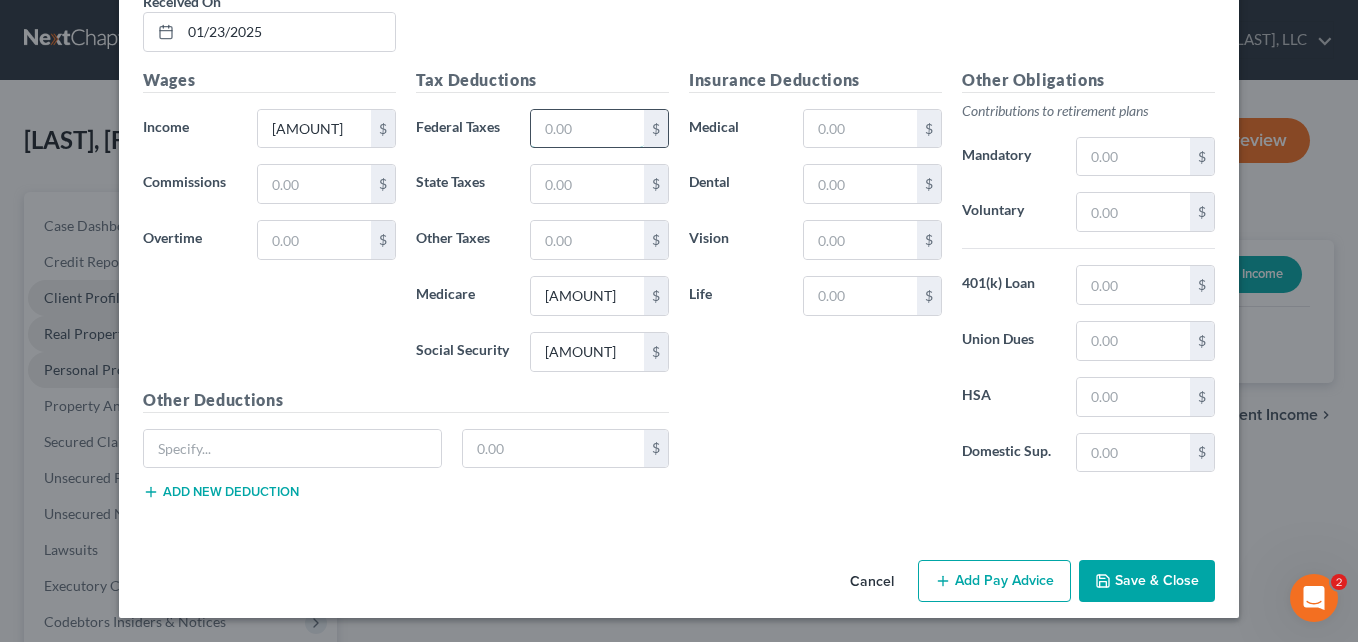 click at bounding box center [587, 129] 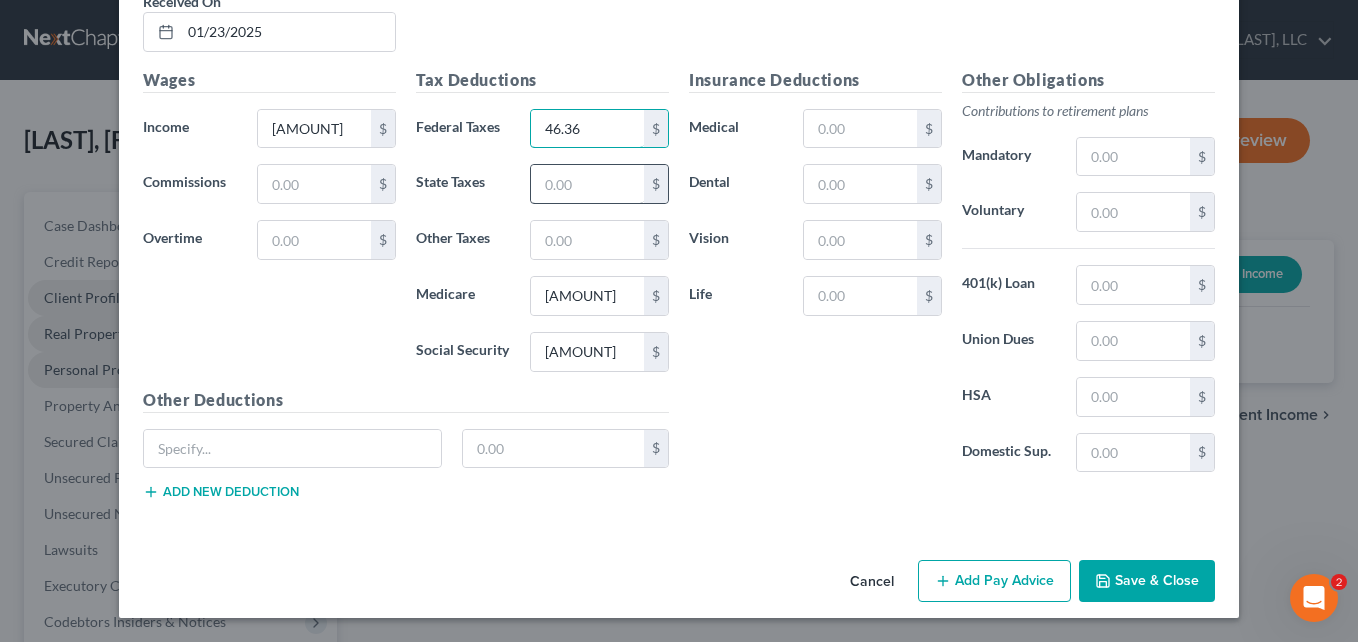 type on "46.36" 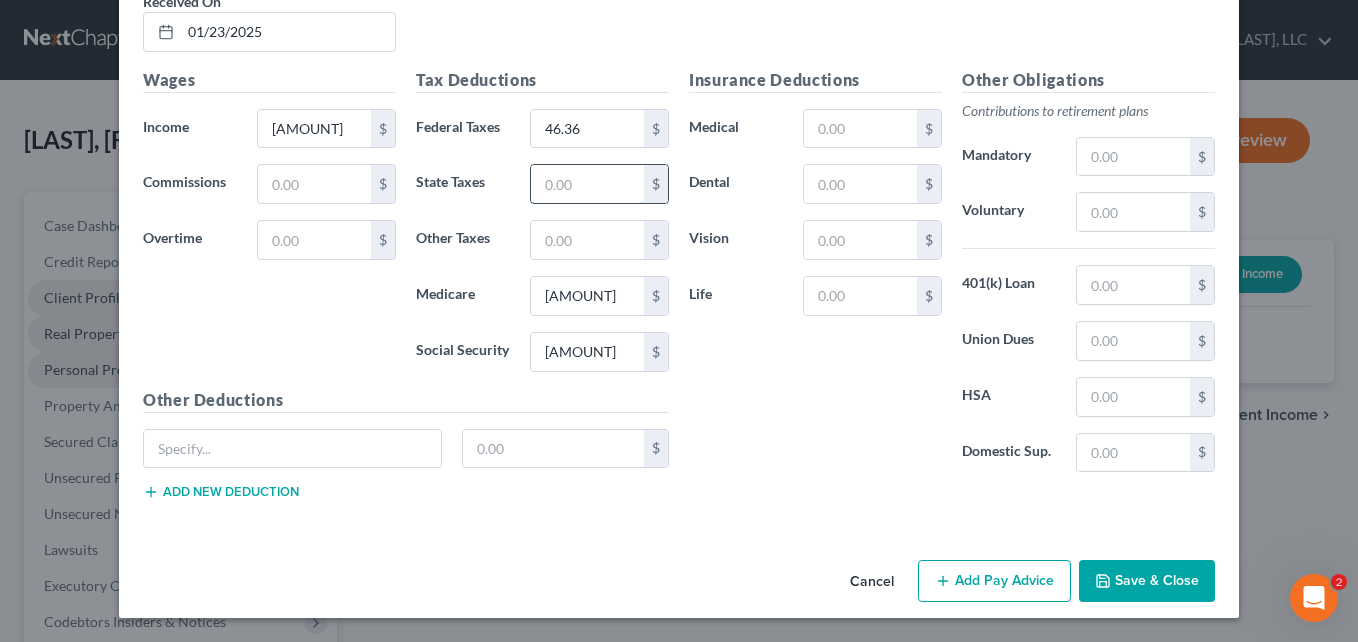 click at bounding box center [587, 184] 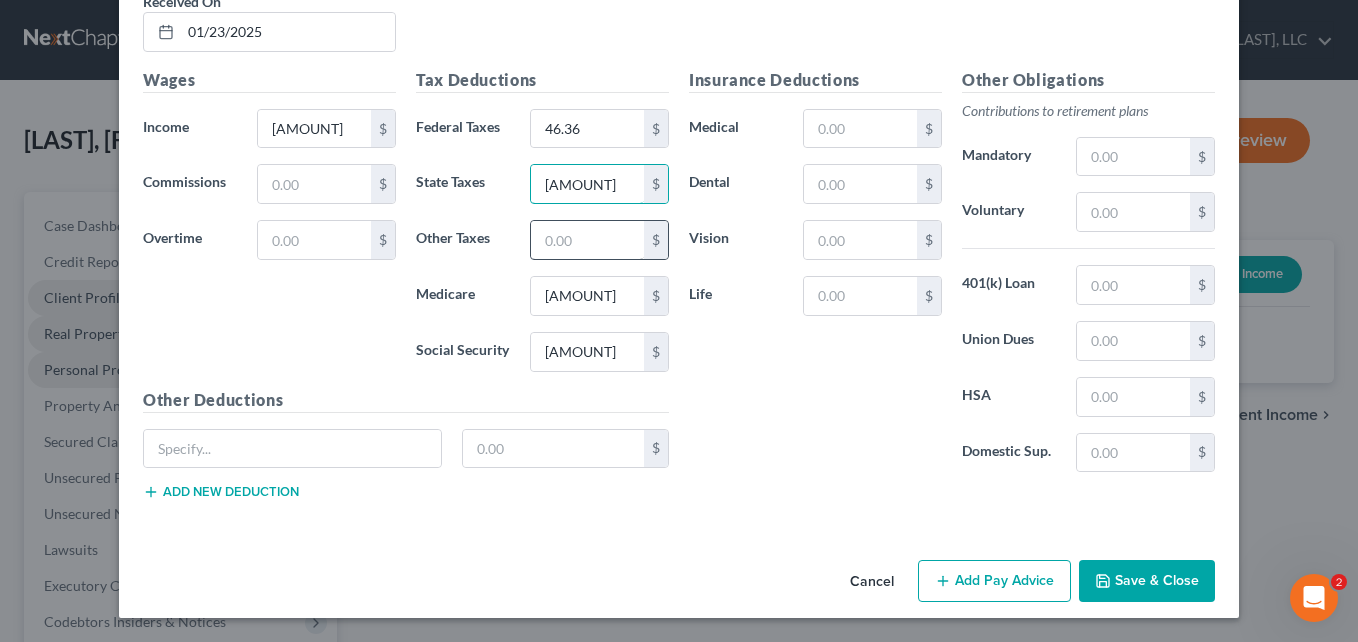 type on "[AMOUNT]" 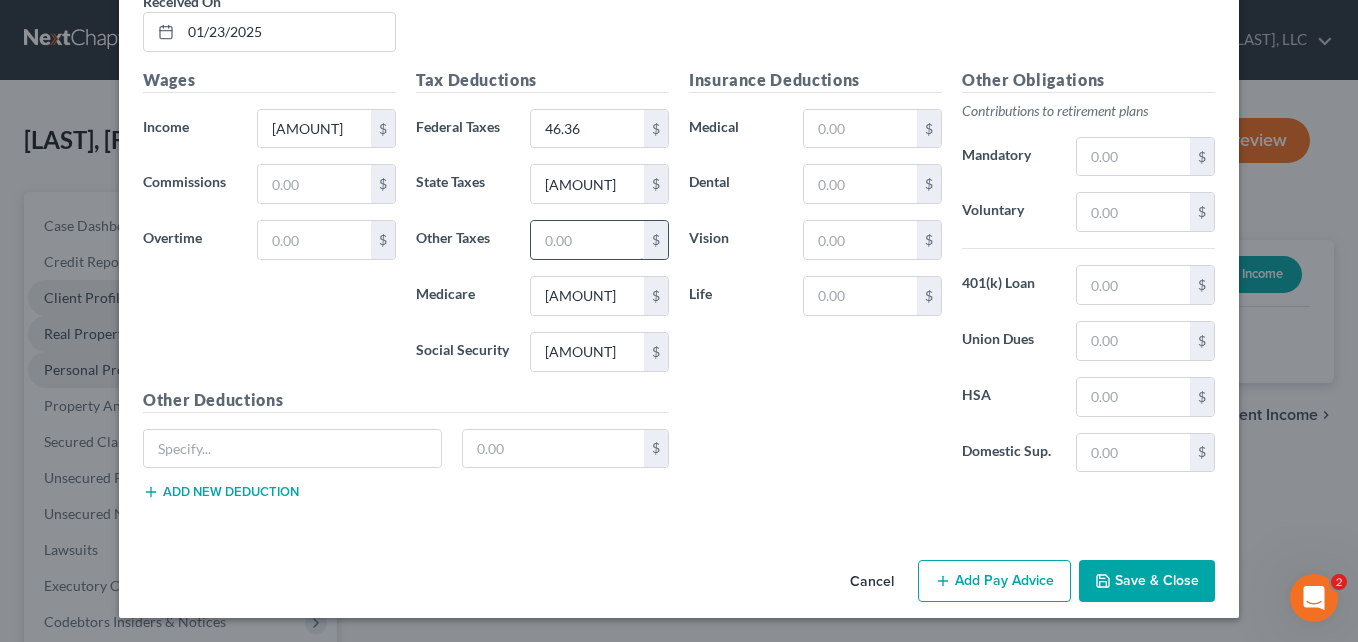 click at bounding box center (587, 240) 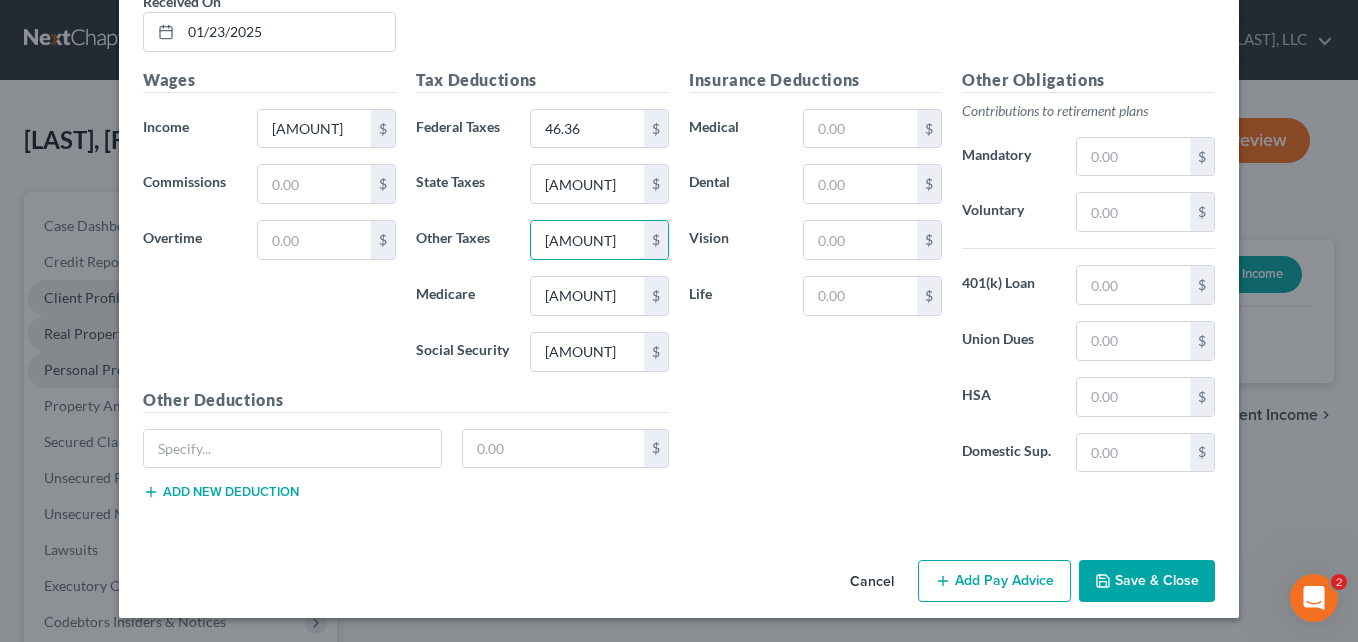 scroll, scrollTop: 654, scrollLeft: 0, axis: vertical 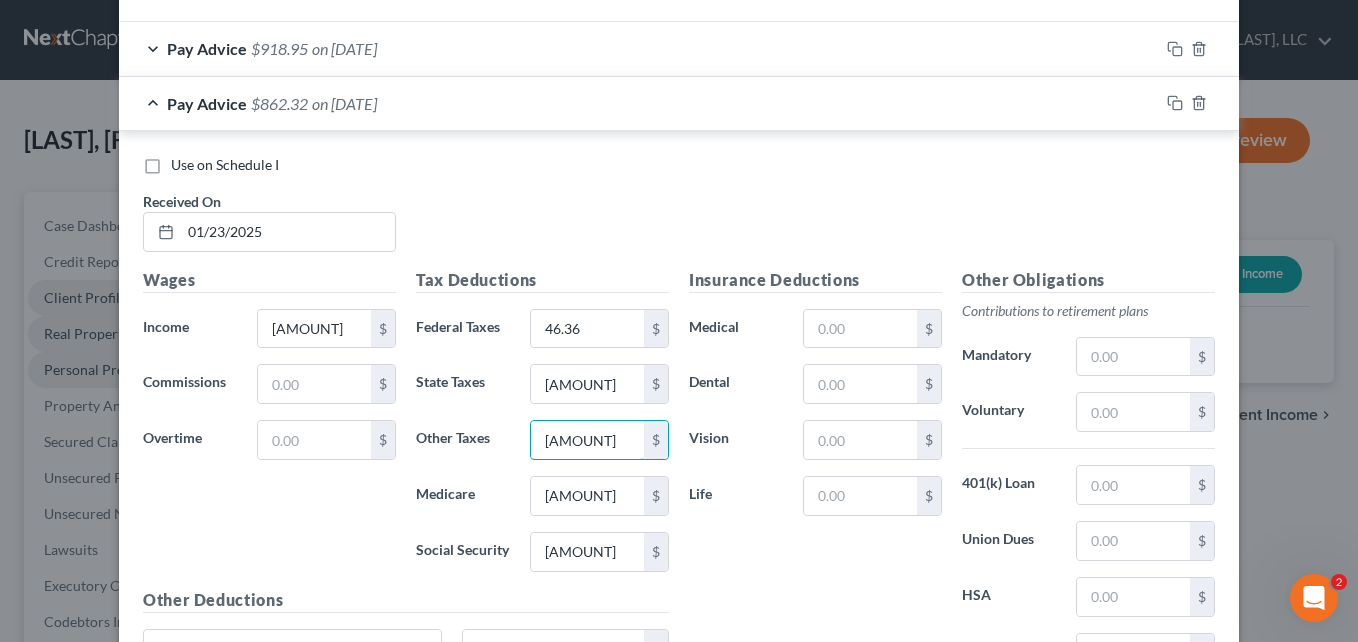 type on "[AMOUNT]" 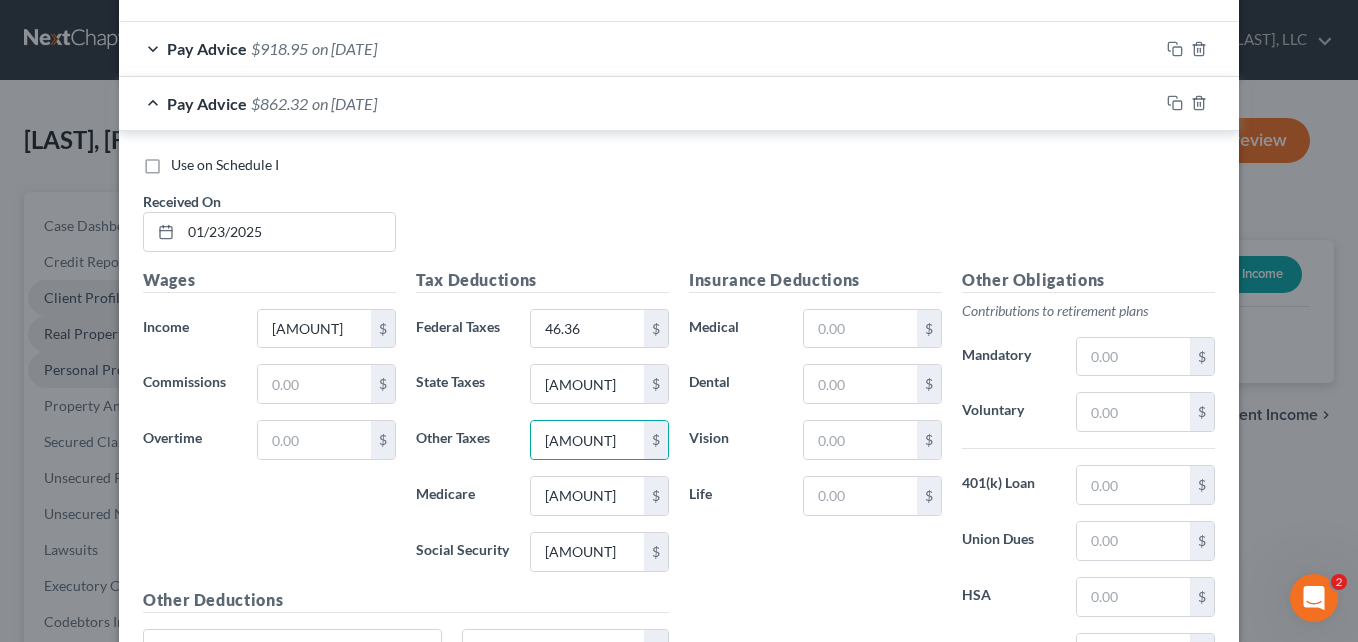 click on "Insurance Deductions Medical $ Dental $ Vision $ Life $" at bounding box center [815, 478] 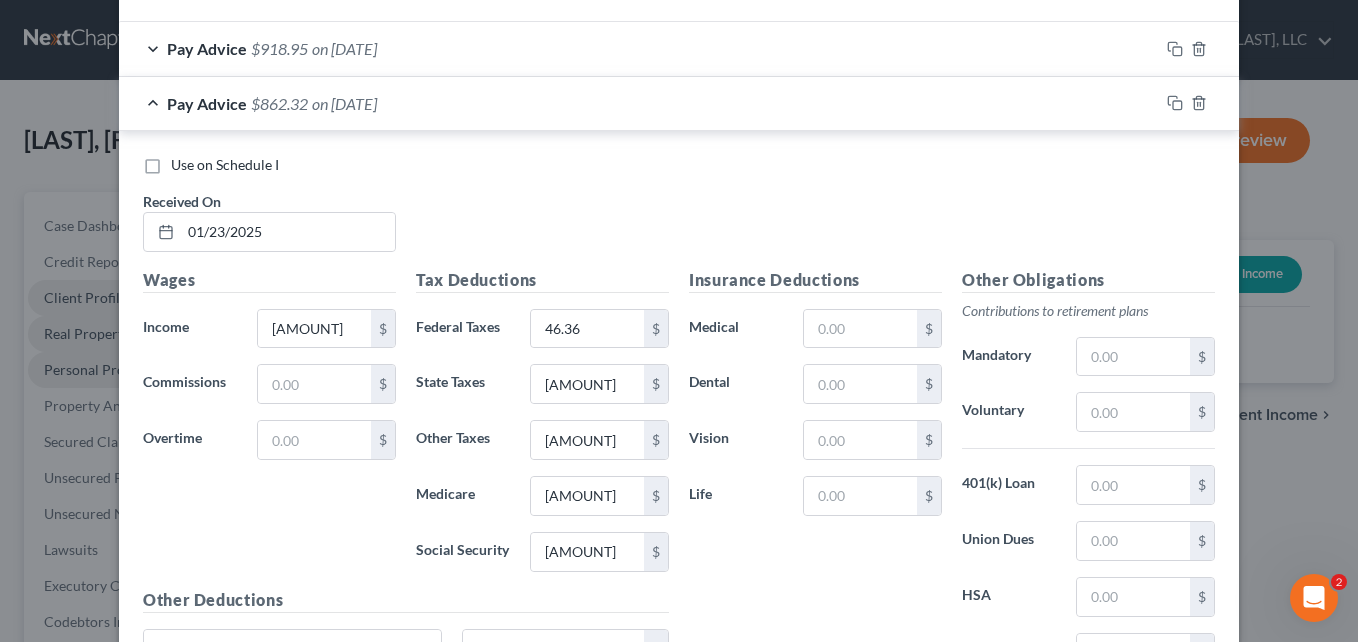 click on "Pay Advice $[AMOUNT] on [DATE]" at bounding box center [639, 103] 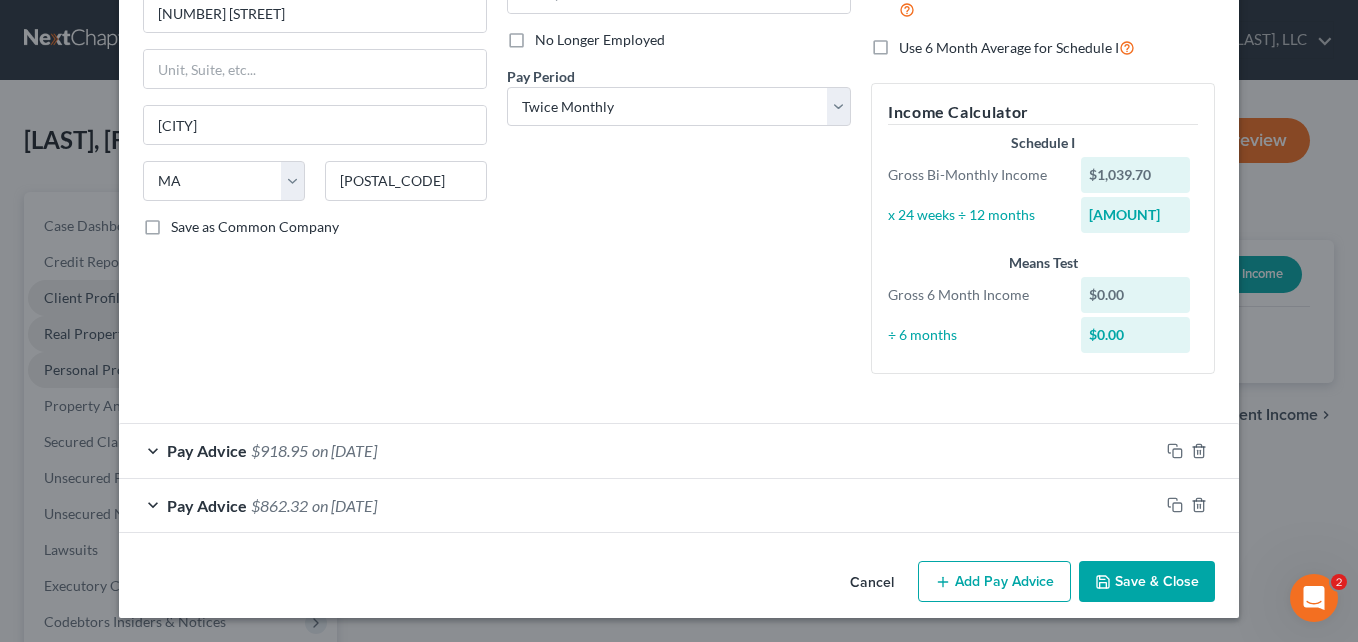 scroll, scrollTop: 252, scrollLeft: 0, axis: vertical 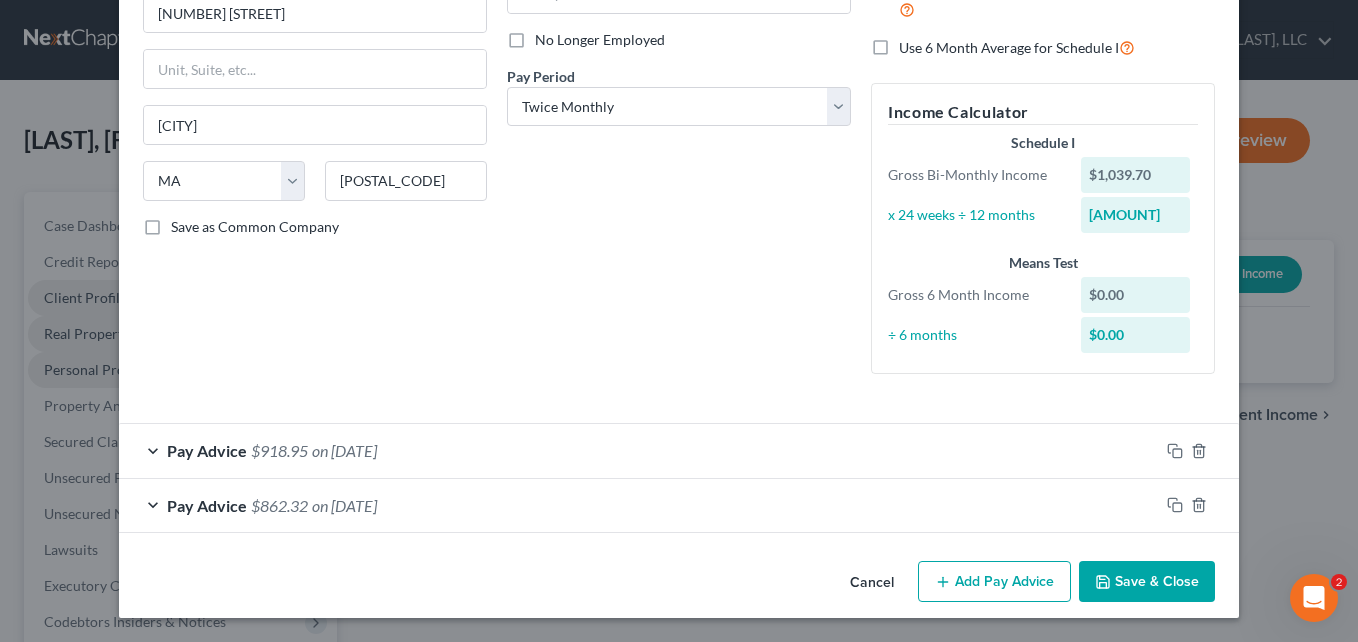 click on "Add Pay Advice" at bounding box center [994, 582] 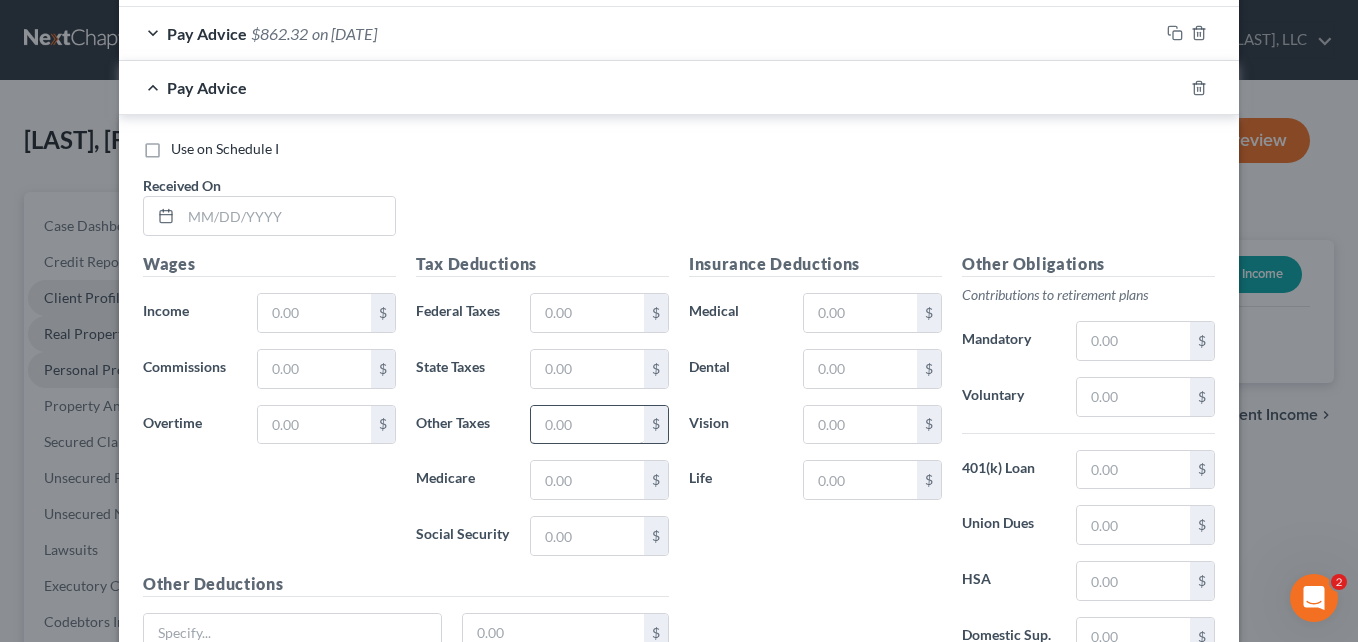 scroll, scrollTop: 800, scrollLeft: 0, axis: vertical 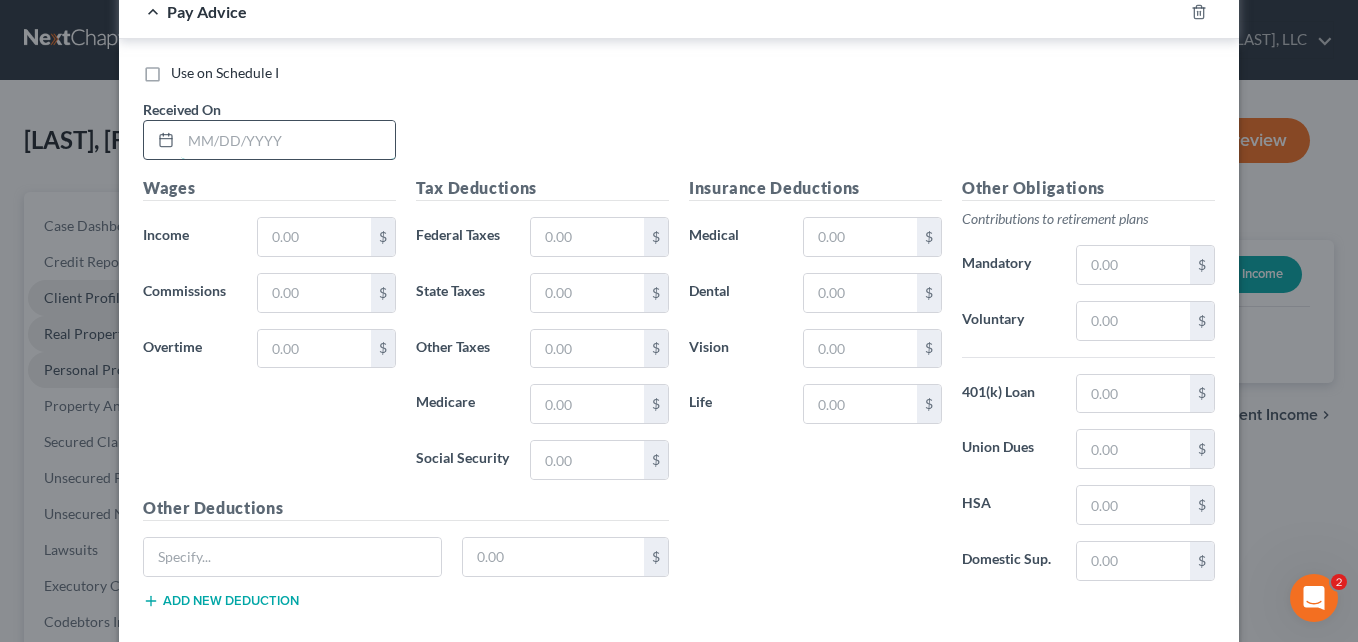 click at bounding box center (288, 140) 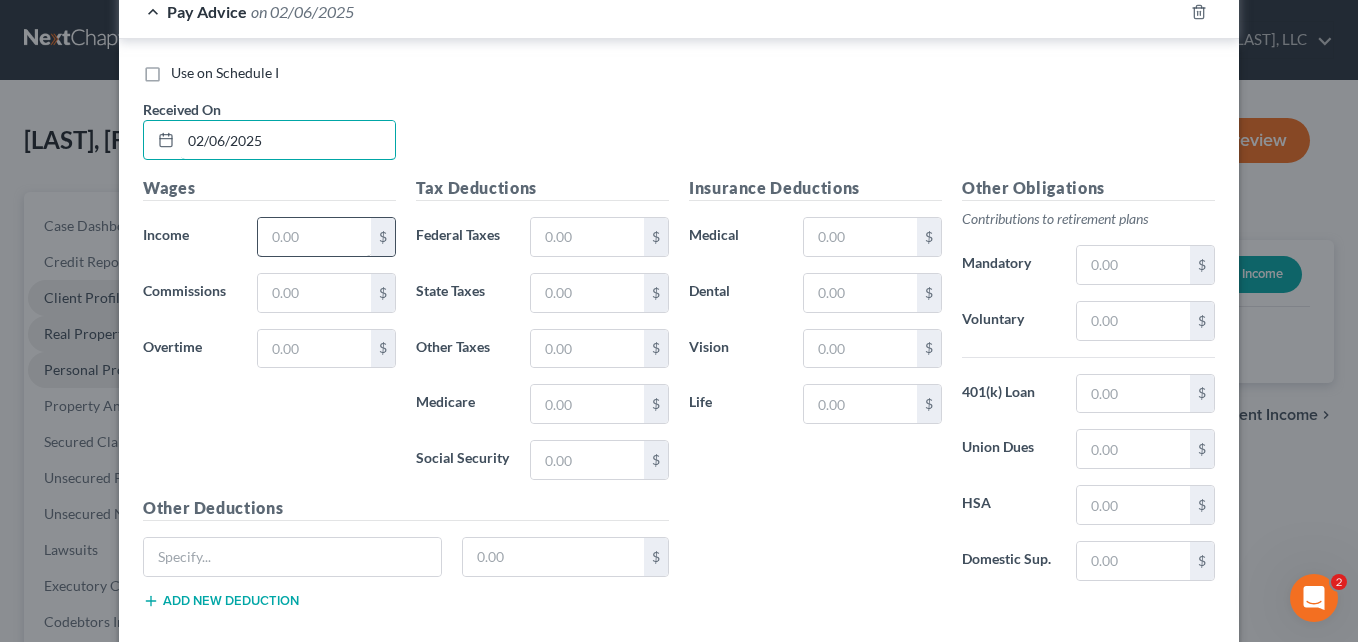 type on "02/06/2025" 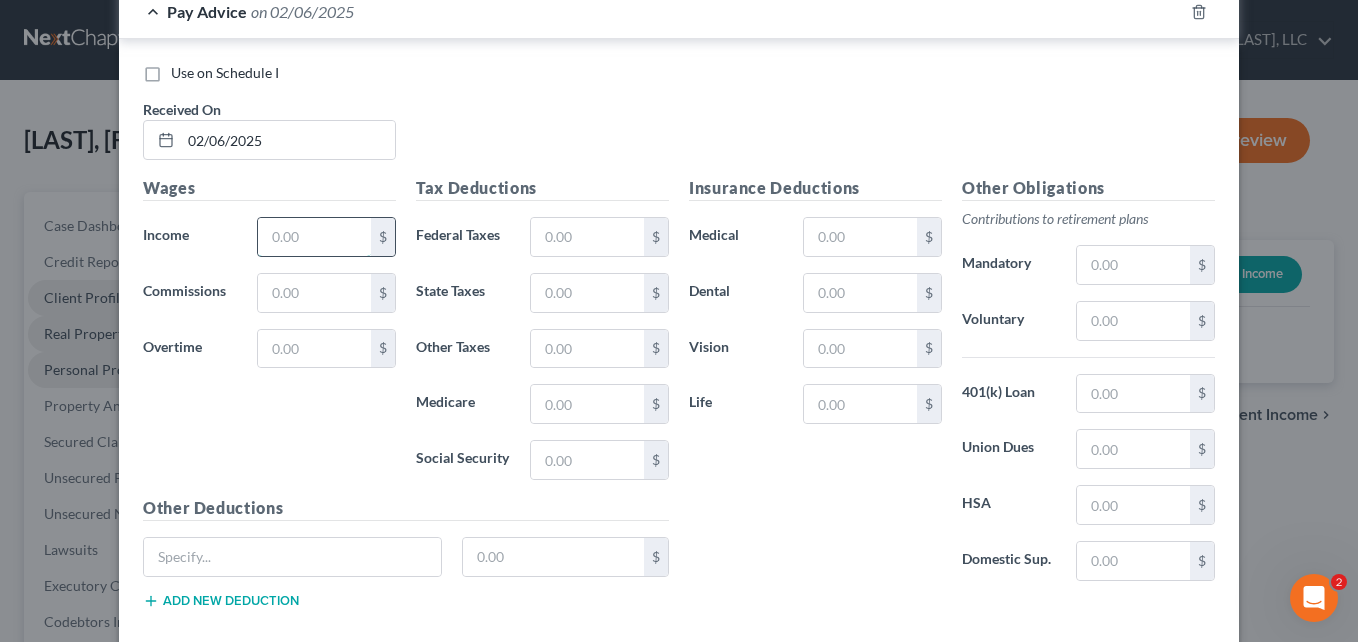 click at bounding box center (314, 237) 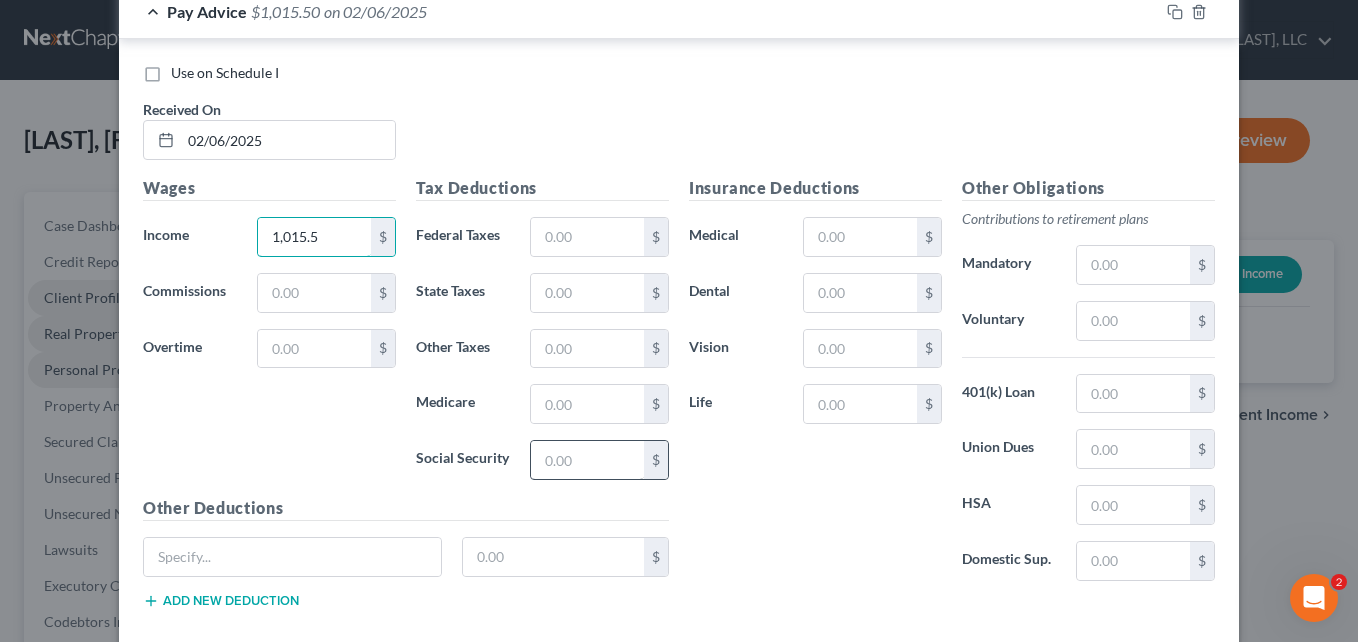 type on "1,015.5" 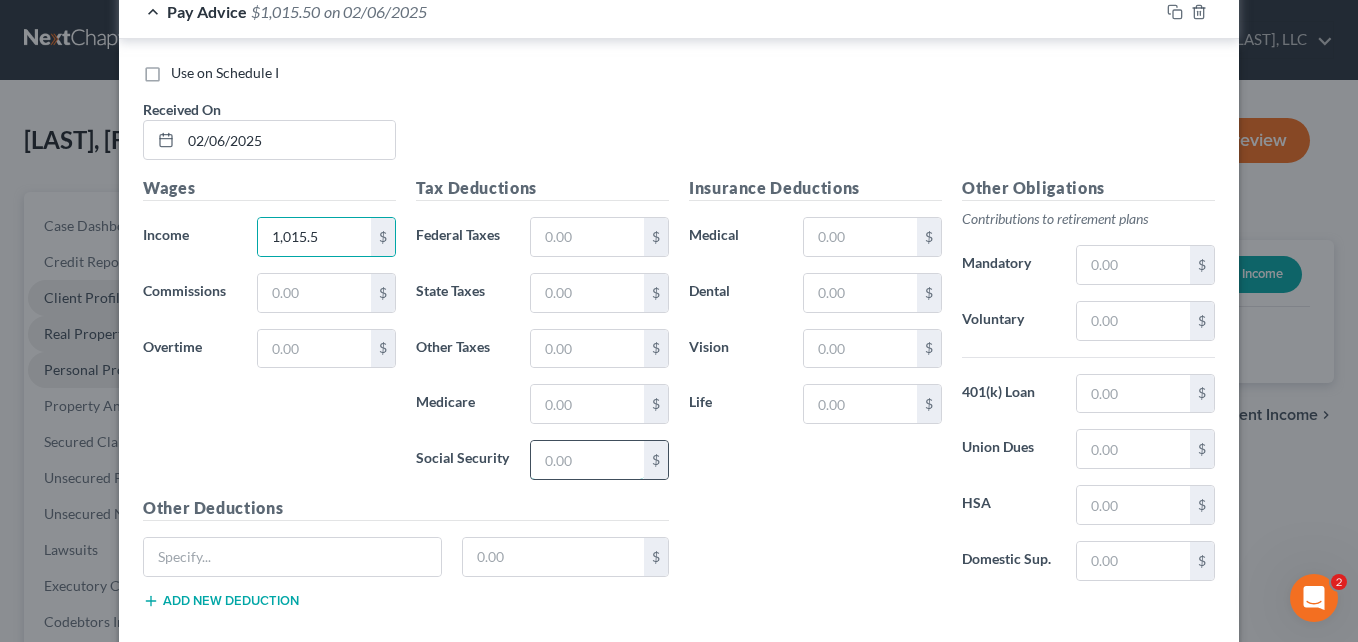 click at bounding box center [587, 460] 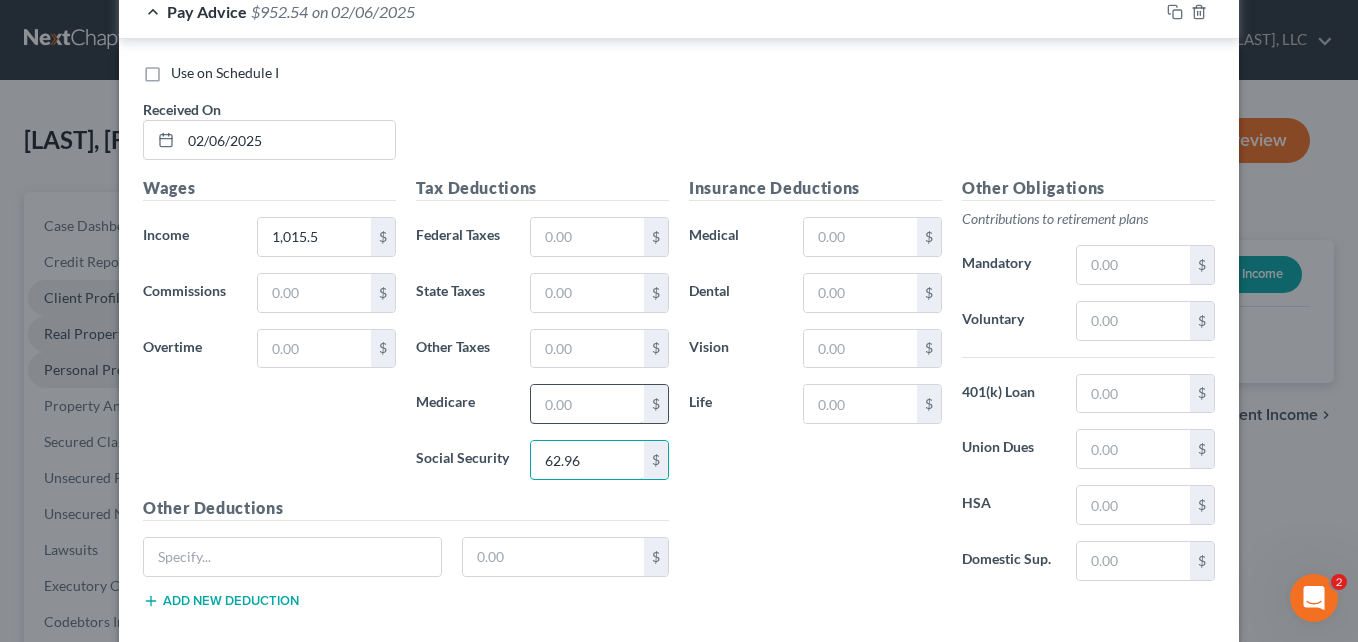 type on "62.96" 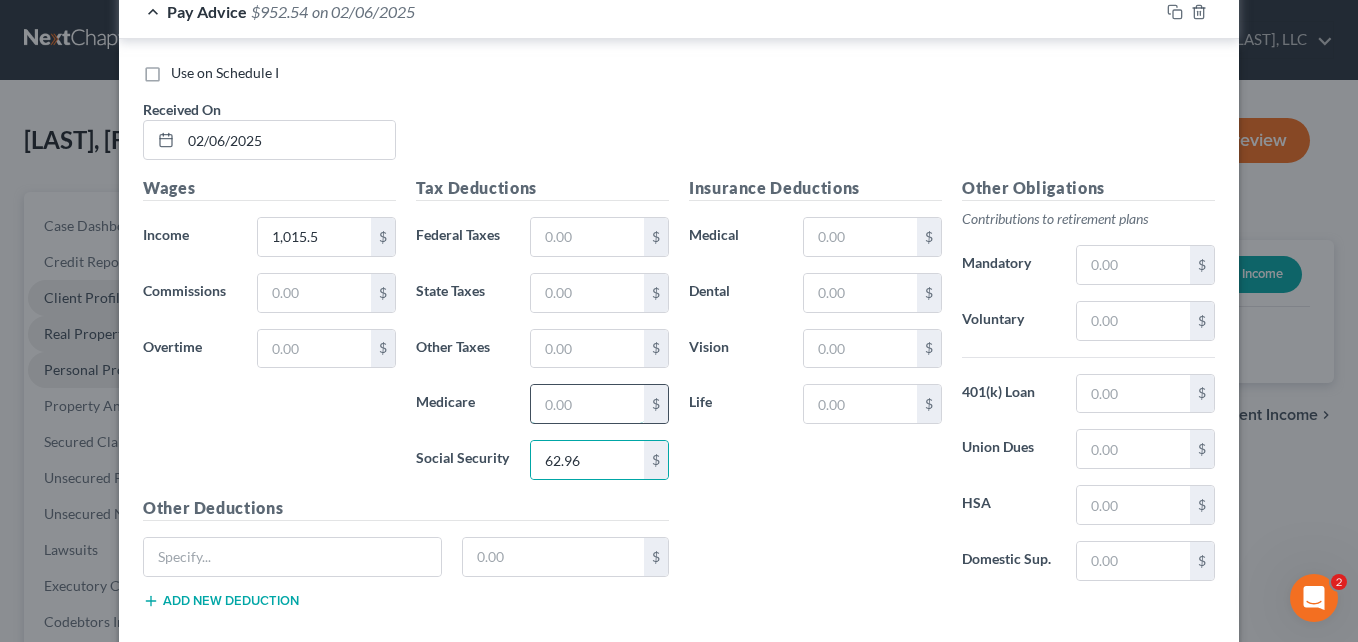 click at bounding box center [587, 404] 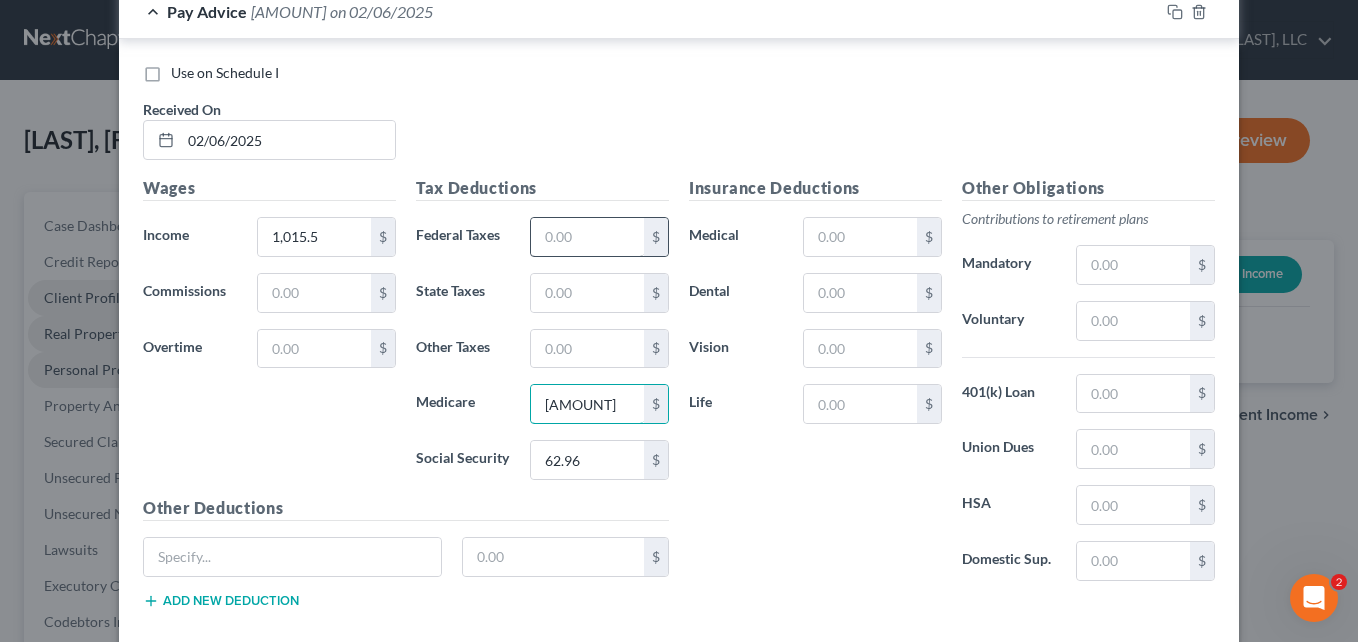 type on "[AMOUNT]" 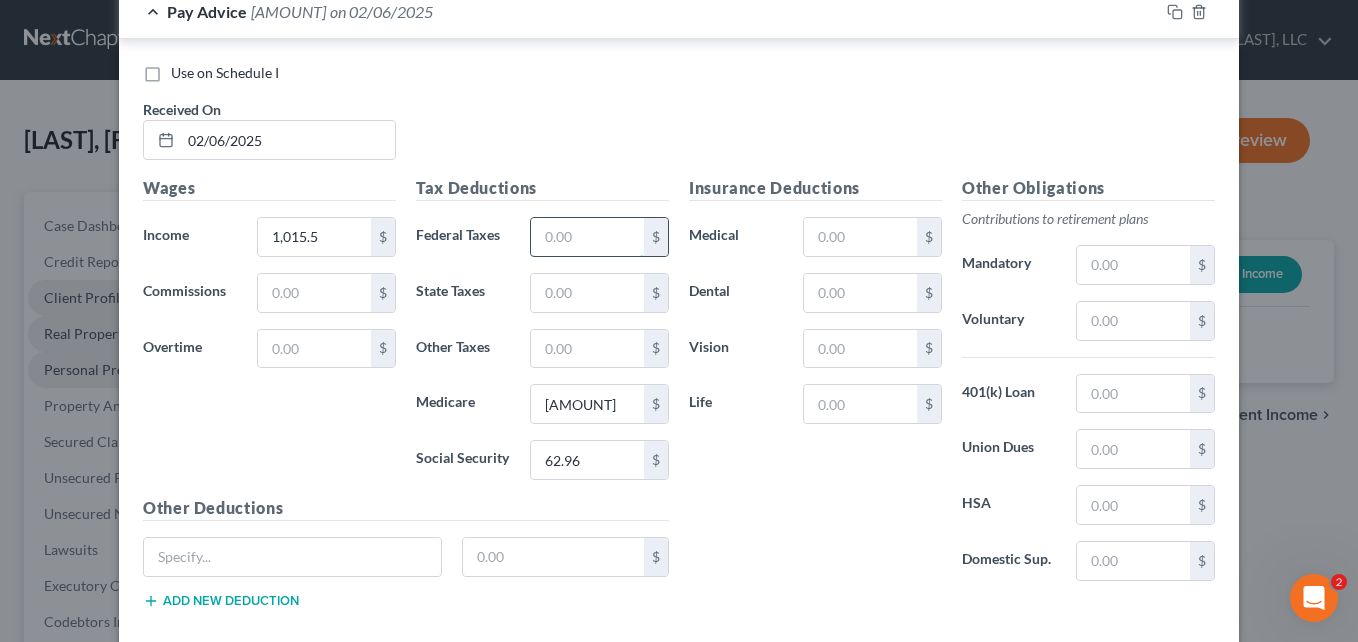 click at bounding box center [587, 237] 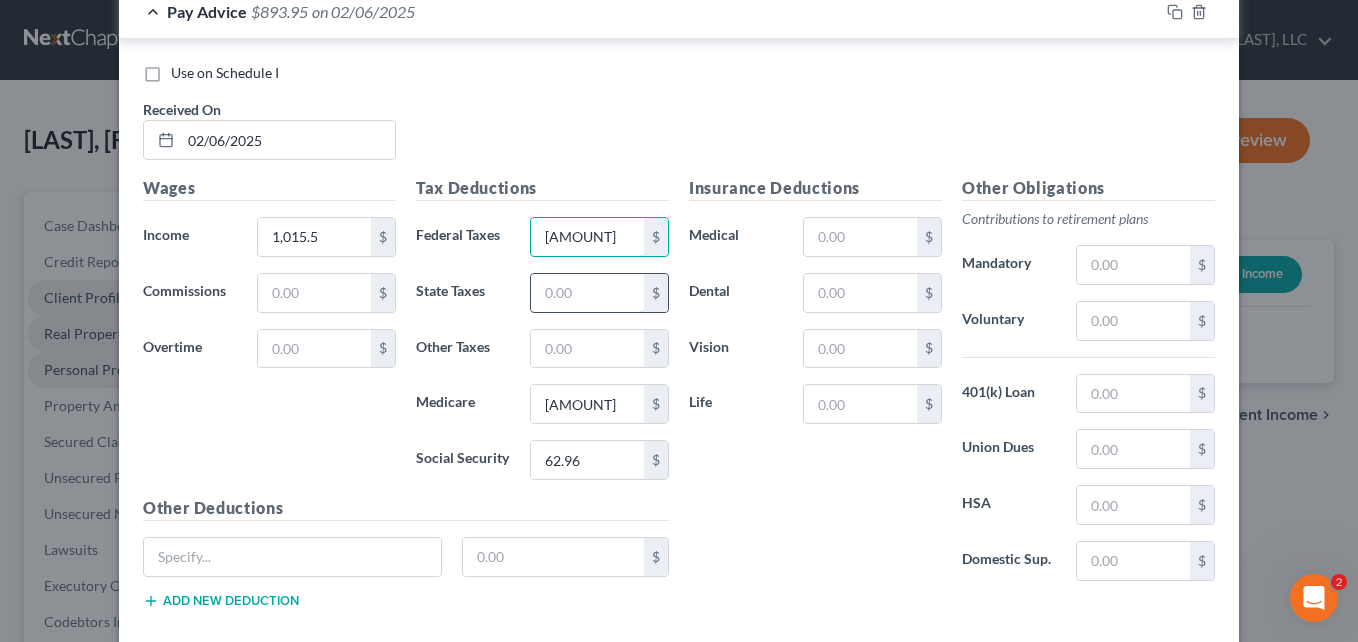 type on "[AMOUNT]" 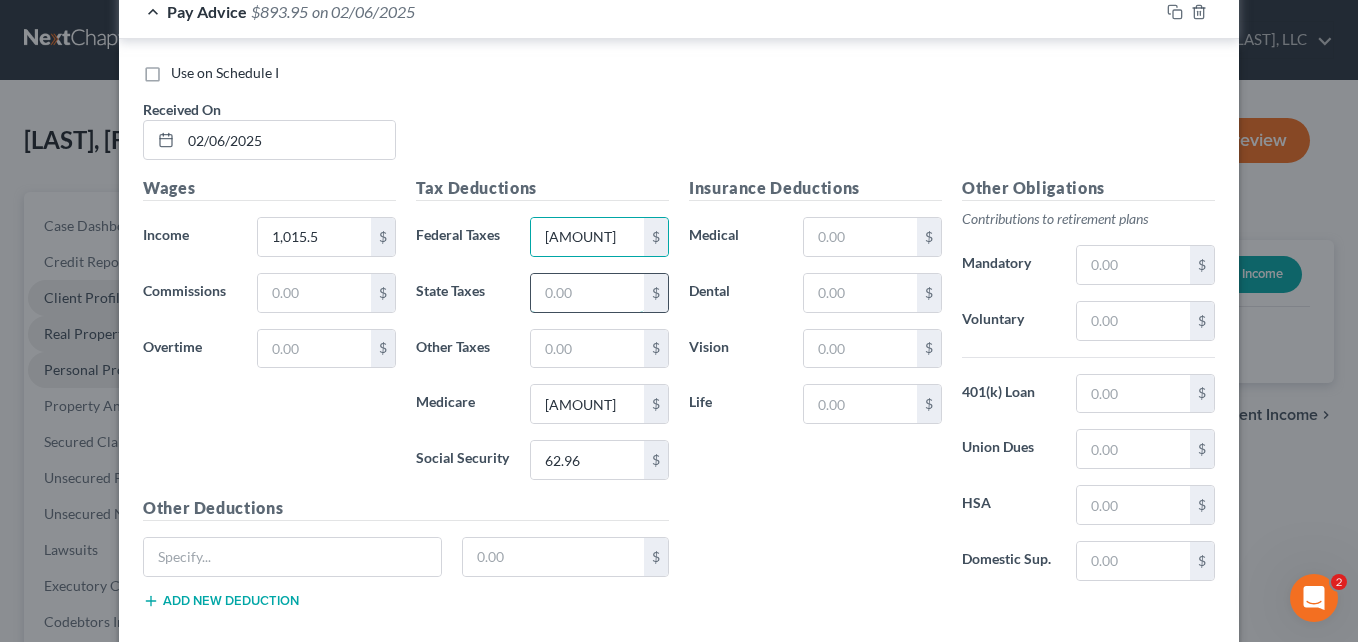 click at bounding box center (587, 293) 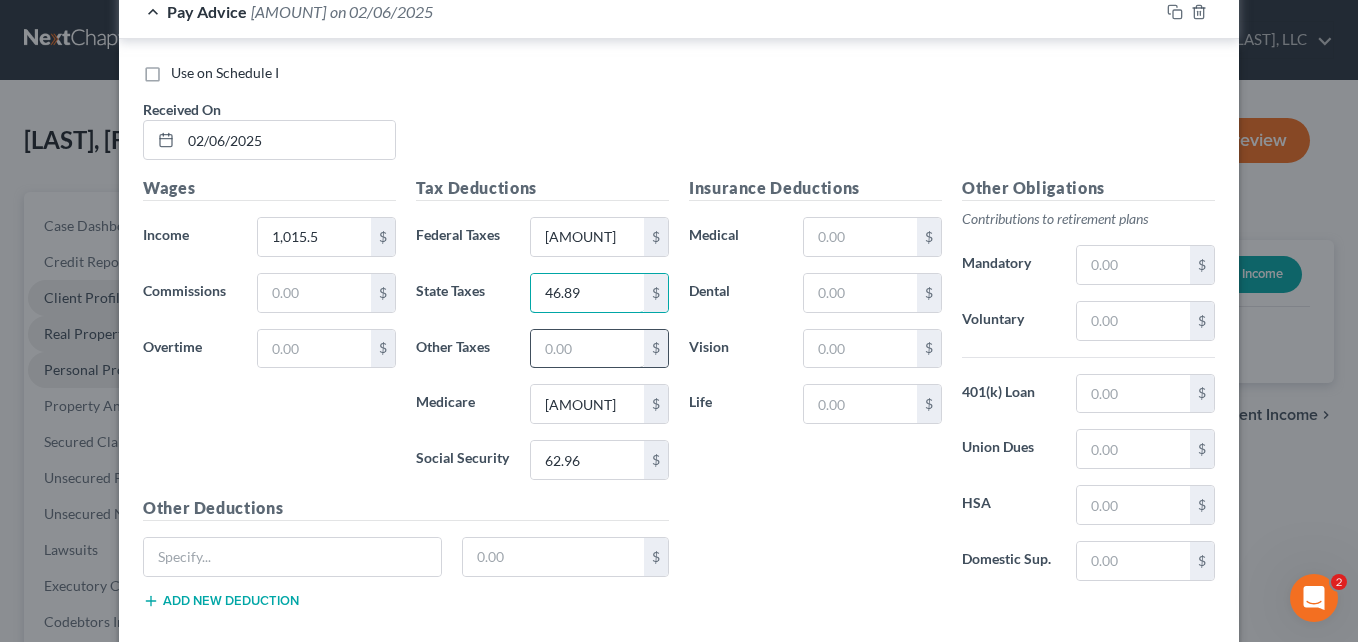 type on "46.89" 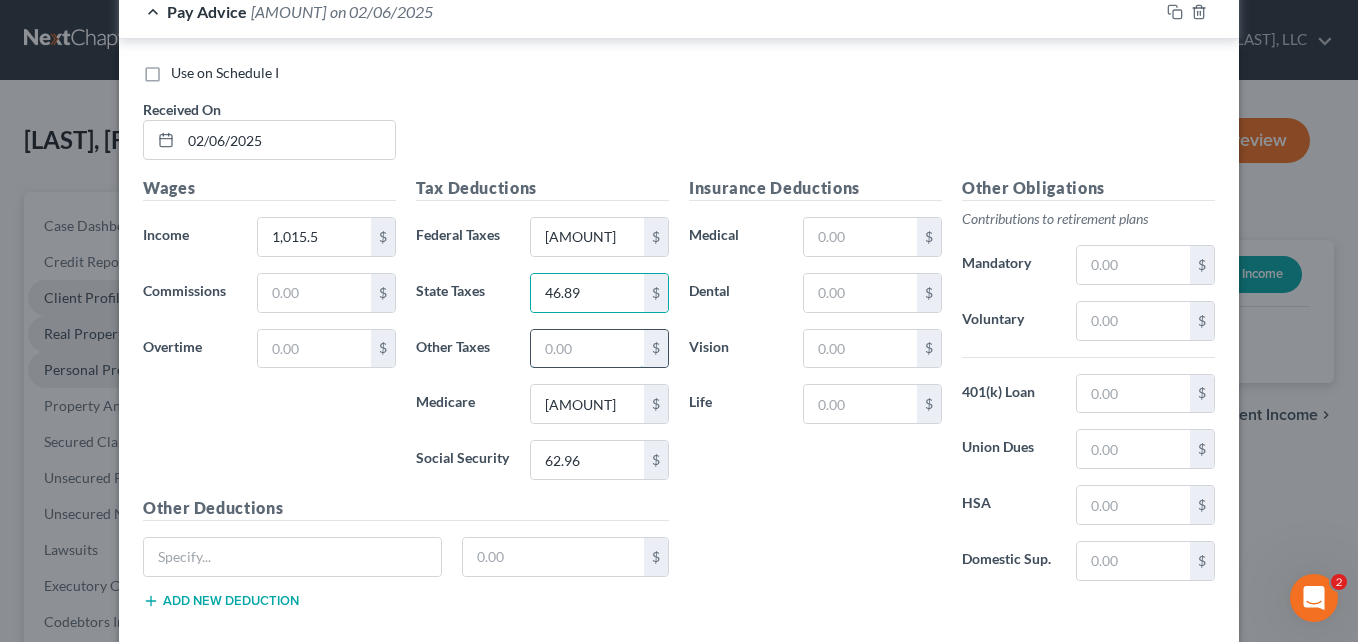 click at bounding box center (587, 349) 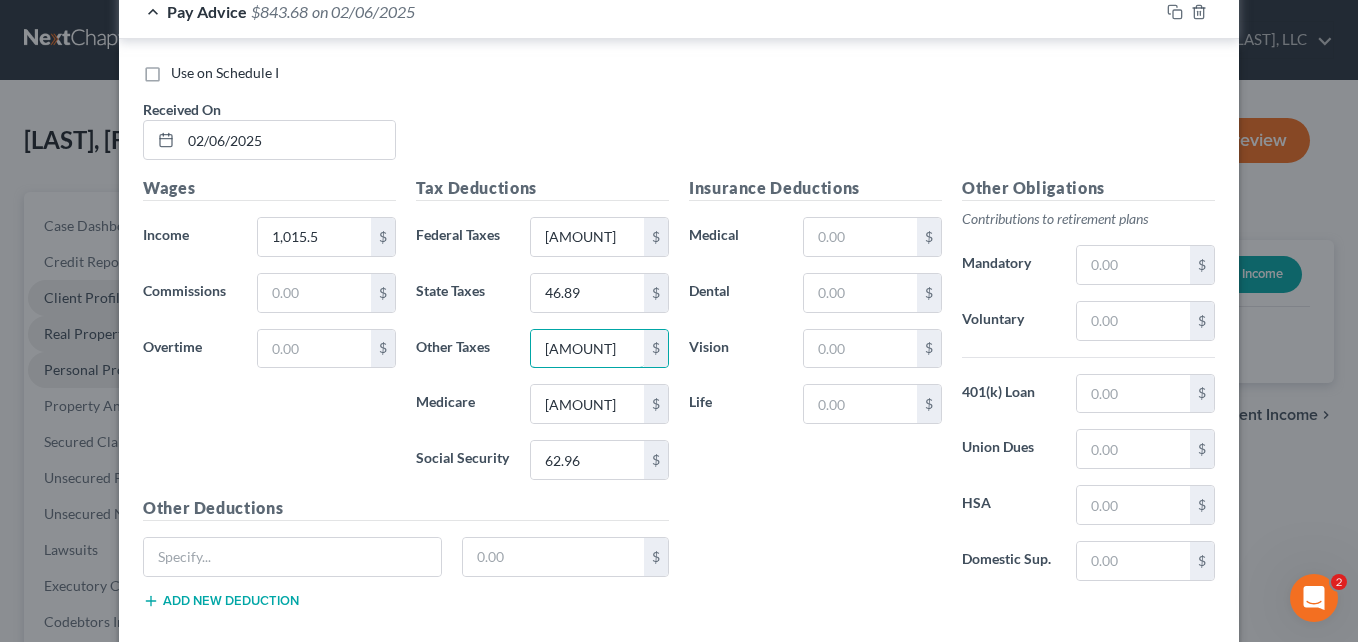 type on "[AMOUNT]" 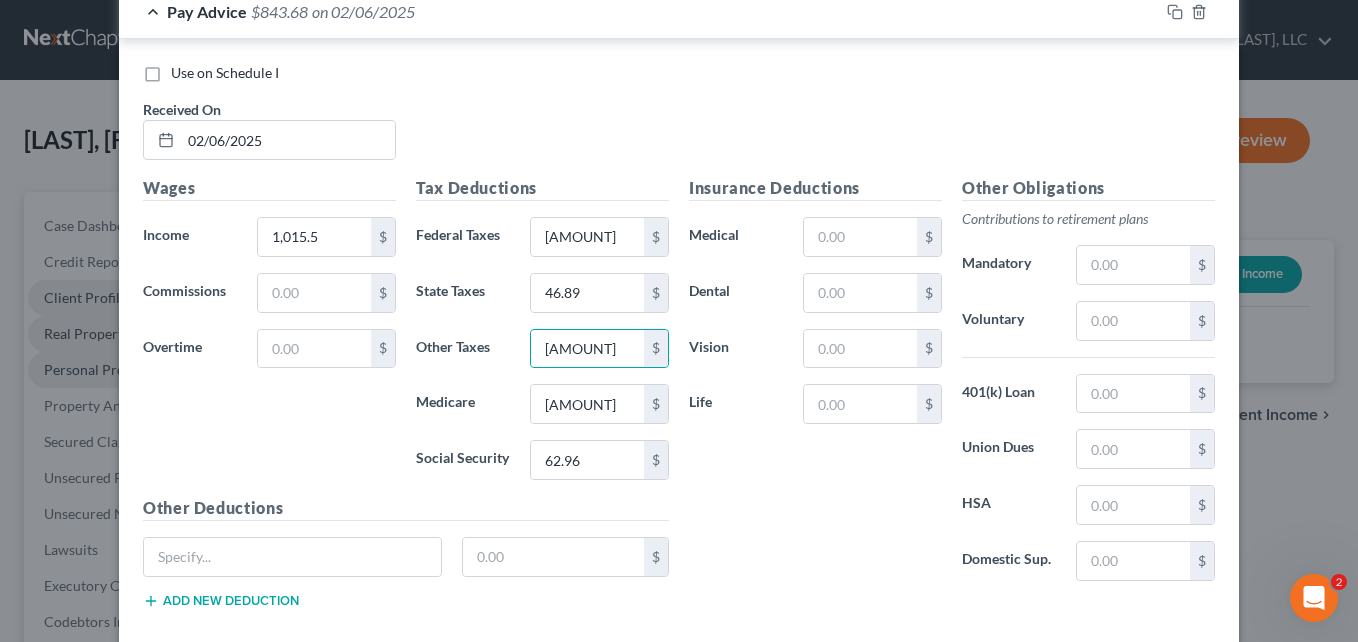 click on "Insurance Deductions Medical $ Dental $ Vision $ Life $" at bounding box center [815, 386] 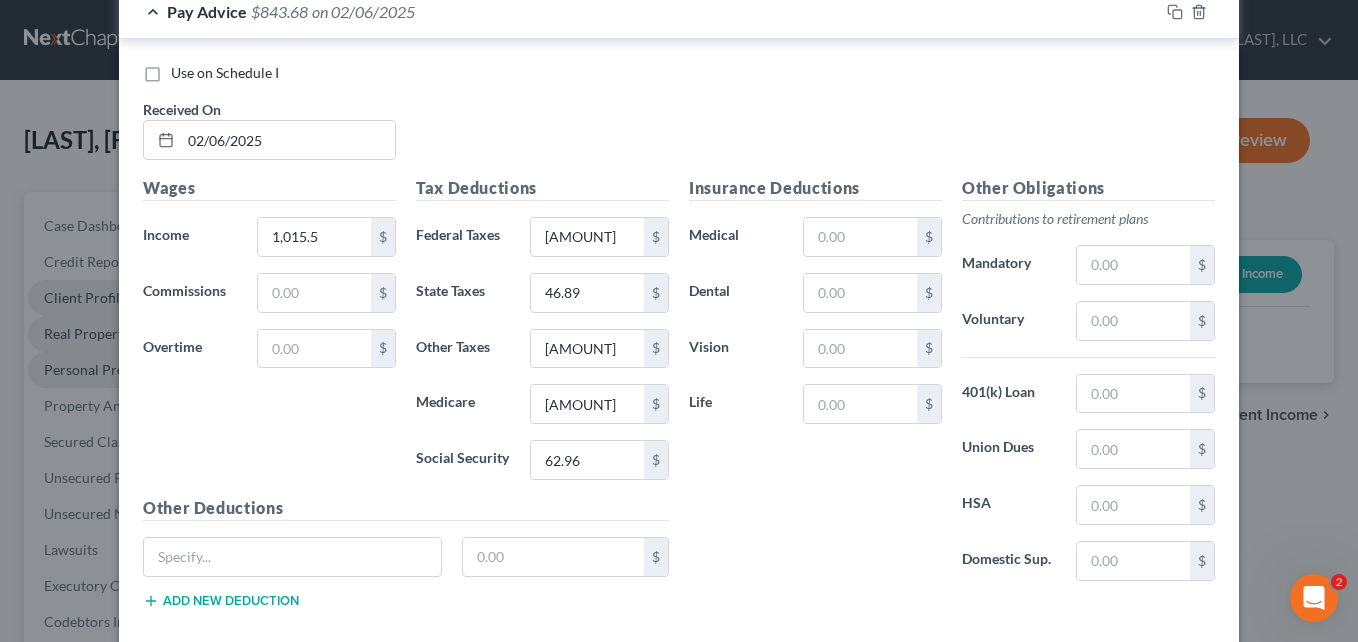 scroll, scrollTop: 600, scrollLeft: 0, axis: vertical 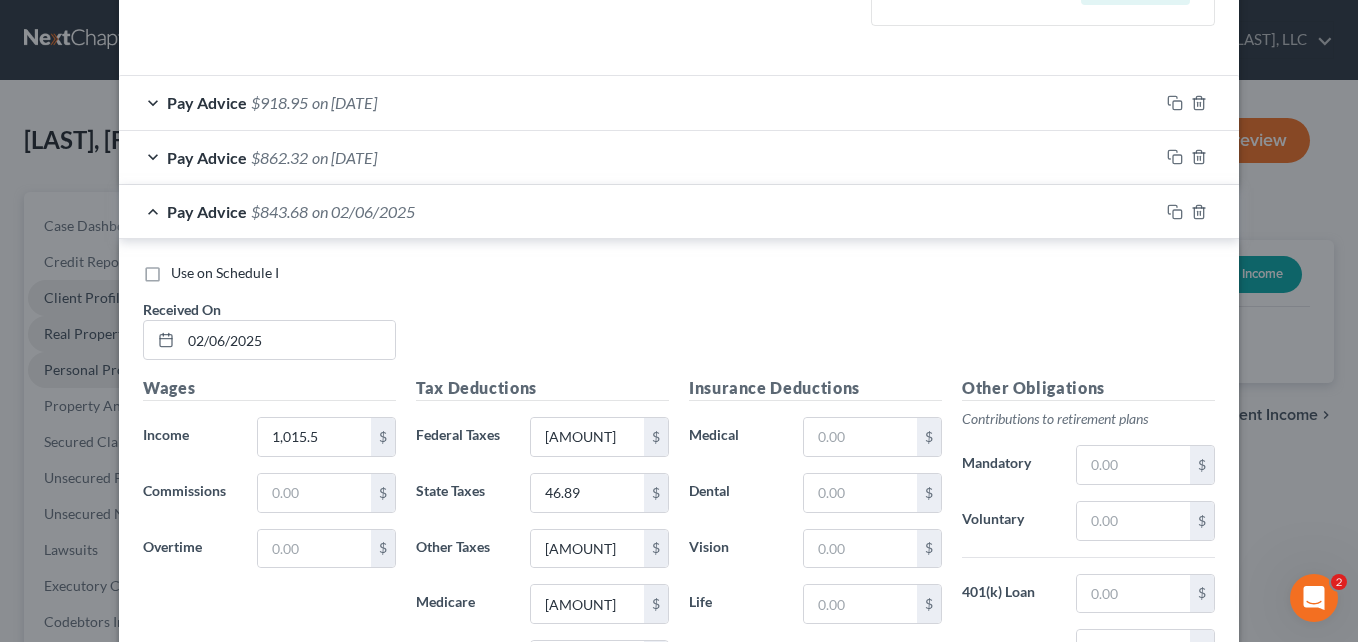 click on "Pay Advice $[AMOUNT] on [DATE]" at bounding box center [639, 211] 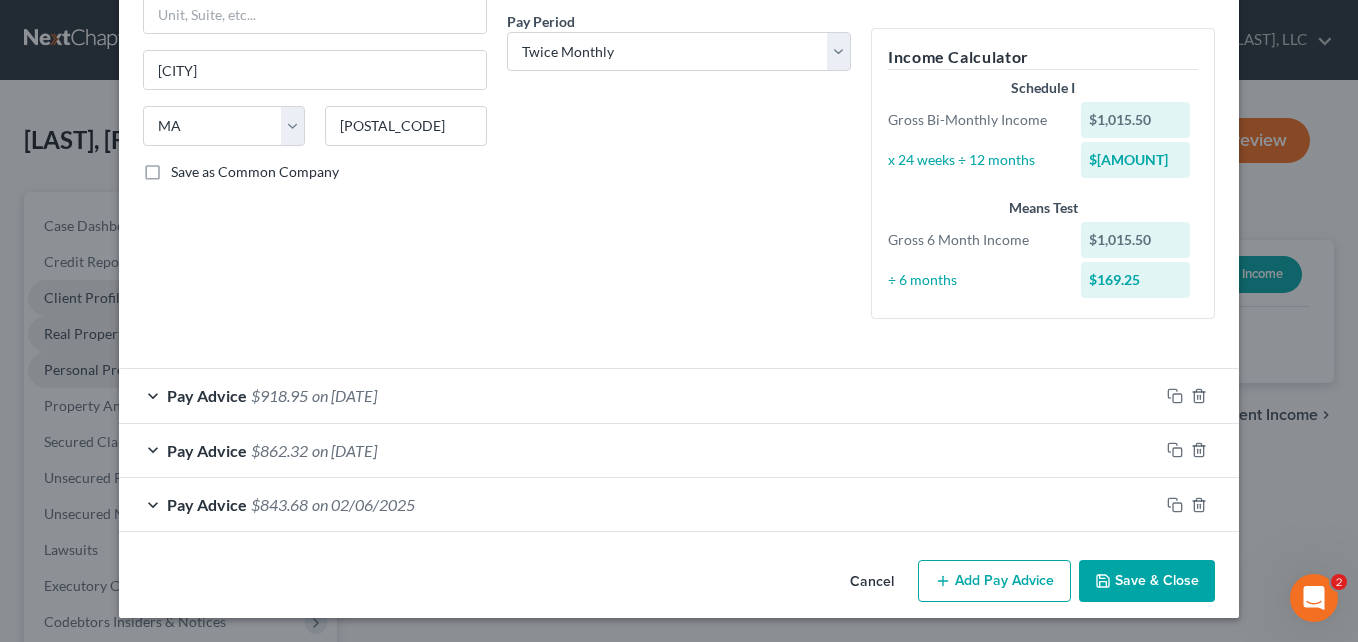 scroll, scrollTop: 307, scrollLeft: 0, axis: vertical 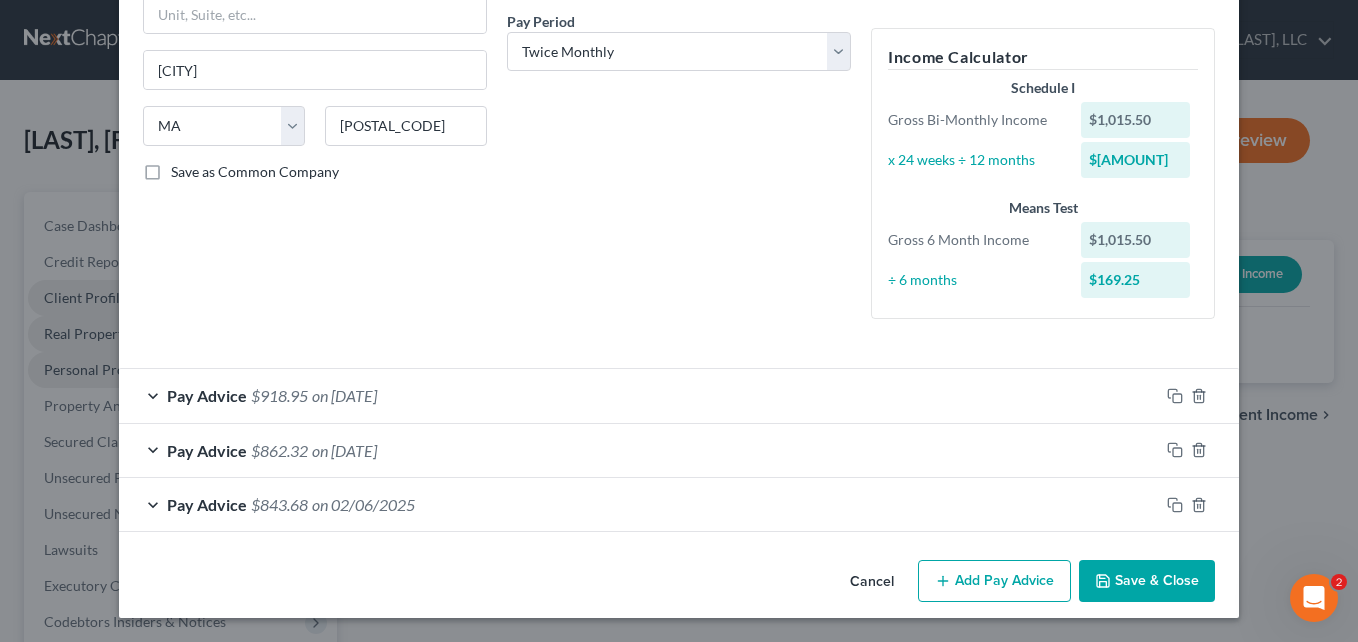 click on "Add Pay Advice" at bounding box center [994, 581] 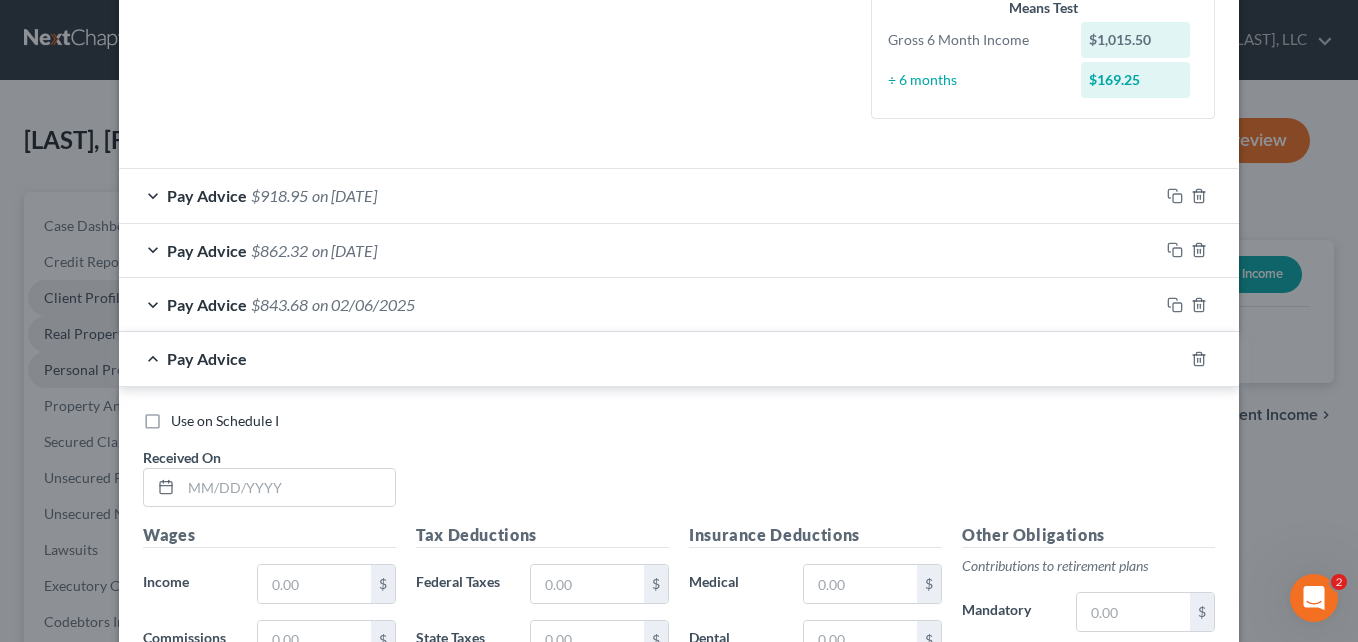 scroll, scrollTop: 707, scrollLeft: 0, axis: vertical 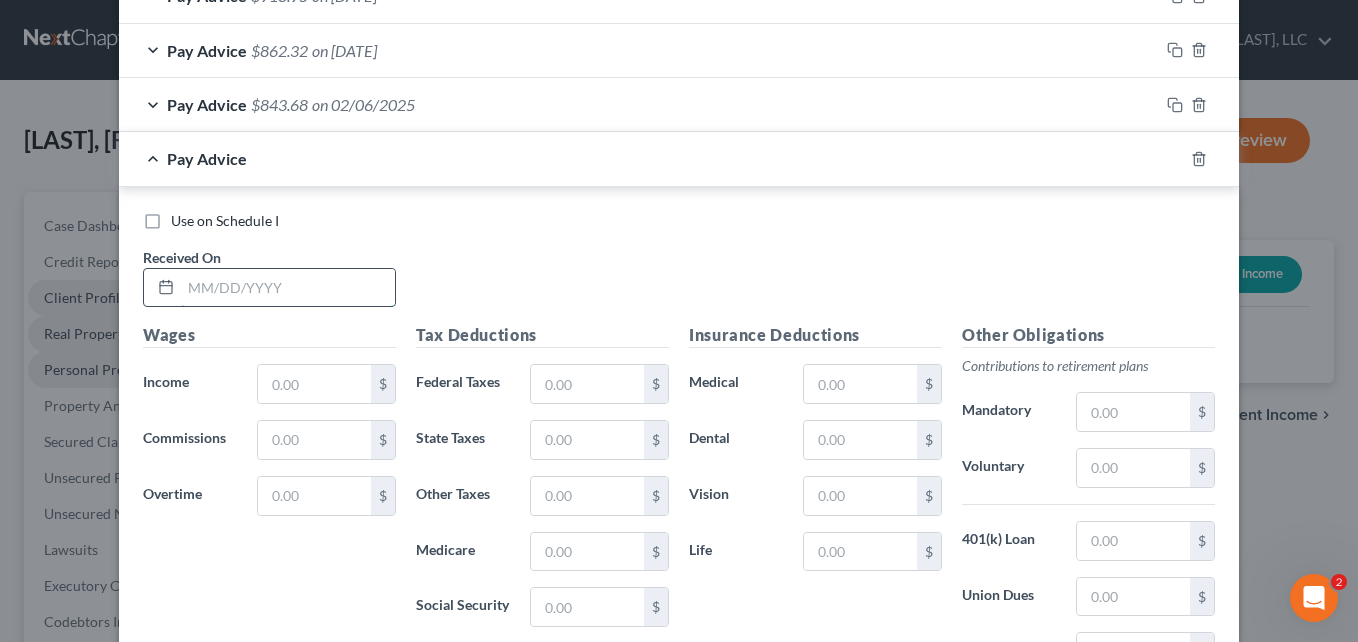 click at bounding box center [288, 288] 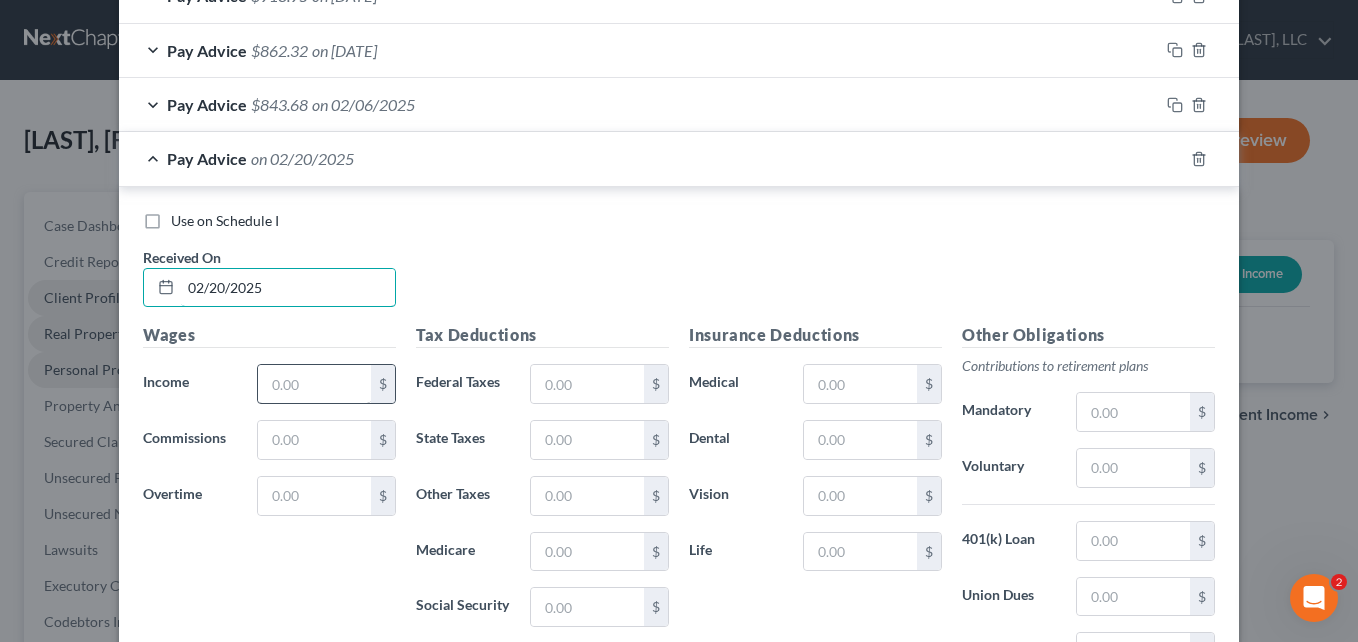type on "02/20/2025" 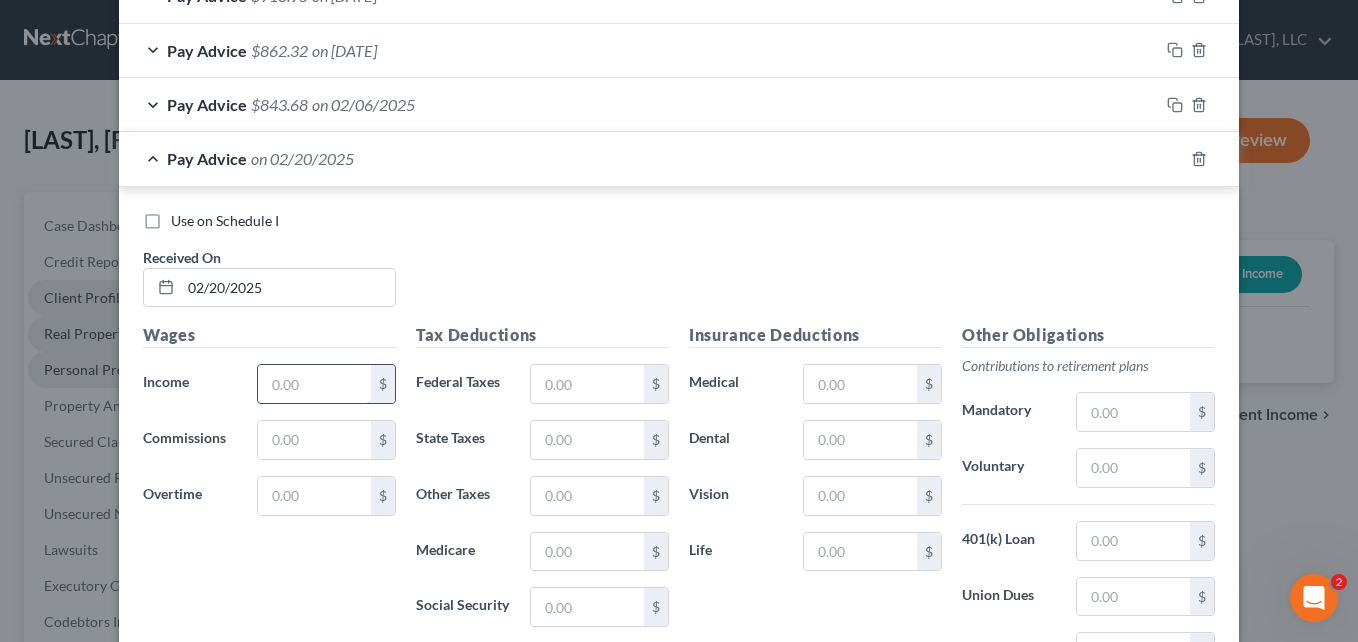 click at bounding box center (314, 384) 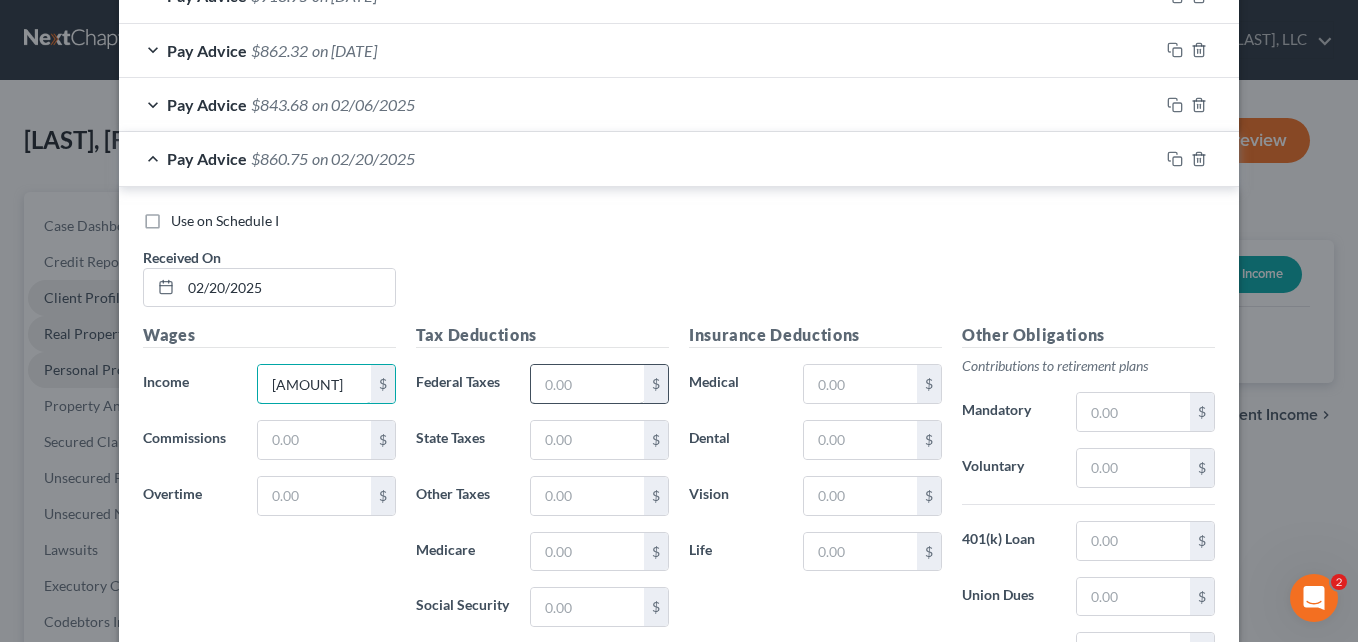 scroll, scrollTop: 907, scrollLeft: 0, axis: vertical 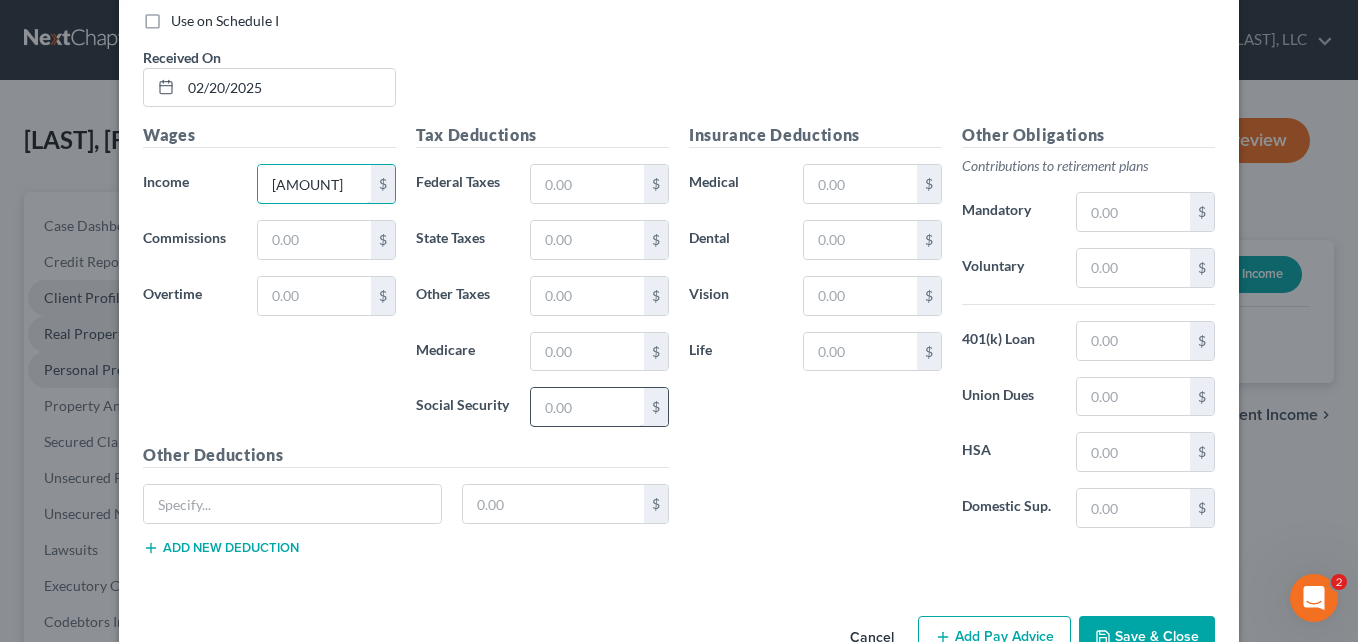 type on "[AMOUNT]" 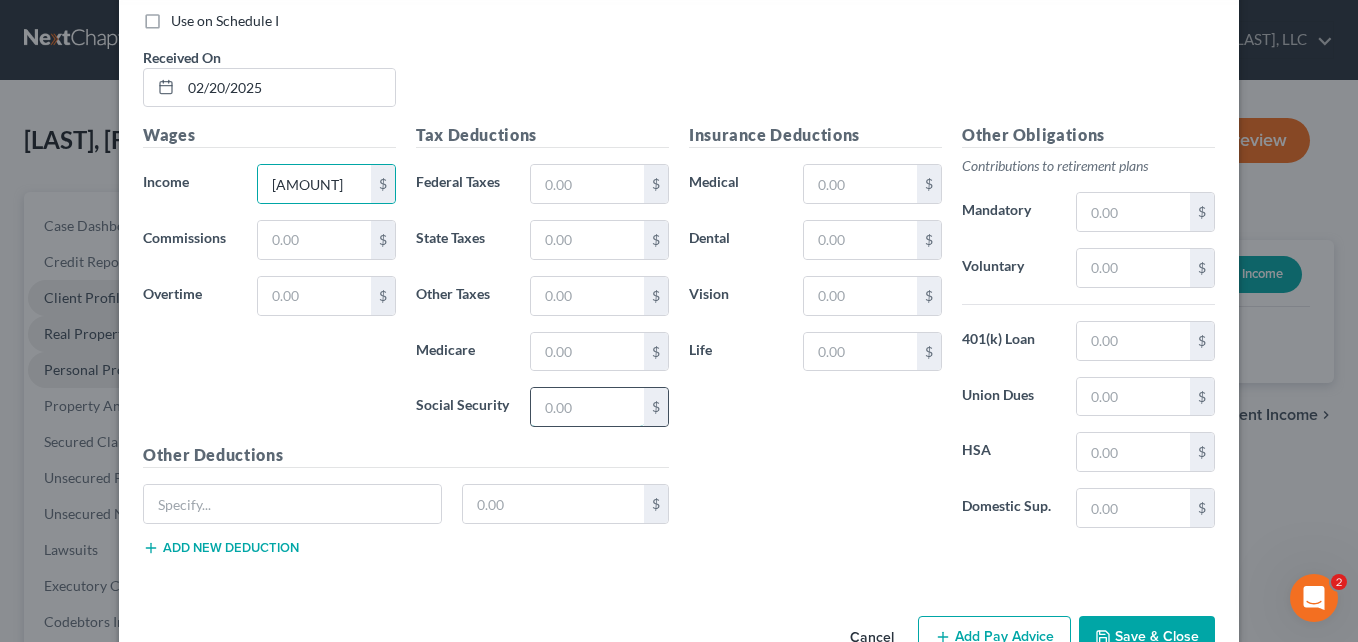 click at bounding box center (587, 407) 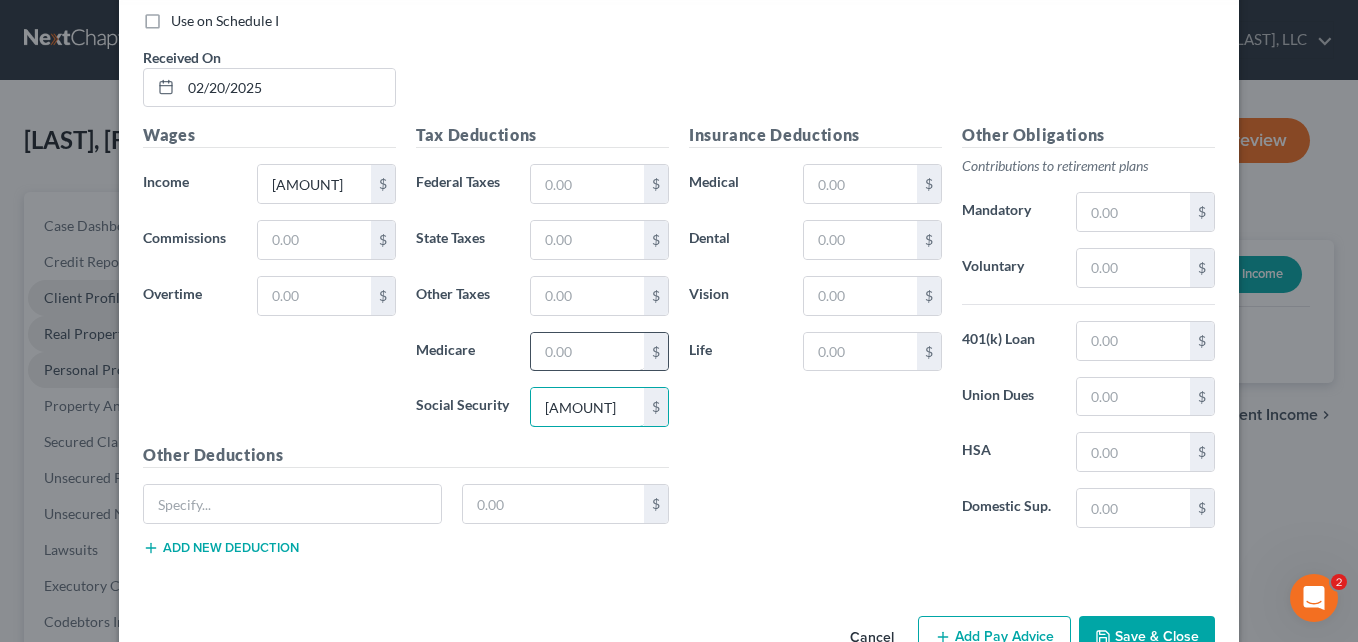 type on "[AMOUNT]" 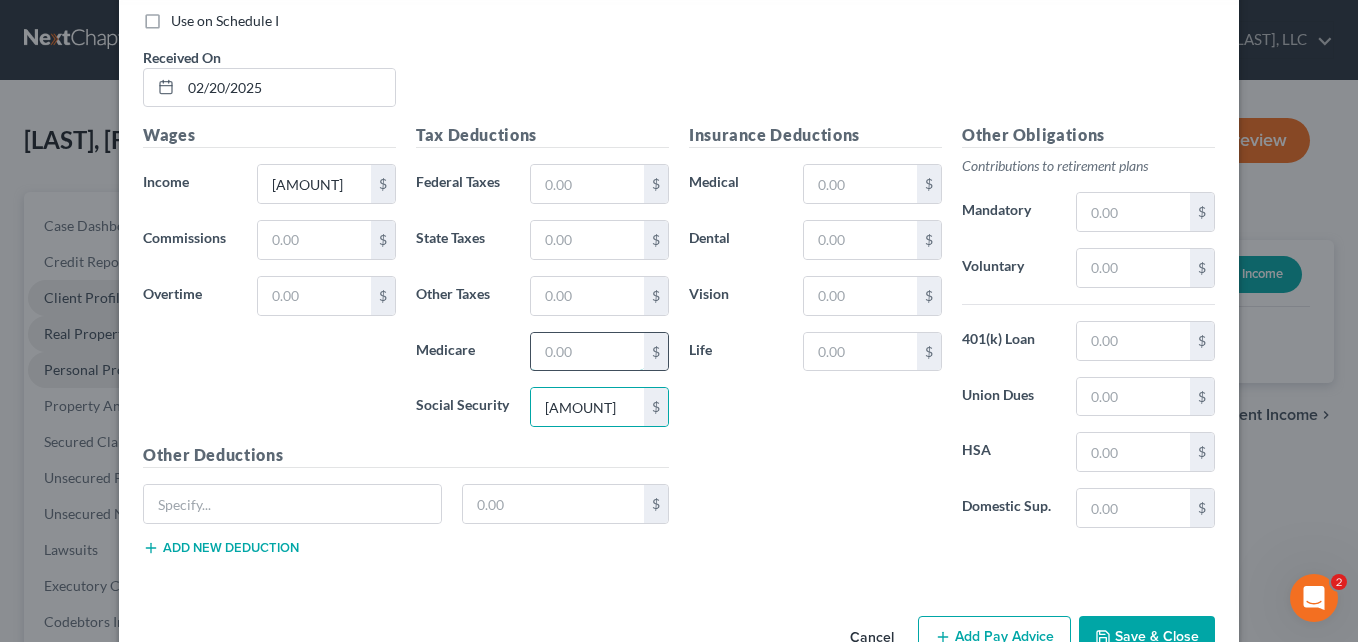 click at bounding box center [587, 352] 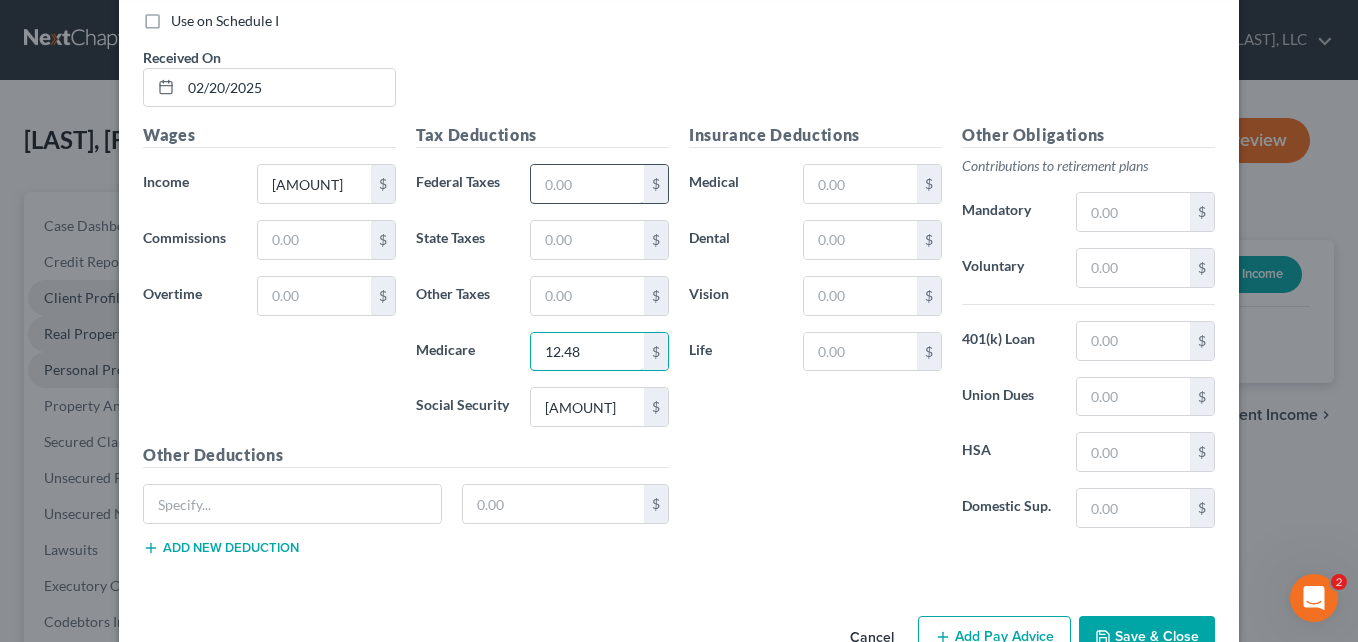type on "12.48" 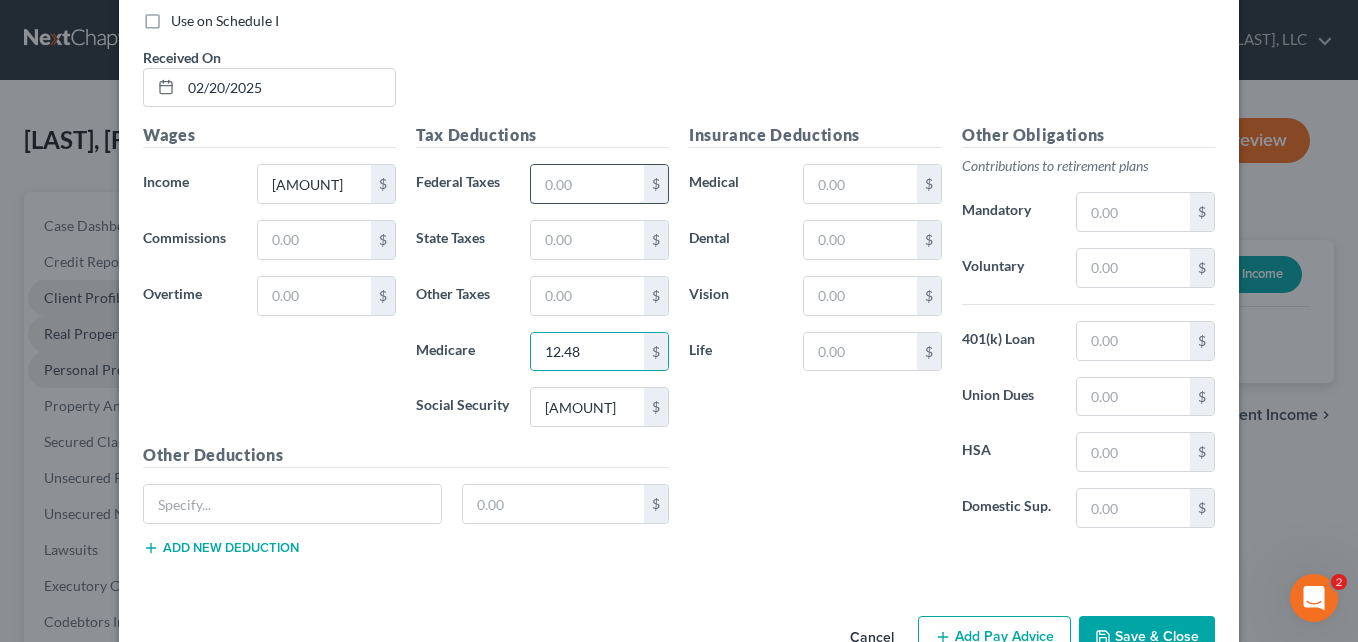 click at bounding box center [587, 184] 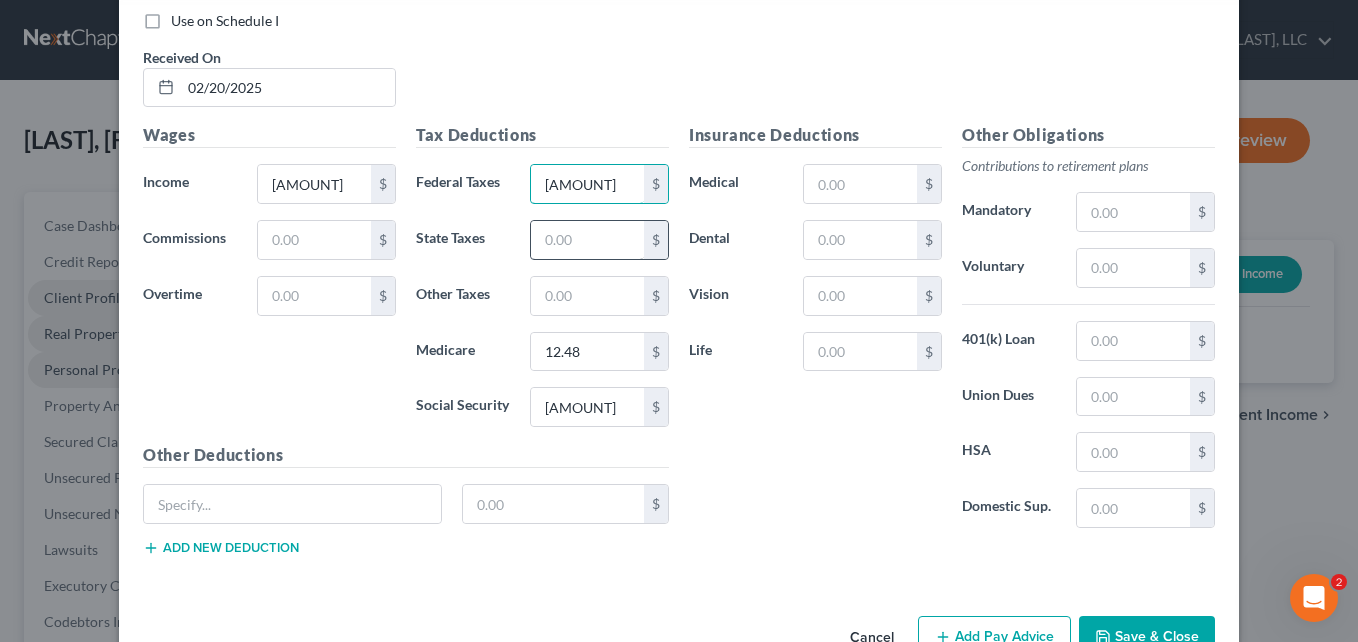 type on "[AMOUNT]" 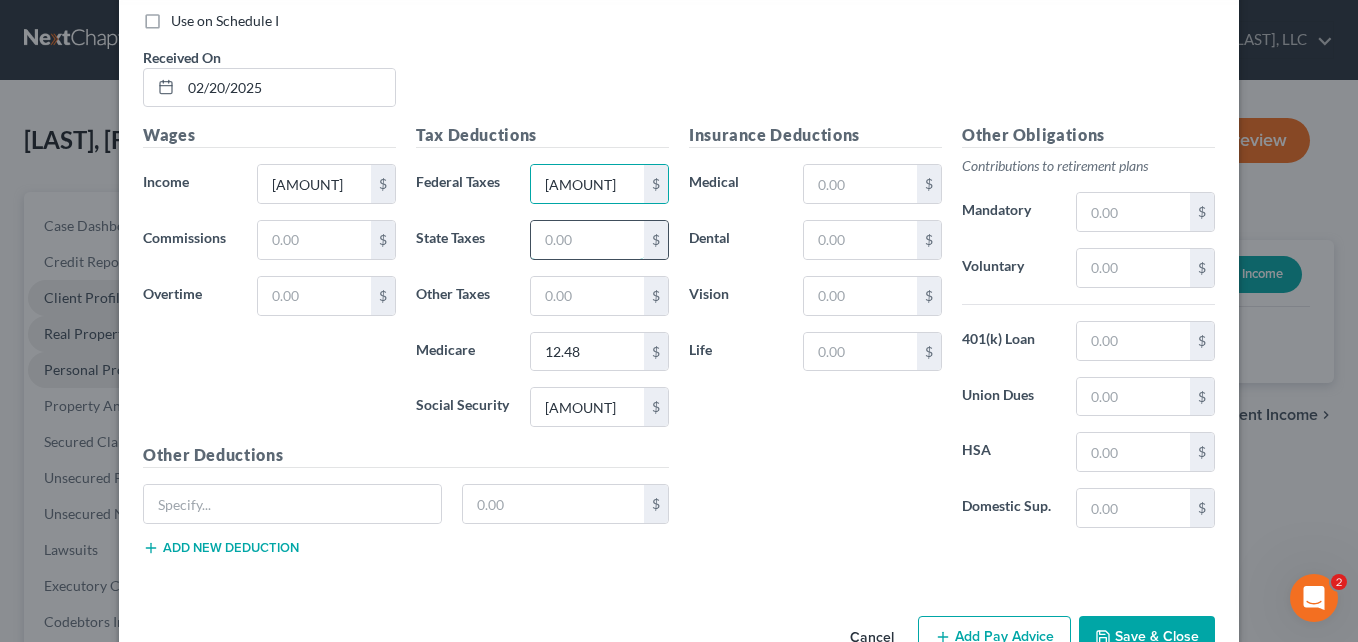 click at bounding box center (587, 240) 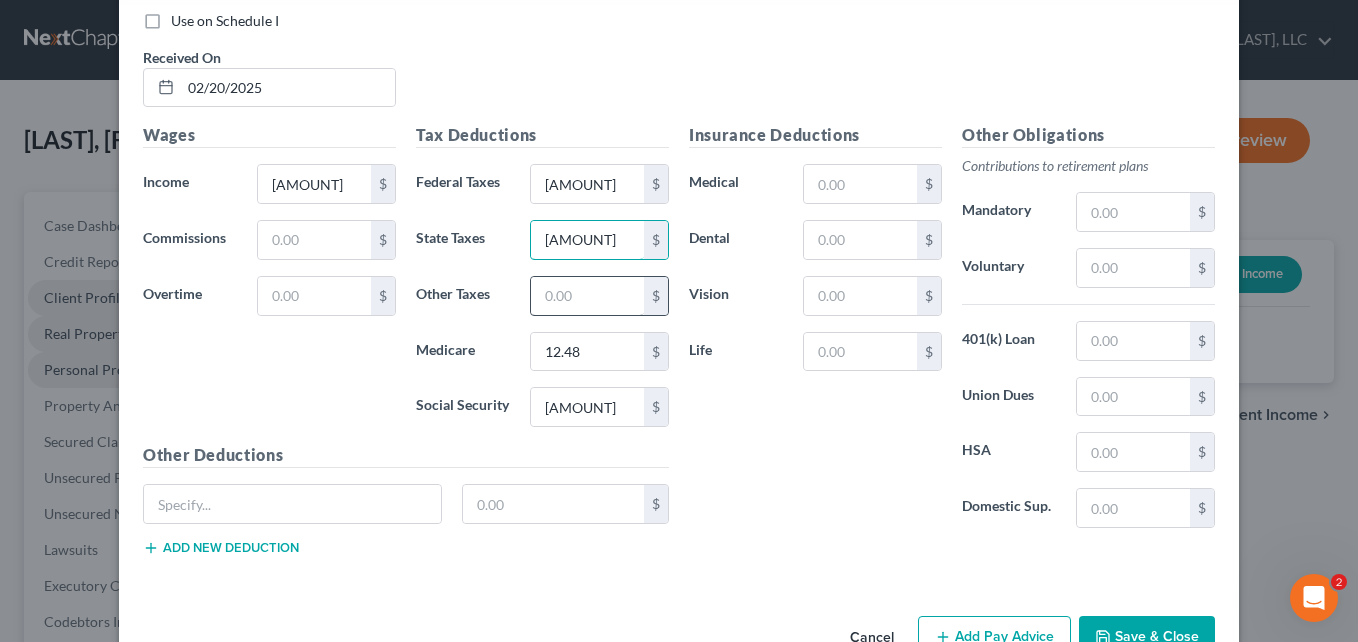 type on "[AMOUNT]" 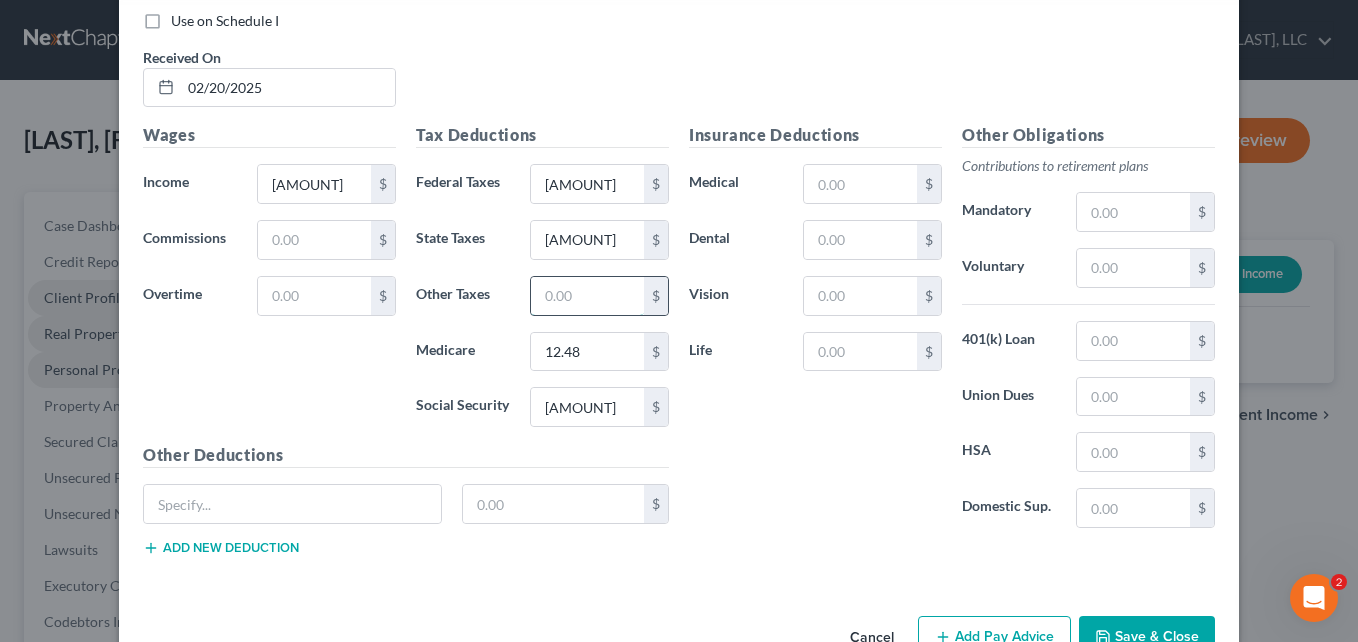 click at bounding box center [587, 296] 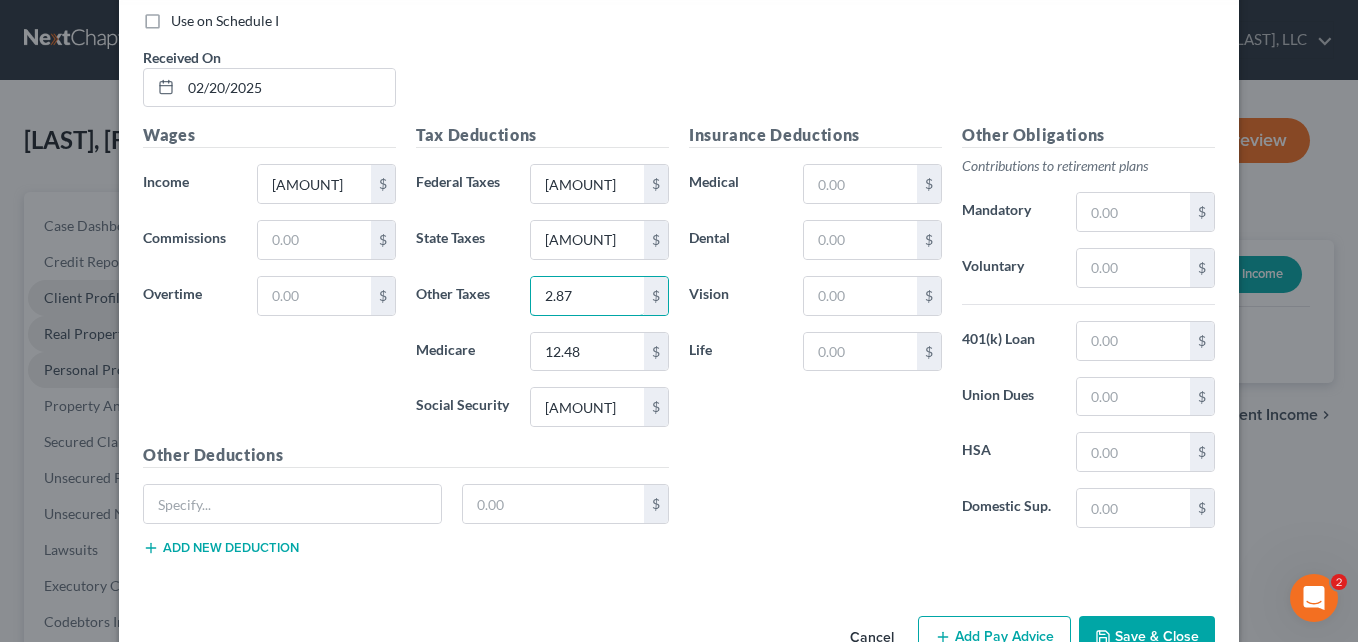 type on "2.87" 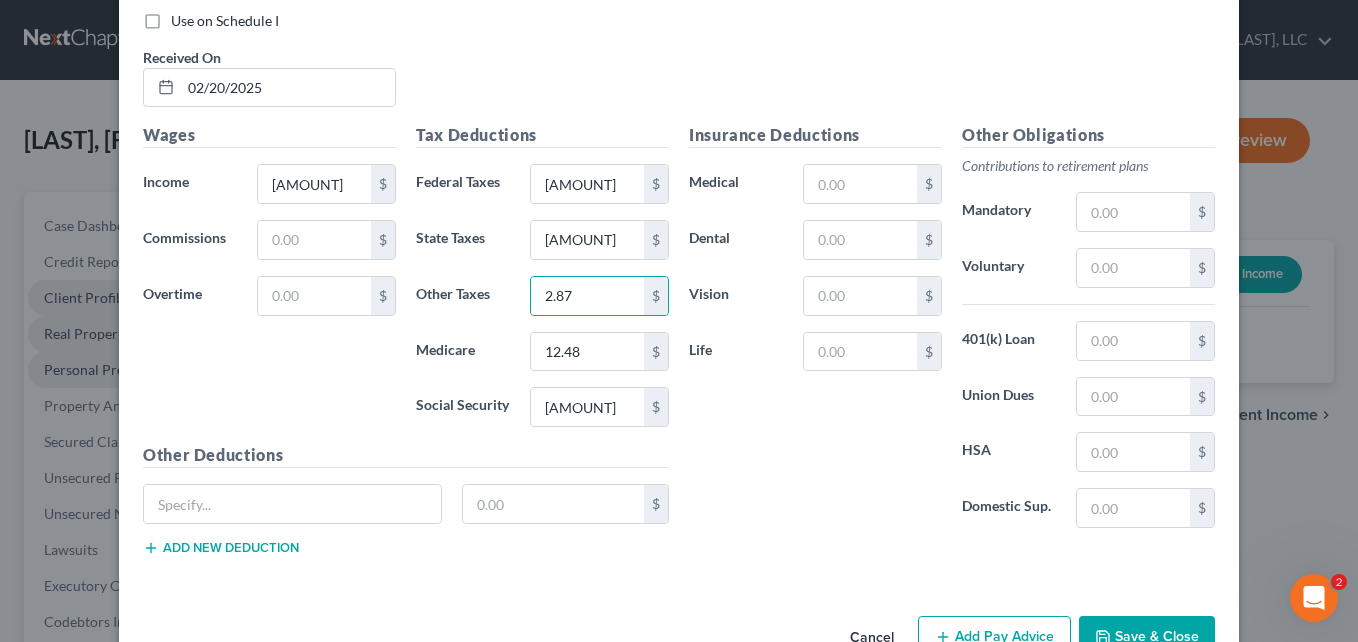 click on "Insurance Deductions Medical $ Dental $ Vision $ Life $" at bounding box center (815, 333) 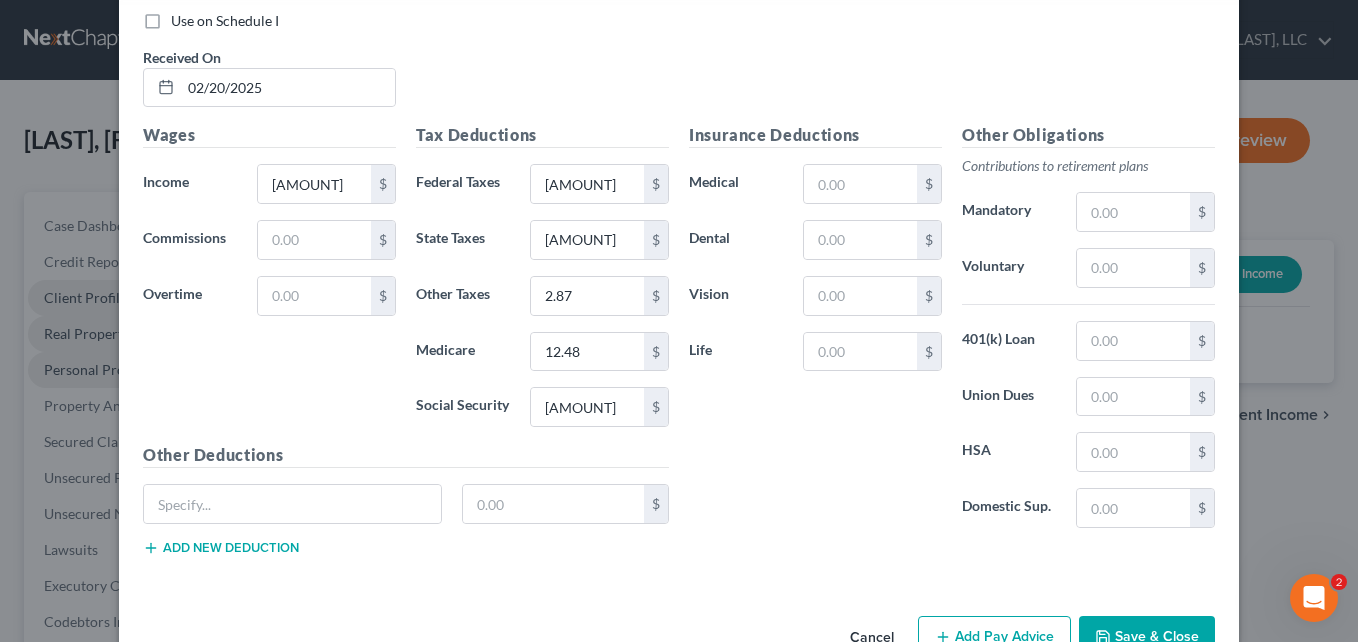scroll, scrollTop: 707, scrollLeft: 0, axis: vertical 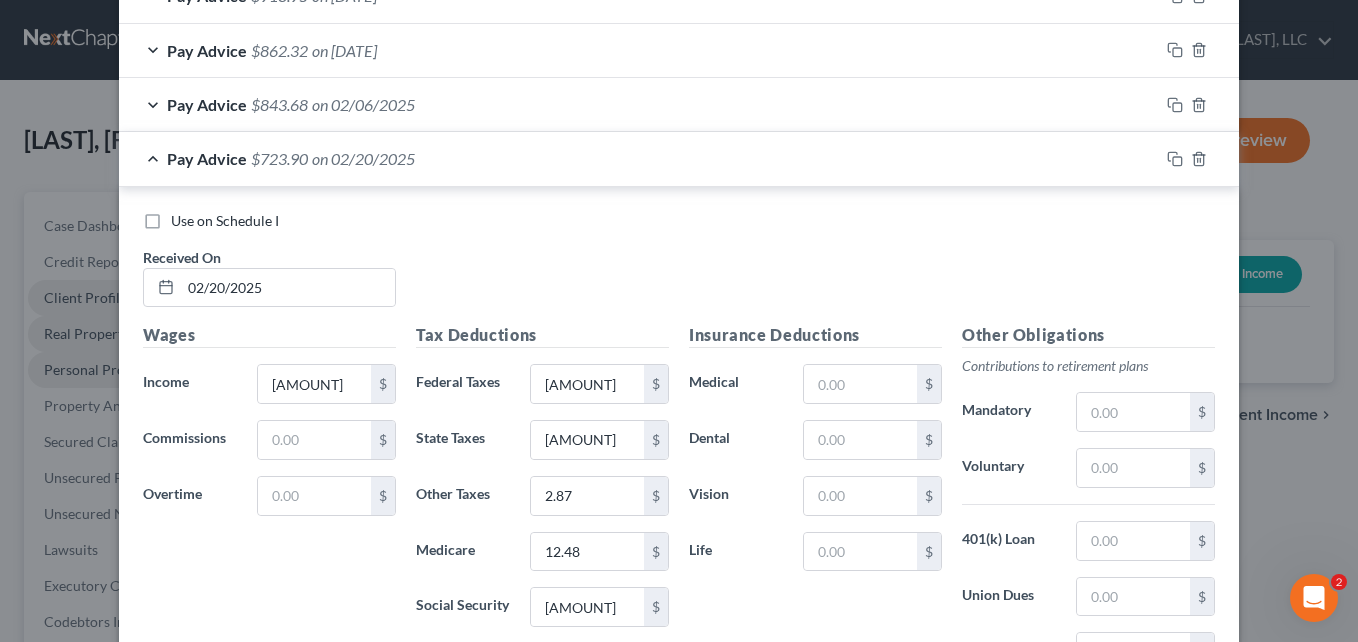 click on "Pay Advice $[AMOUNT] on [DATE]" at bounding box center [639, 158] 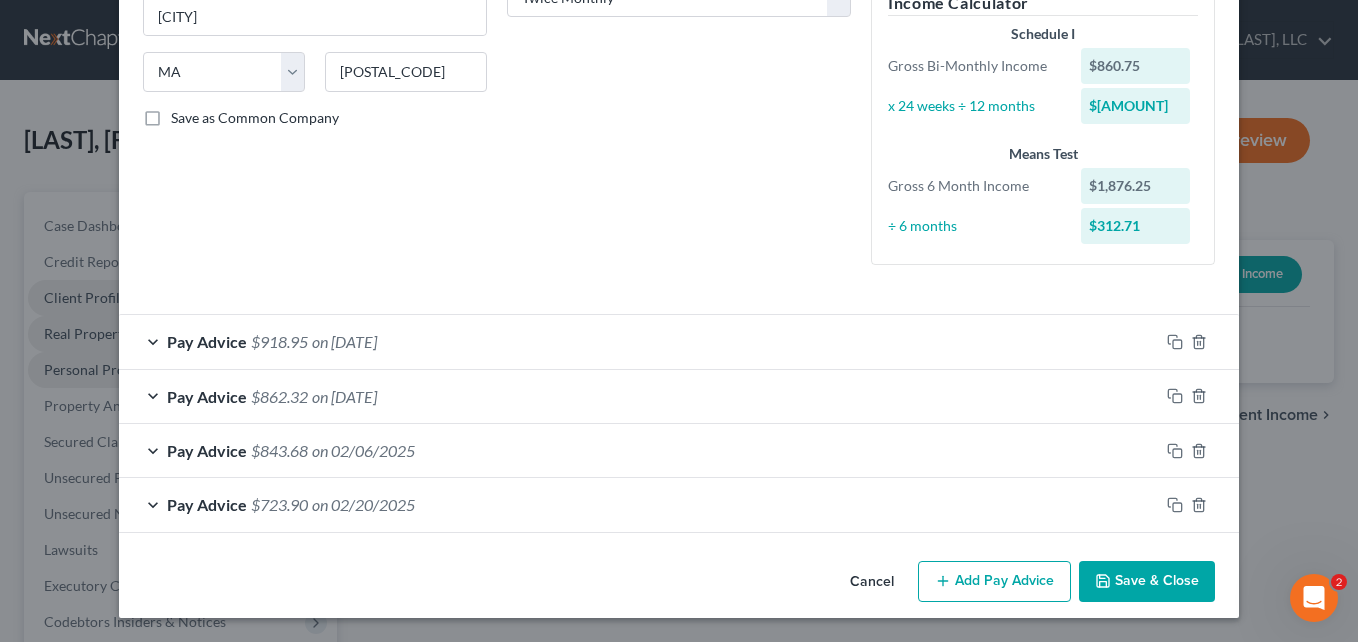 scroll, scrollTop: 361, scrollLeft: 0, axis: vertical 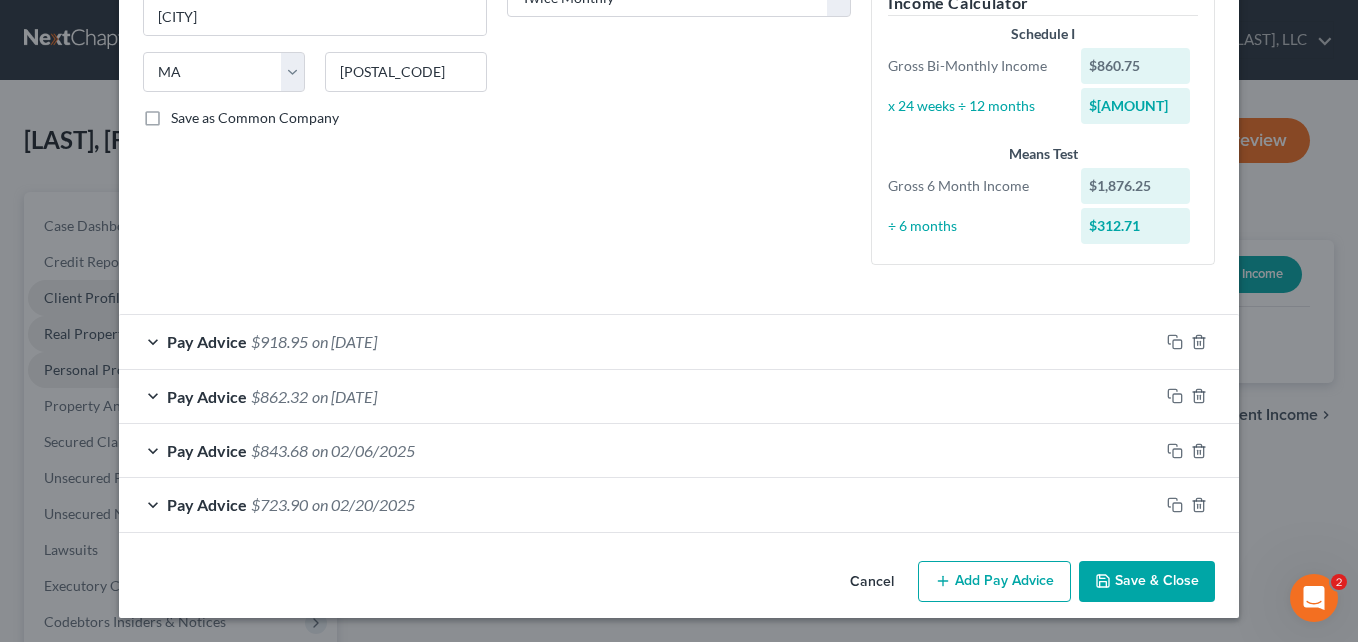 click on "Add Pay Advice" at bounding box center (994, 582) 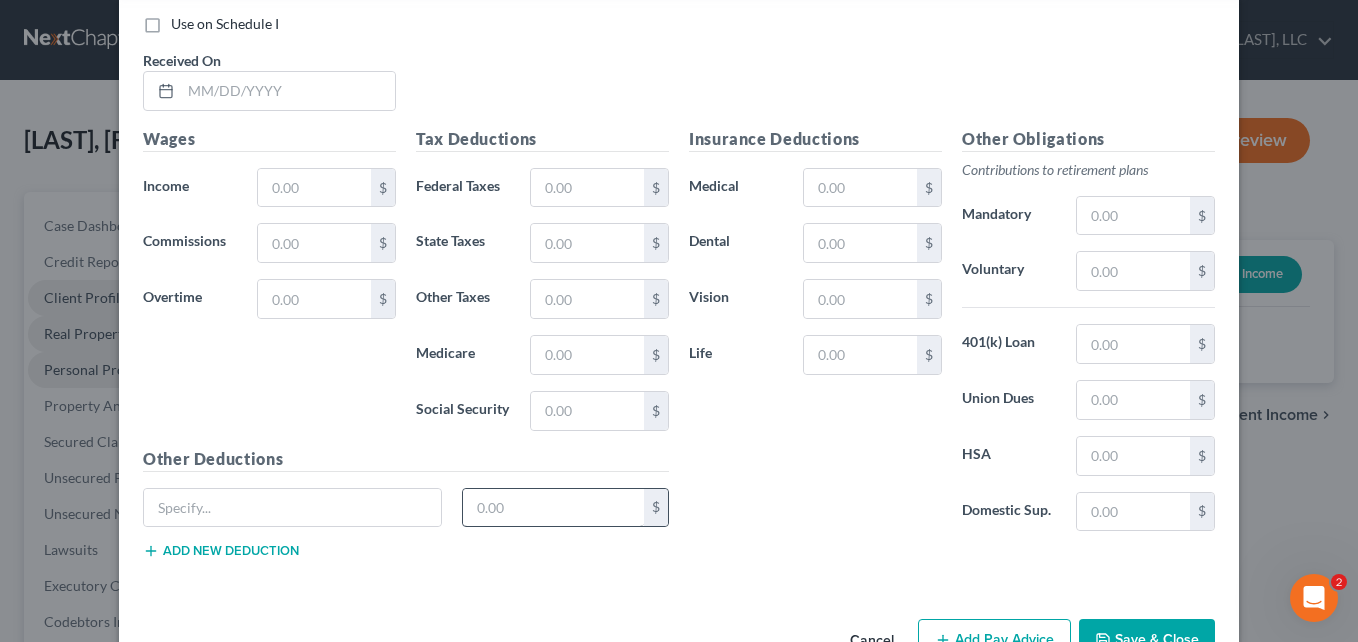 scroll, scrollTop: 961, scrollLeft: 0, axis: vertical 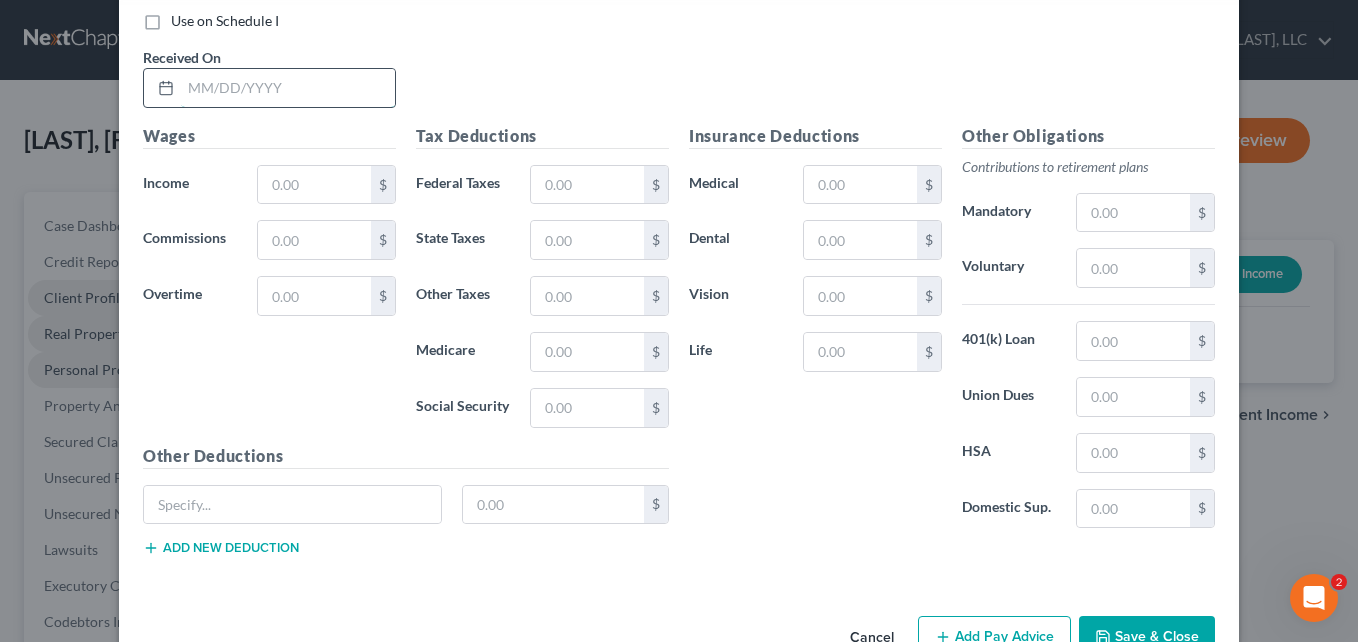 click at bounding box center (288, 88) 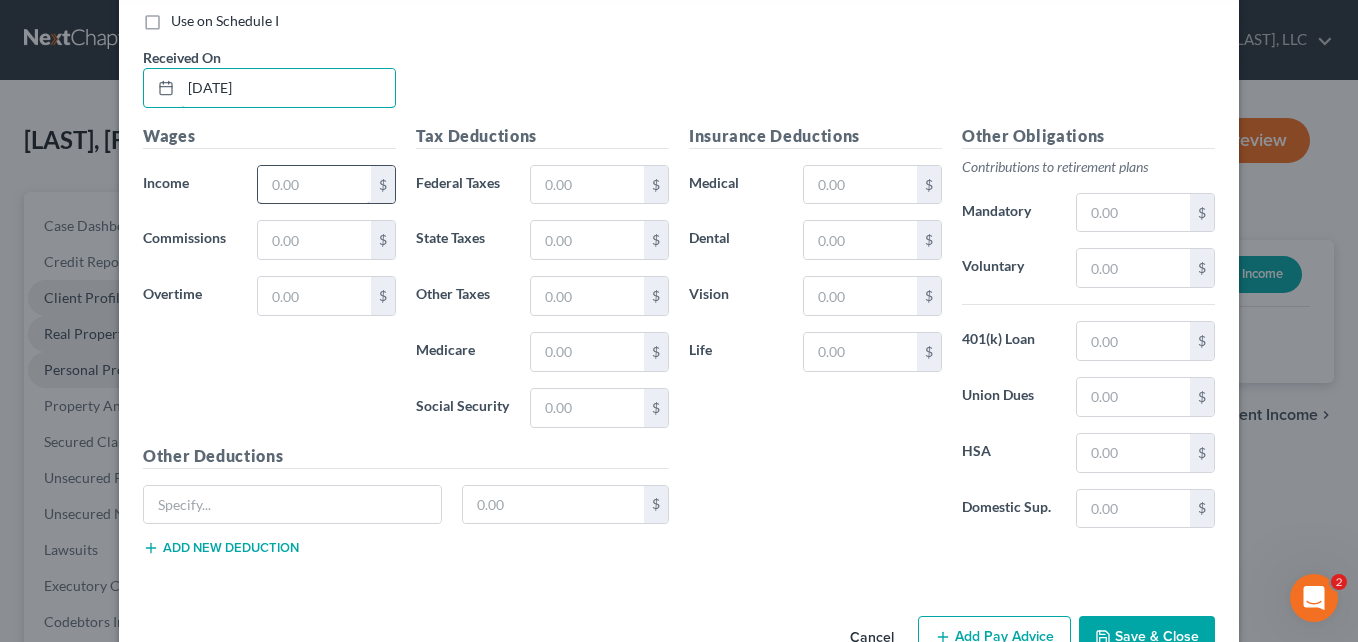 type on "[DATE]" 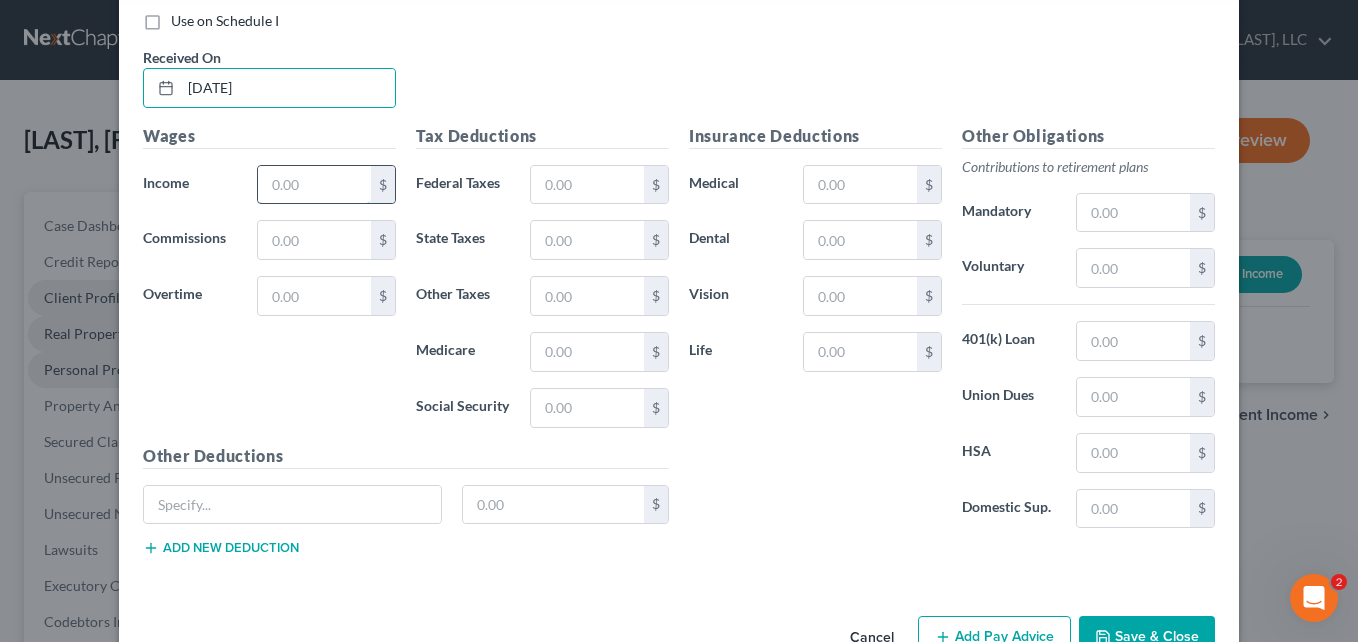 click at bounding box center [314, 185] 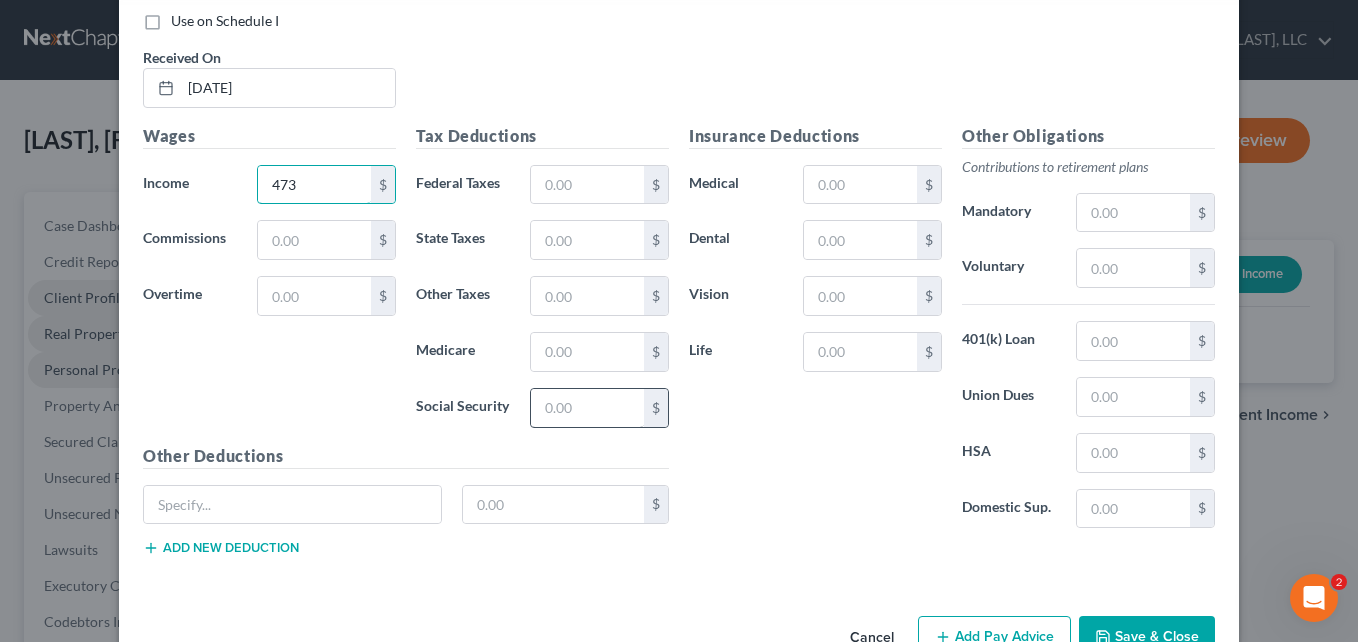 type on "473" 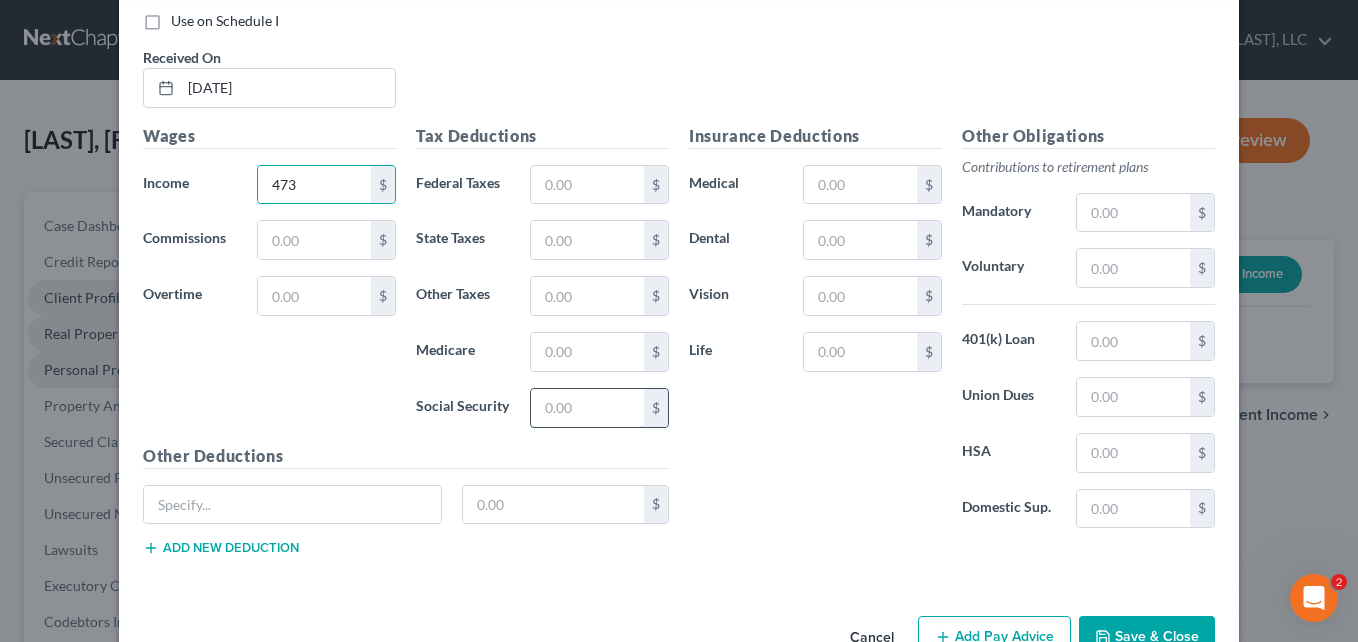 click at bounding box center [587, 408] 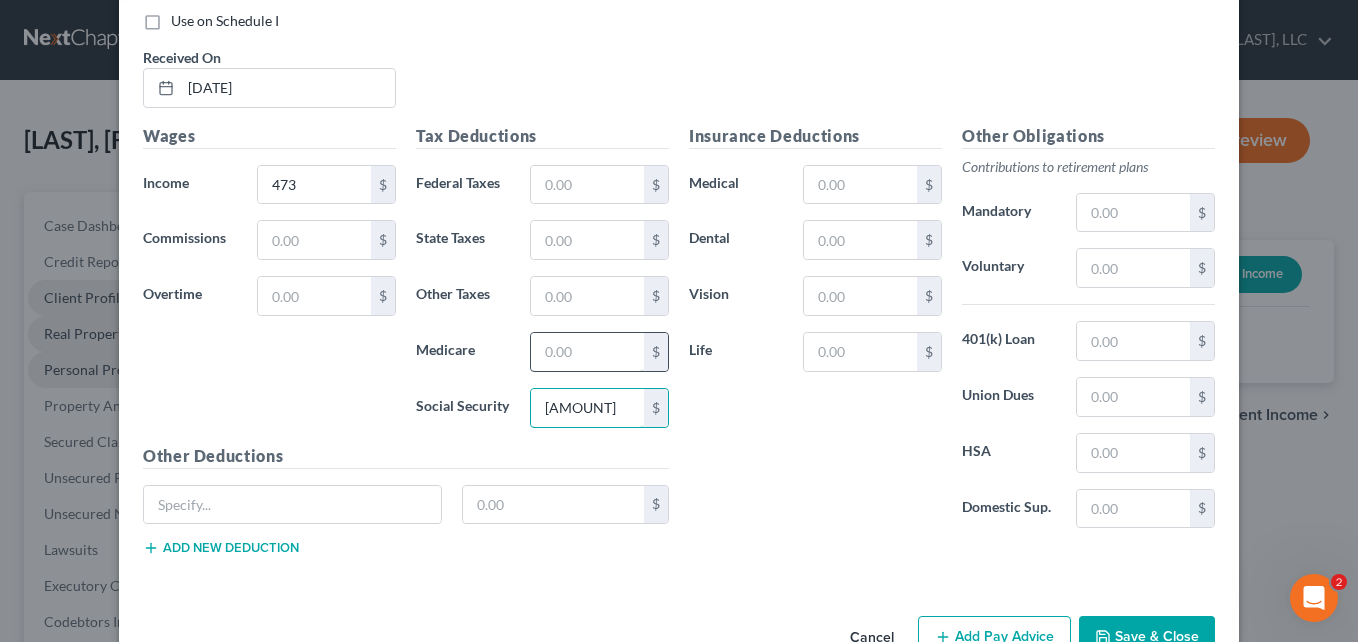 type on "[AMOUNT]" 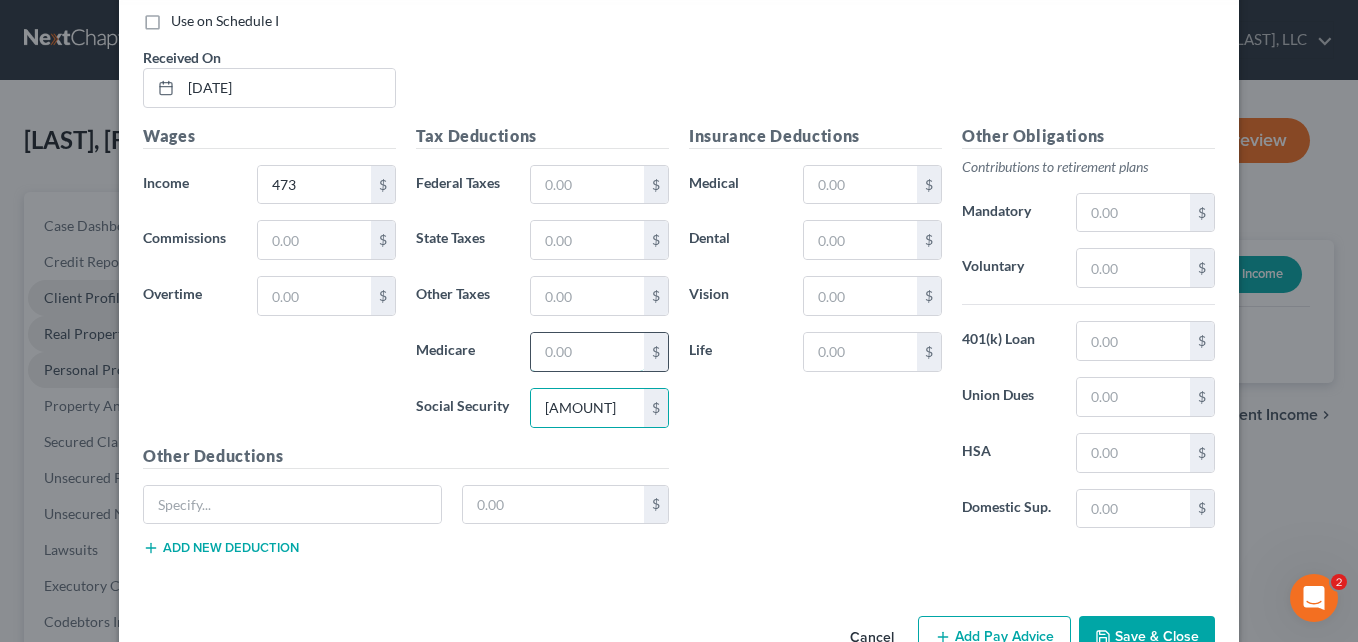 click at bounding box center (587, 352) 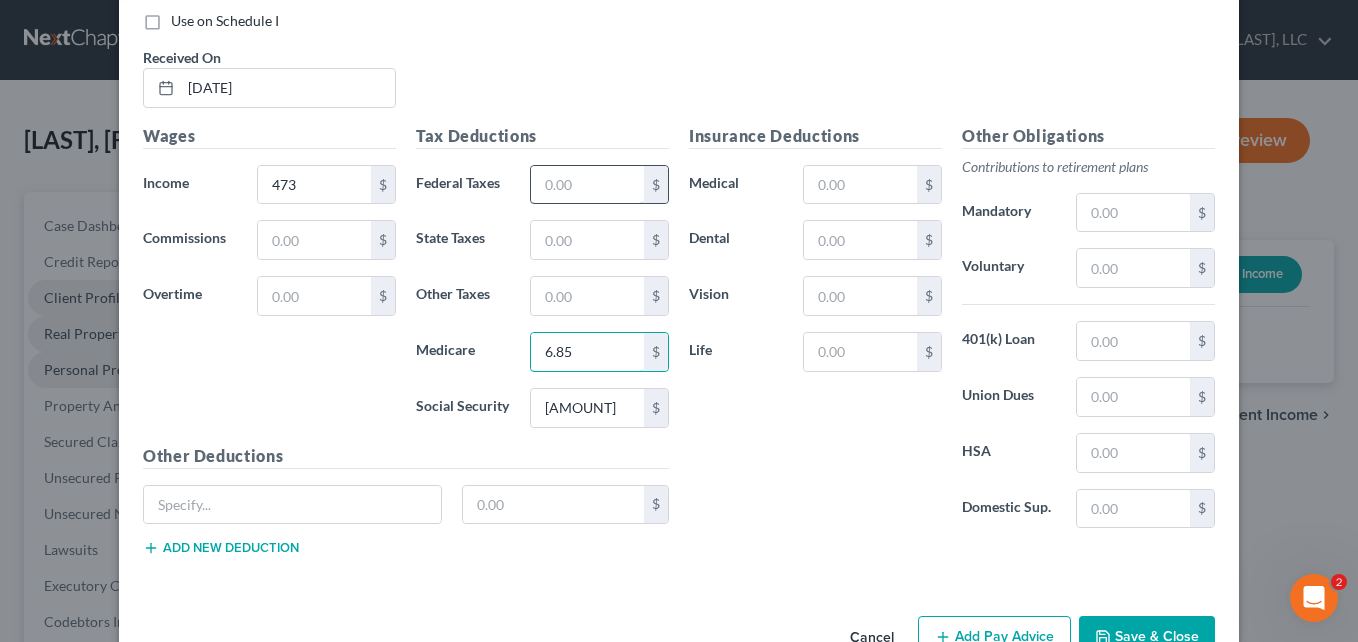 type on "6.85" 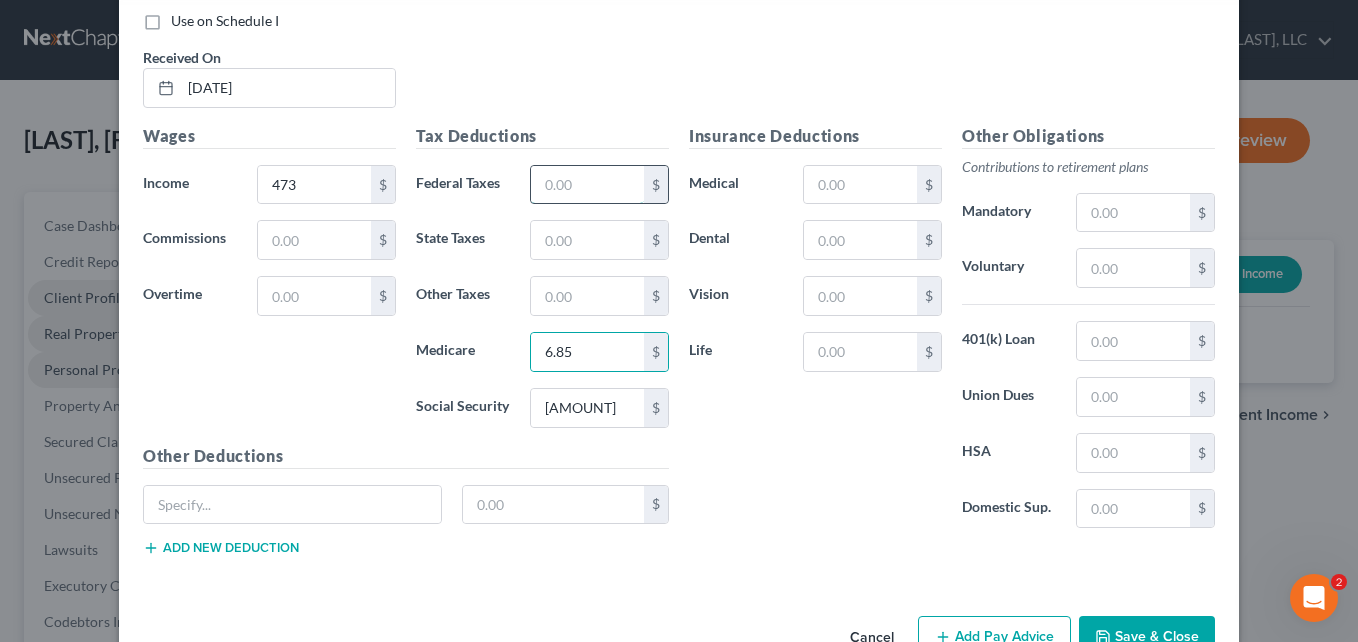 click at bounding box center [587, 185] 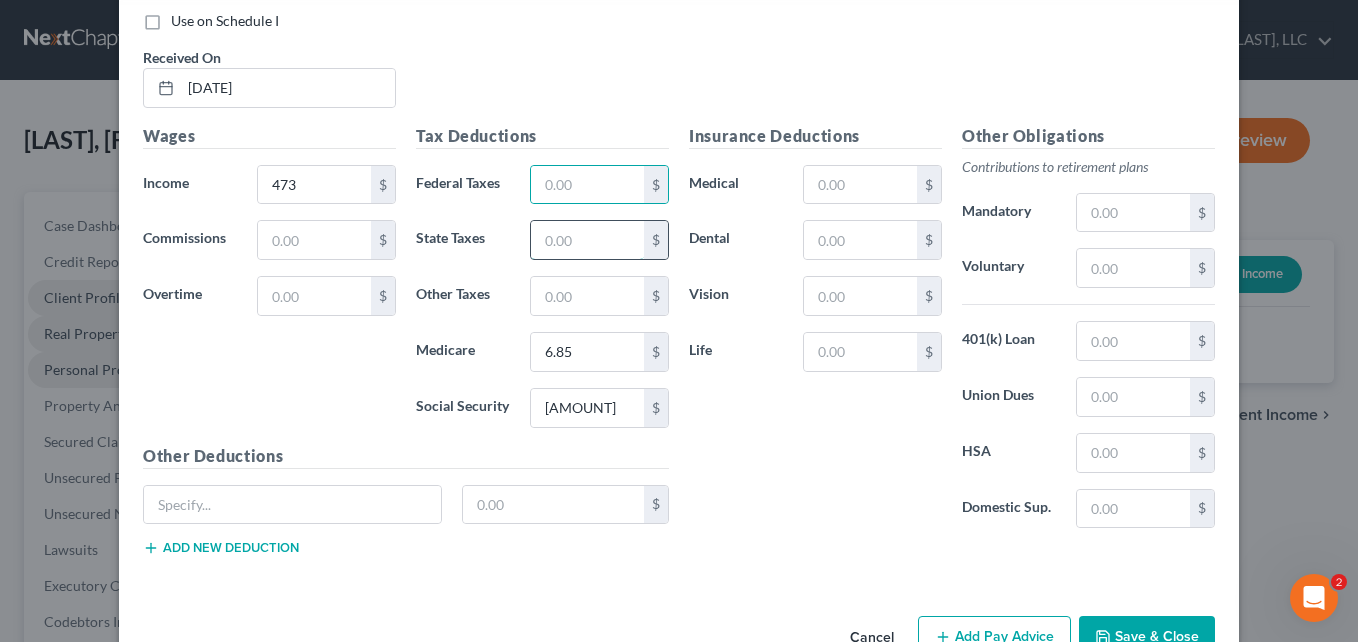 click at bounding box center (587, 240) 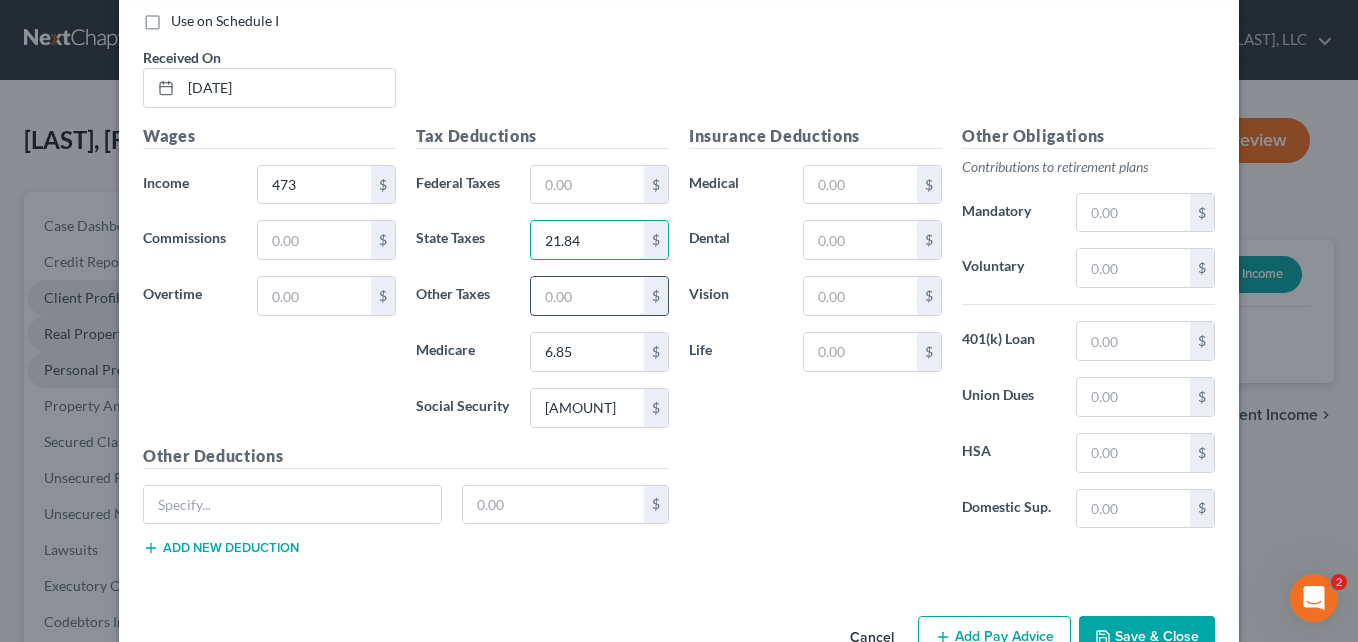 type on "21.84" 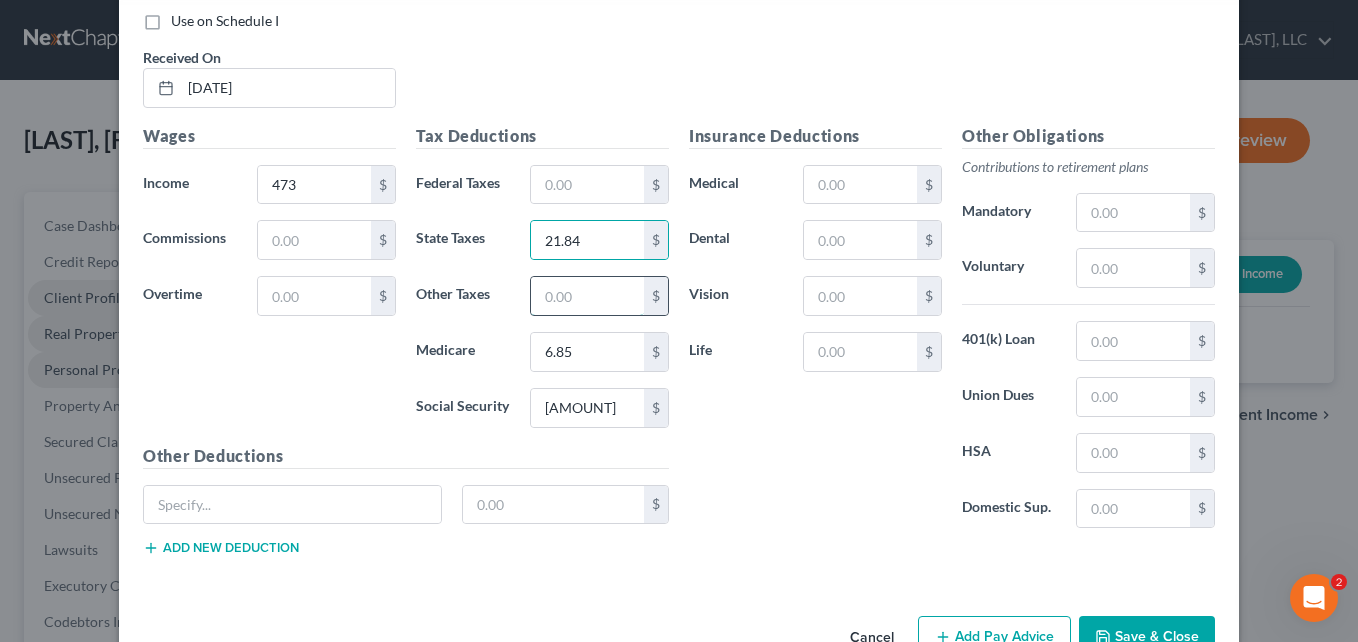 click at bounding box center [587, 296] 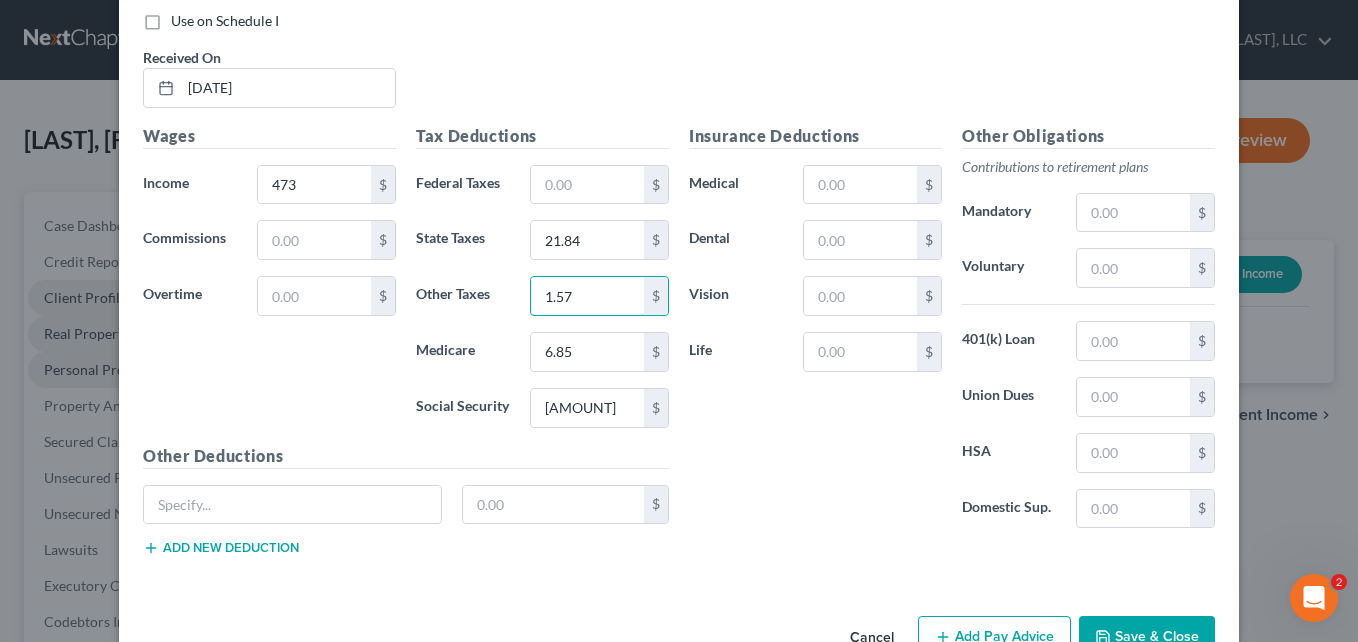 type on "1.57" 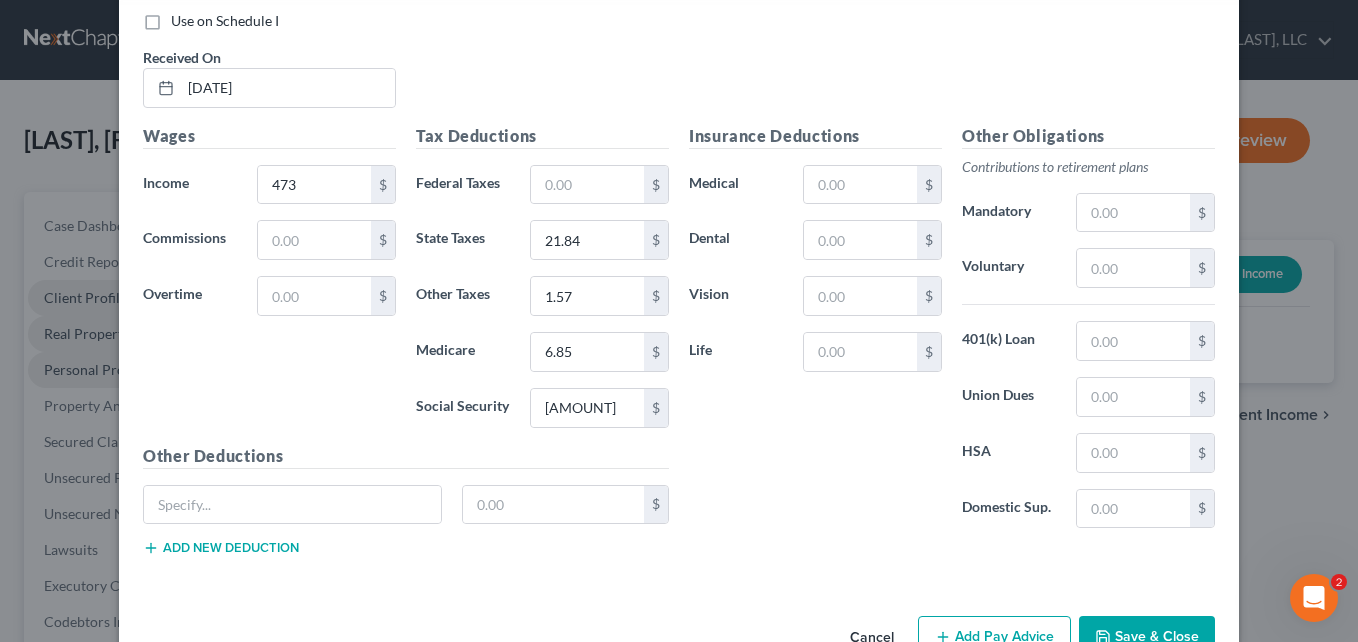 click on "Wages
Income
*
[AMOUNT] $ Commissions $ Overtime $" at bounding box center (269, 284) 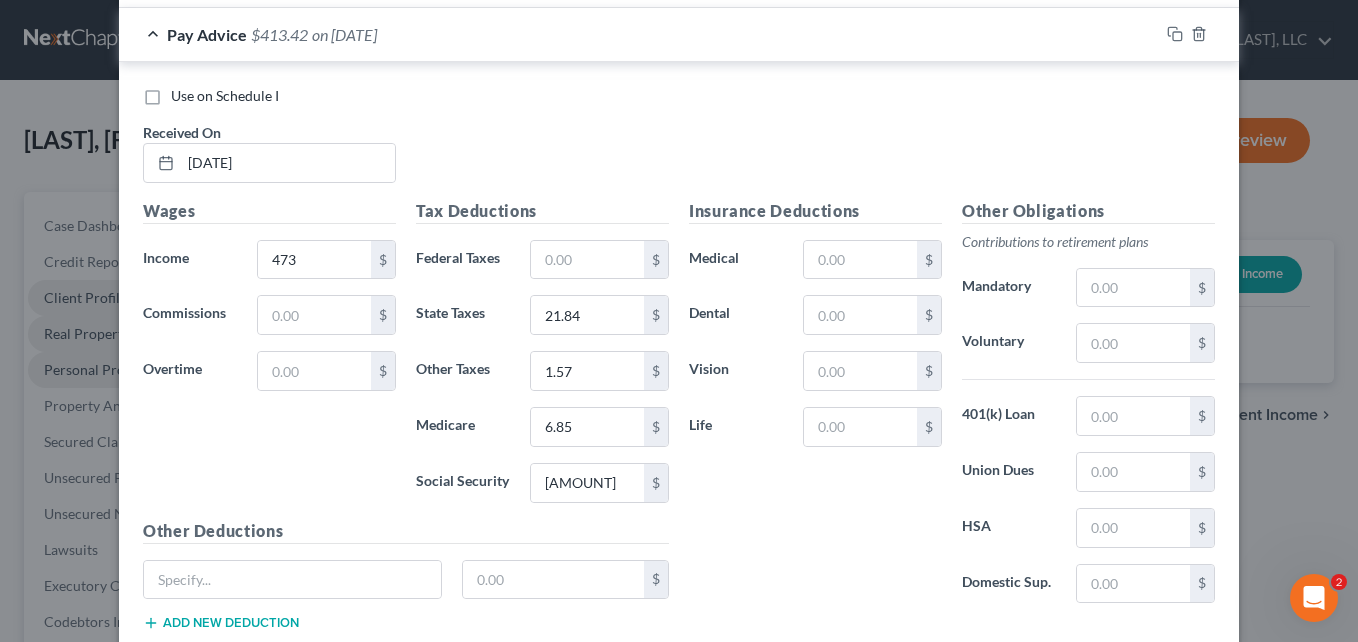 scroll, scrollTop: 817, scrollLeft: 0, axis: vertical 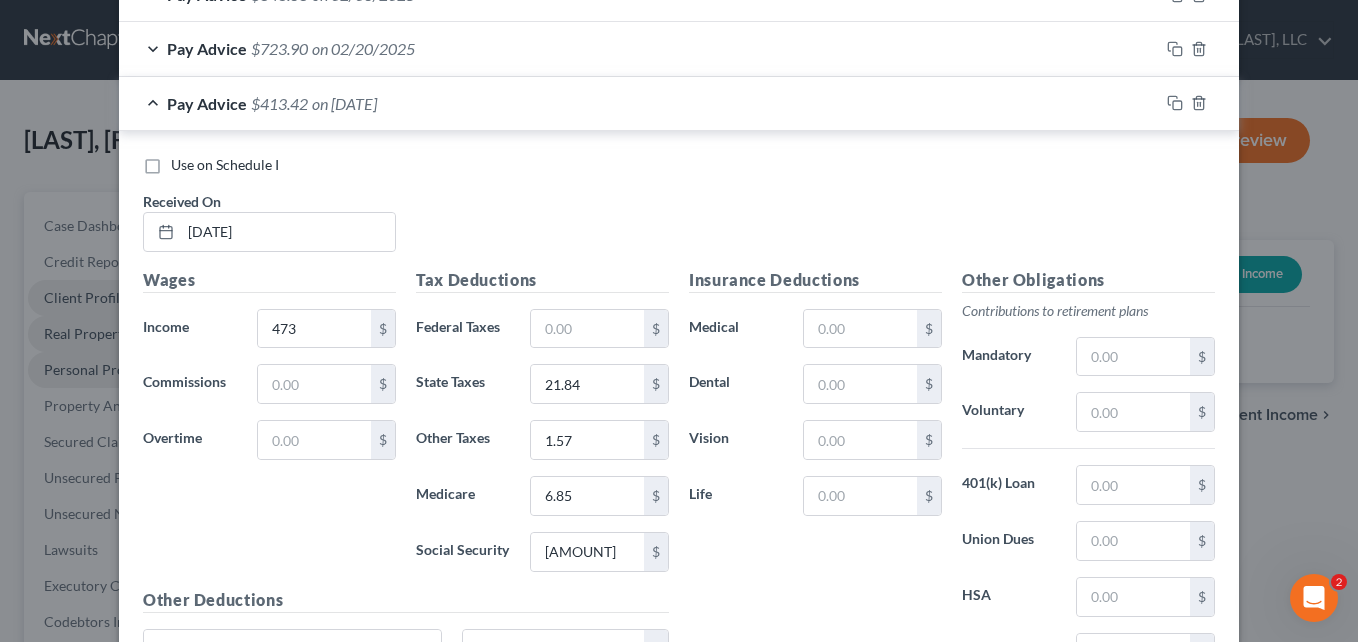 click on "Pay Advice $[AMOUNT] on [DATE]" at bounding box center [639, 103] 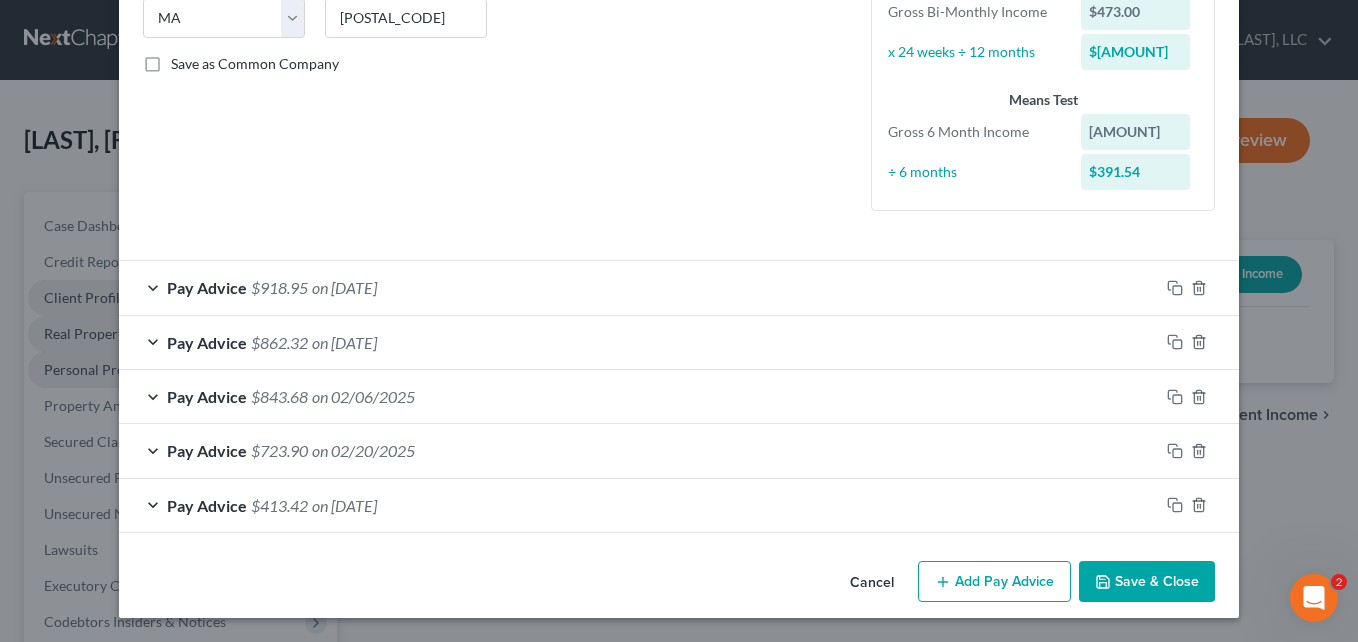 scroll, scrollTop: 415, scrollLeft: 0, axis: vertical 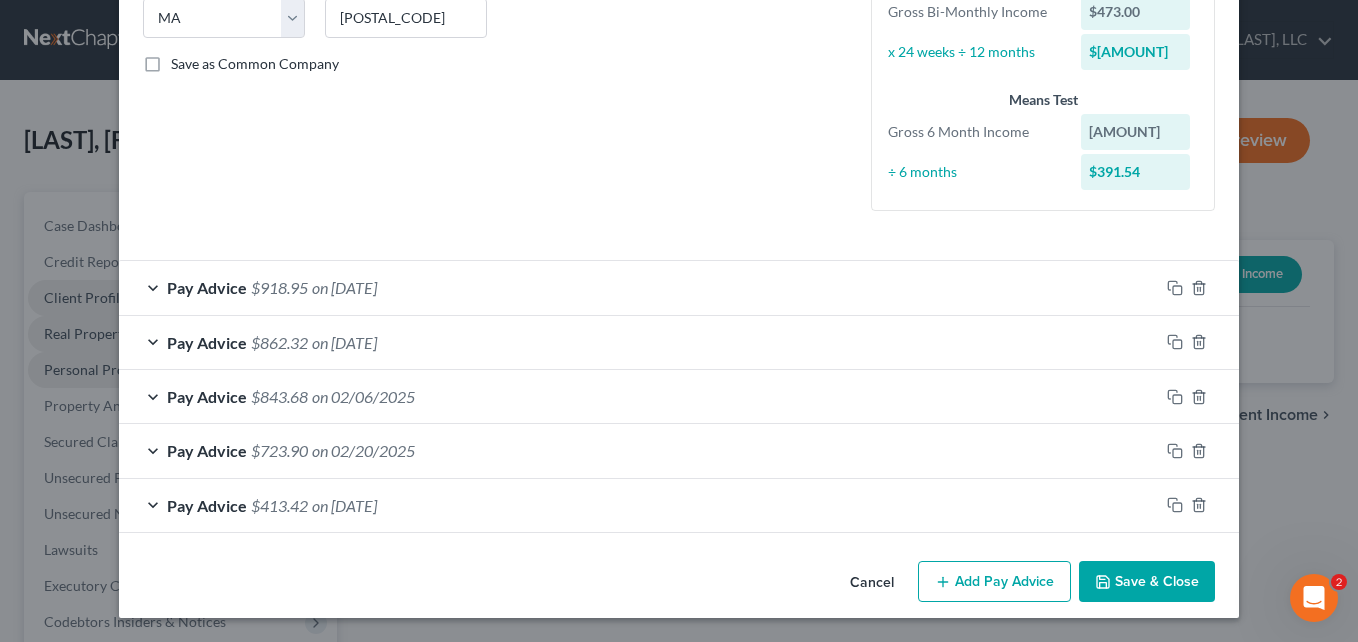 click on "Add Pay Advice" at bounding box center (994, 582) 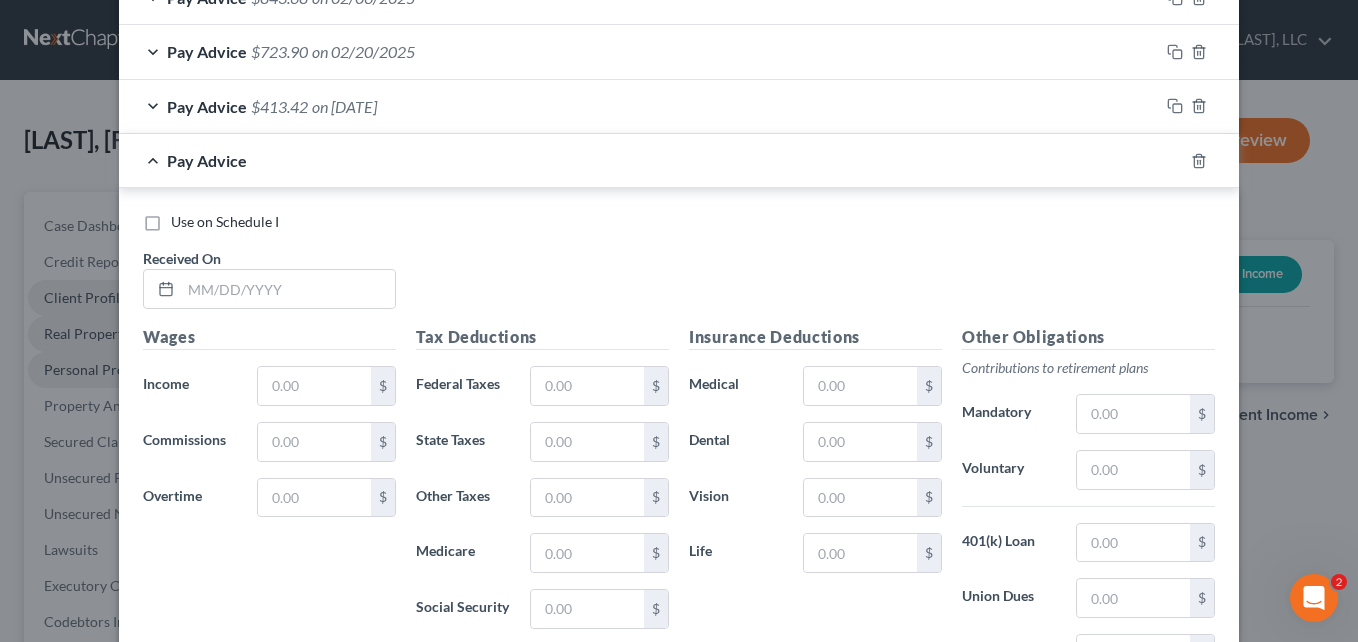 scroll, scrollTop: 815, scrollLeft: 0, axis: vertical 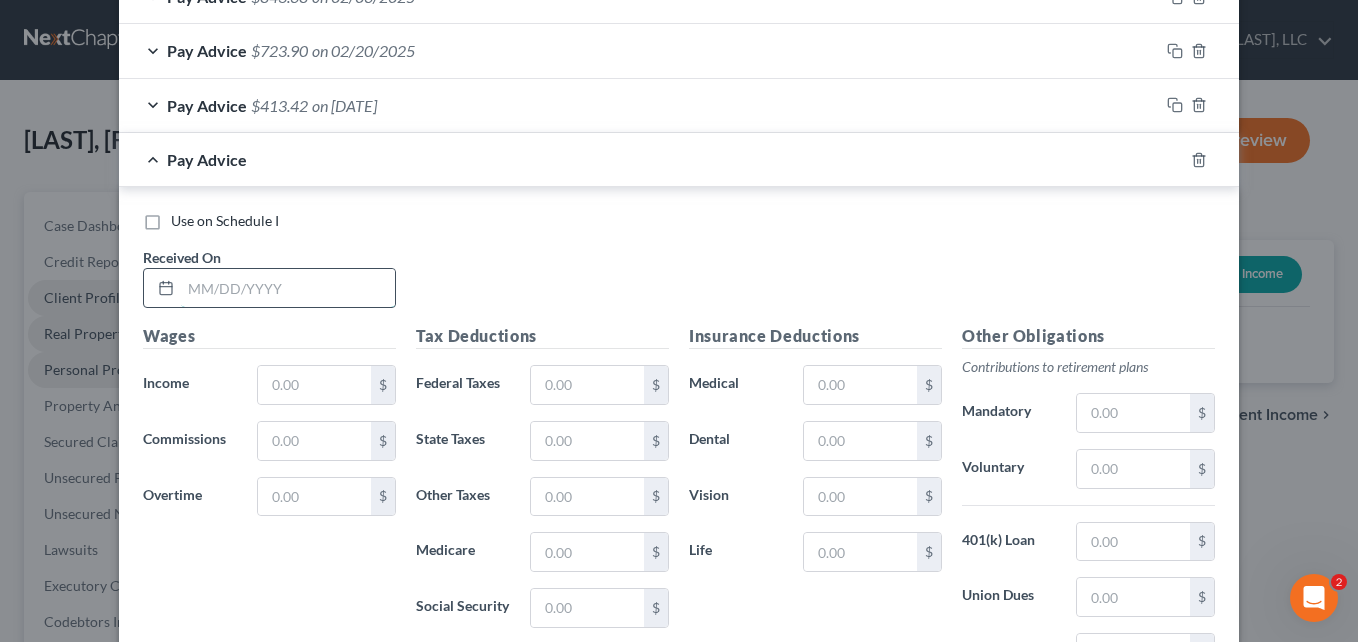click at bounding box center [288, 288] 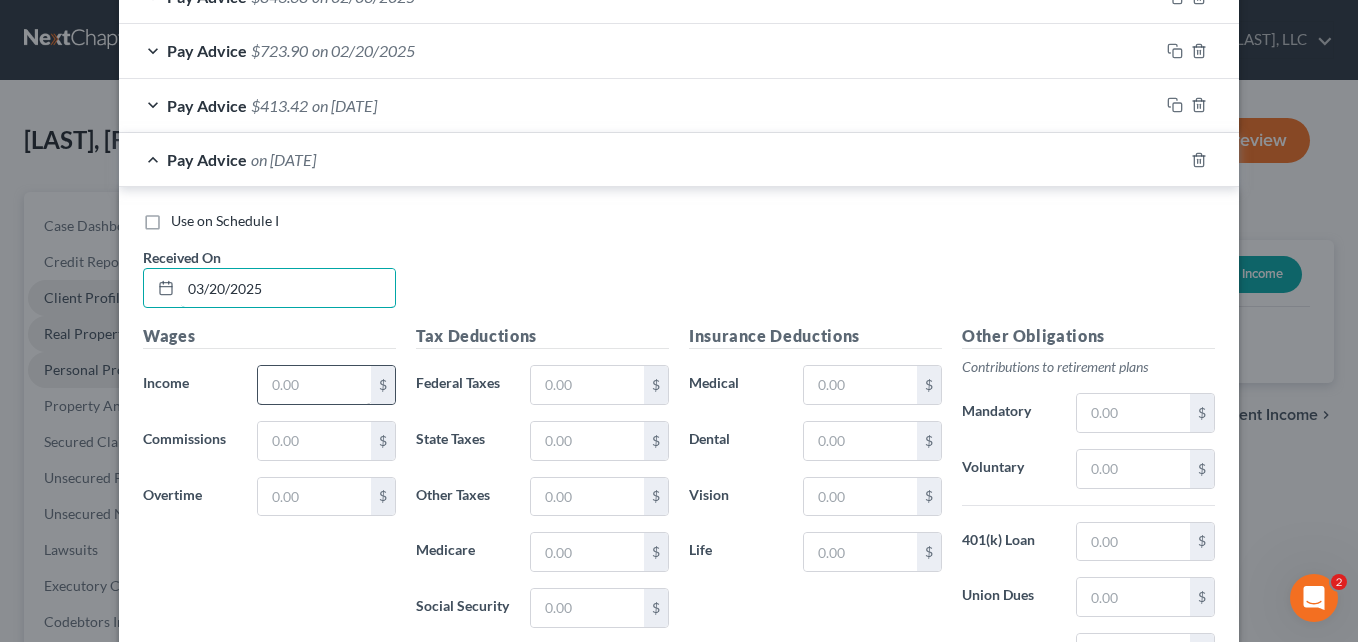 type on "03/20/2025" 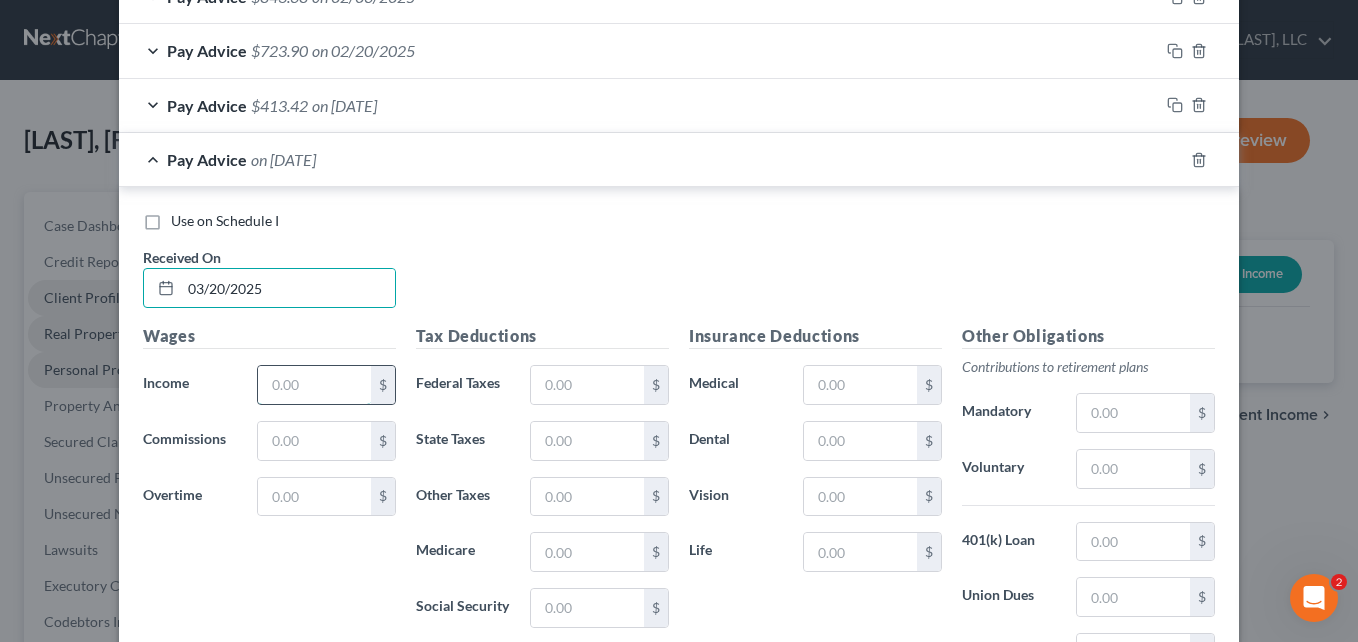 drag, startPoint x: 316, startPoint y: 383, endPoint x: 356, endPoint y: 373, distance: 41.231056 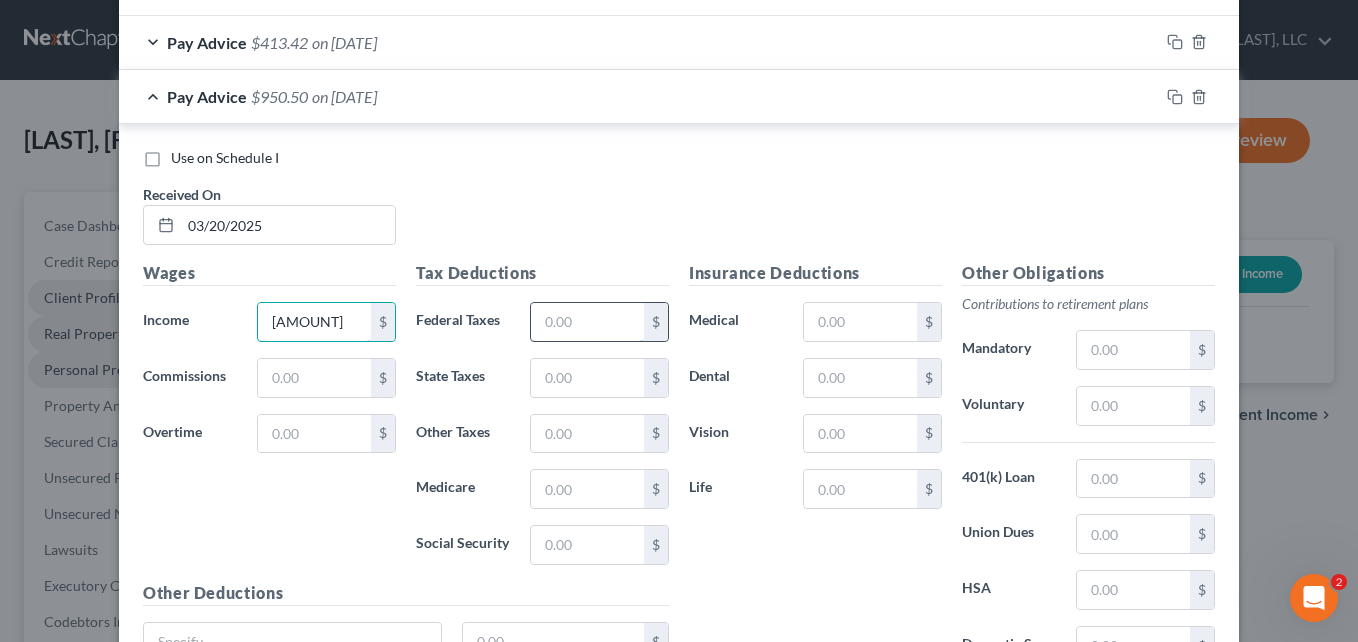 scroll, scrollTop: 1015, scrollLeft: 0, axis: vertical 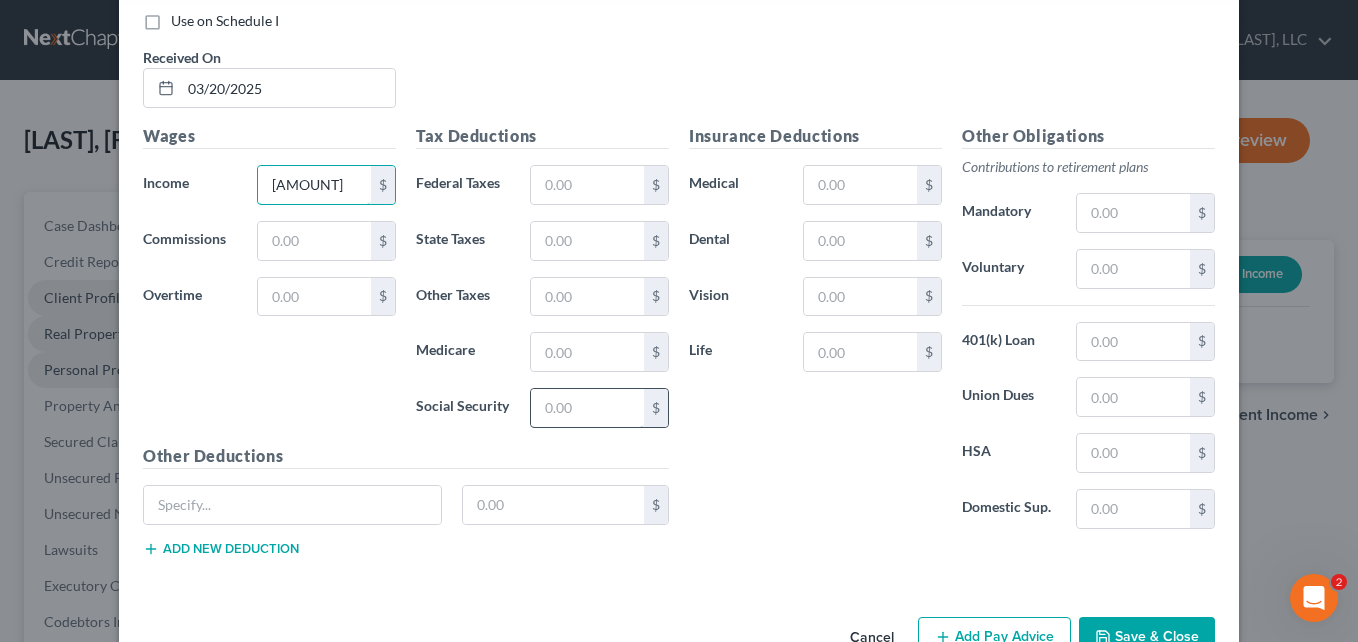 type on "[AMOUNT]" 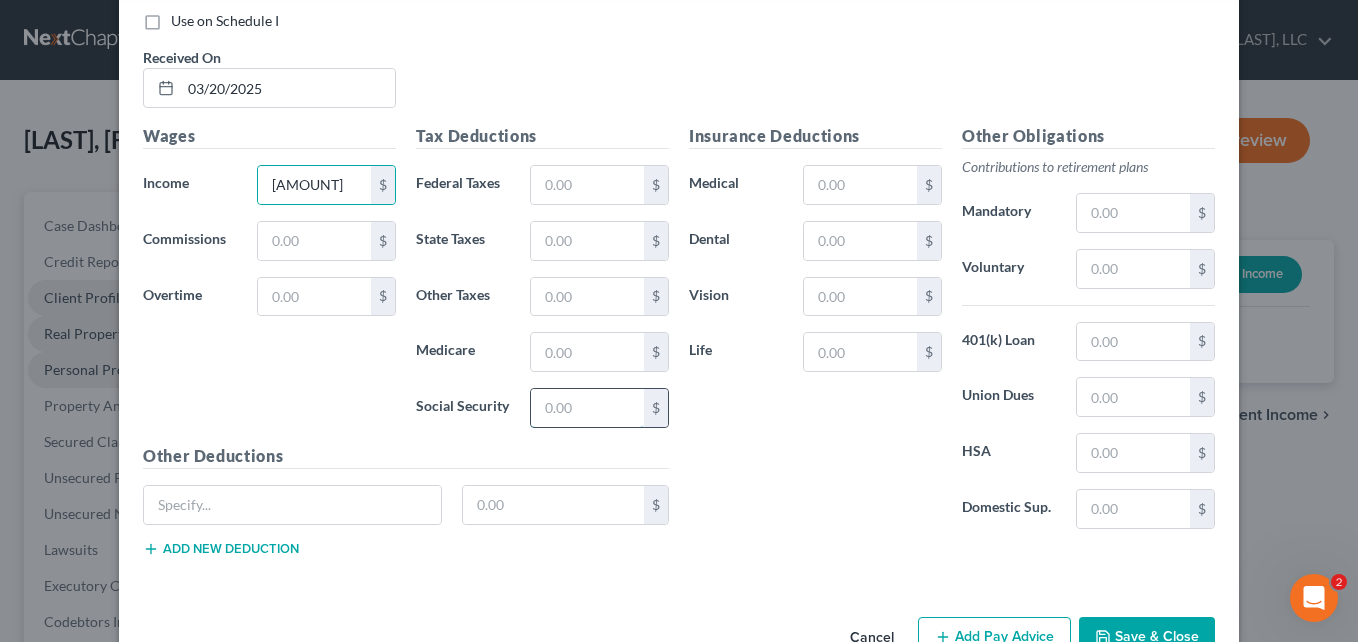 click at bounding box center [587, 408] 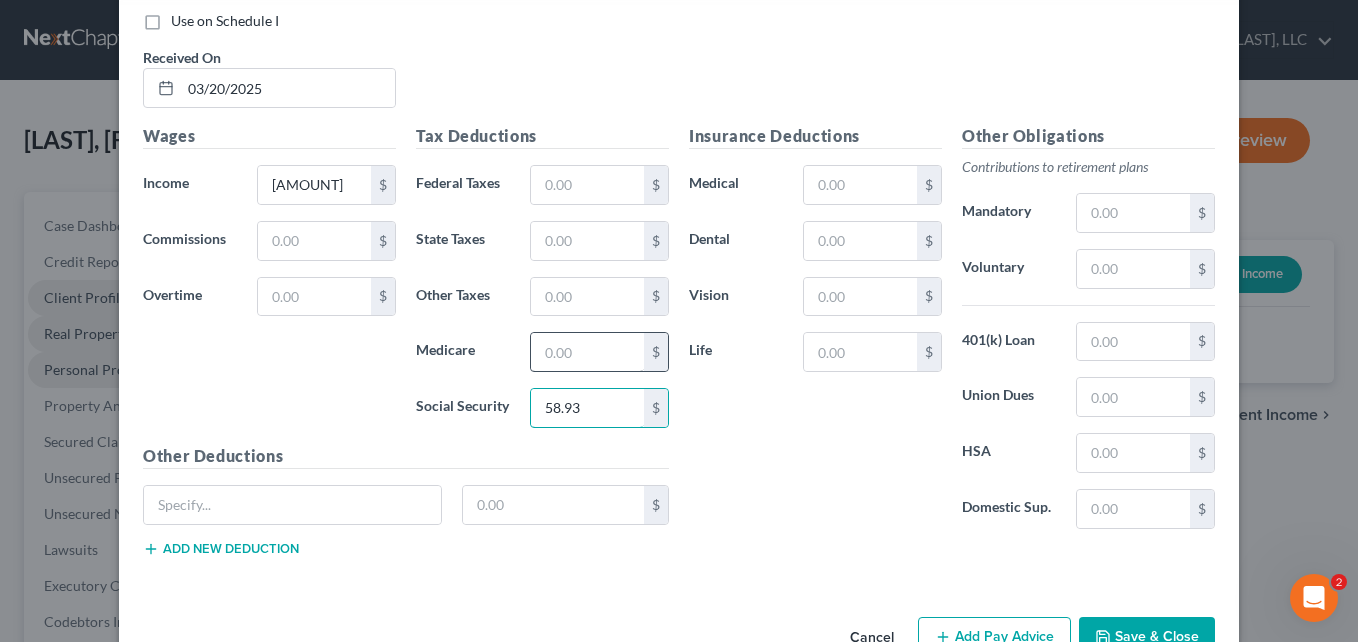 type on "58.93" 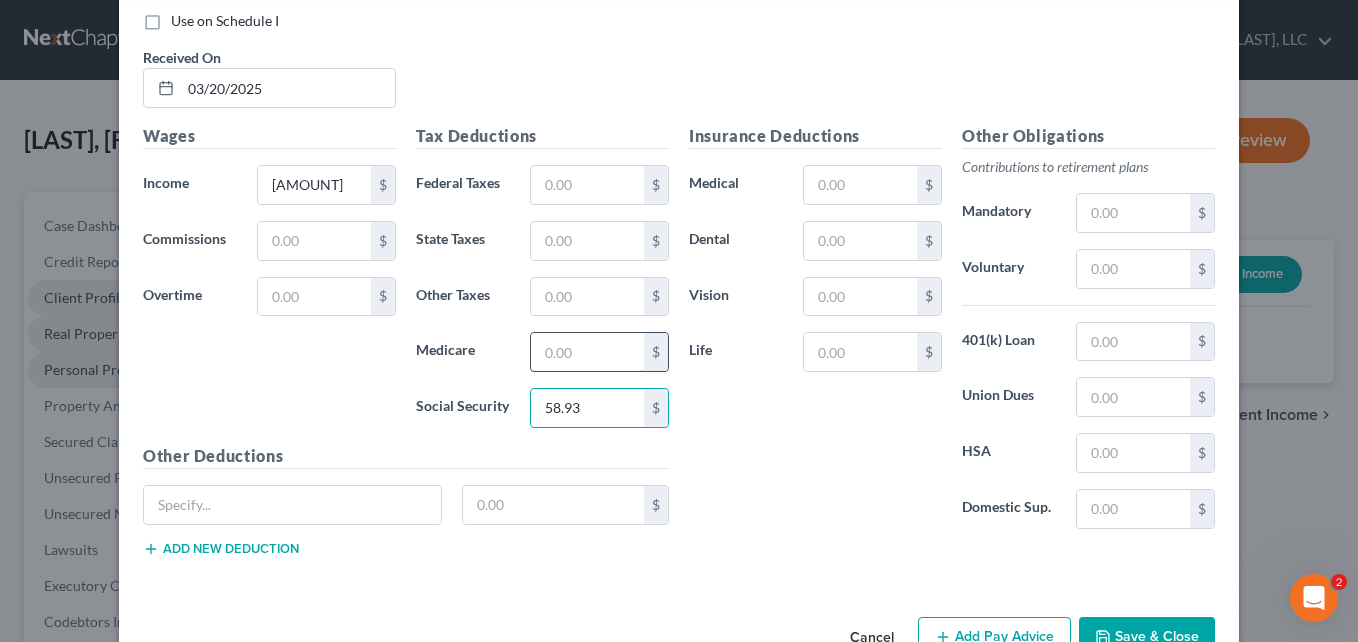 click at bounding box center [587, 352] 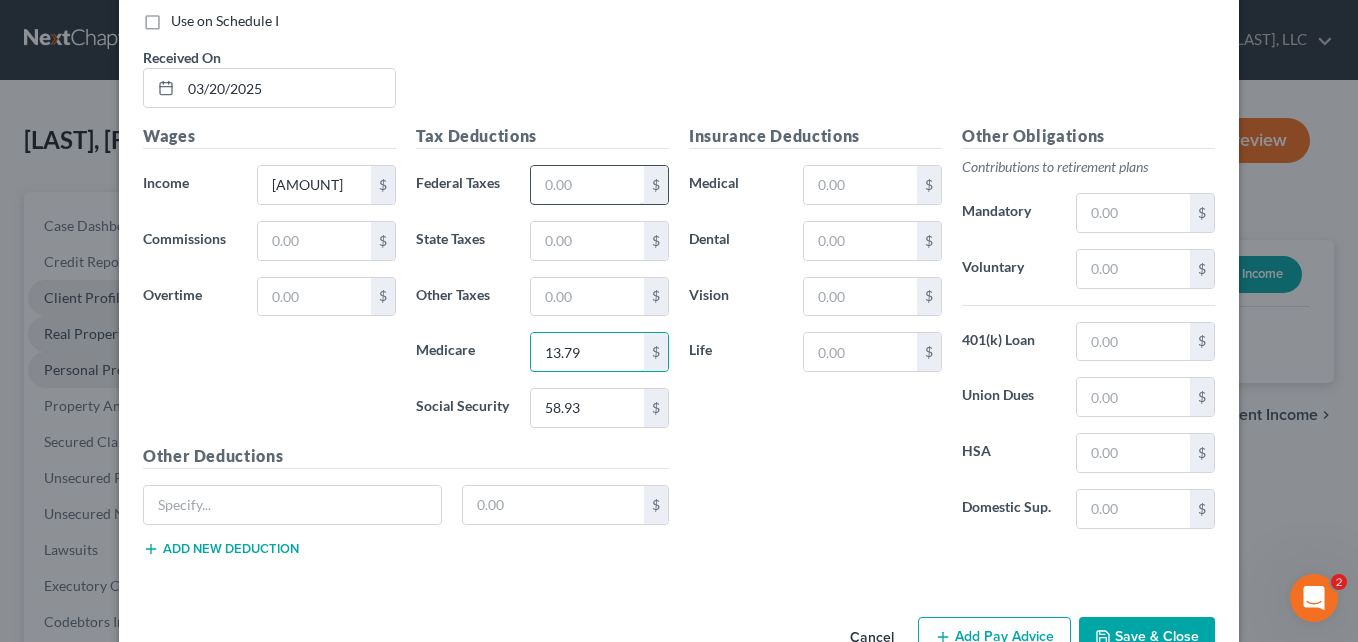 type on "13.79" 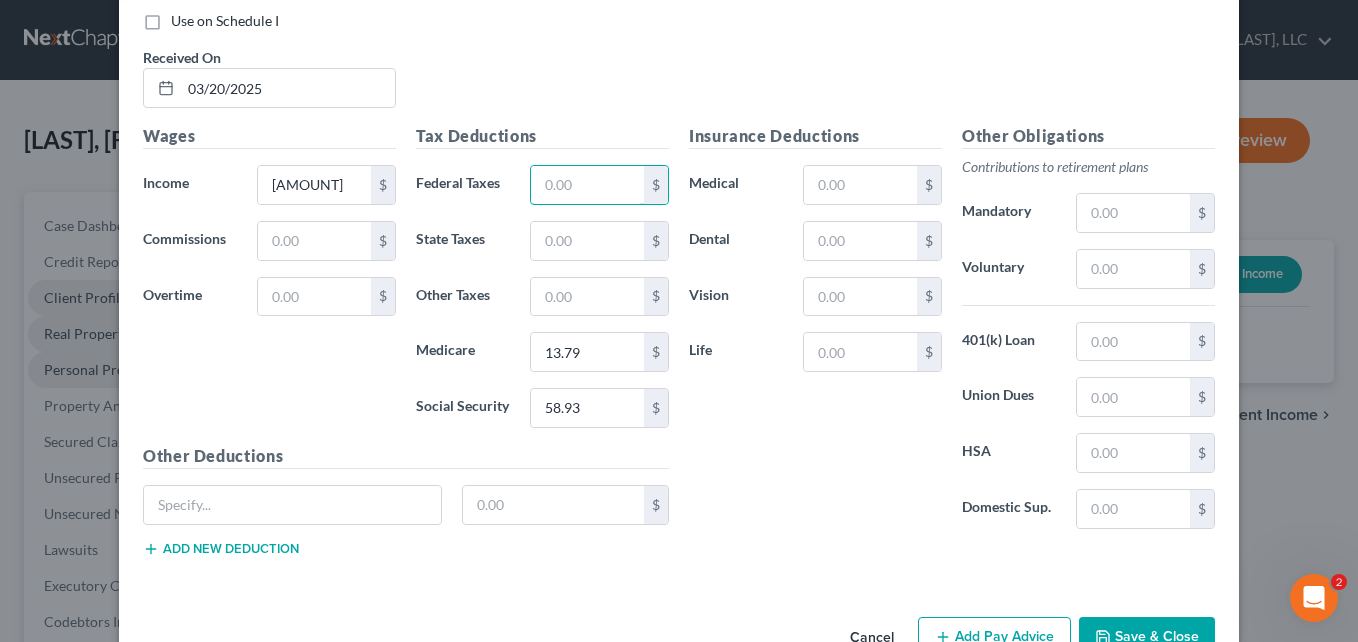drag, startPoint x: 584, startPoint y: 175, endPoint x: 594, endPoint y: 126, distance: 50.01 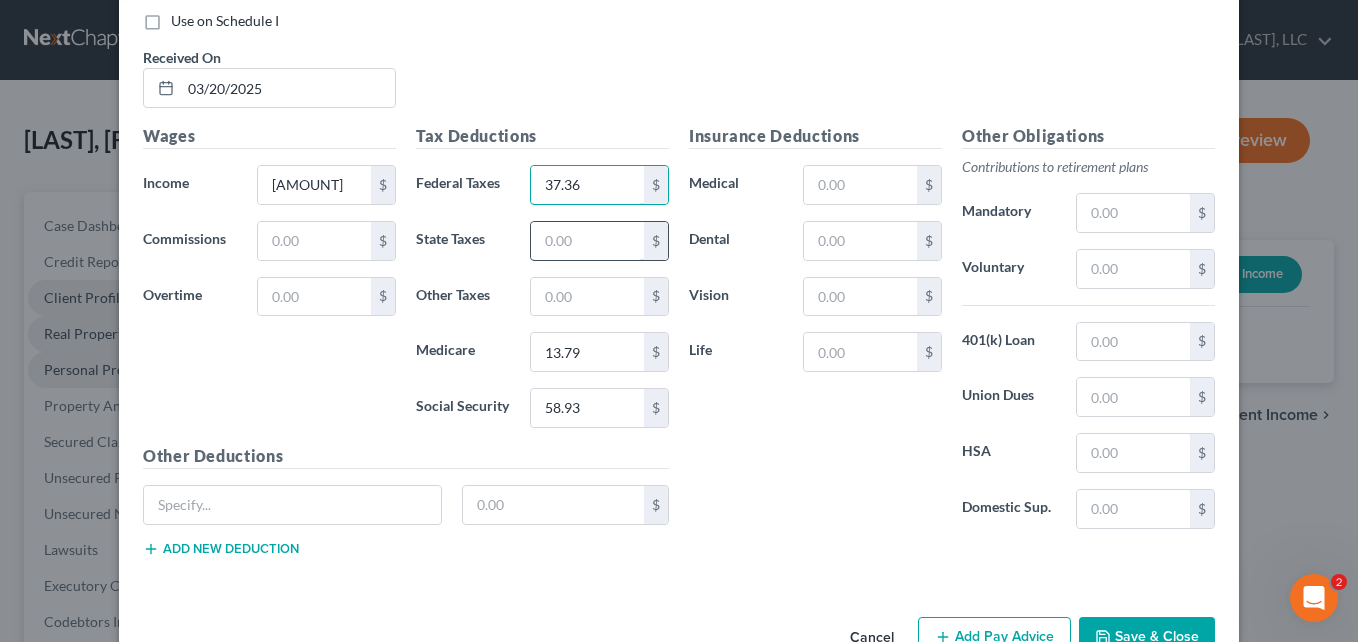 type on "37.36" 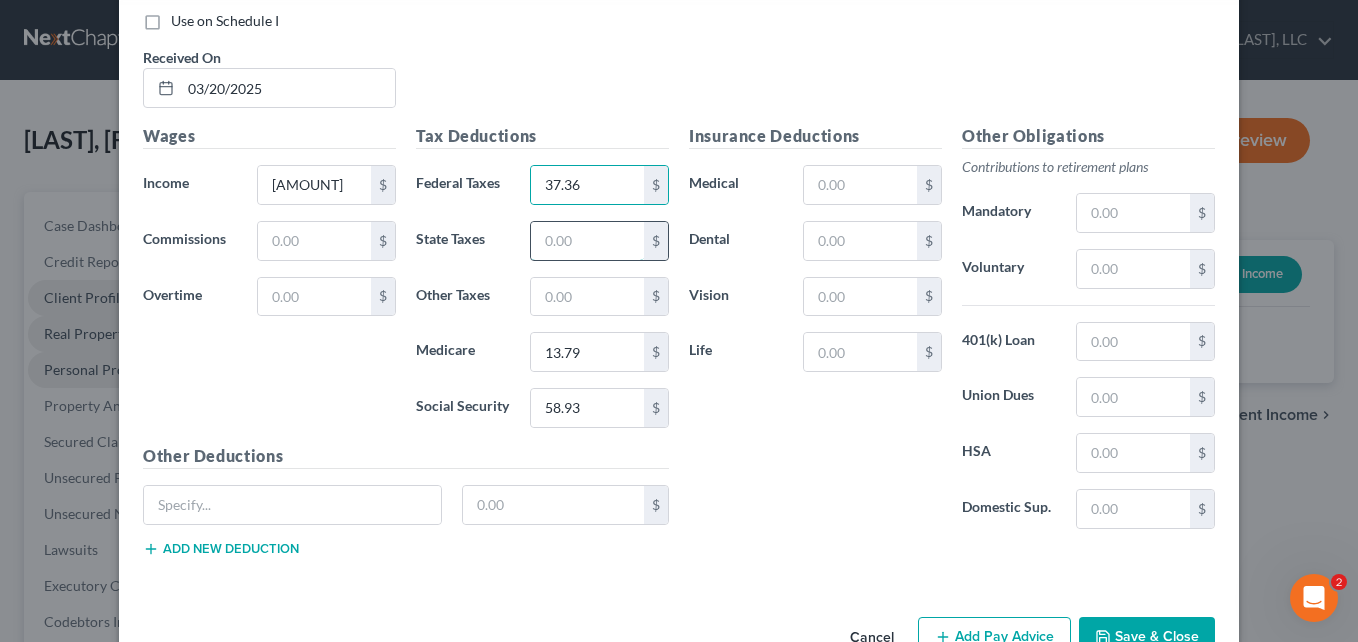 click at bounding box center [587, 241] 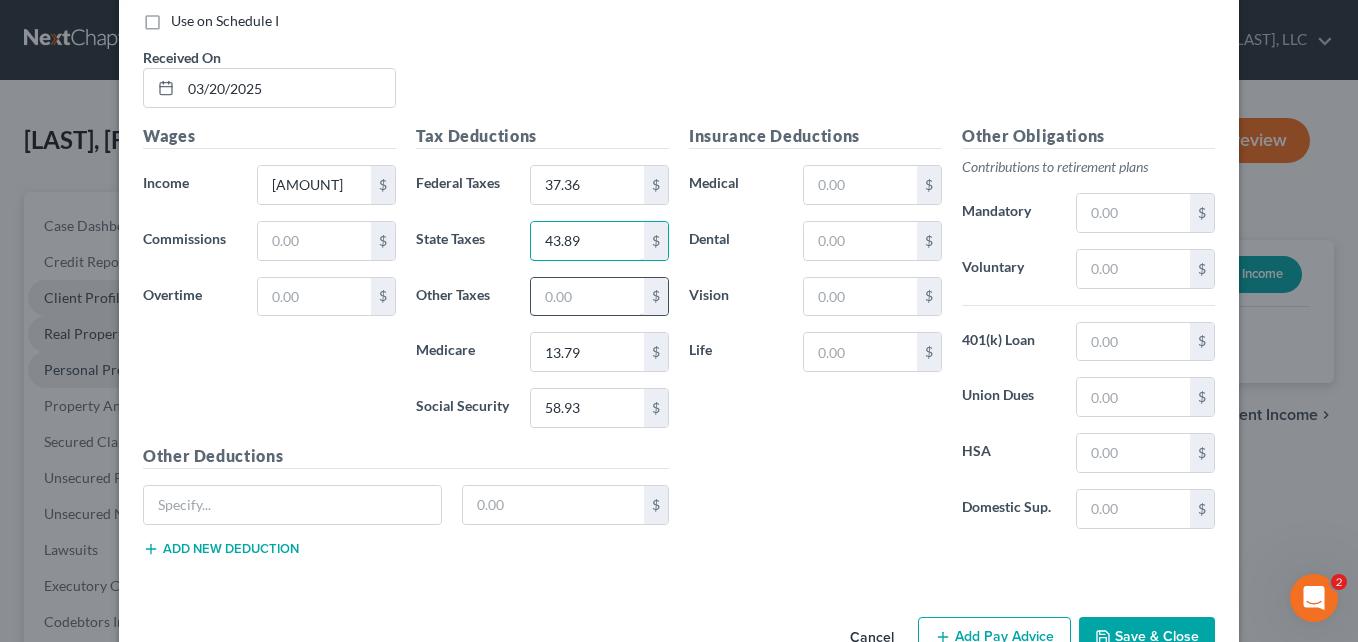 type on "43.89" 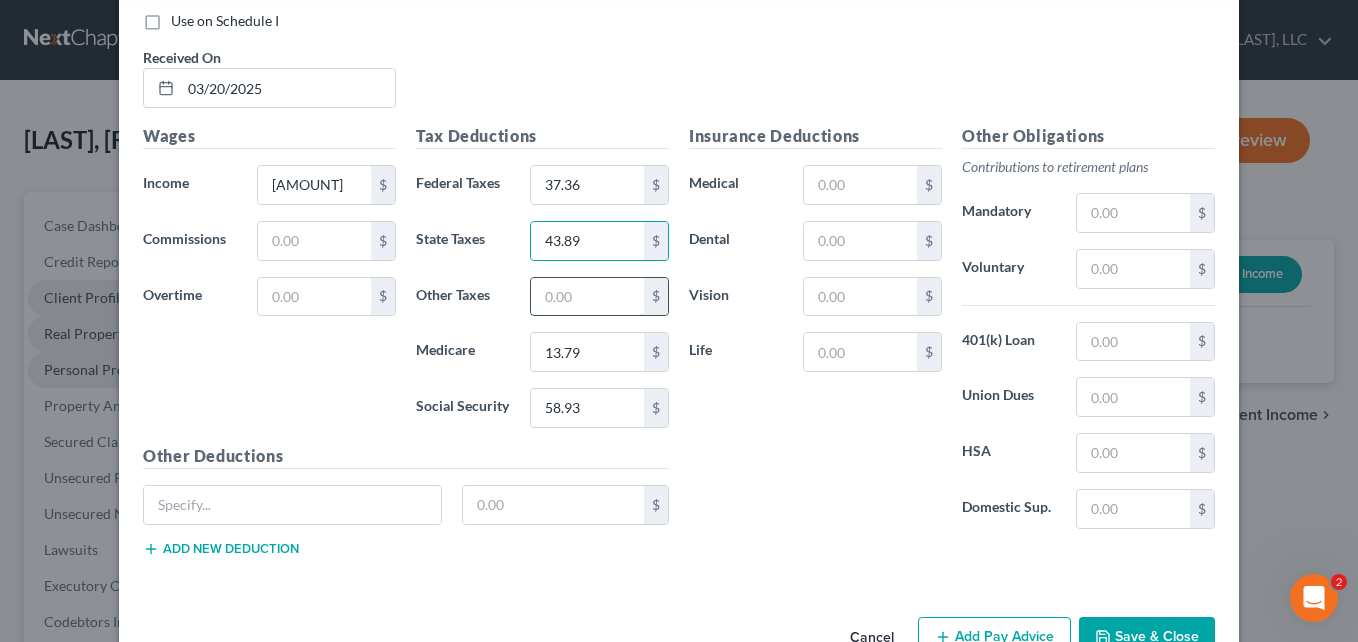 click at bounding box center [587, 297] 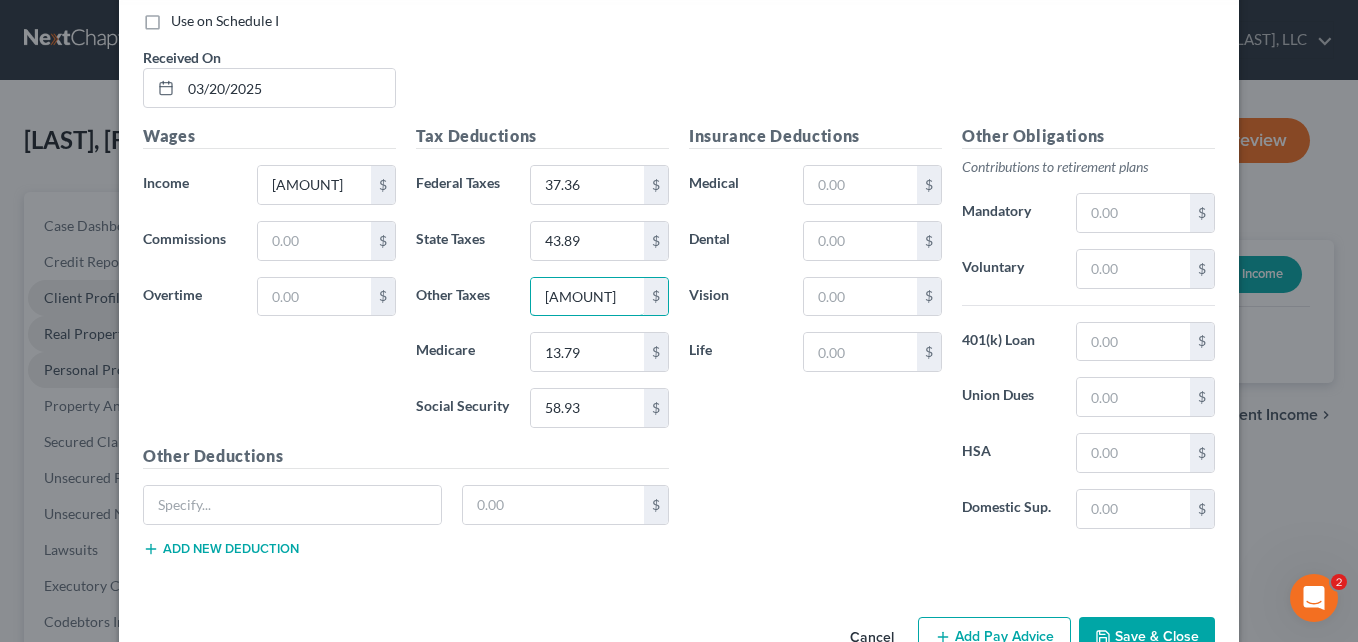 type on "[AMOUNT]" 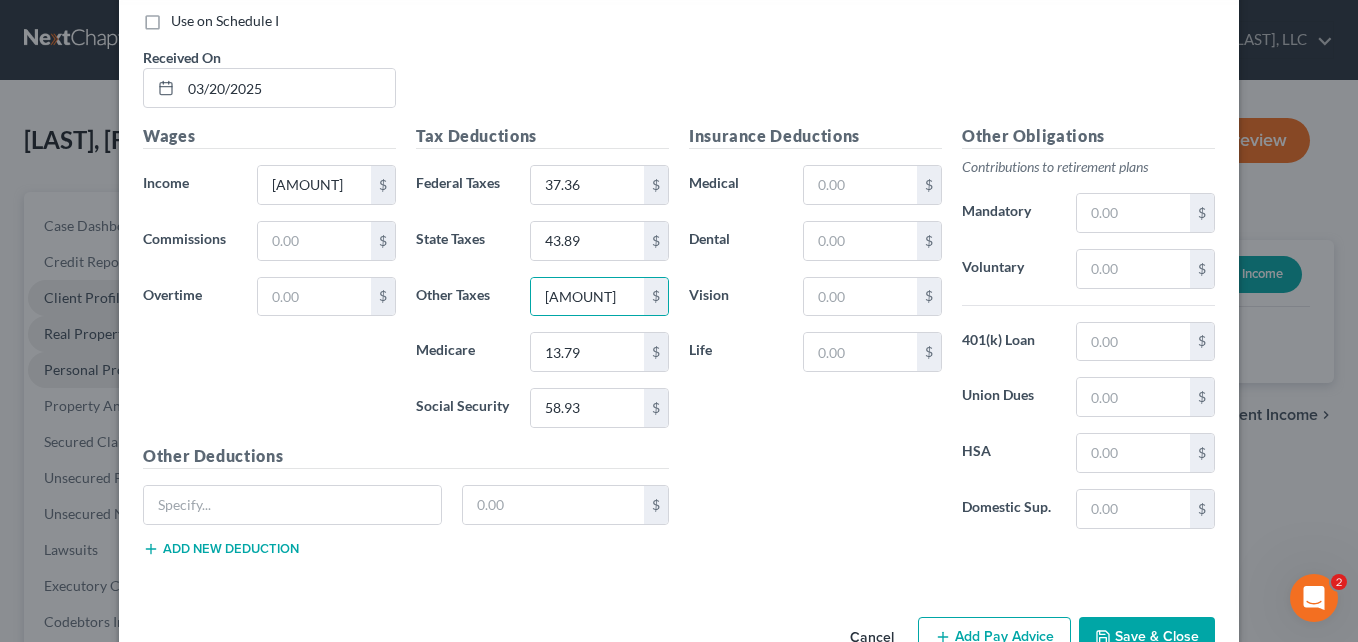 click on "Wages
Income
*
[AMOUNT] $ Commissions $ Overtime $" at bounding box center [269, 284] 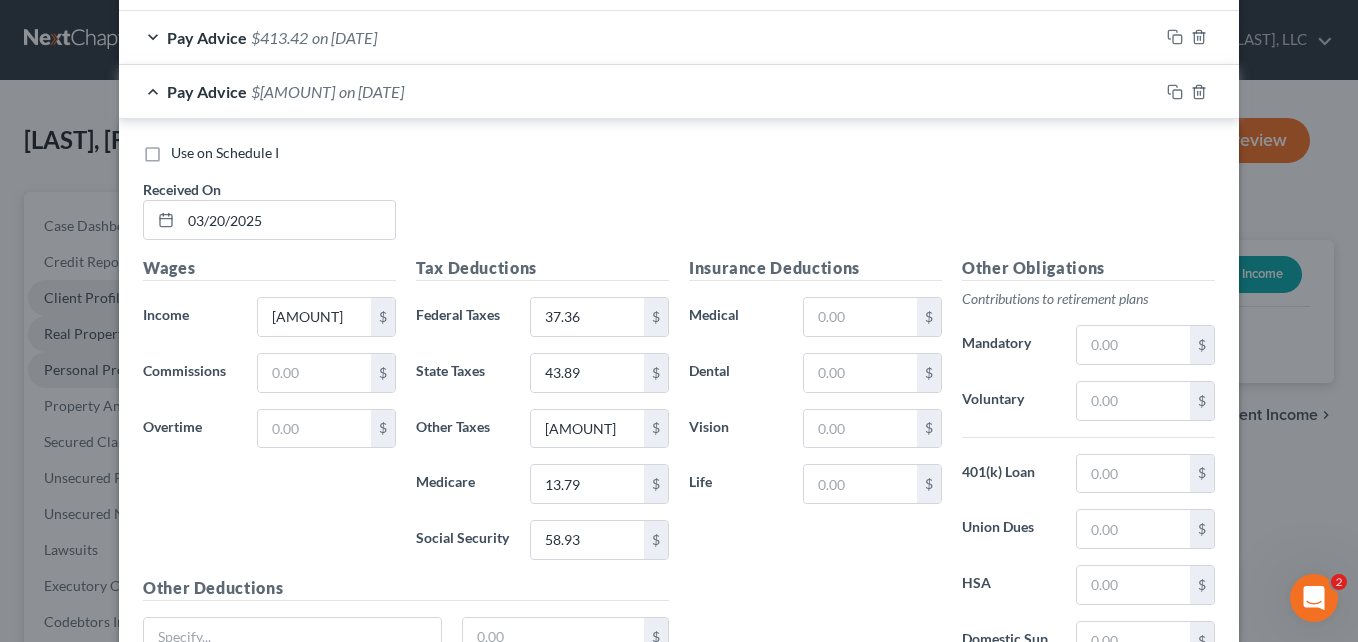 scroll, scrollTop: 815, scrollLeft: 0, axis: vertical 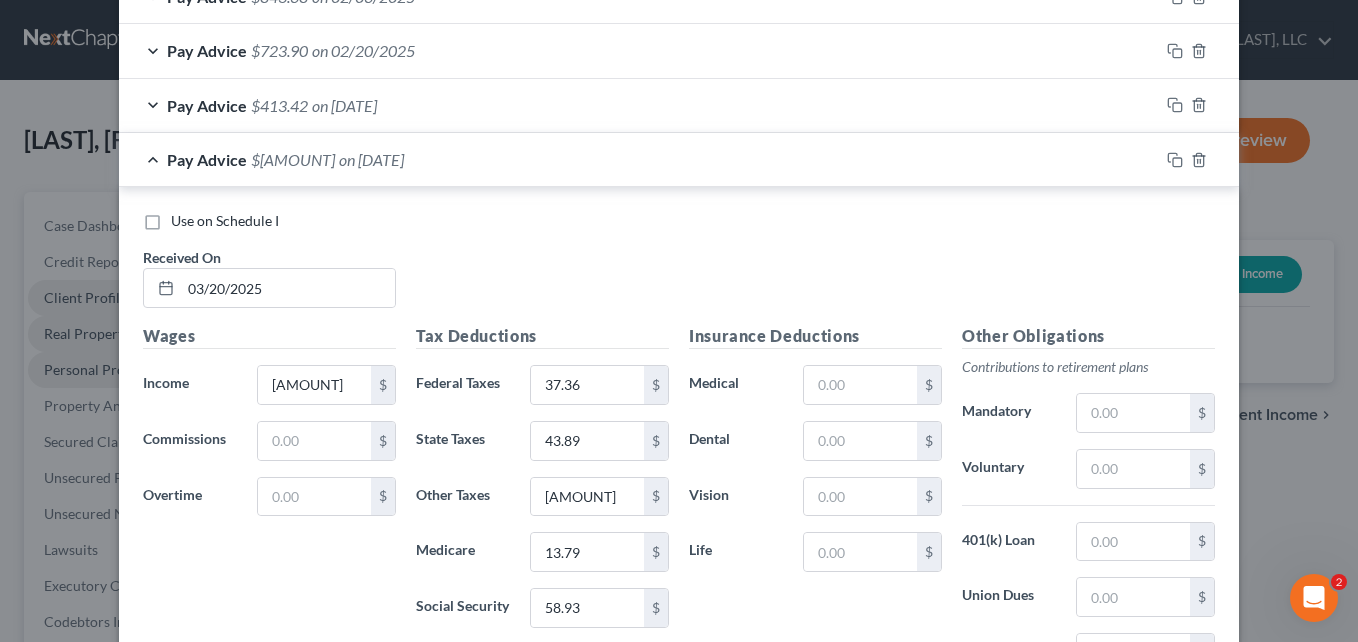 click on "Pay Advice $[AMOUNT] on [DATE]" at bounding box center [639, 159] 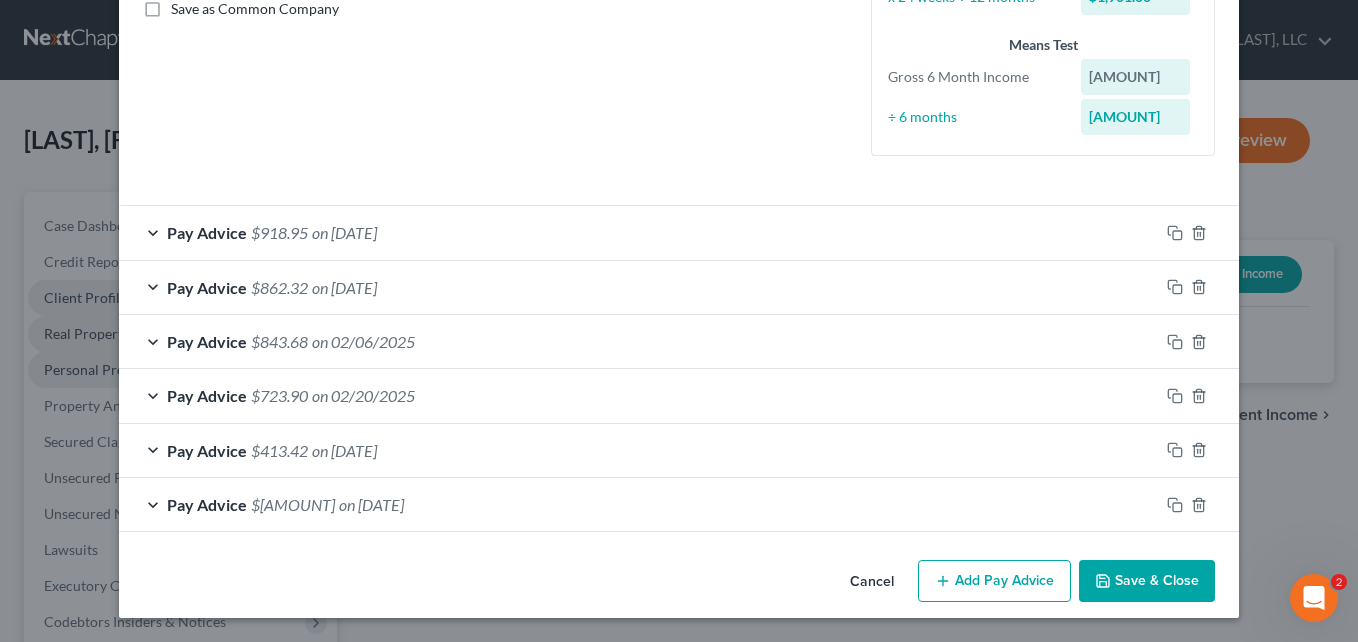 scroll, scrollTop: 470, scrollLeft: 0, axis: vertical 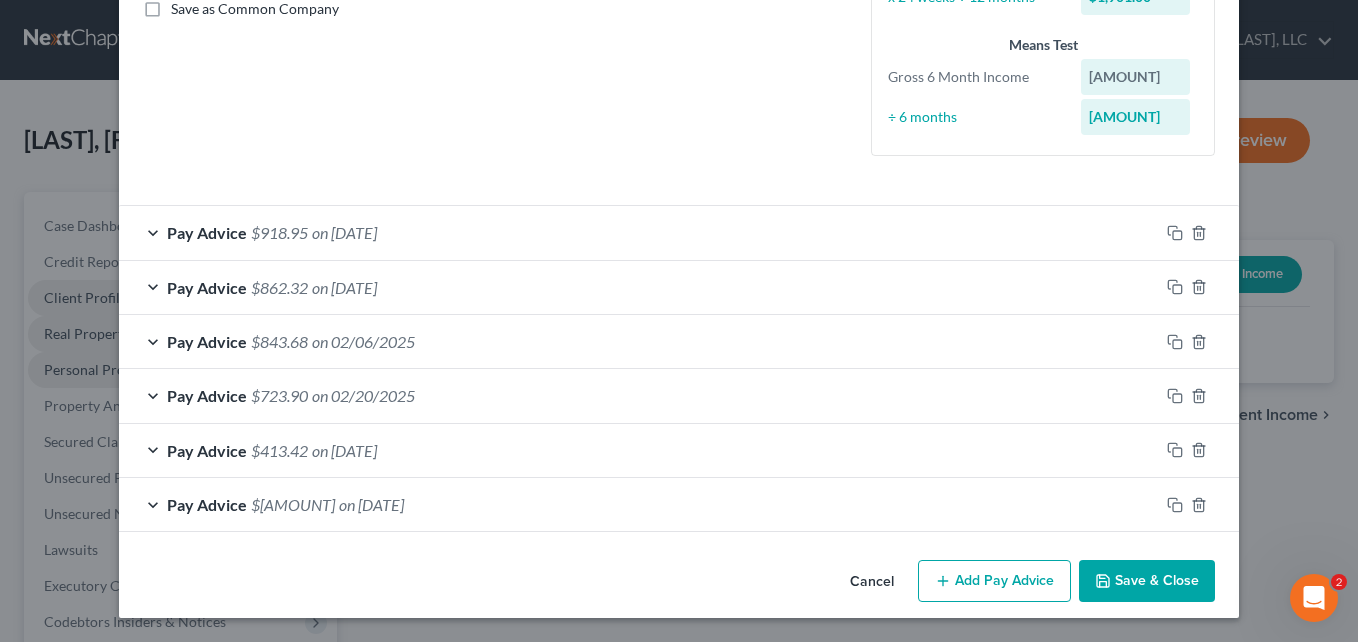click on "Save & Close" at bounding box center (1147, 581) 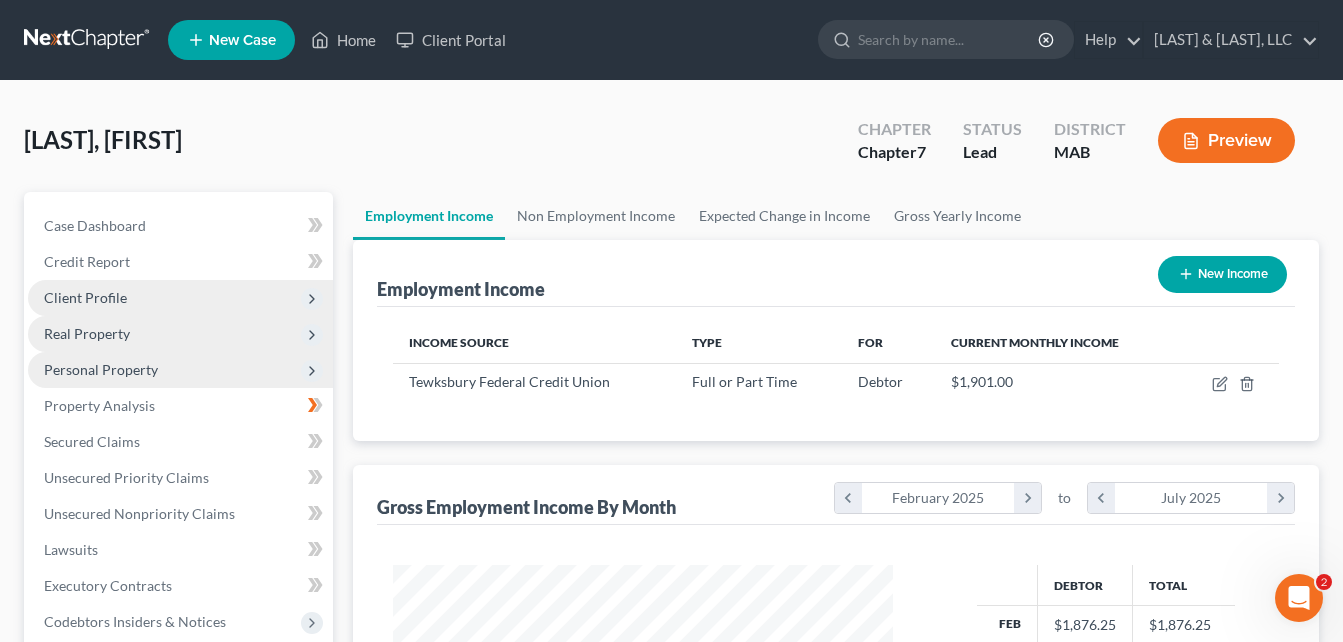 scroll, scrollTop: 999642, scrollLeft: 999460, axis: both 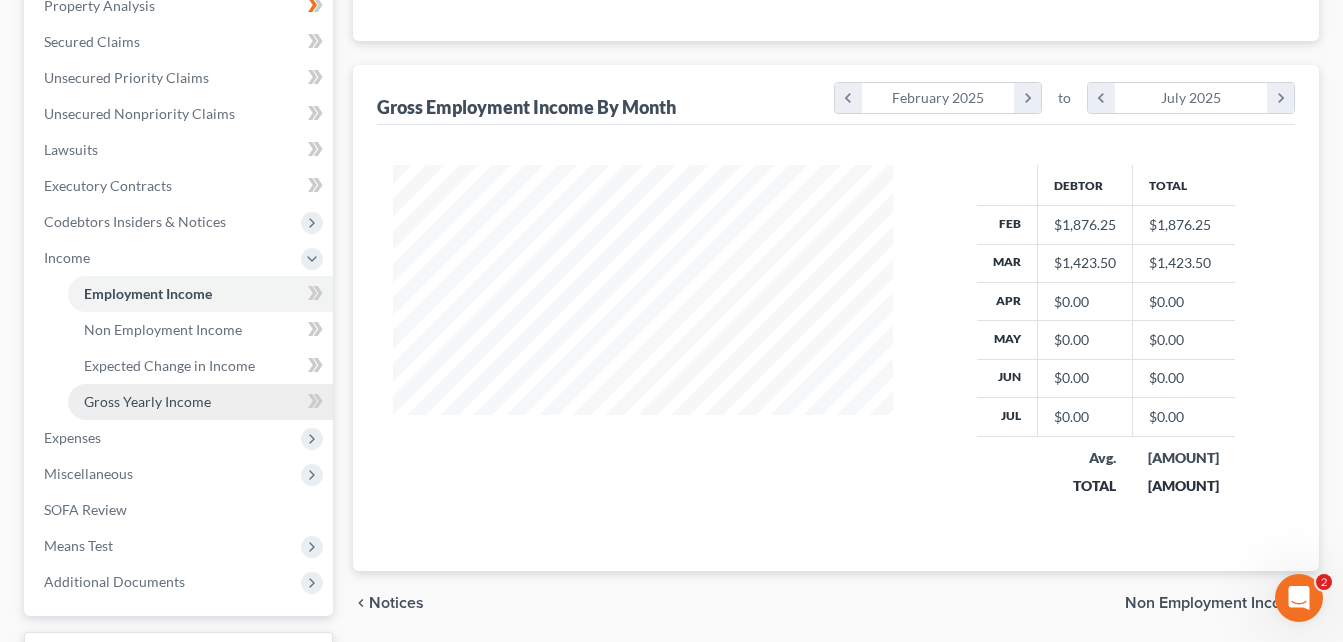 click on "Gross Yearly Income" at bounding box center (147, 401) 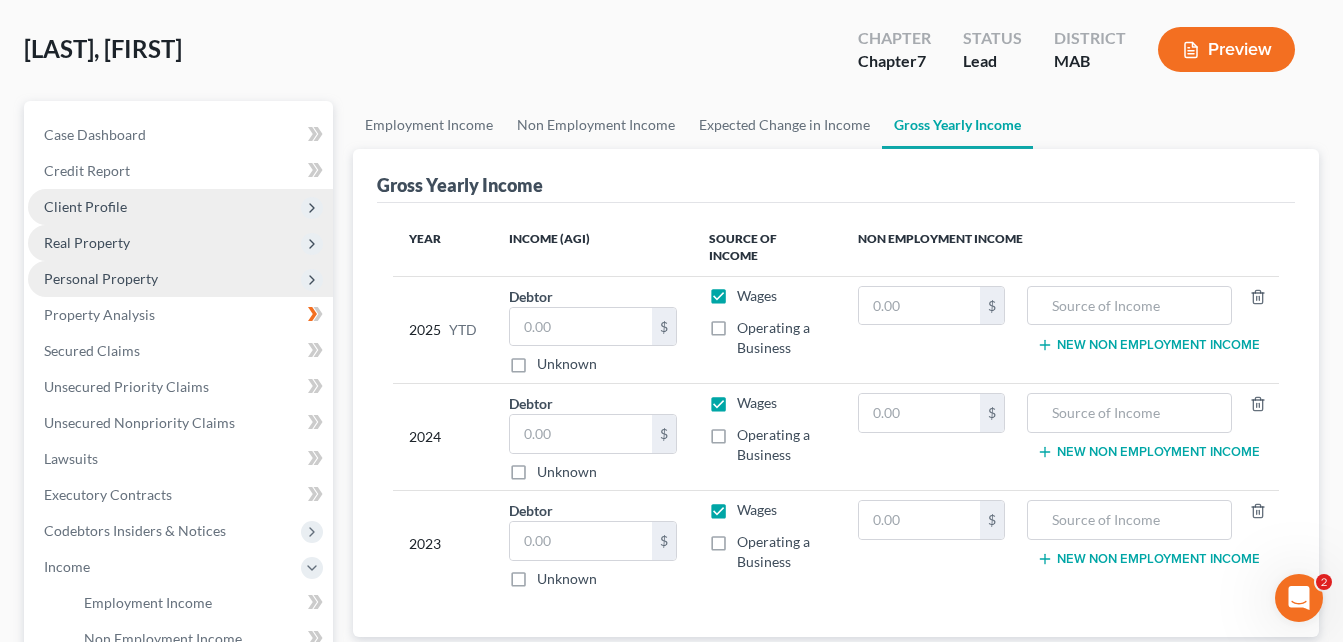 scroll, scrollTop: 200, scrollLeft: 0, axis: vertical 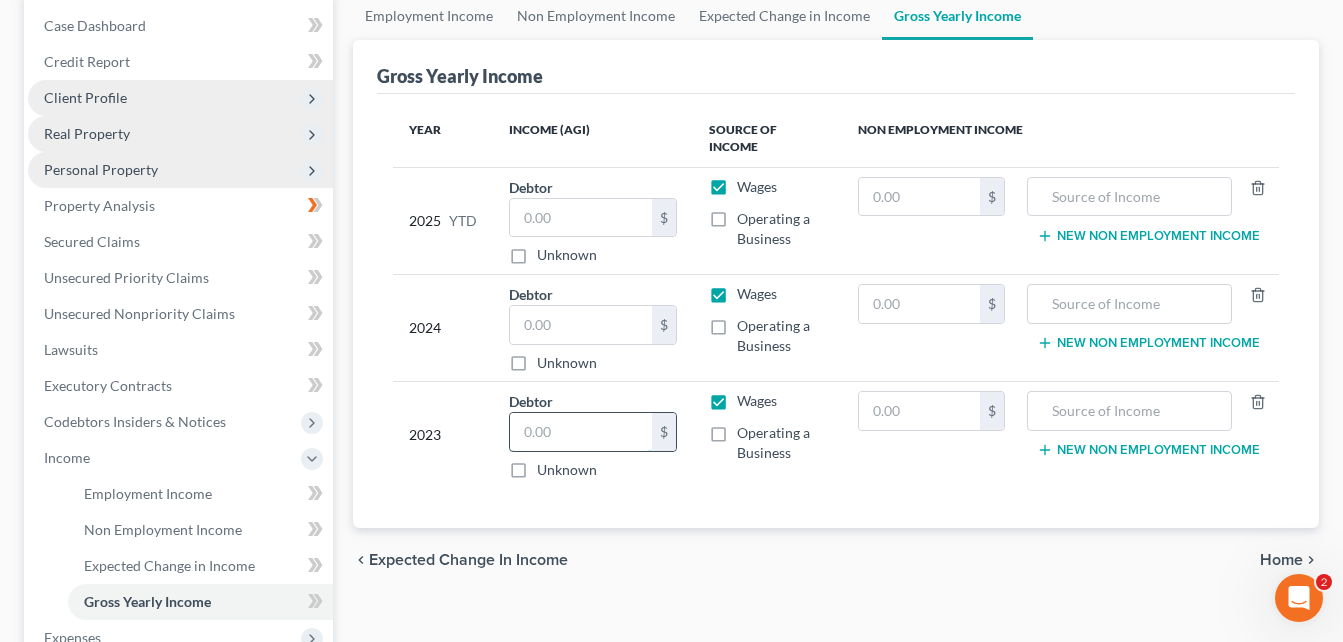 click at bounding box center [581, 432] 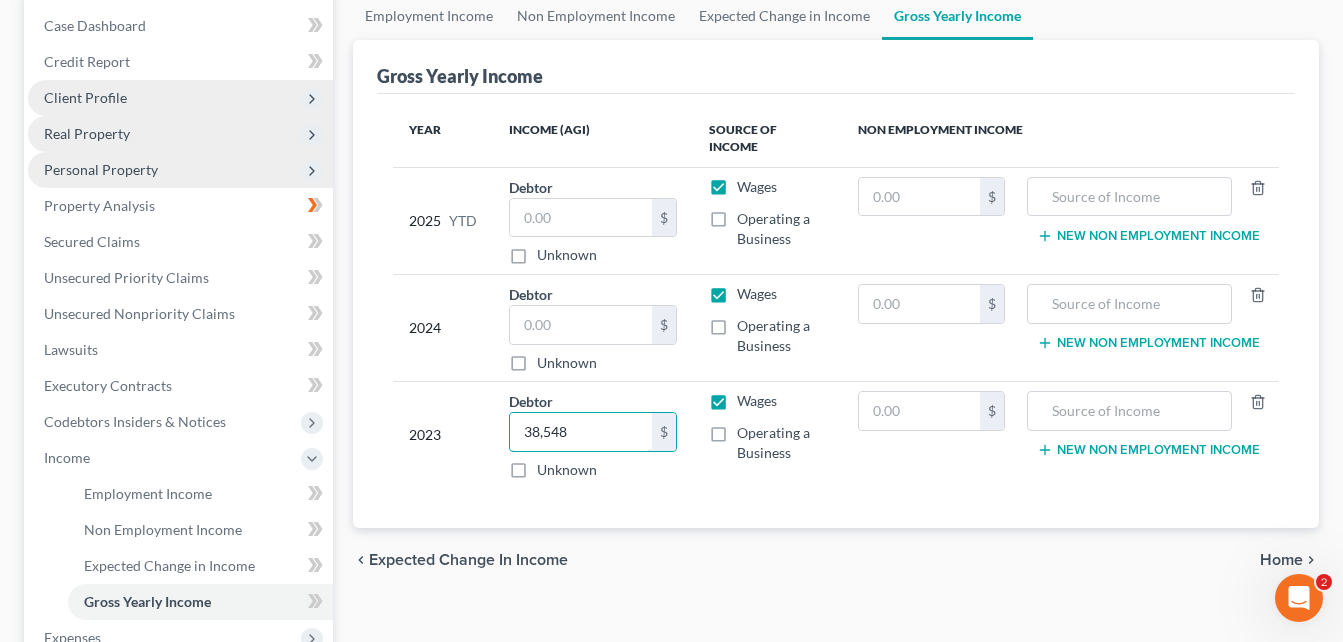 type on "38,548" 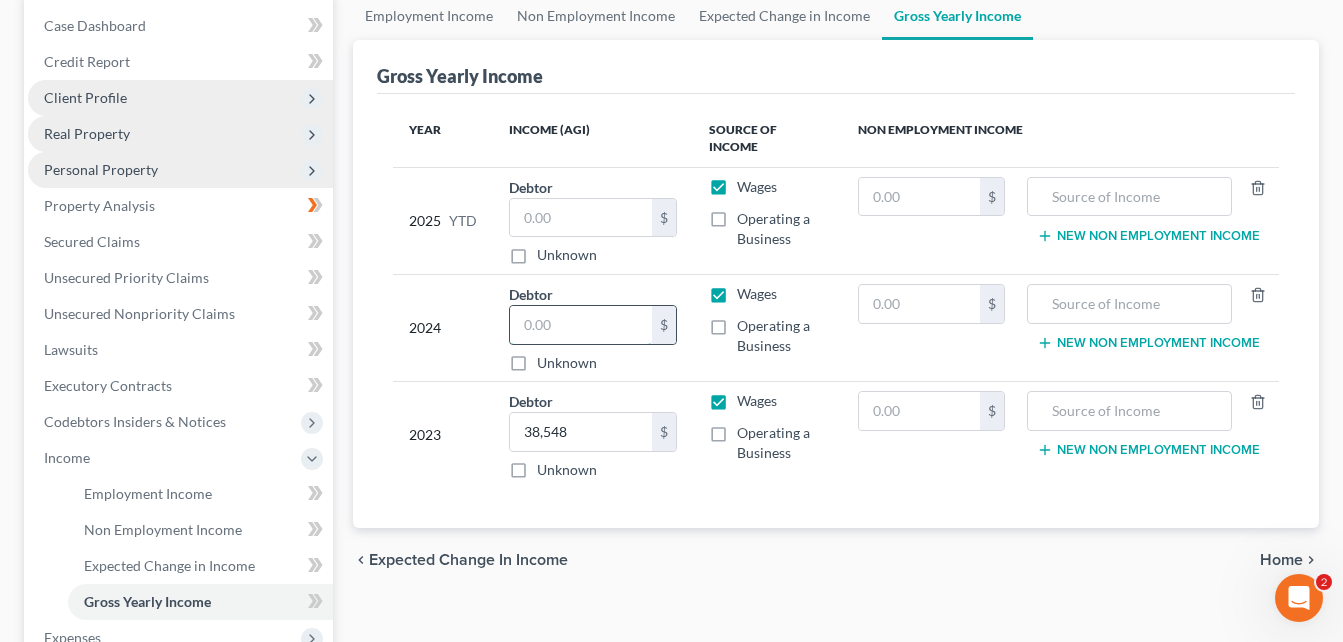 click at bounding box center [581, 325] 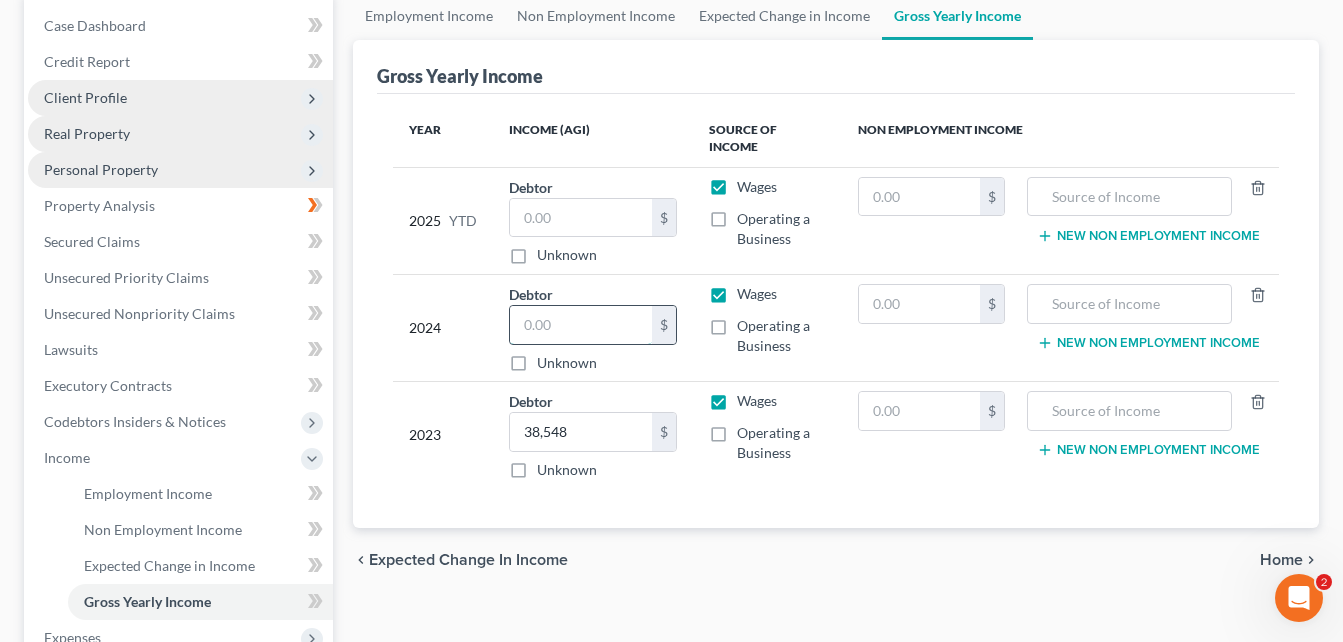 click at bounding box center (581, 325) 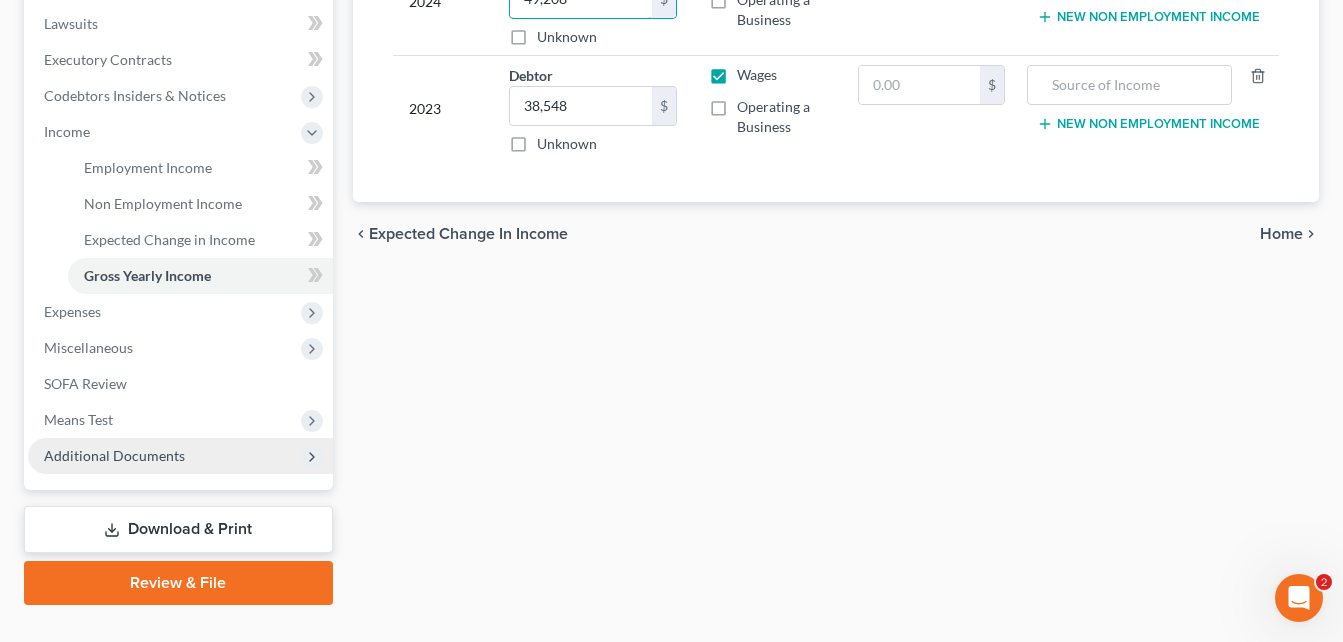 scroll, scrollTop: 565, scrollLeft: 0, axis: vertical 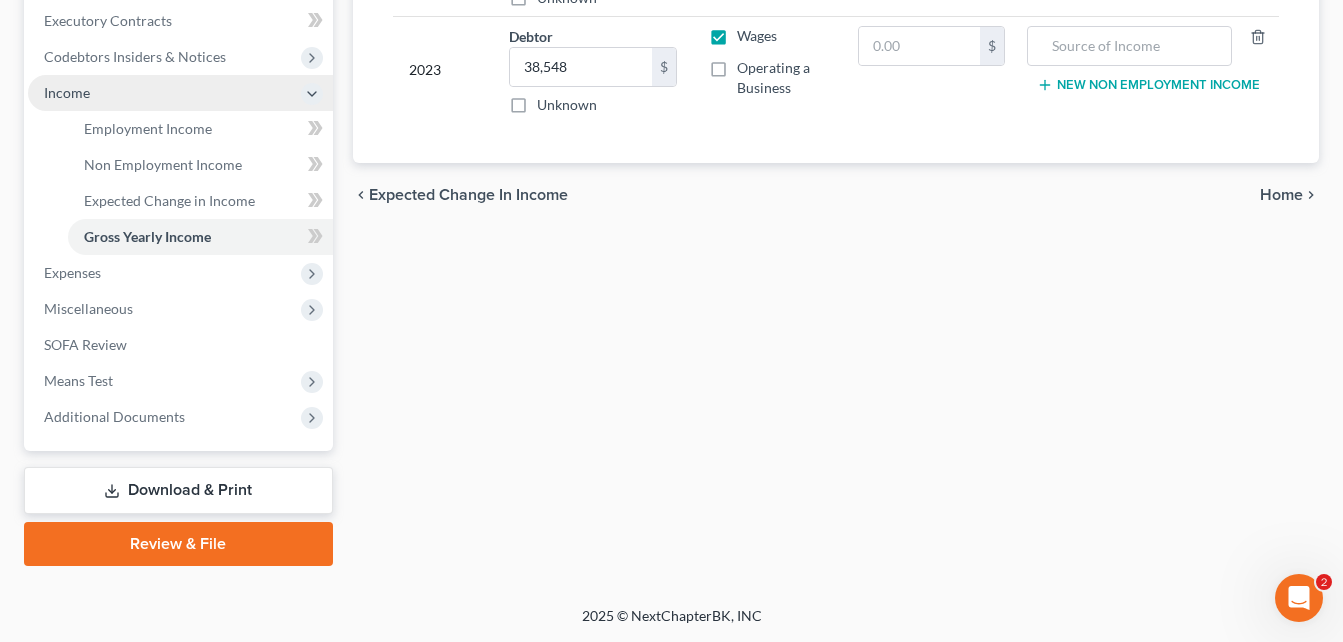 type on "49,208" 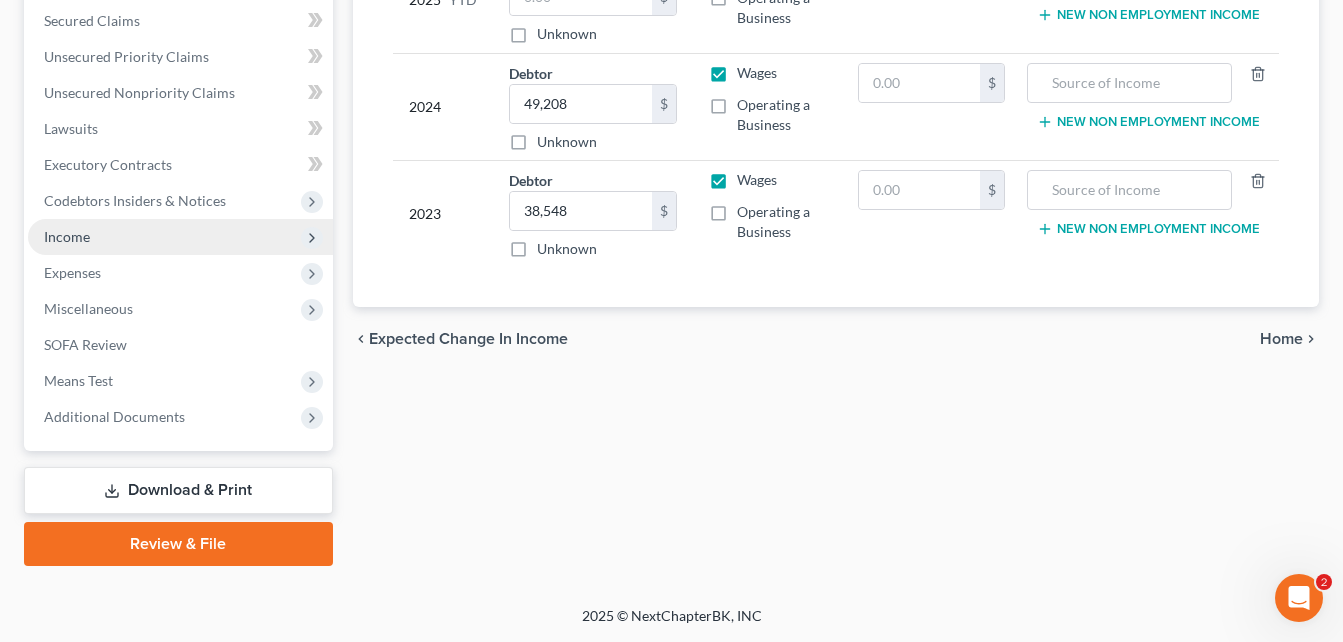 scroll, scrollTop: 421, scrollLeft: 0, axis: vertical 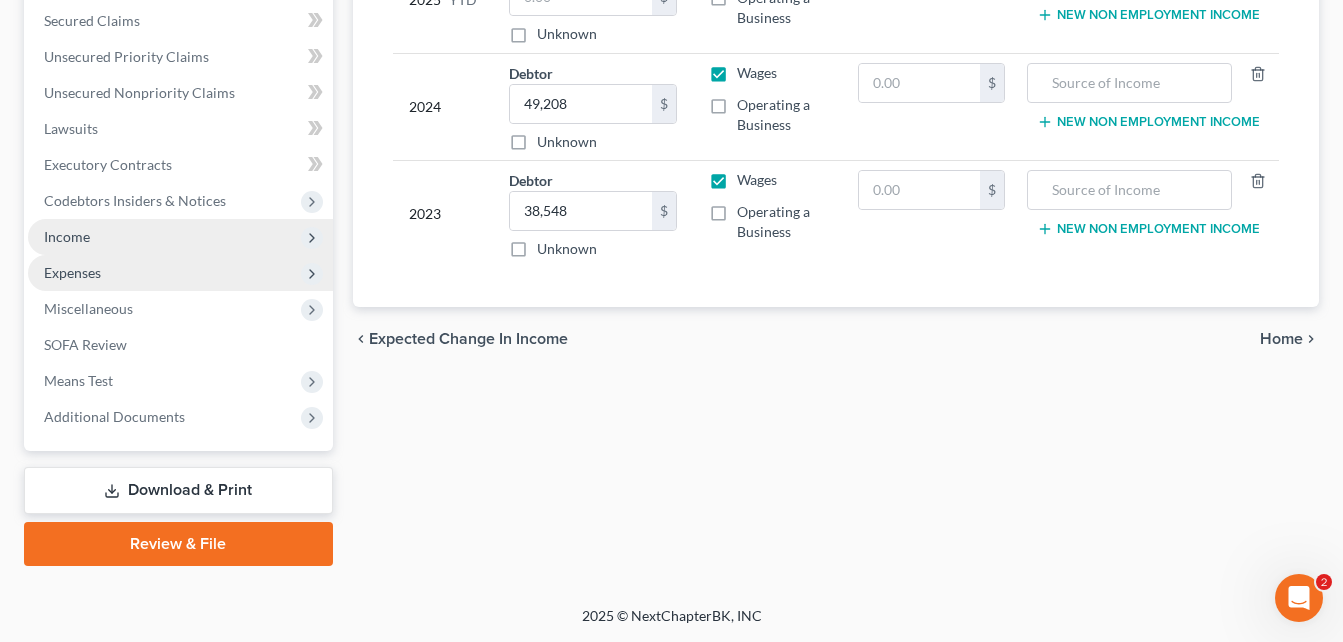 click on "Expenses" at bounding box center [180, 273] 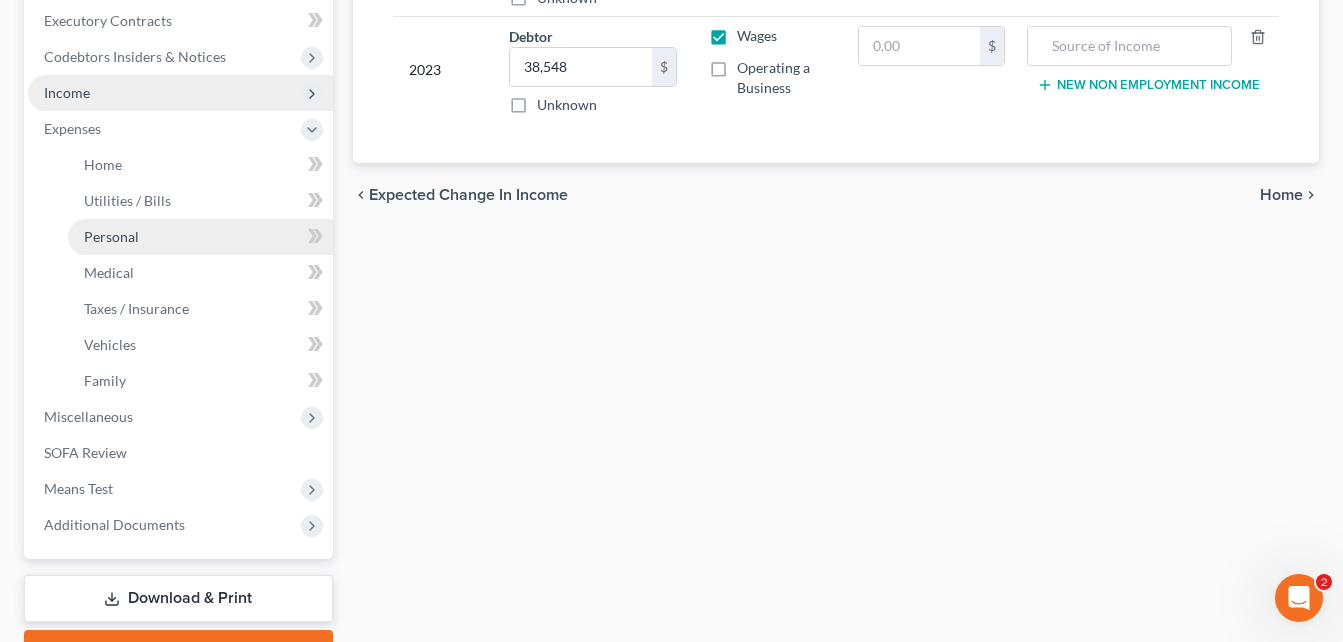 scroll, scrollTop: 365, scrollLeft: 0, axis: vertical 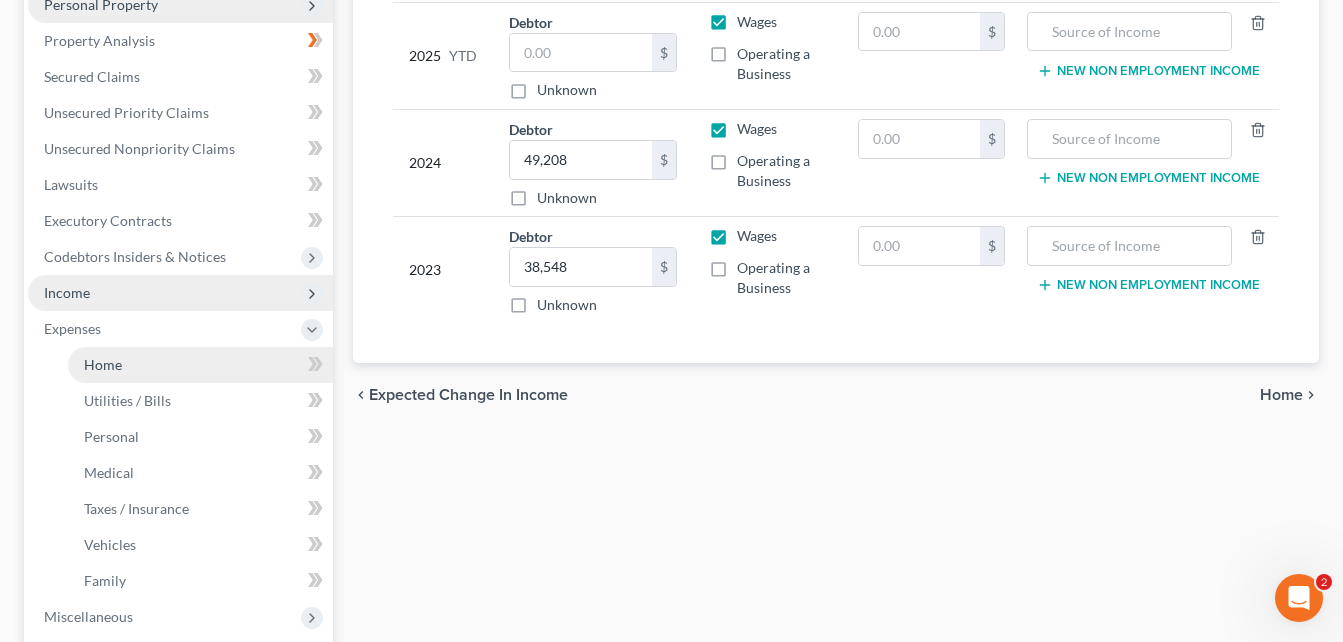 click on "Home" at bounding box center [200, 365] 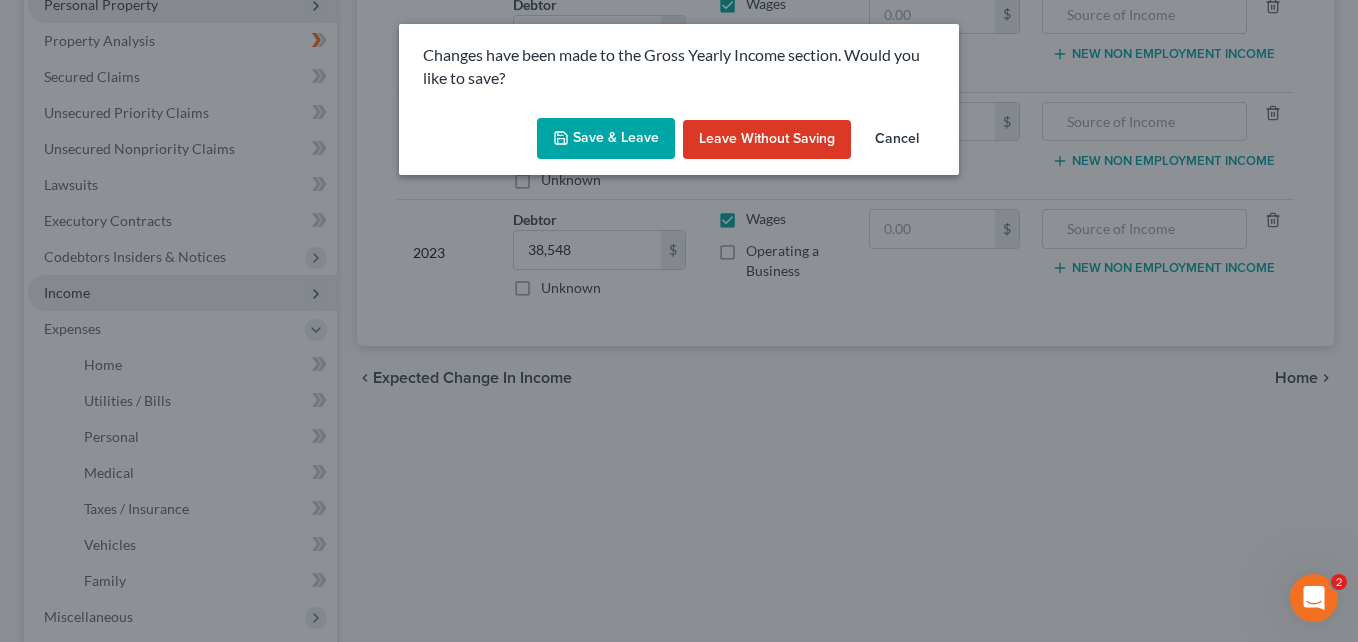 click on "Save & Leave" at bounding box center [606, 139] 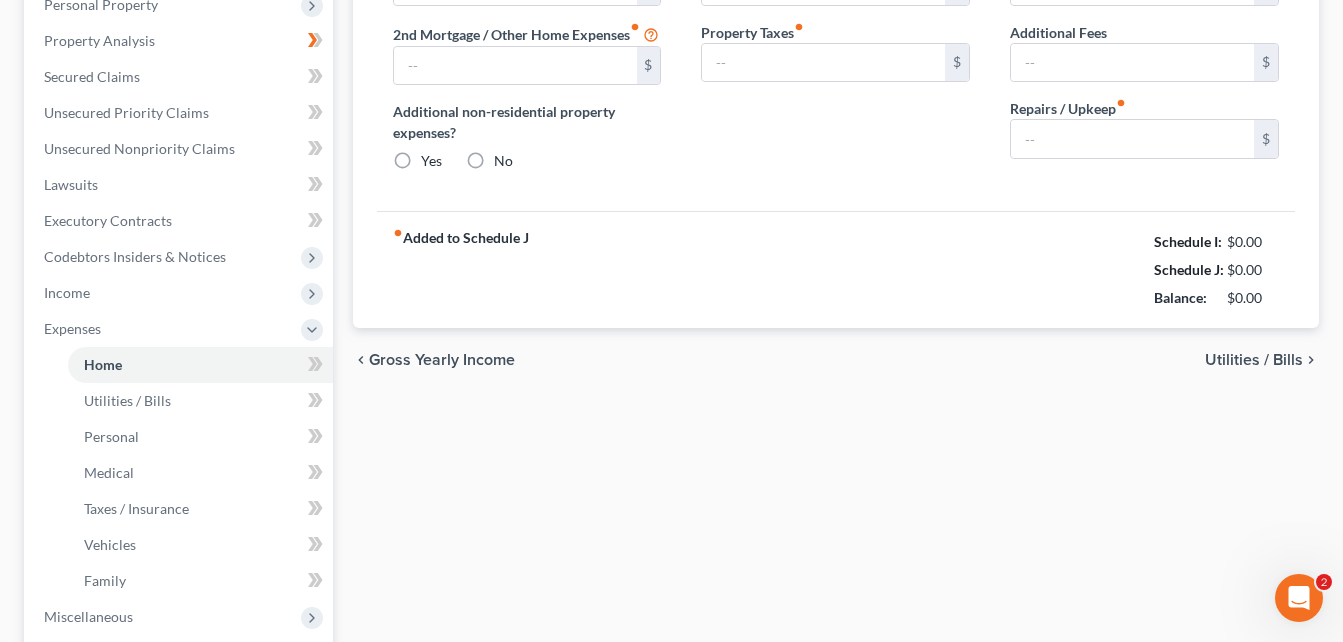 type on "0.00" 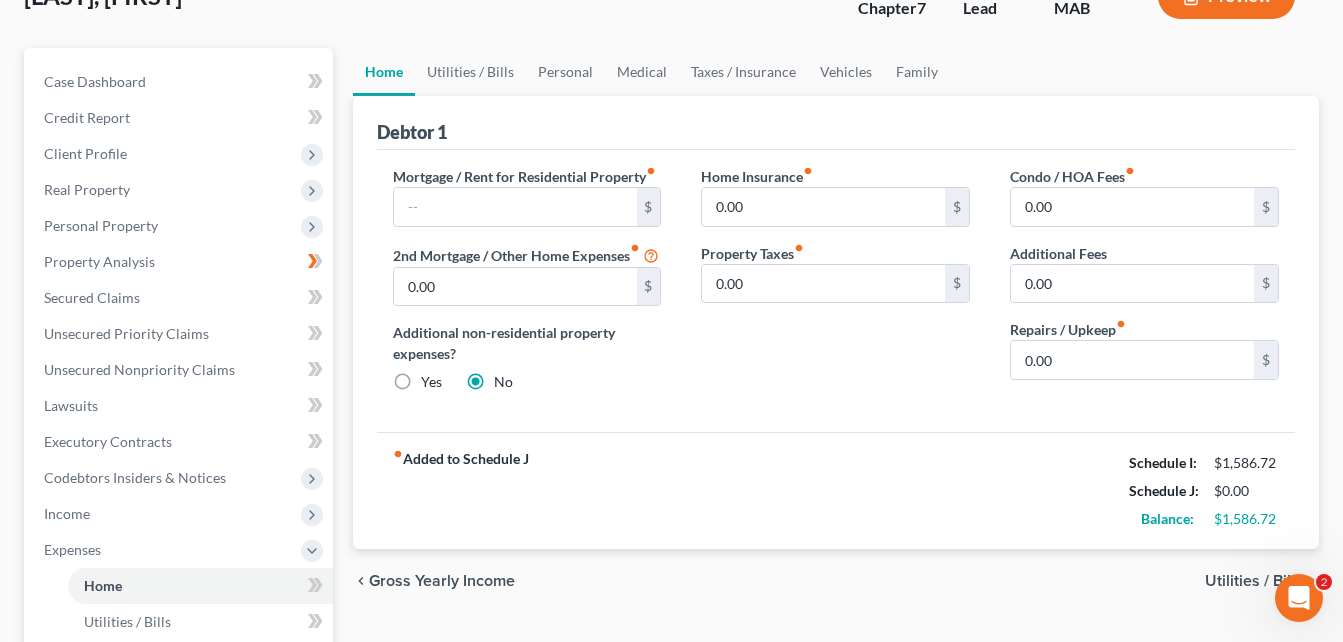 scroll, scrollTop: 200, scrollLeft: 0, axis: vertical 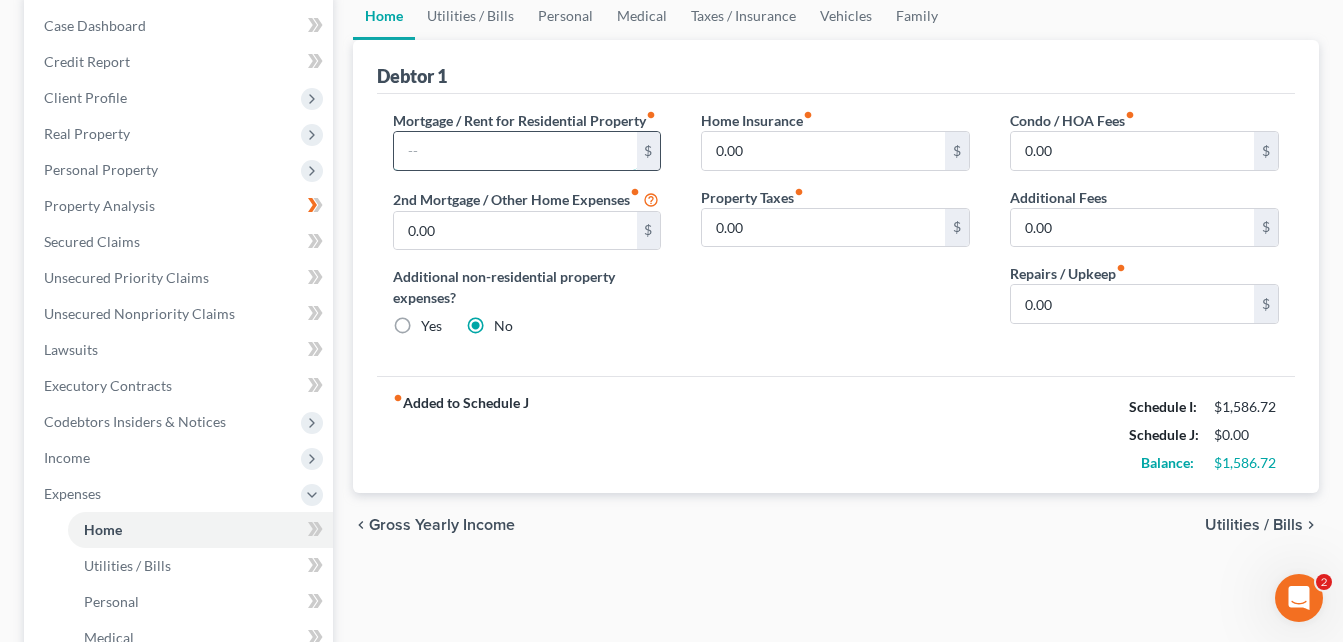 click at bounding box center (515, 151) 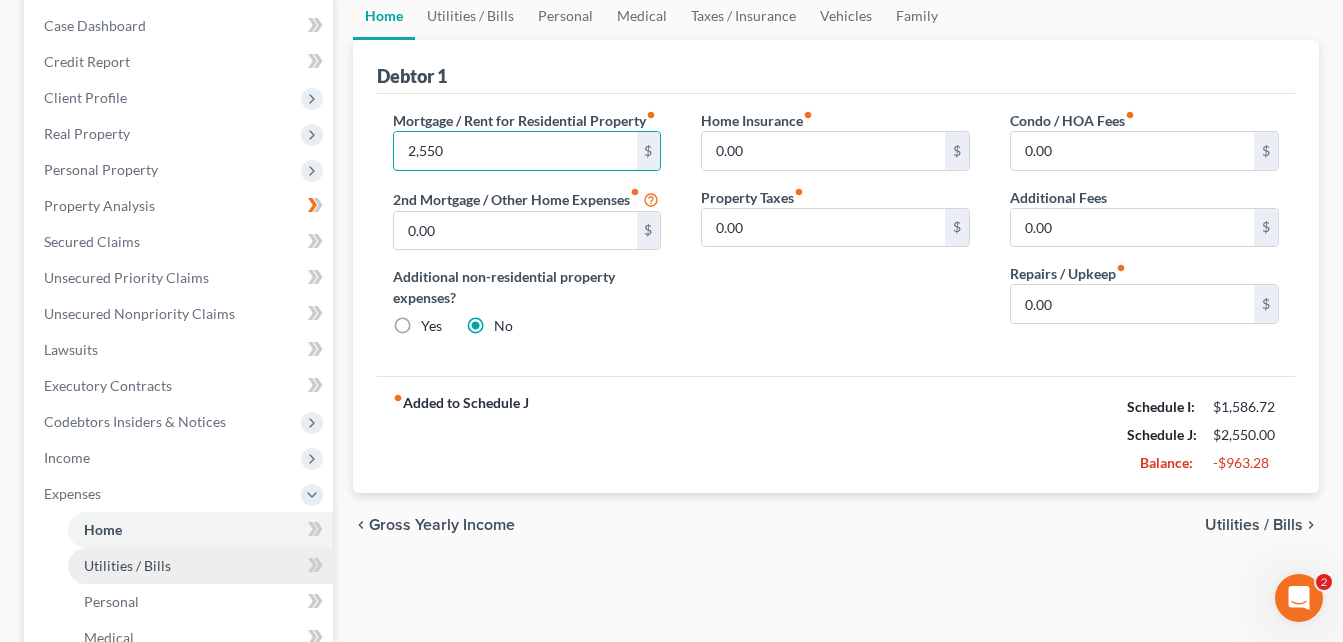type on "2,550" 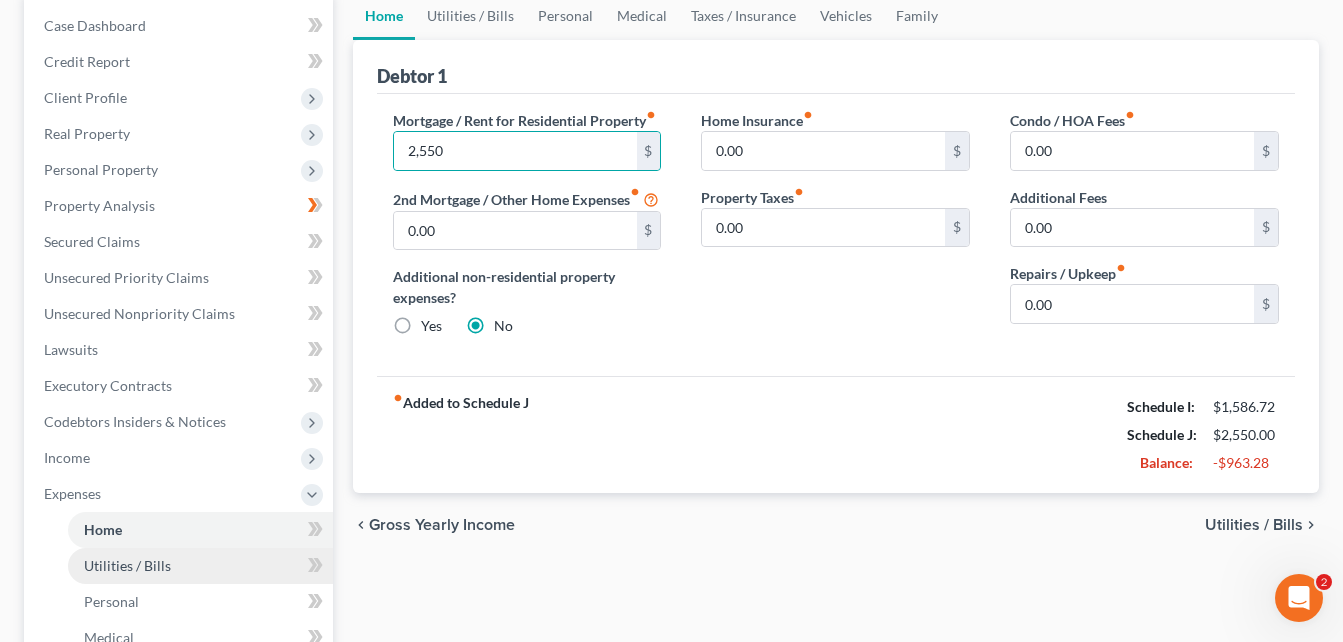 click on "Utilities / Bills" at bounding box center (200, 566) 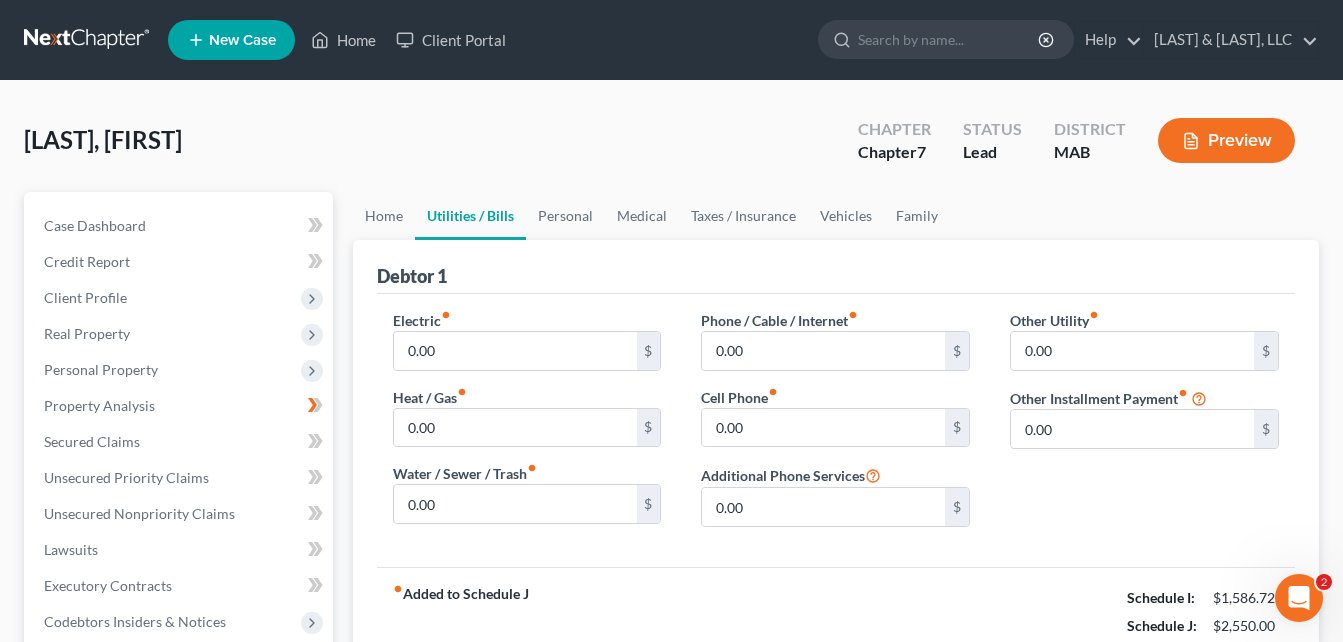 scroll, scrollTop: 200, scrollLeft: 0, axis: vertical 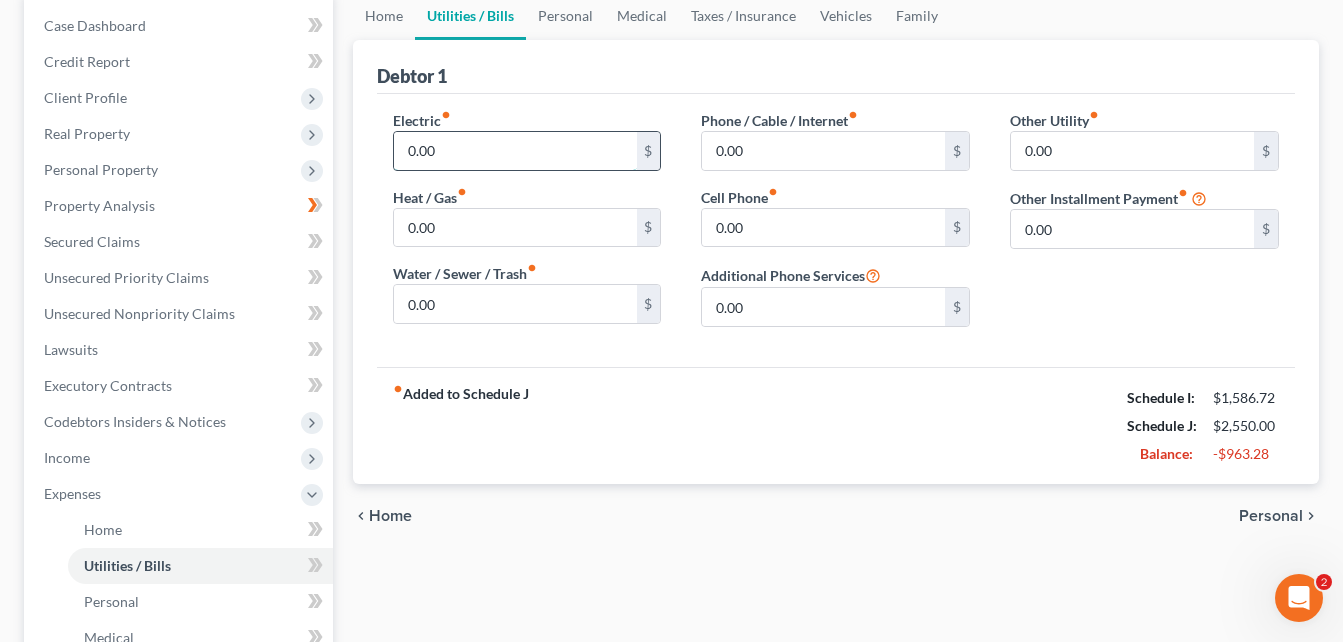 click on "0.00" at bounding box center (515, 151) 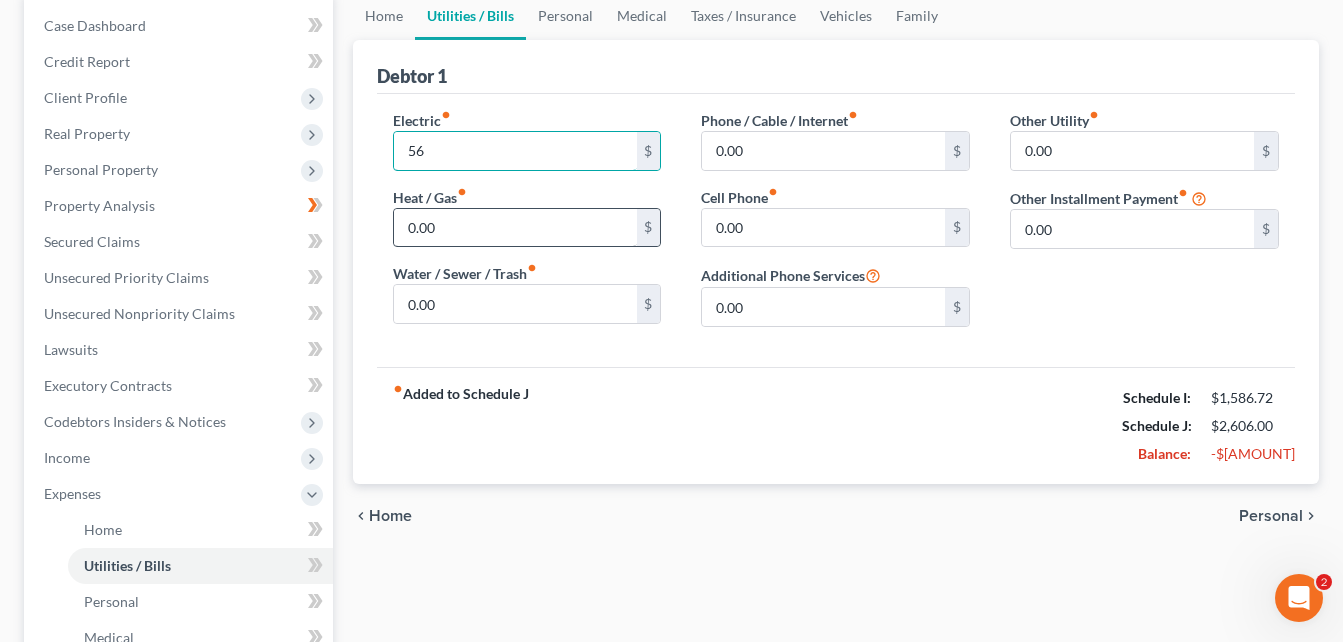 type on "56" 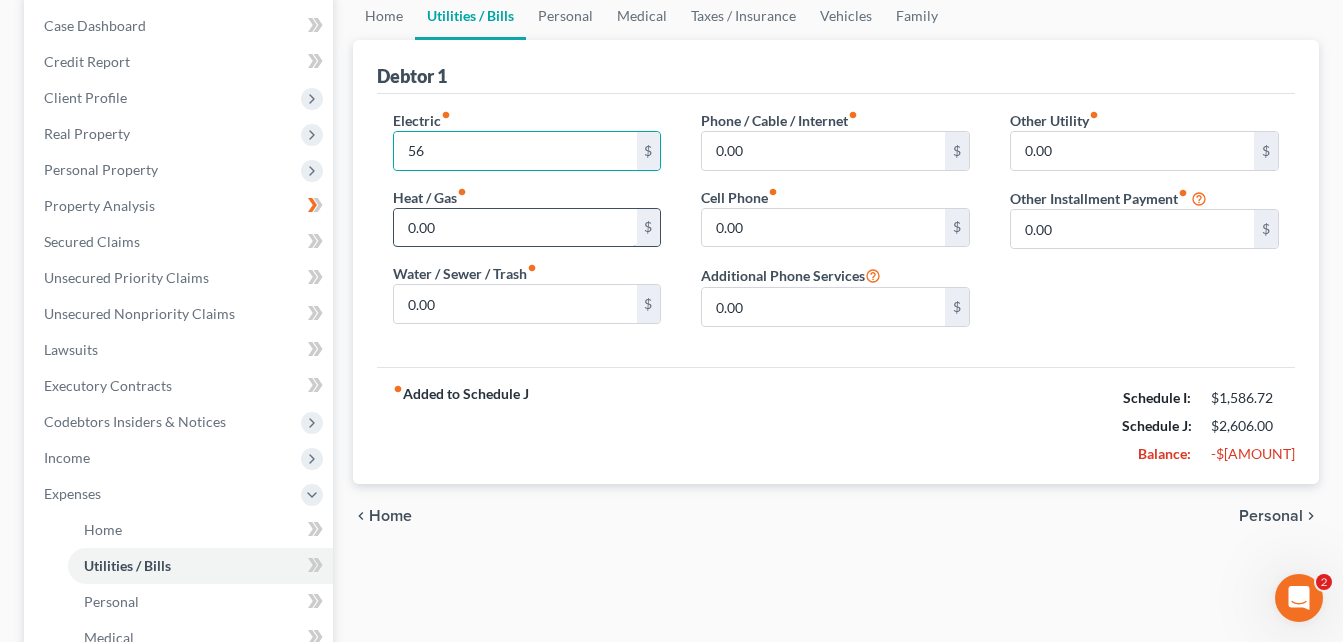 click on "0.00" at bounding box center [515, 228] 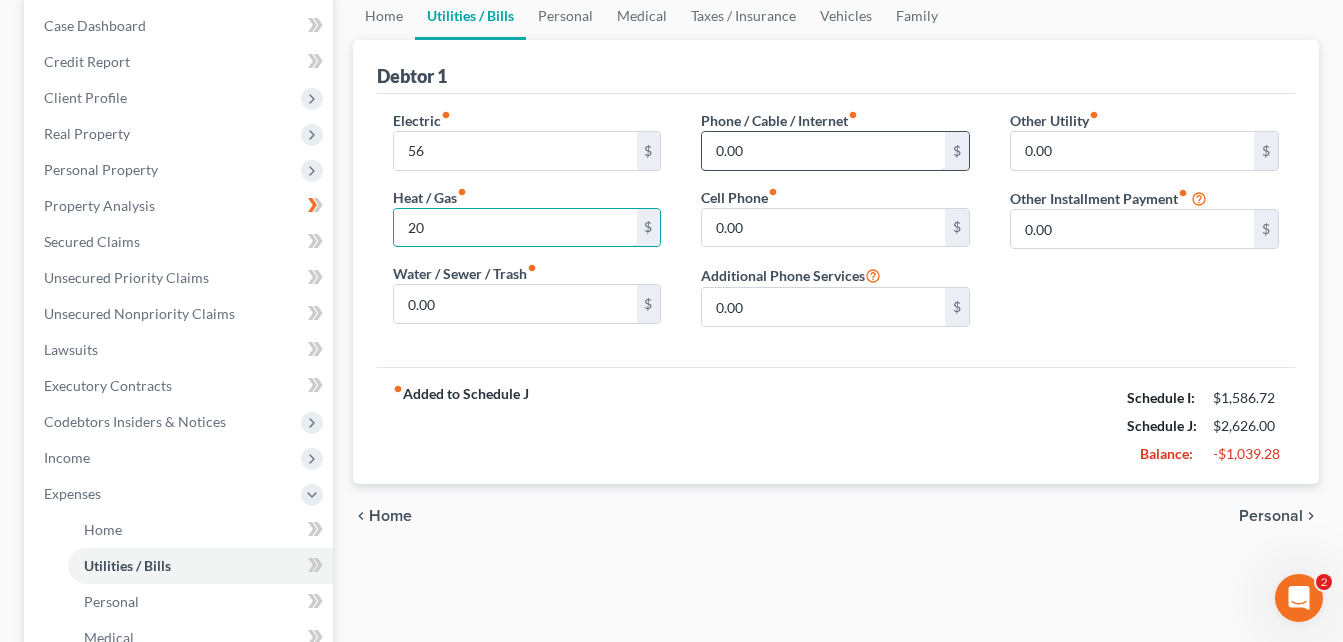 type on "20" 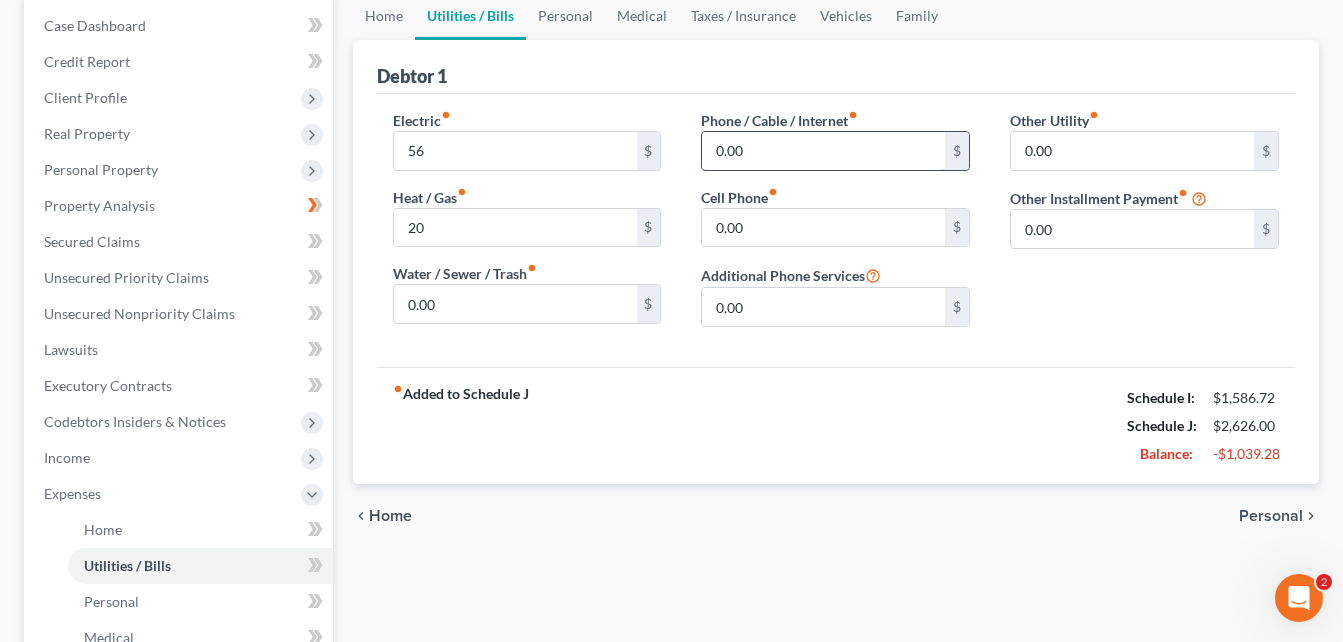 click on "0.00" at bounding box center [823, 151] 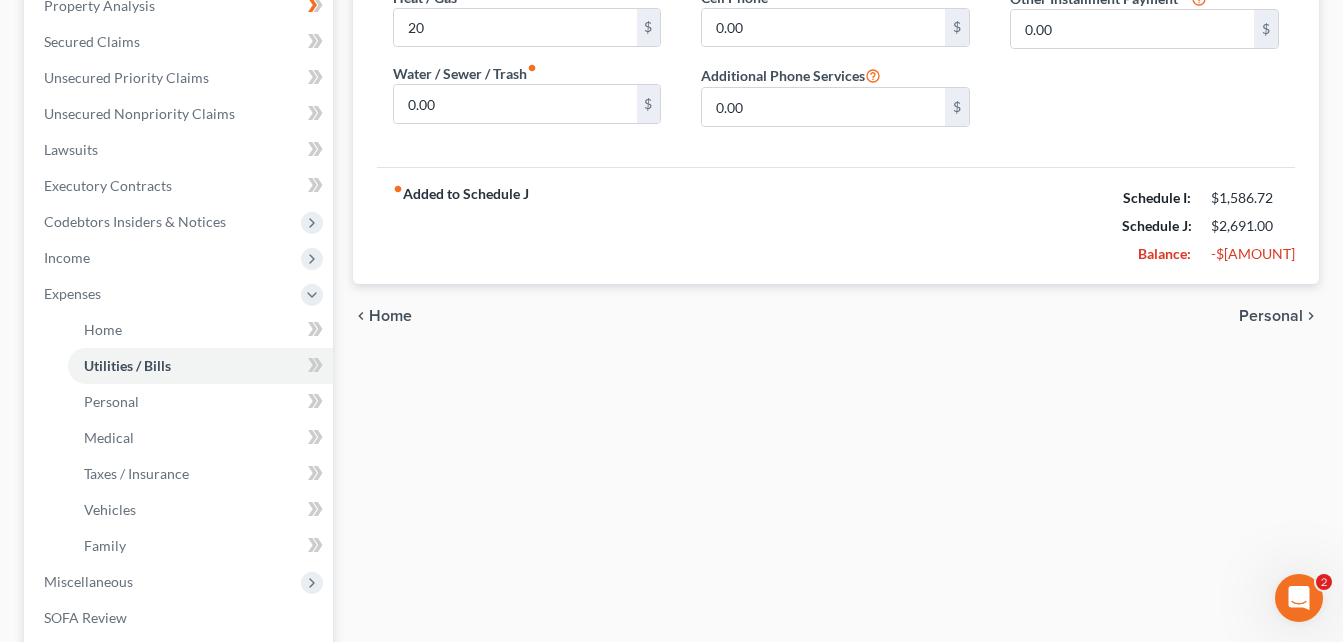 scroll, scrollTop: 200, scrollLeft: 0, axis: vertical 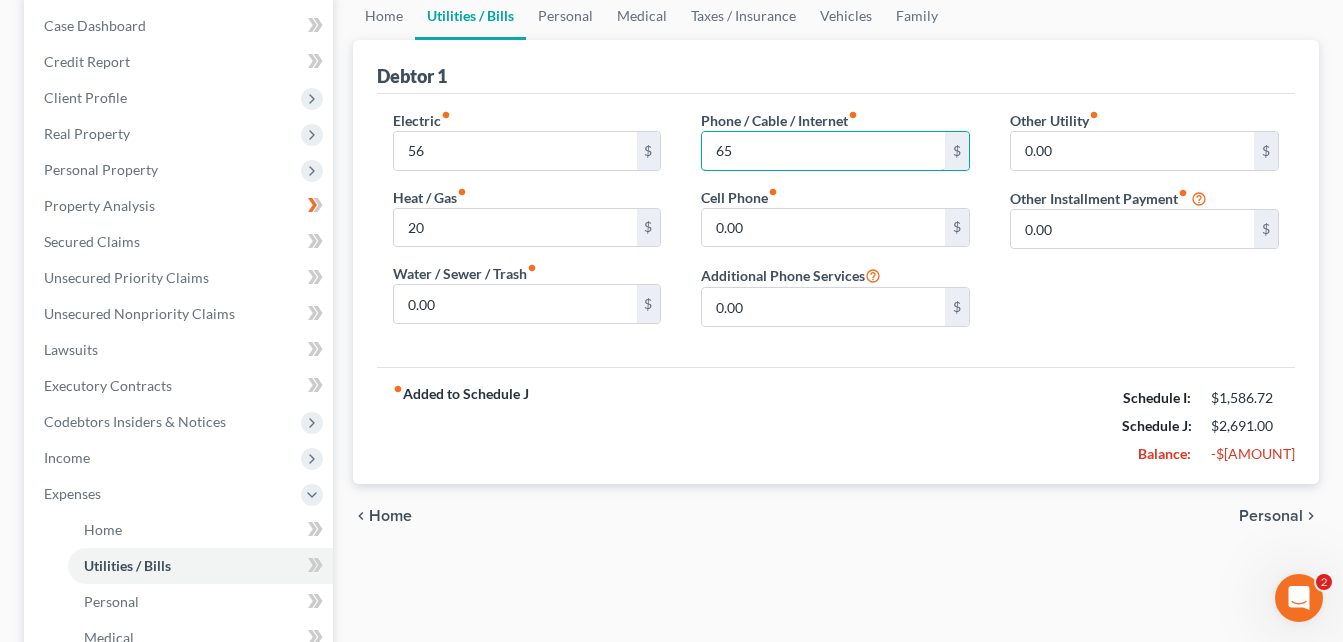 type on "65" 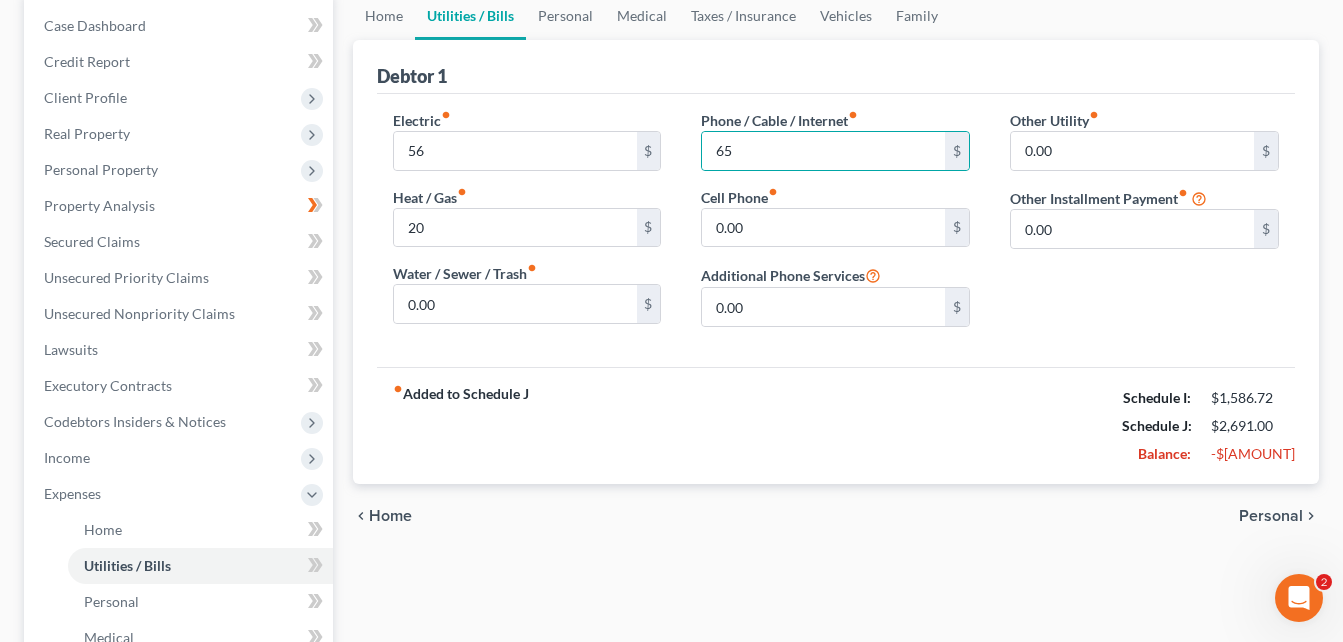 click on "Other Utility  fiber_manual_record 0.00 $ Other Installment Payment  fiber_manual_record   0.00 $" at bounding box center (1144, 226) 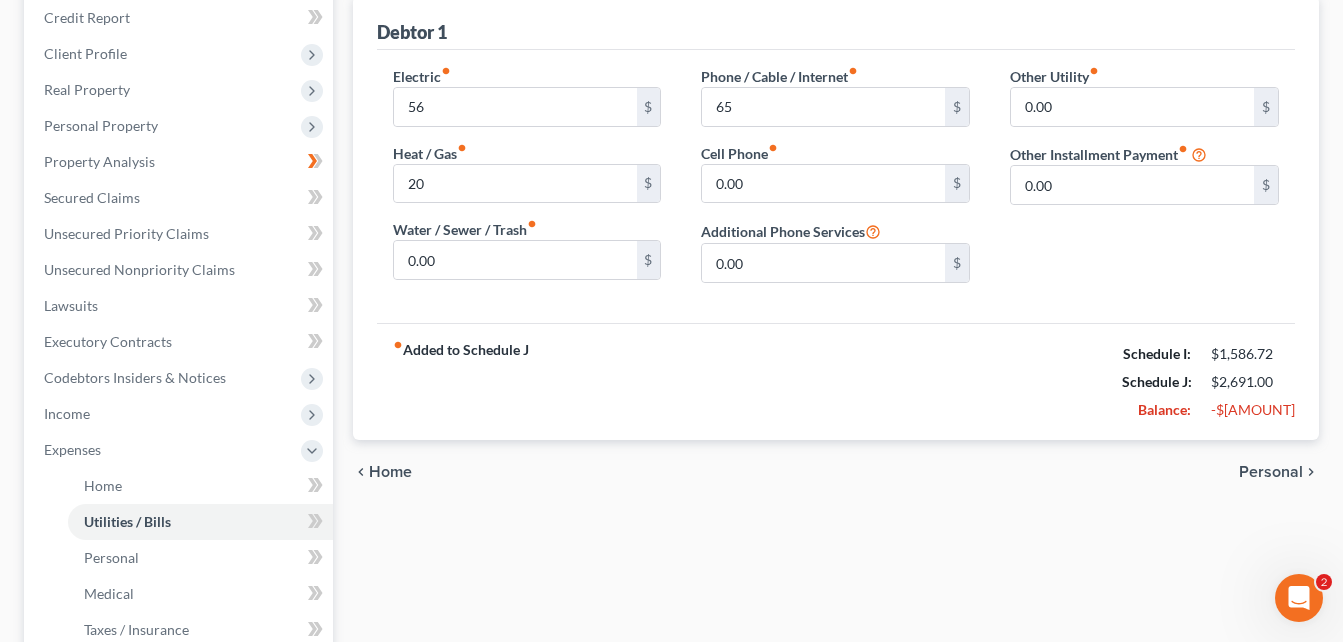 scroll, scrollTop: 200, scrollLeft: 0, axis: vertical 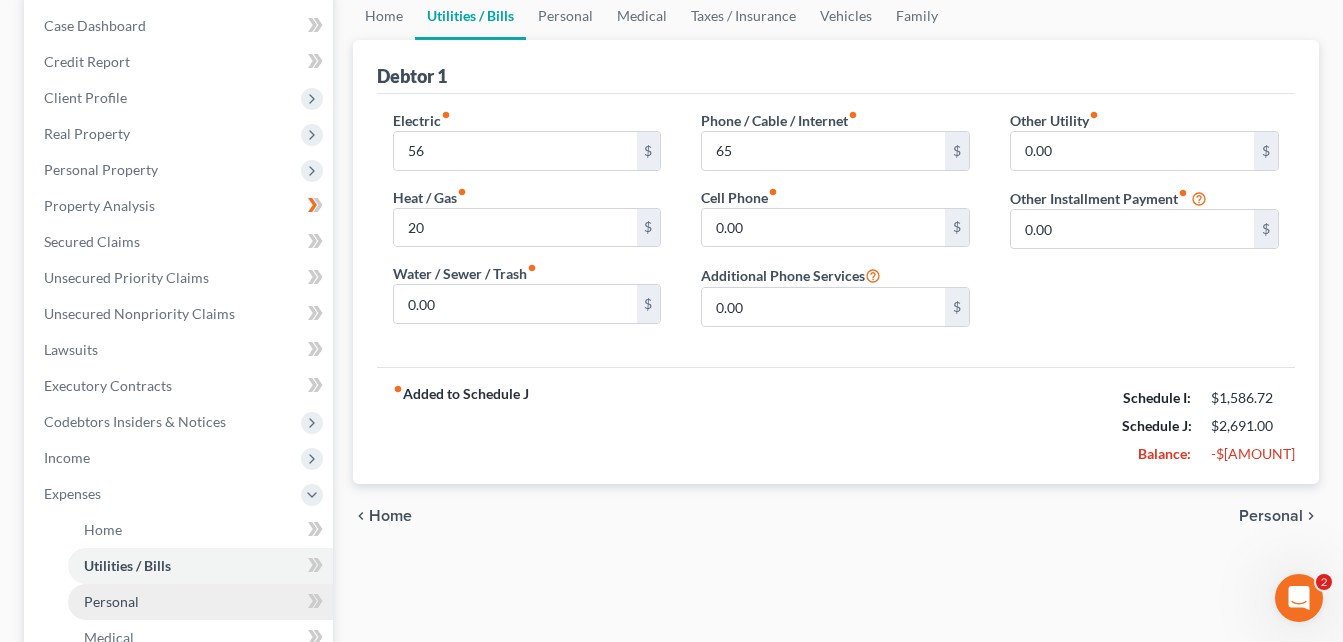 click on "Personal" at bounding box center [200, 602] 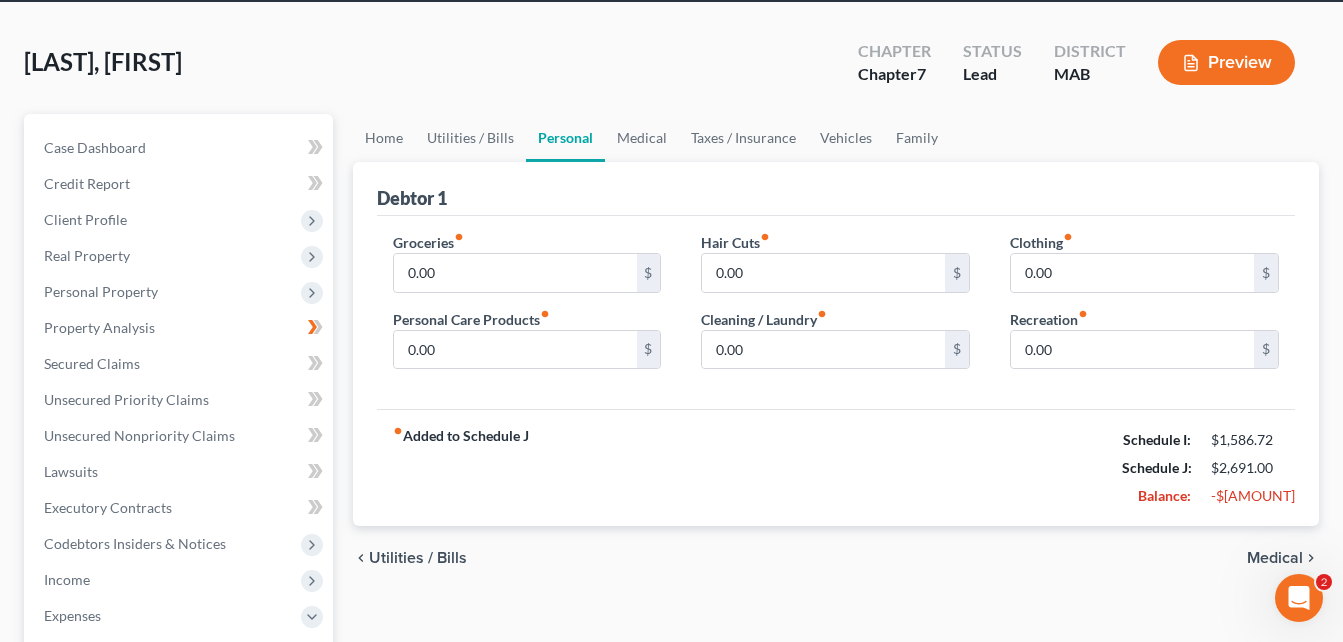 scroll, scrollTop: 0, scrollLeft: 0, axis: both 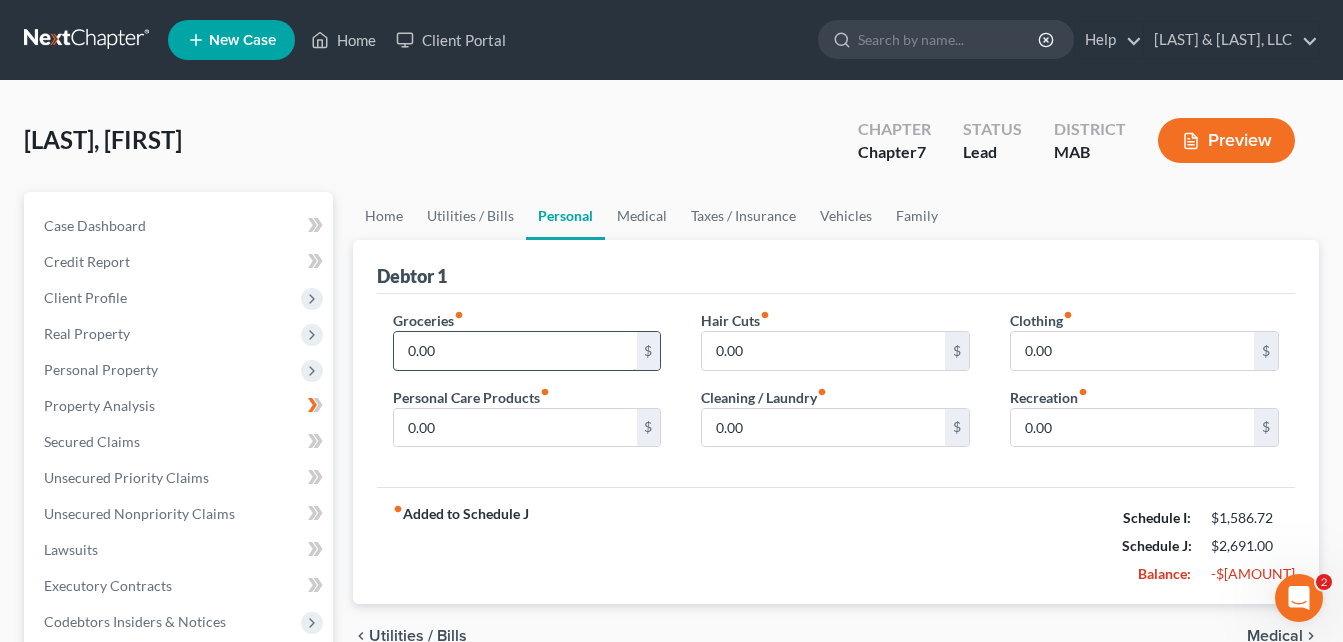 click on "0.00" at bounding box center [515, 351] 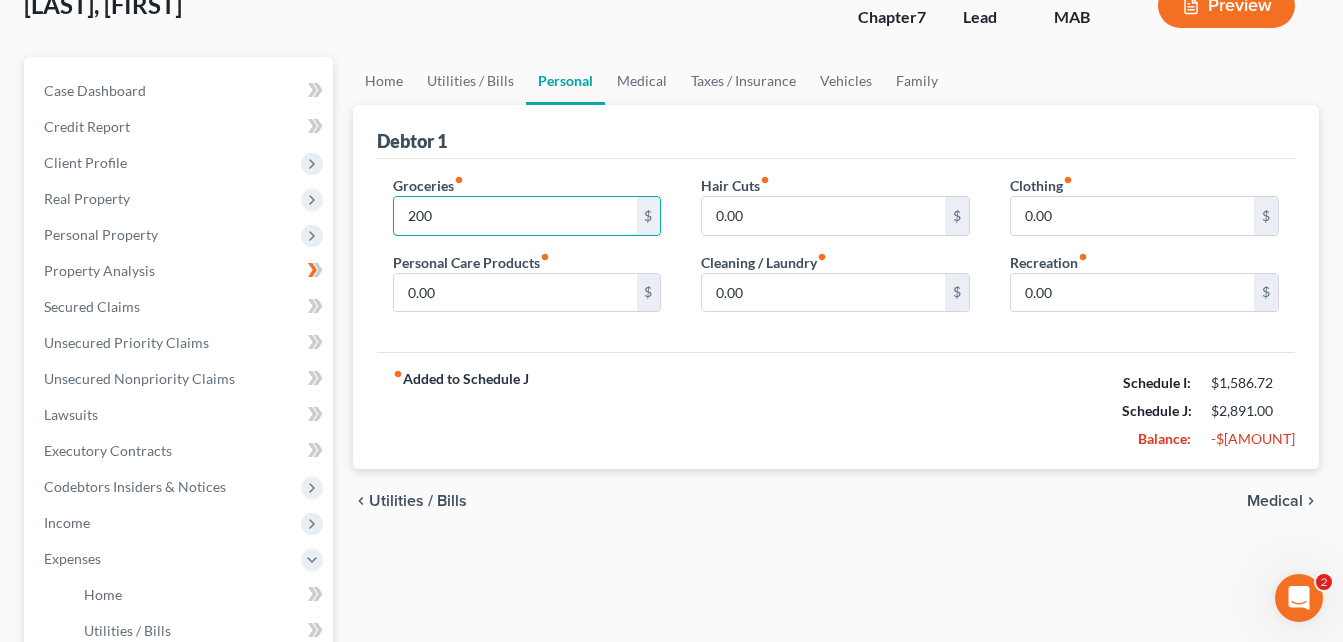 scroll, scrollTop: 200, scrollLeft: 0, axis: vertical 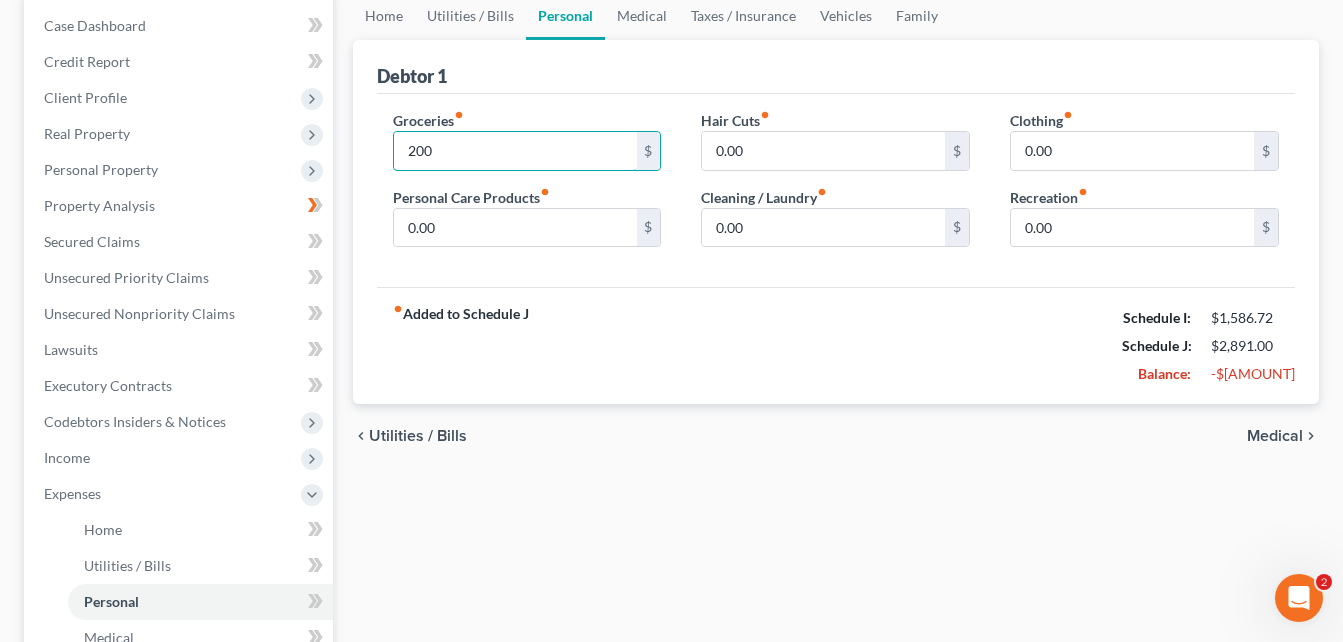 type on "200" 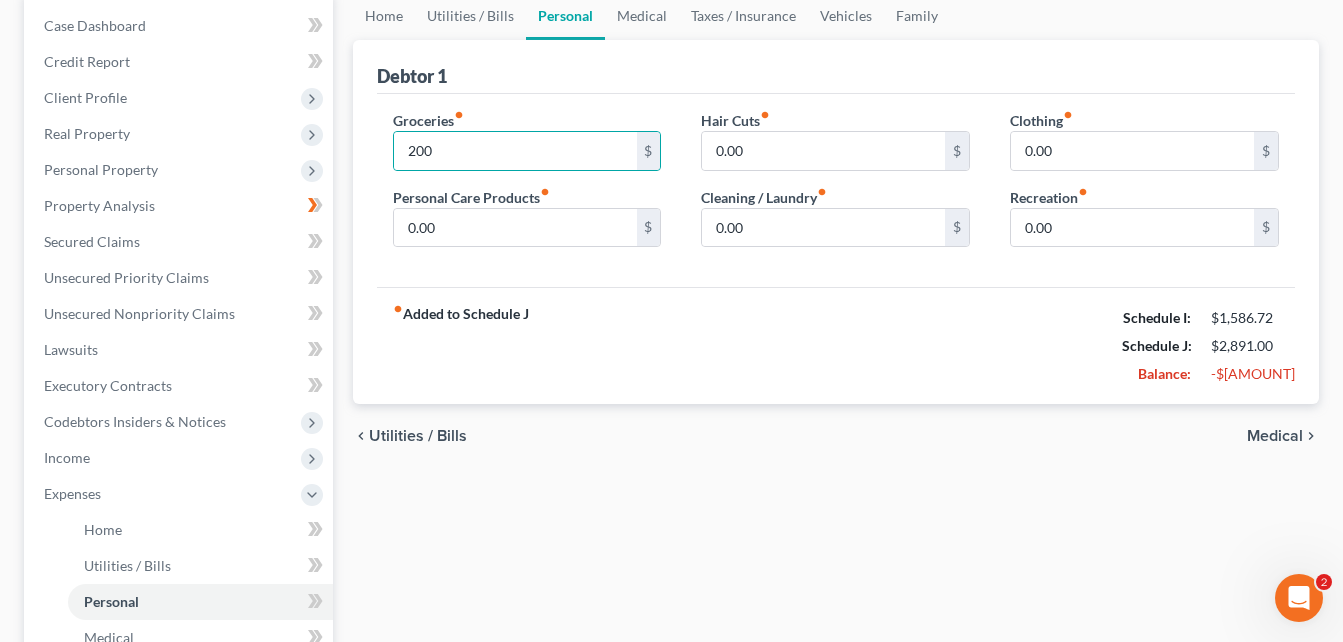 click on "fiber_manual_record Added to Schedule J Schedule I: $[AMOUNT] Schedule J: $[AMOUNT] Balance: $[AMOUNT]" at bounding box center (836, 345) 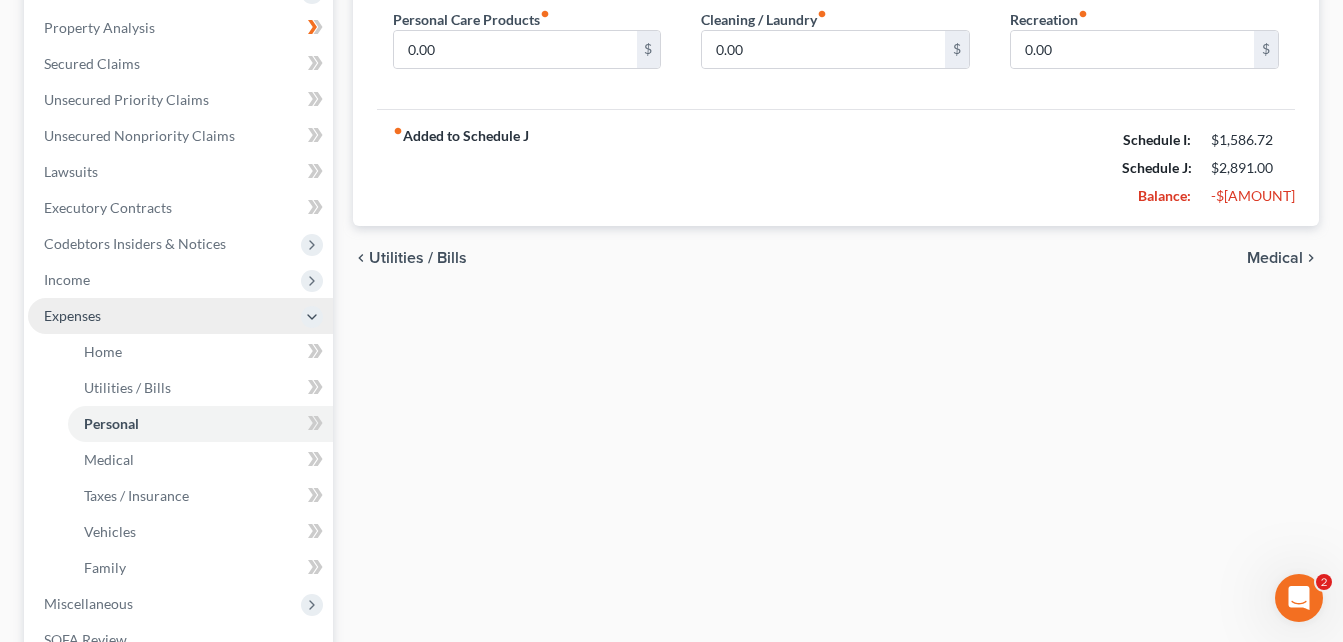 scroll, scrollTop: 400, scrollLeft: 0, axis: vertical 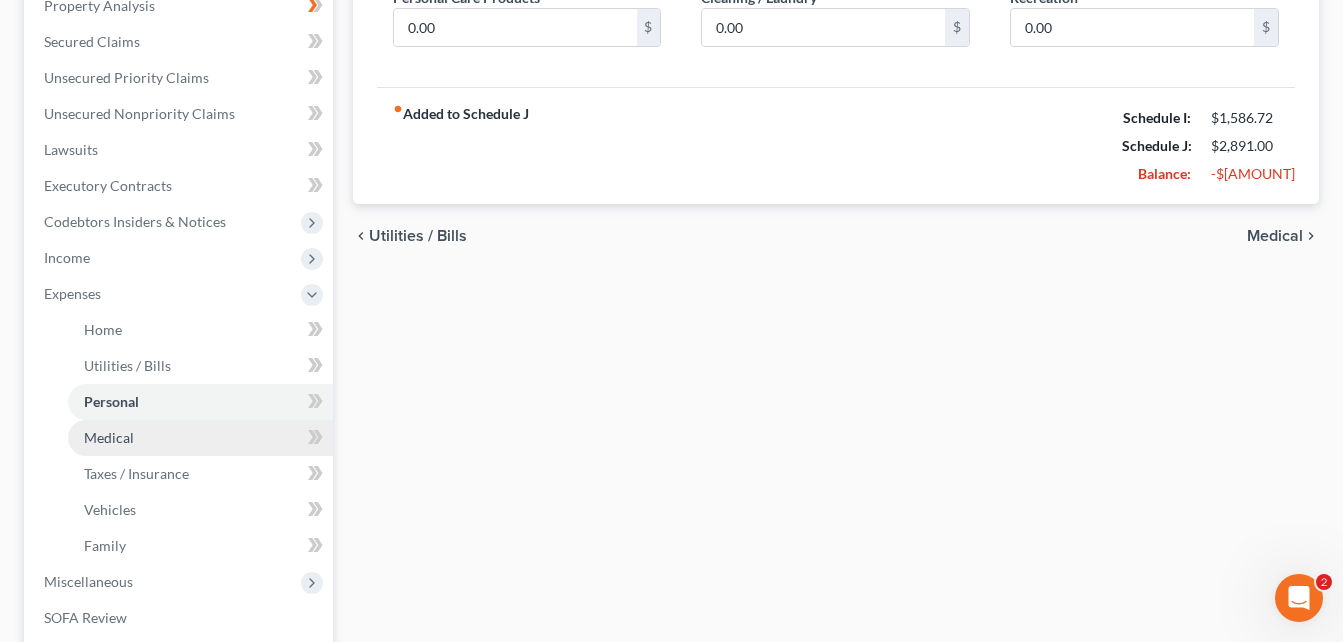 click on "Medical" at bounding box center (200, 438) 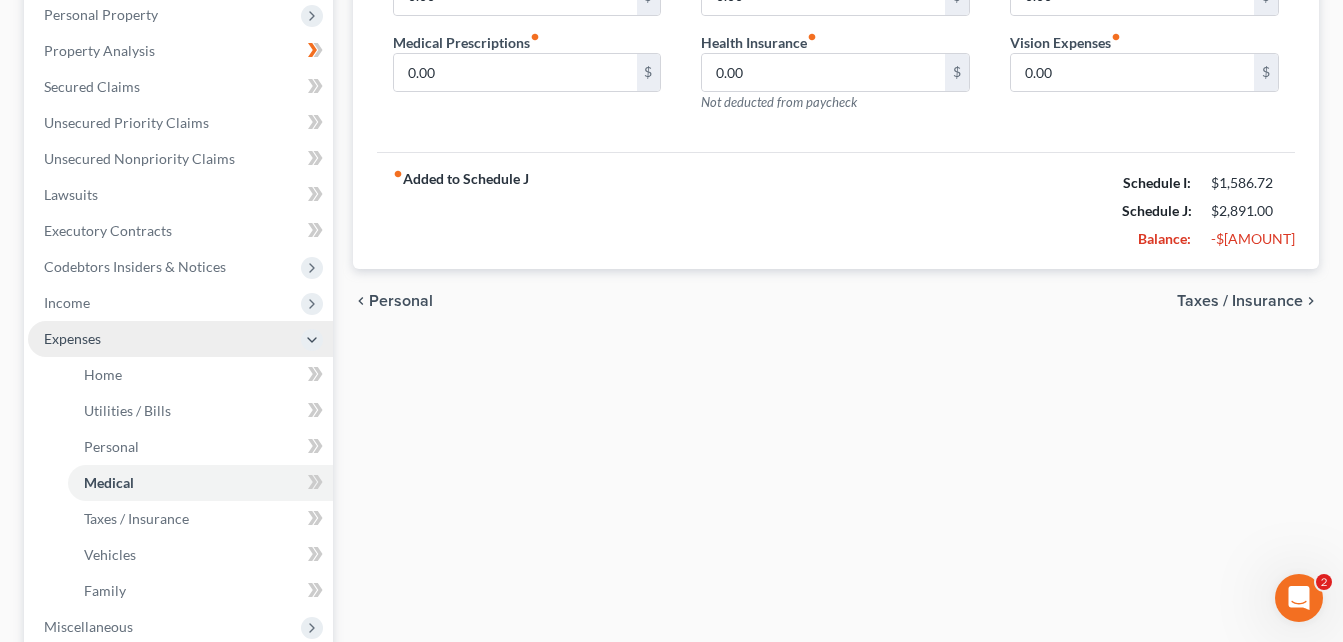 scroll, scrollTop: 400, scrollLeft: 0, axis: vertical 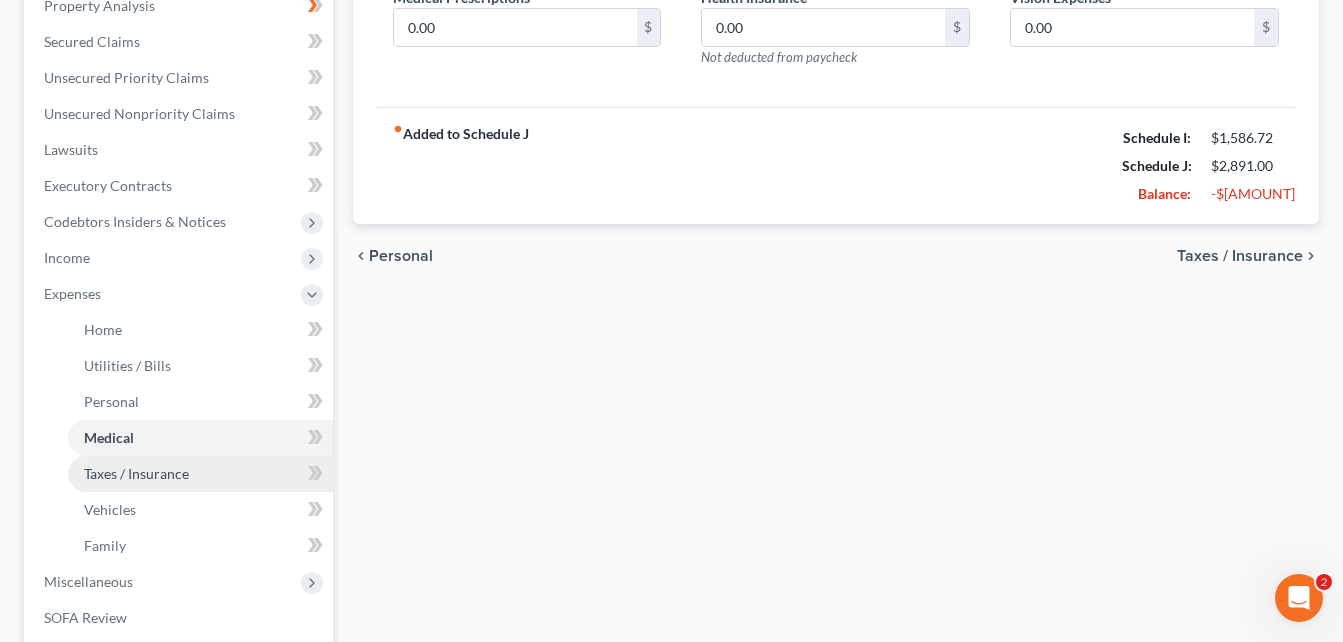 click on "Taxes / Insurance" at bounding box center (200, 474) 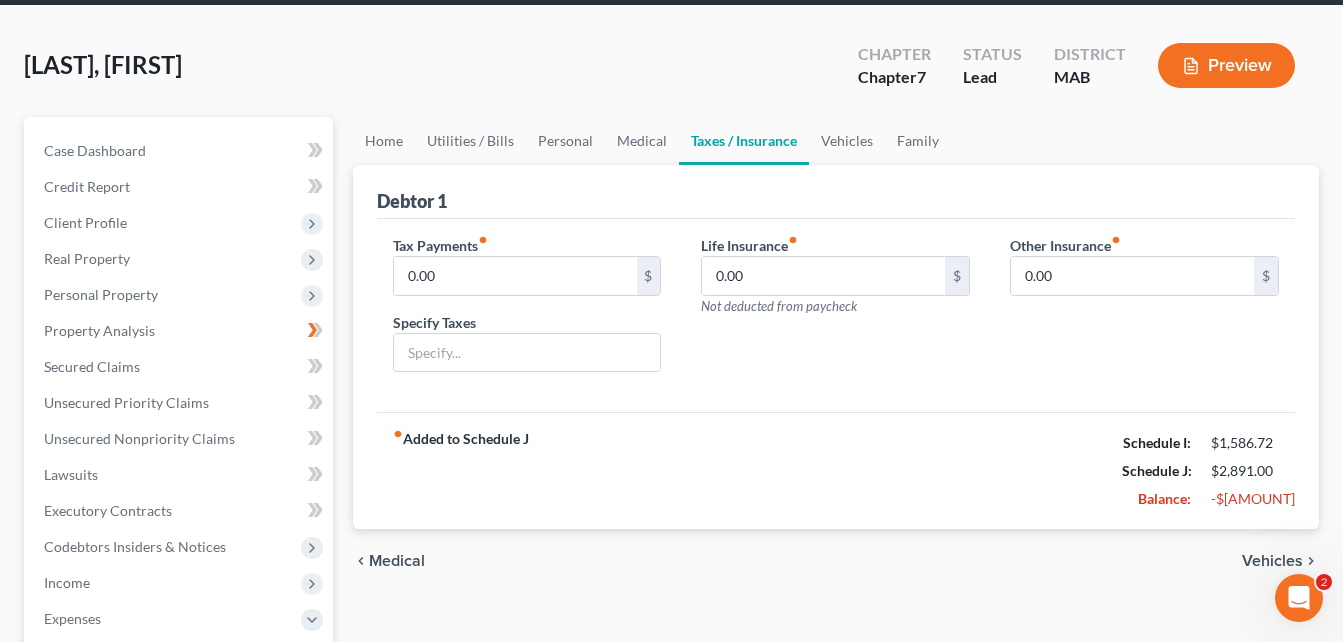 scroll, scrollTop: 0, scrollLeft: 0, axis: both 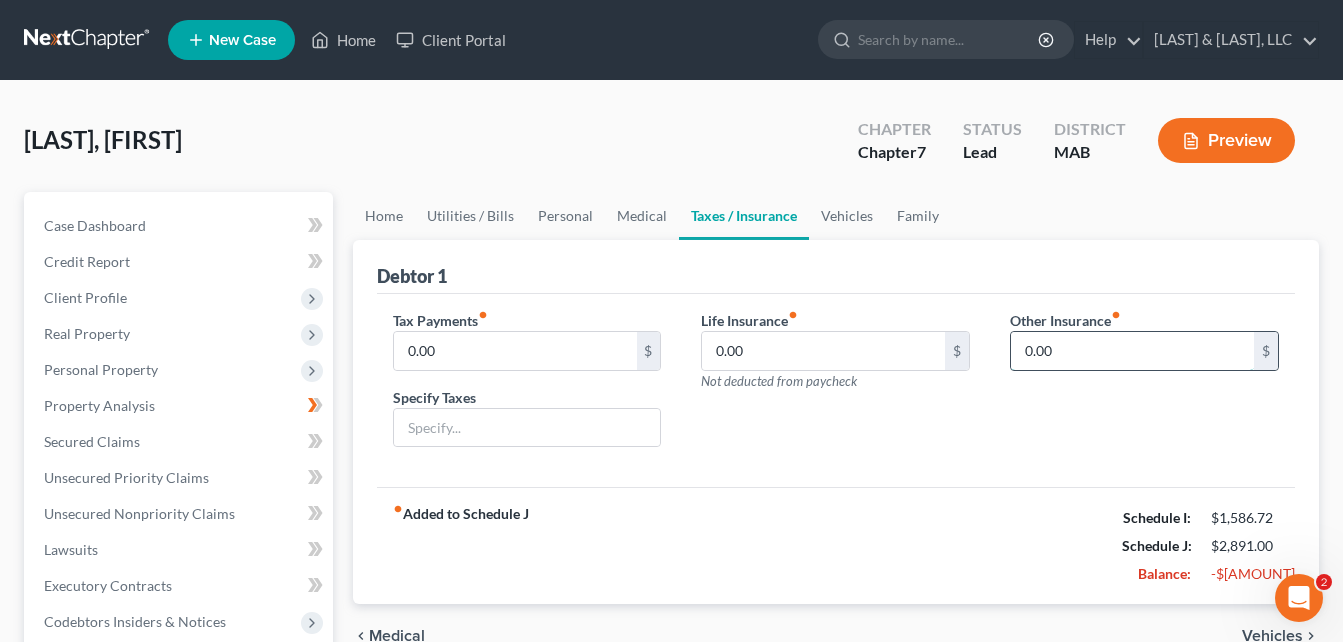 click on "0.00" at bounding box center (1132, 351) 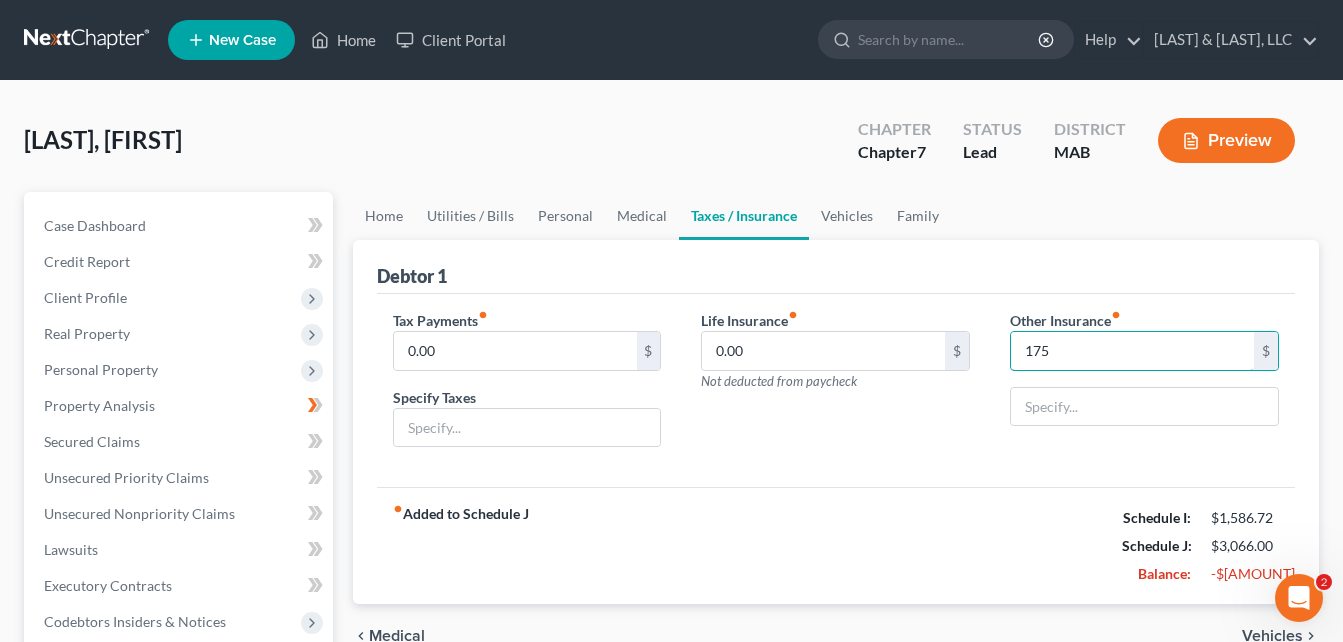 type on "175" 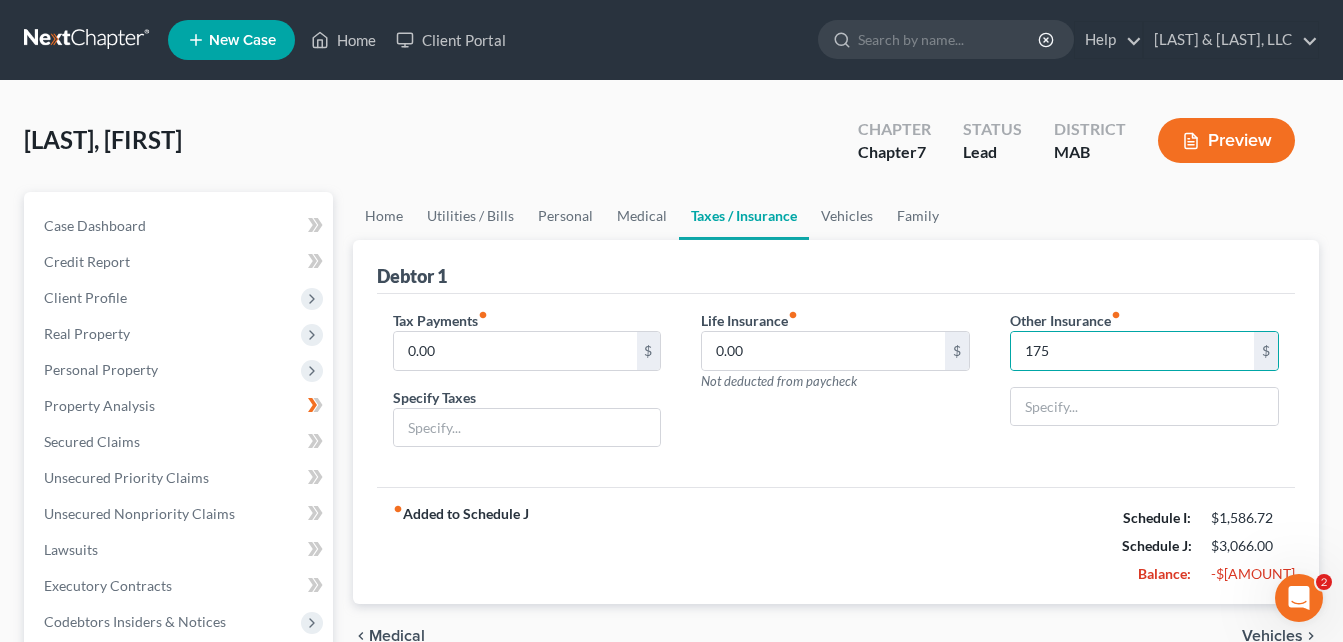 click on "Life Insurance  fiber_manual_record $[AMOUNT] $ Not deducted from paycheck" at bounding box center [835, 387] 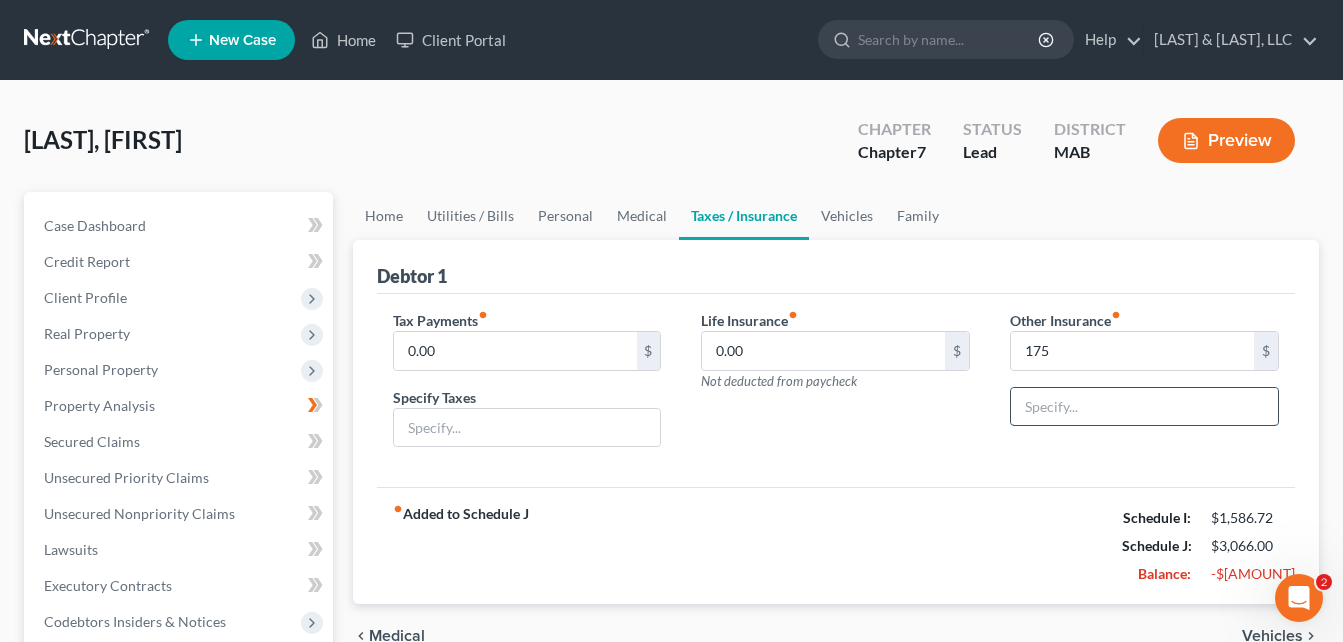 click at bounding box center (1144, 407) 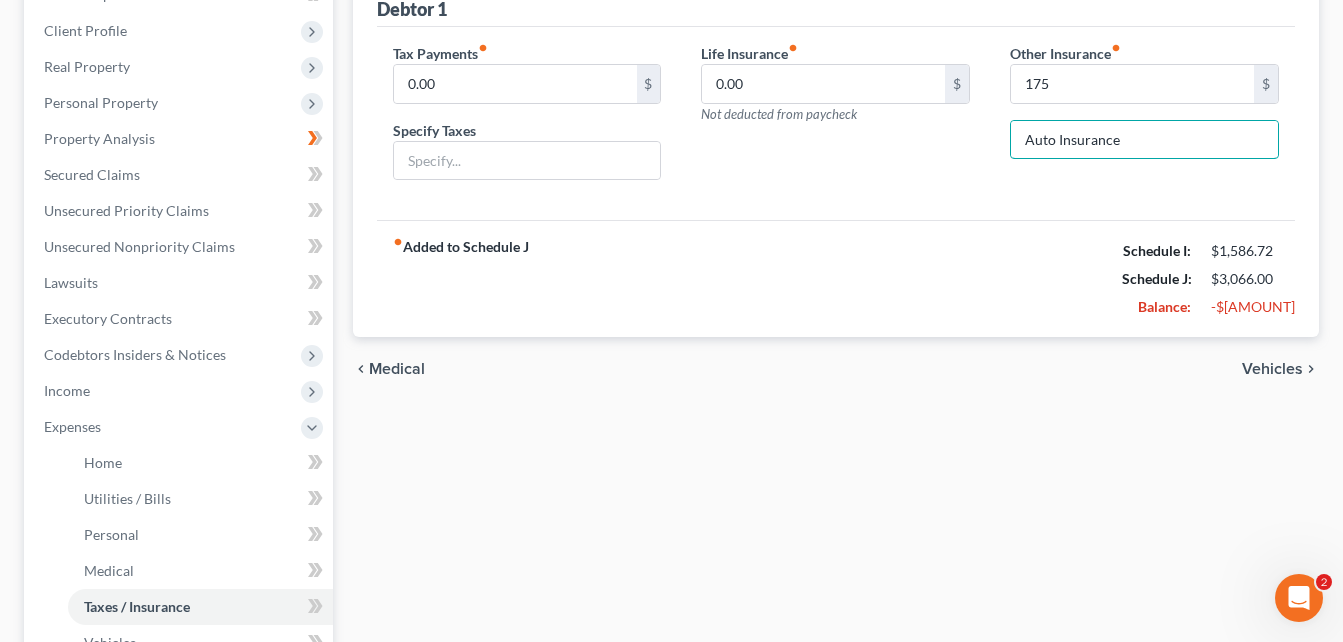 scroll, scrollTop: 200, scrollLeft: 0, axis: vertical 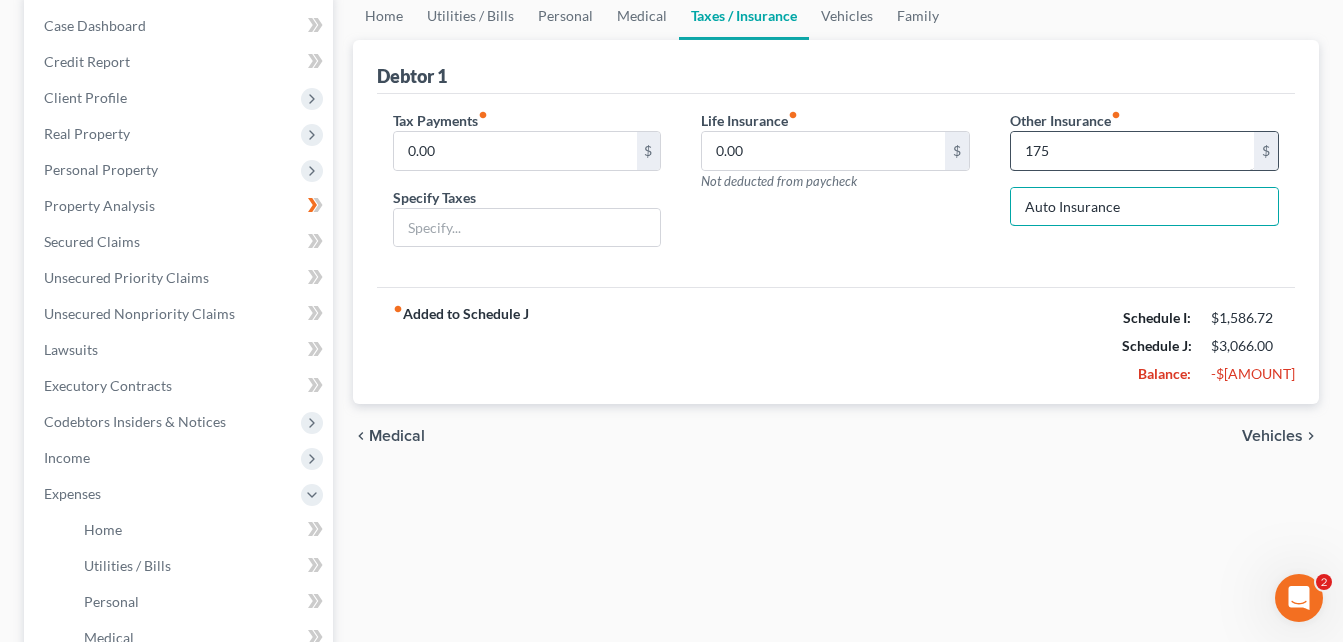 type on "Auto Insurance" 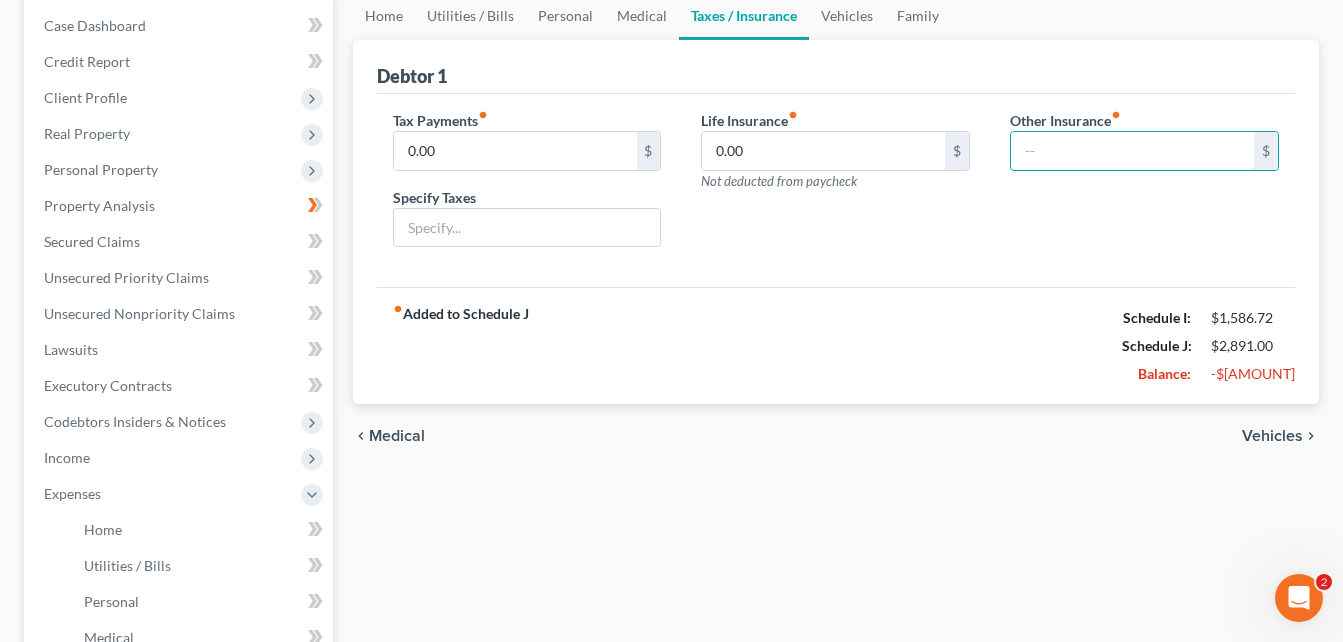 type 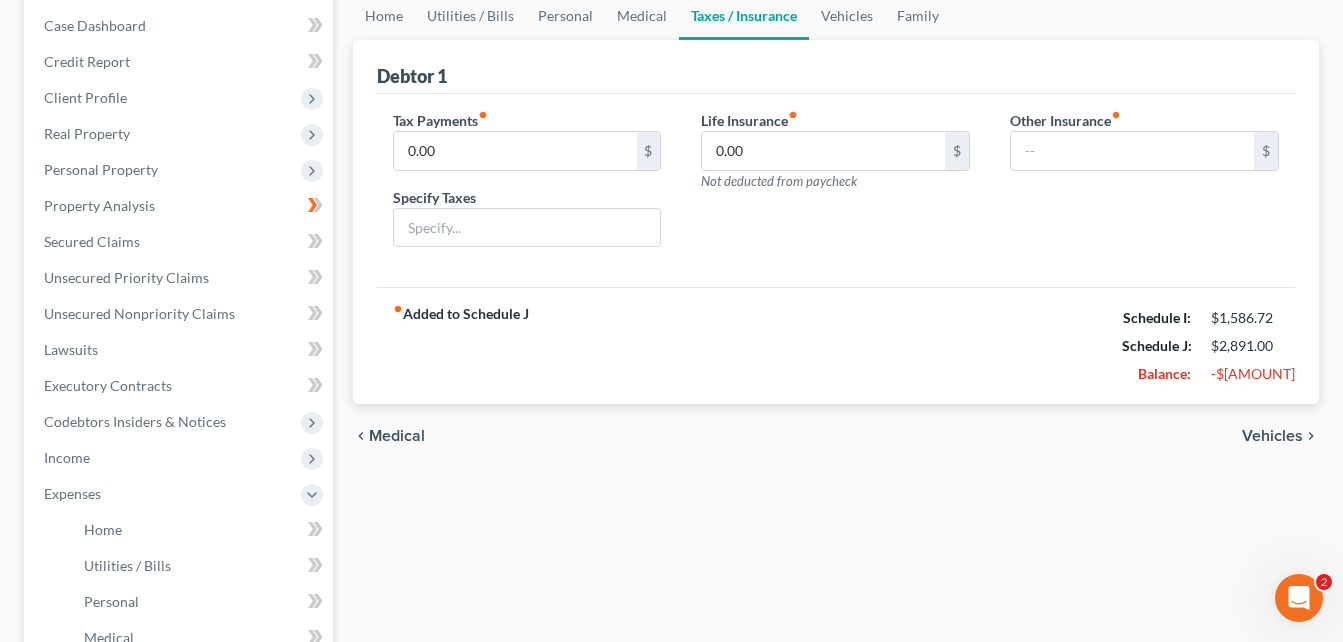 click on "Life Insurance  fiber_manual_record $[AMOUNT] $ Not deducted from paycheck" at bounding box center (835, 187) 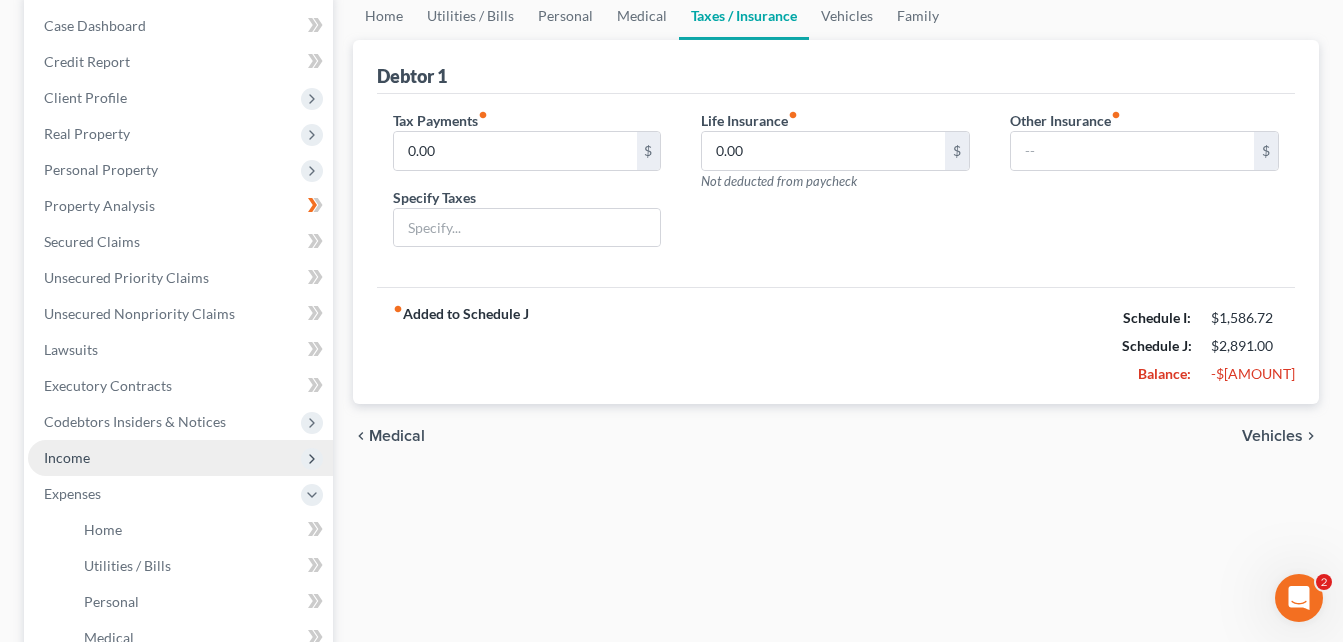 scroll, scrollTop: 400, scrollLeft: 0, axis: vertical 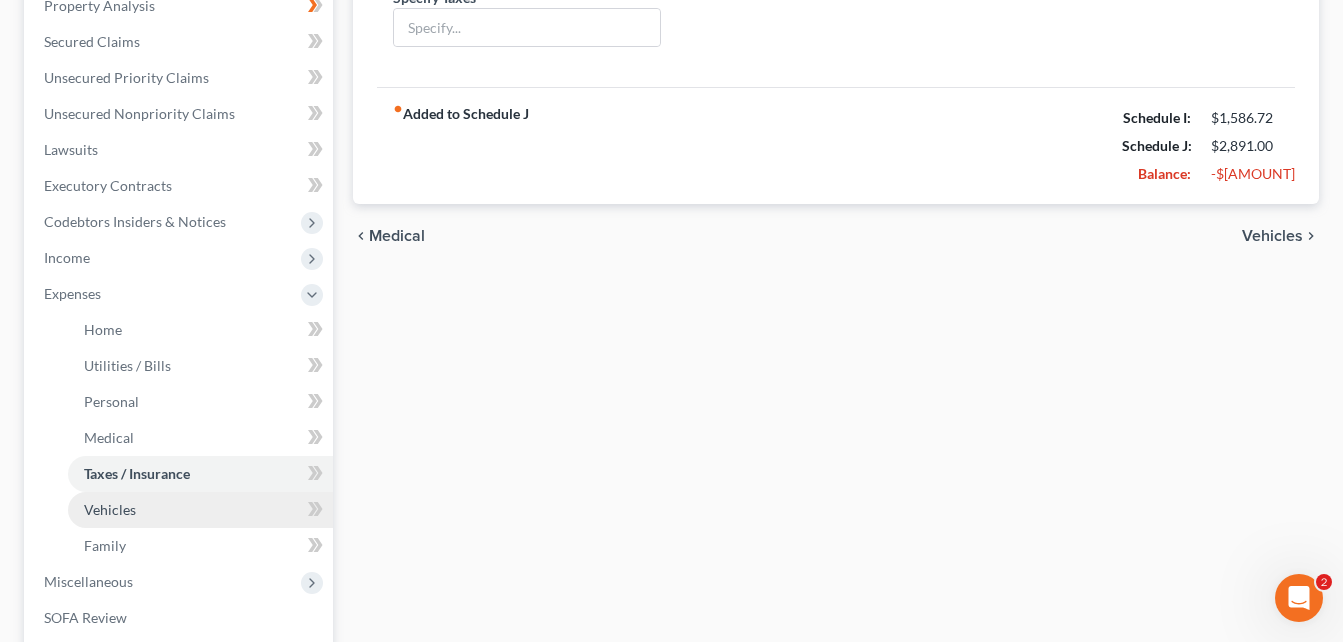 click on "Vehicles" at bounding box center [200, 510] 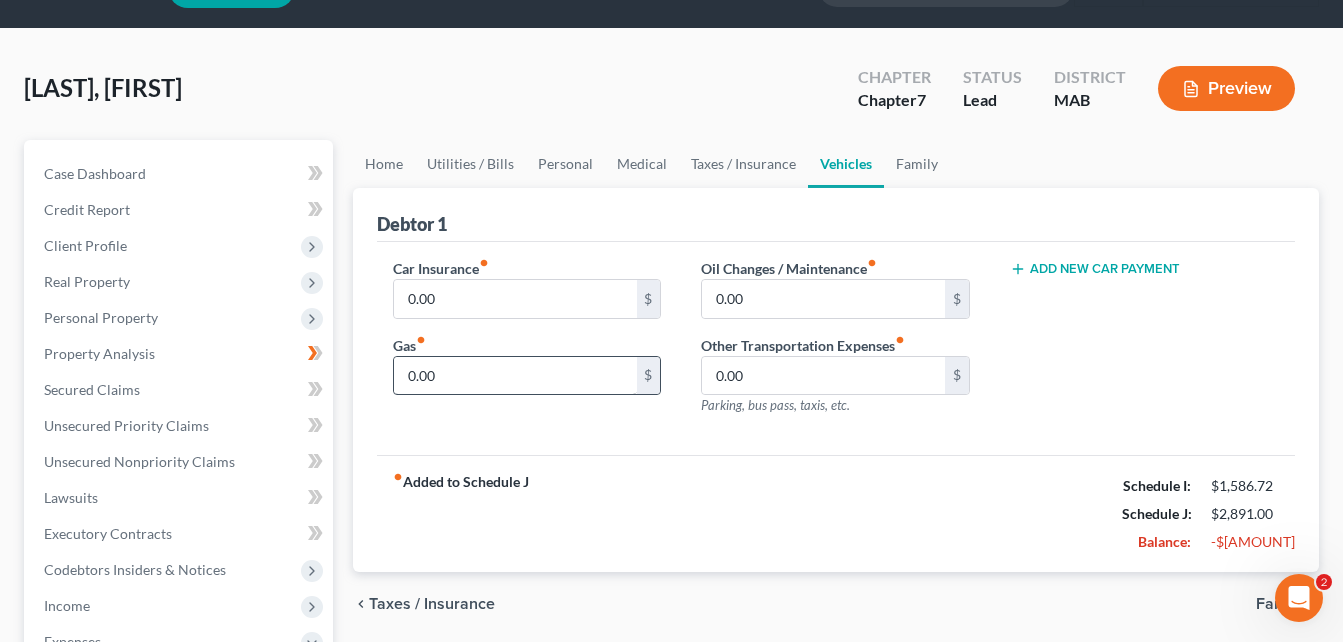 scroll, scrollTop: 0, scrollLeft: 0, axis: both 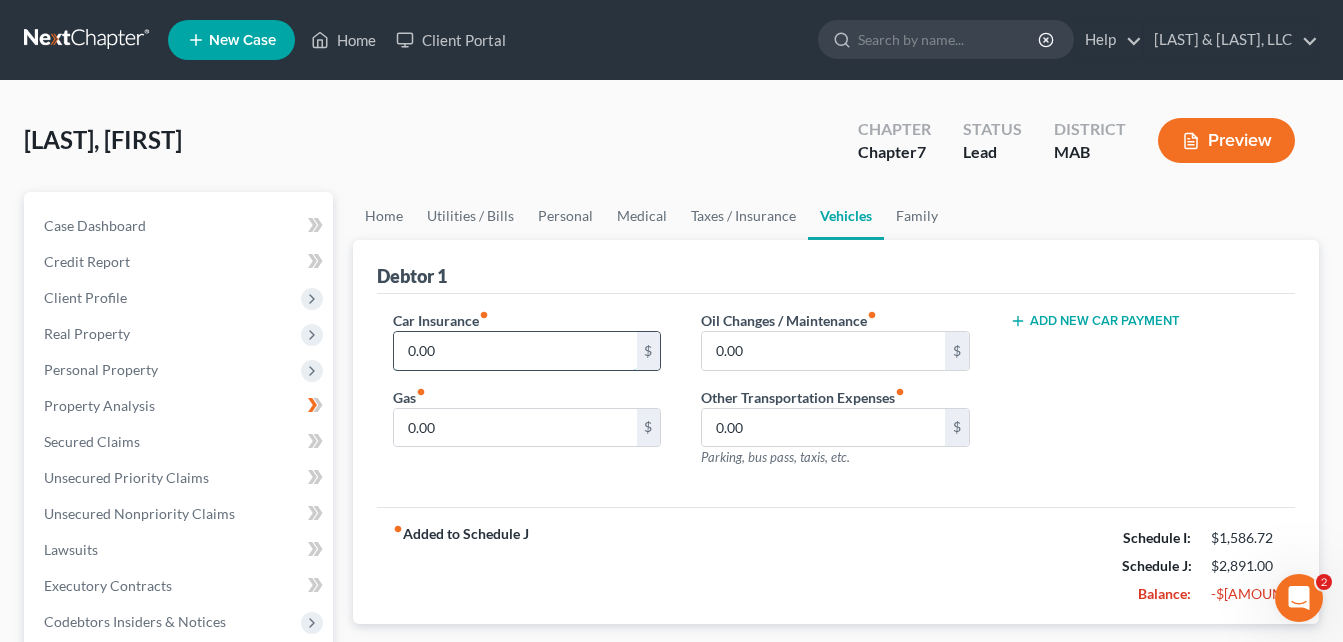 click on "0.00" at bounding box center (515, 351) 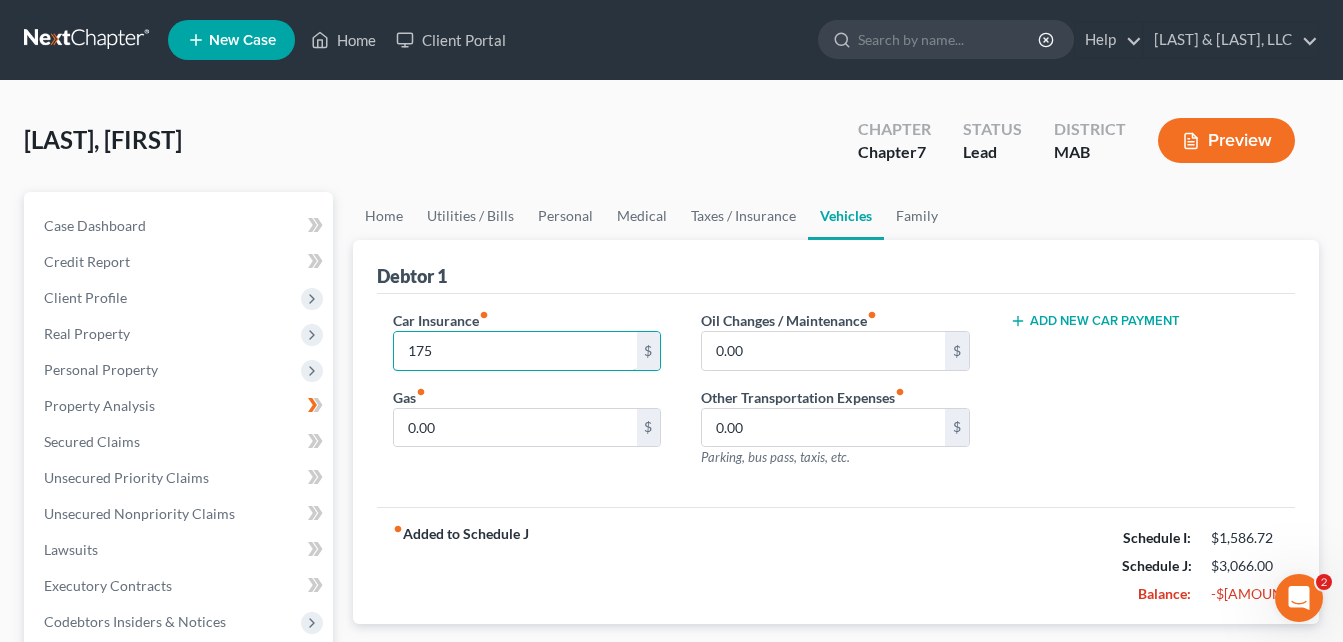 type on "175" 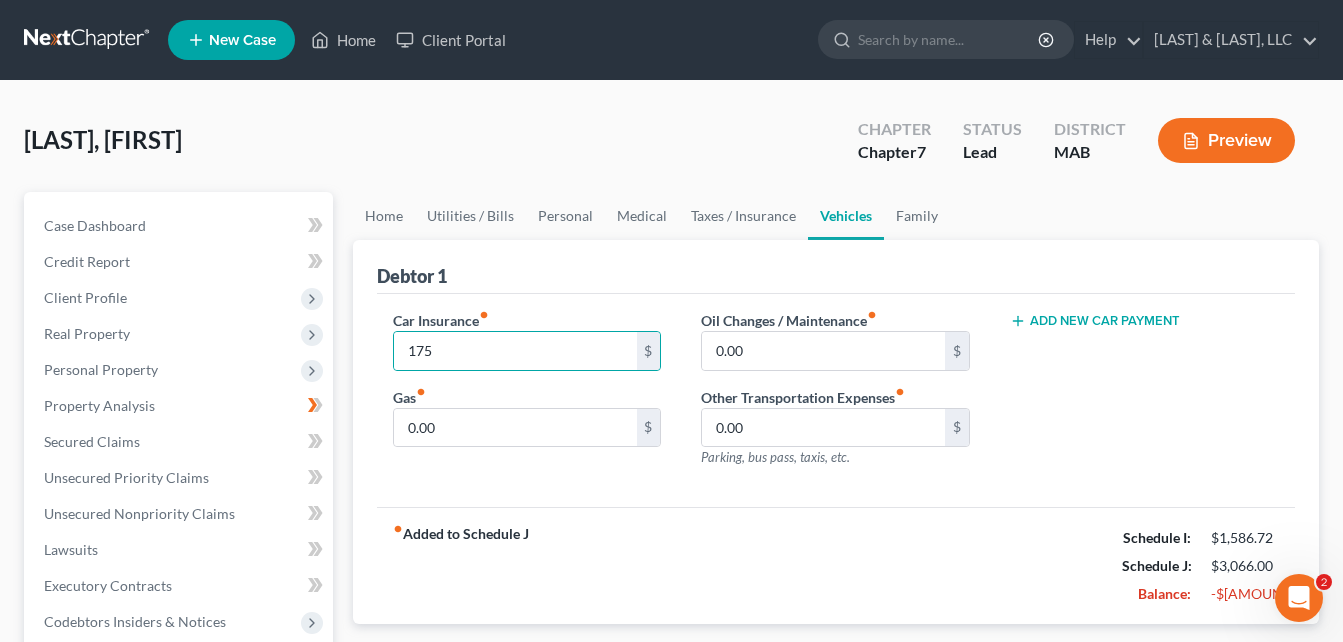 click on "Add New Car Payment" at bounding box center [1144, 397] 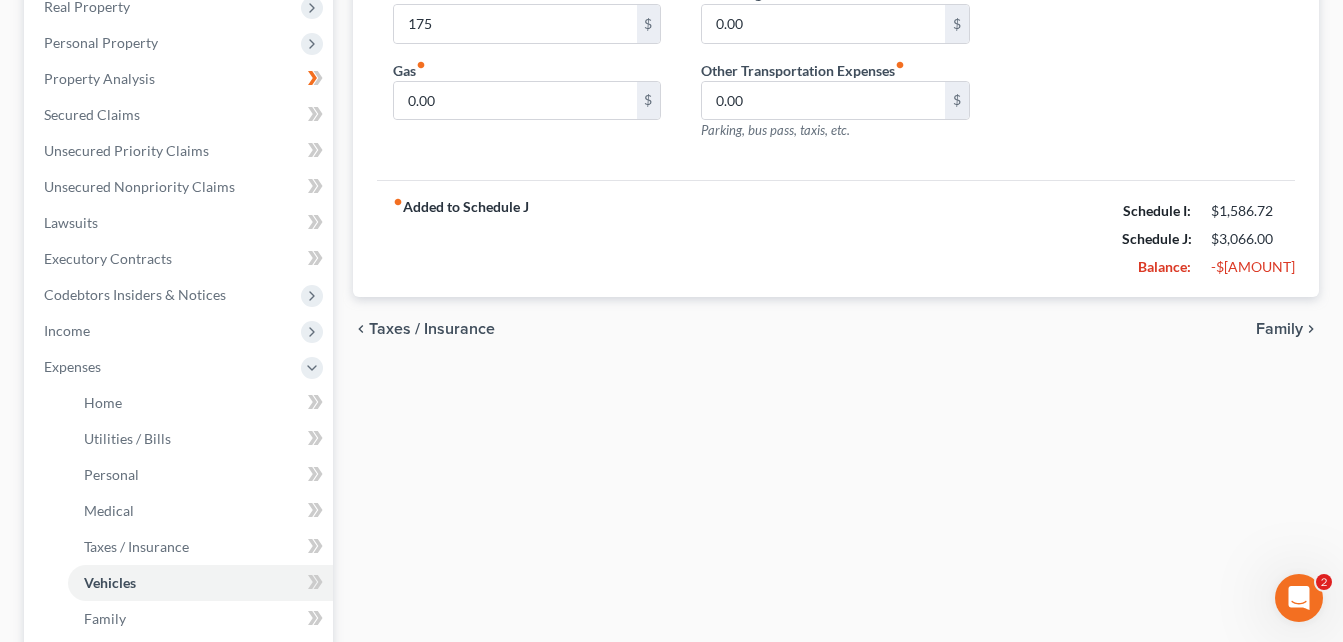 scroll, scrollTop: 400, scrollLeft: 0, axis: vertical 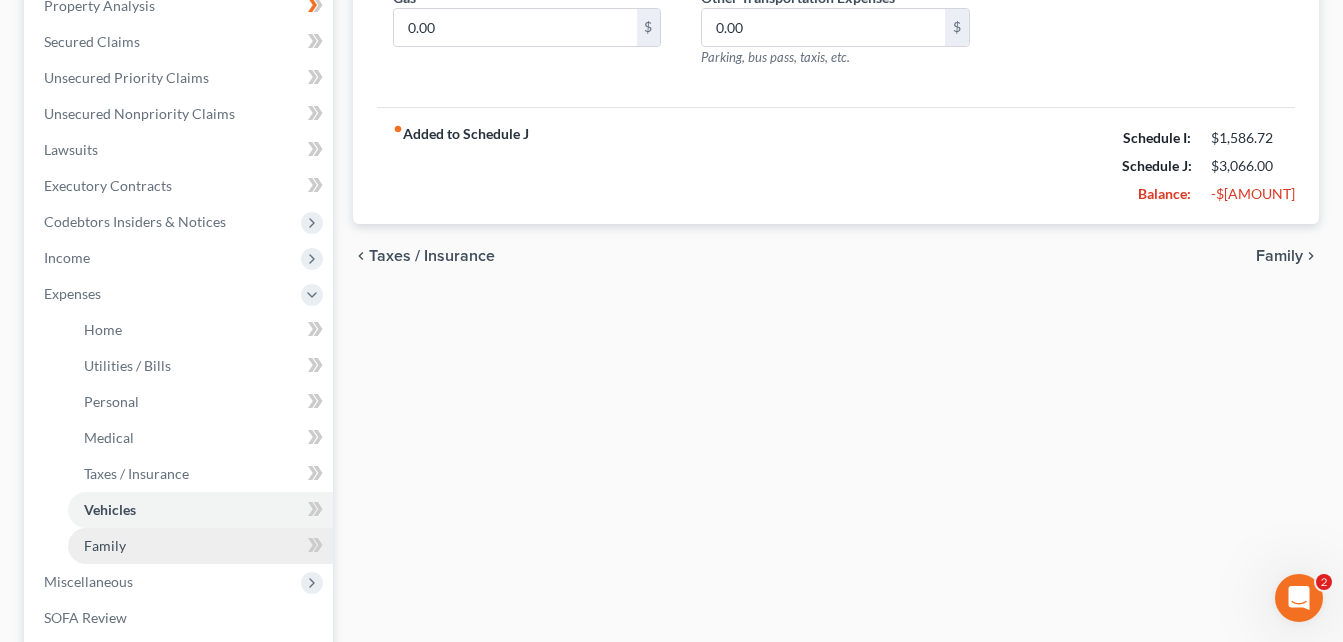 click on "Family" at bounding box center [200, 546] 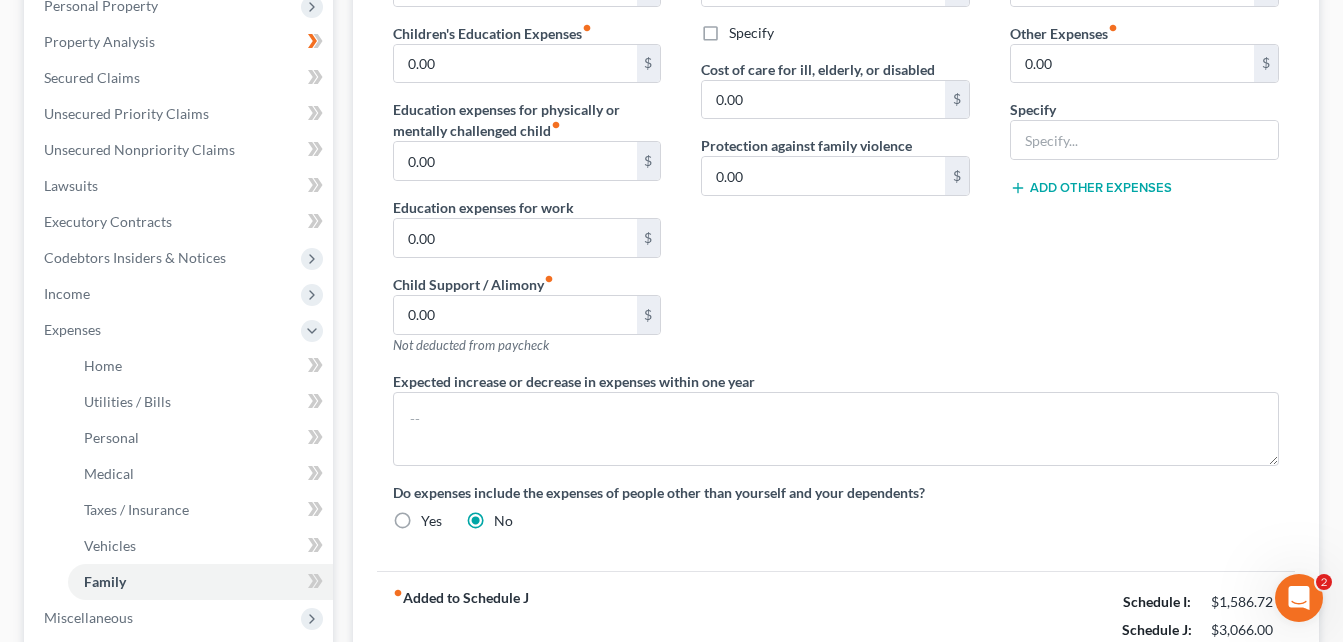 scroll, scrollTop: 400, scrollLeft: 0, axis: vertical 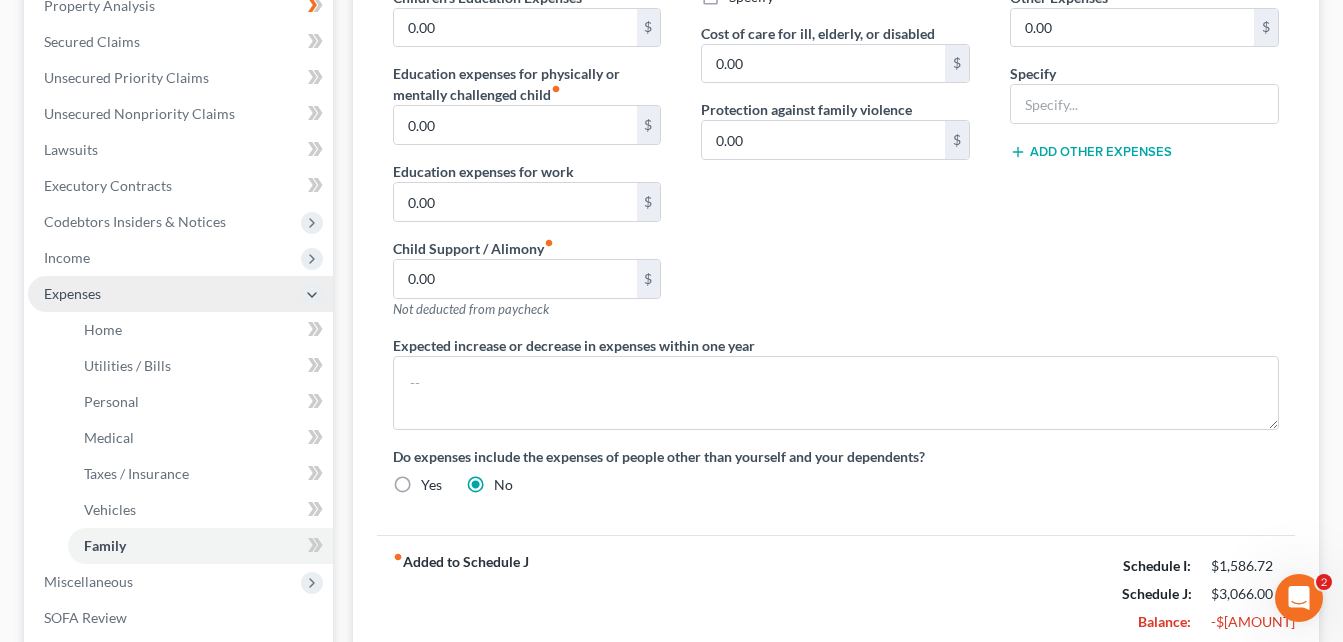 click 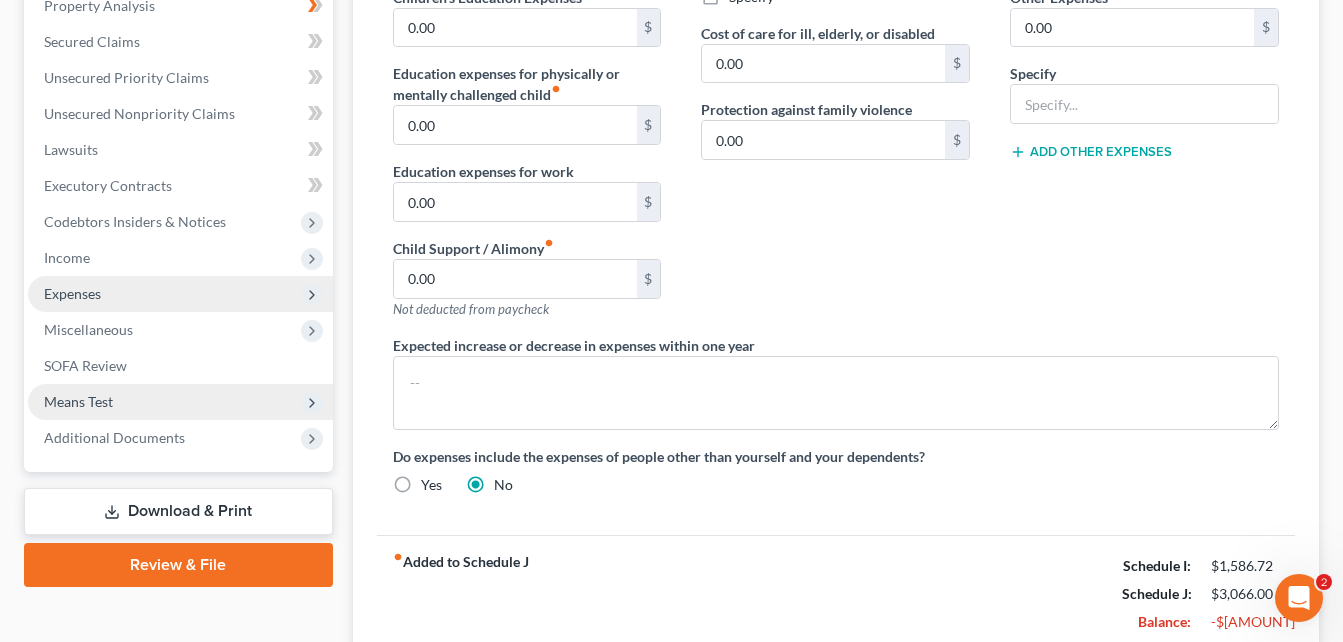 scroll, scrollTop: 200, scrollLeft: 0, axis: vertical 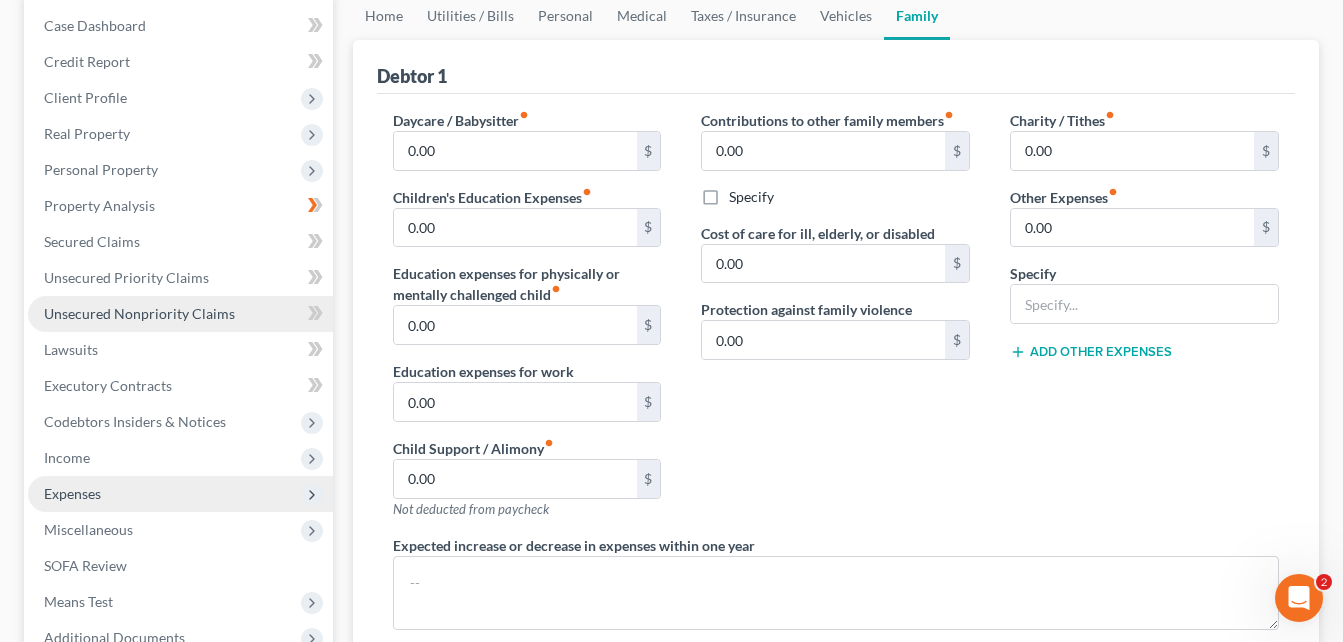 click on "Unsecured Nonpriority Claims" at bounding box center [139, 313] 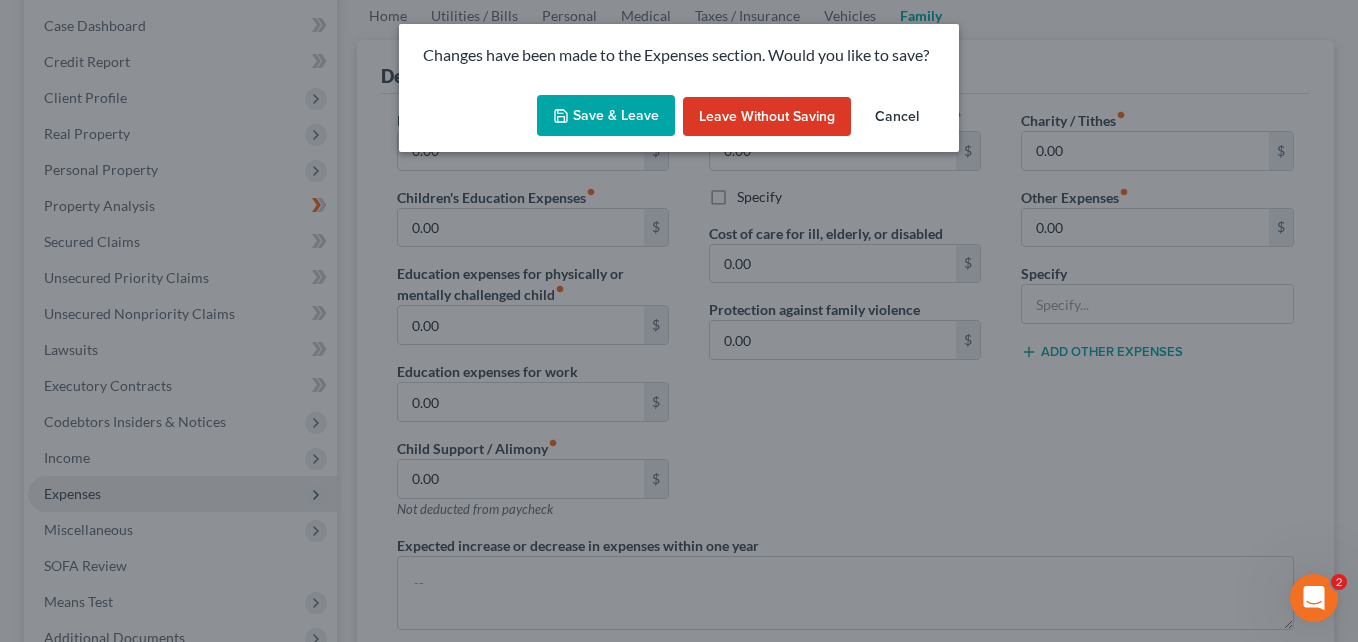 click on "Save & Leave" at bounding box center [606, 116] 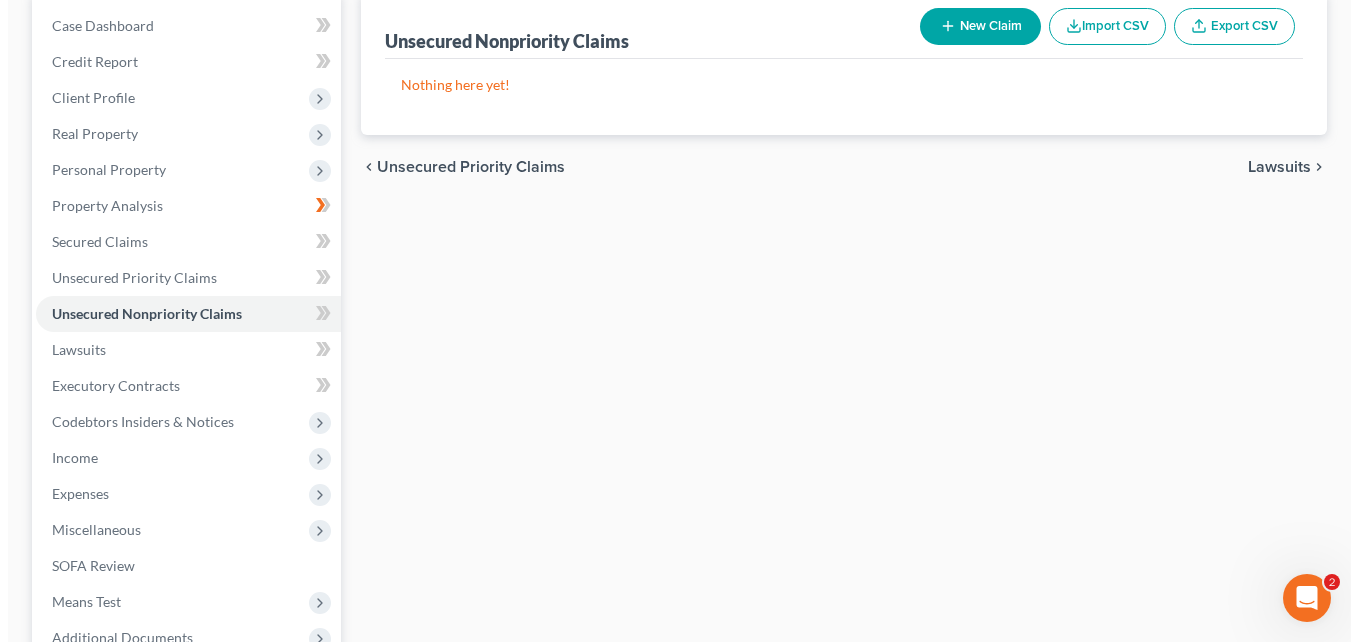 scroll, scrollTop: 0, scrollLeft: 0, axis: both 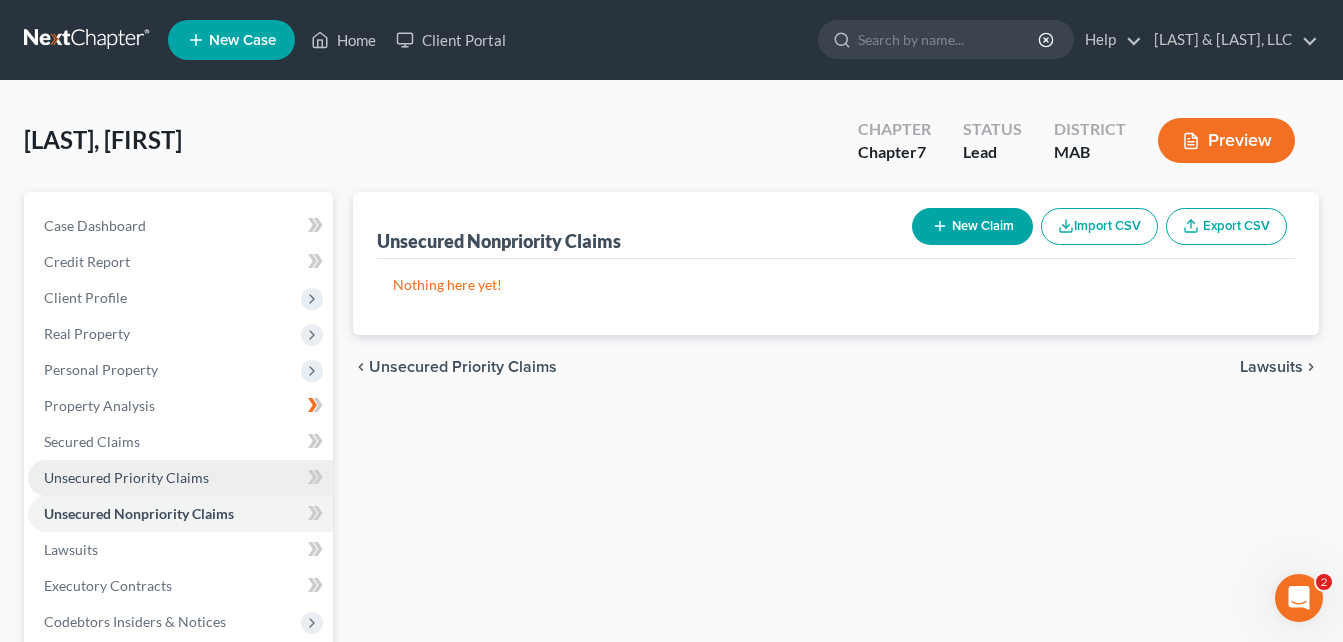 click on "Unsecured Priority Claims" at bounding box center [126, 477] 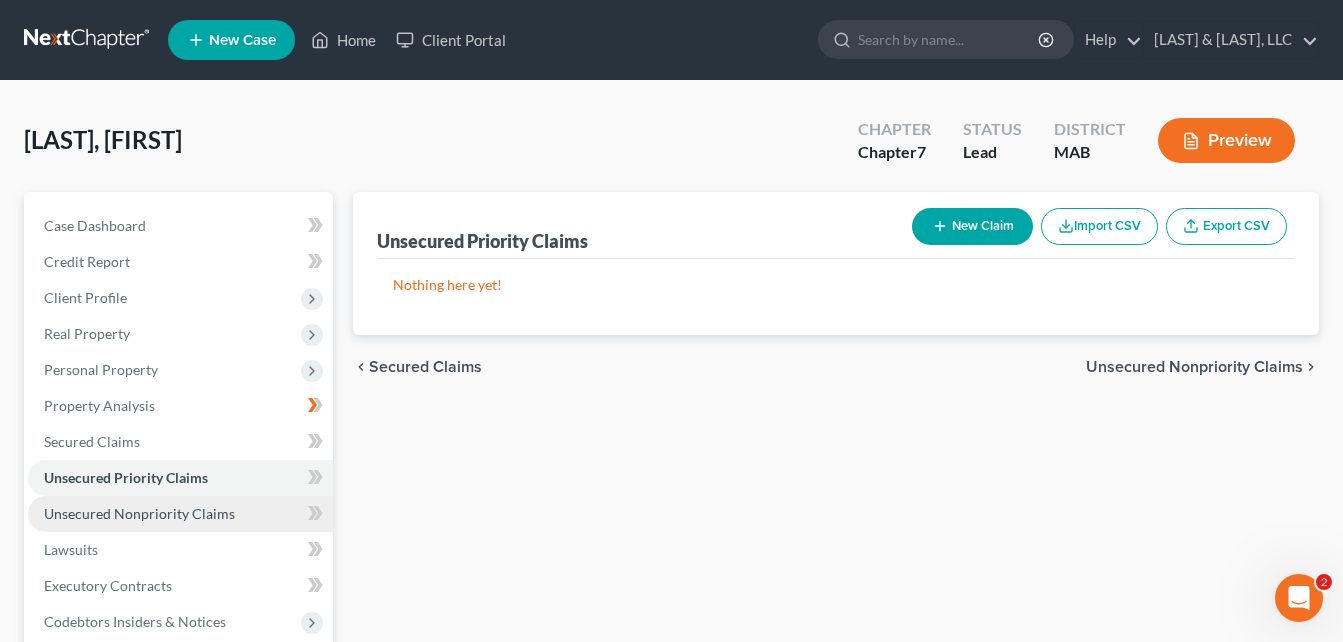 click on "Unsecured Nonpriority Claims" at bounding box center (139, 513) 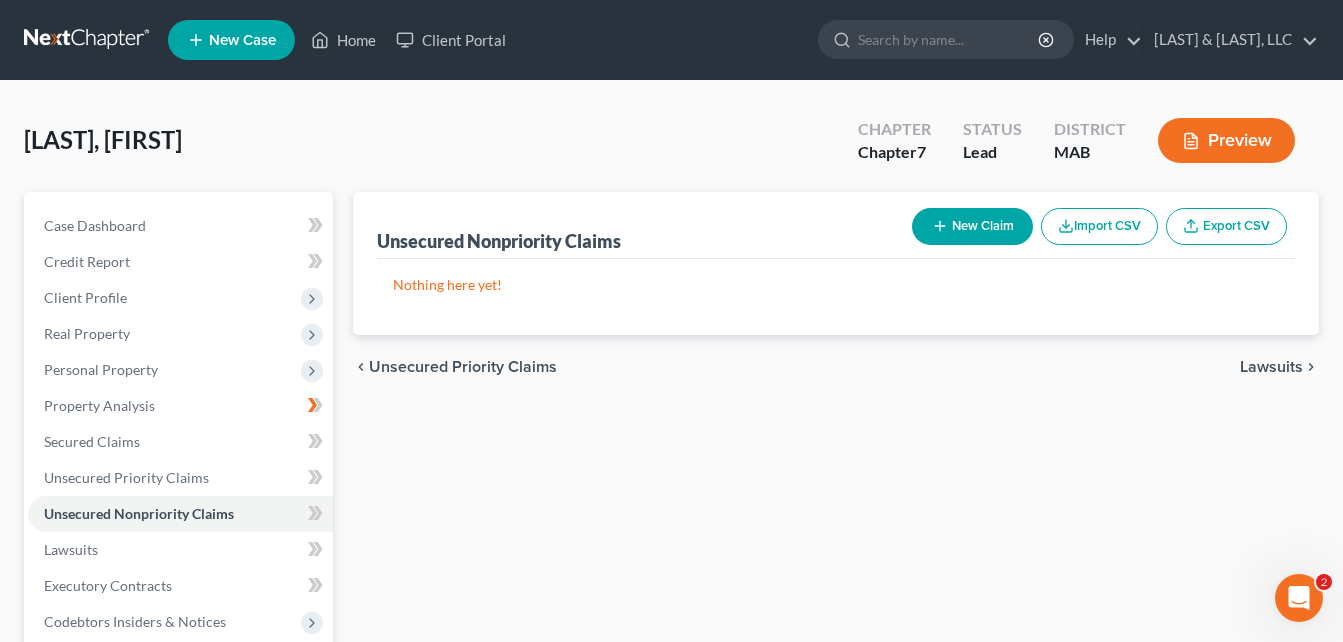 click on "New Claim" at bounding box center (972, 226) 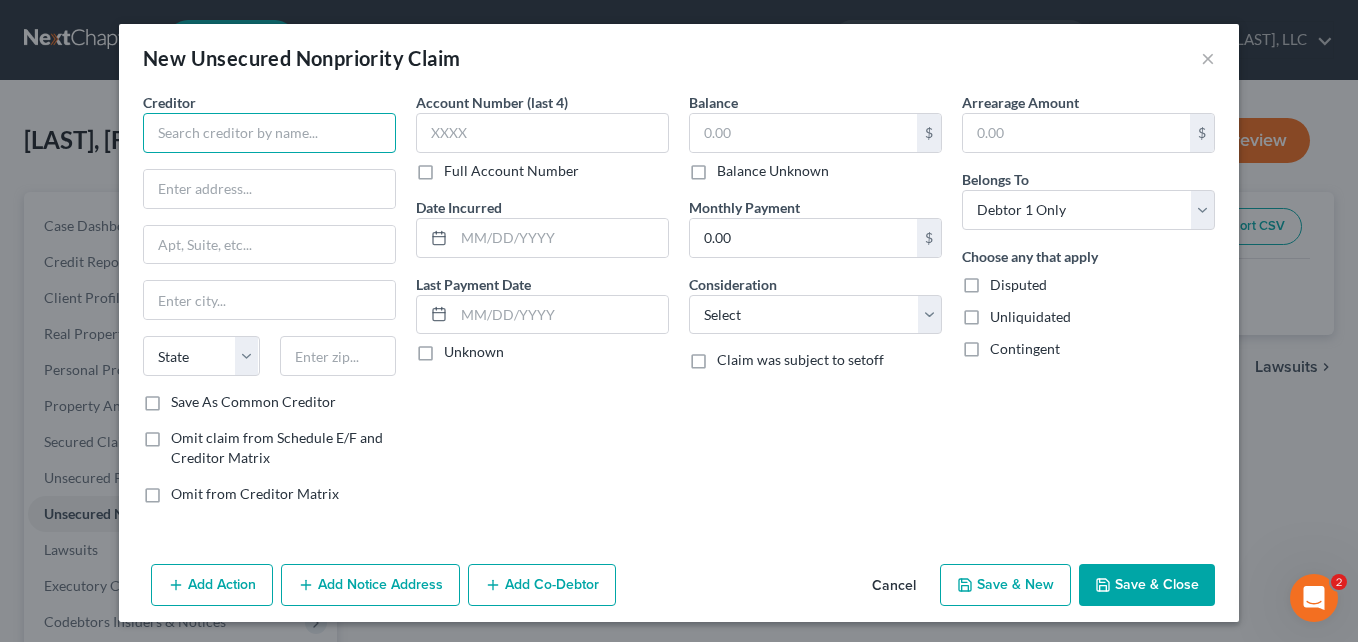 click at bounding box center [269, 133] 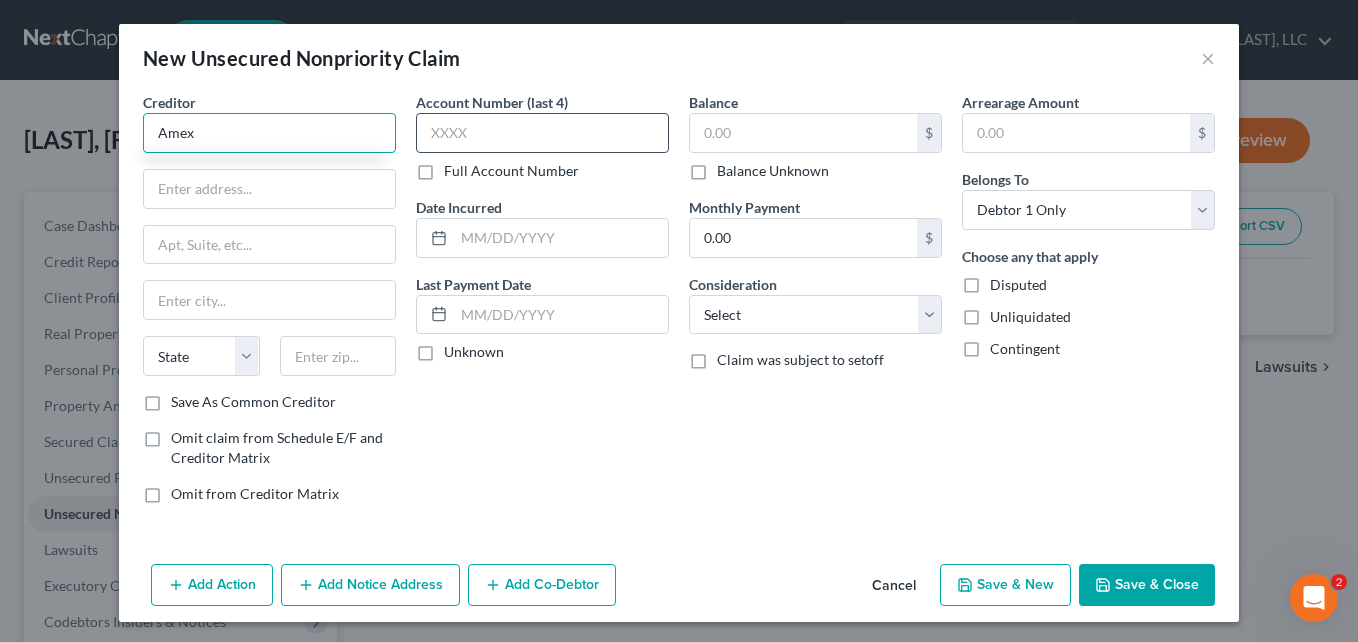 type on "Amex" 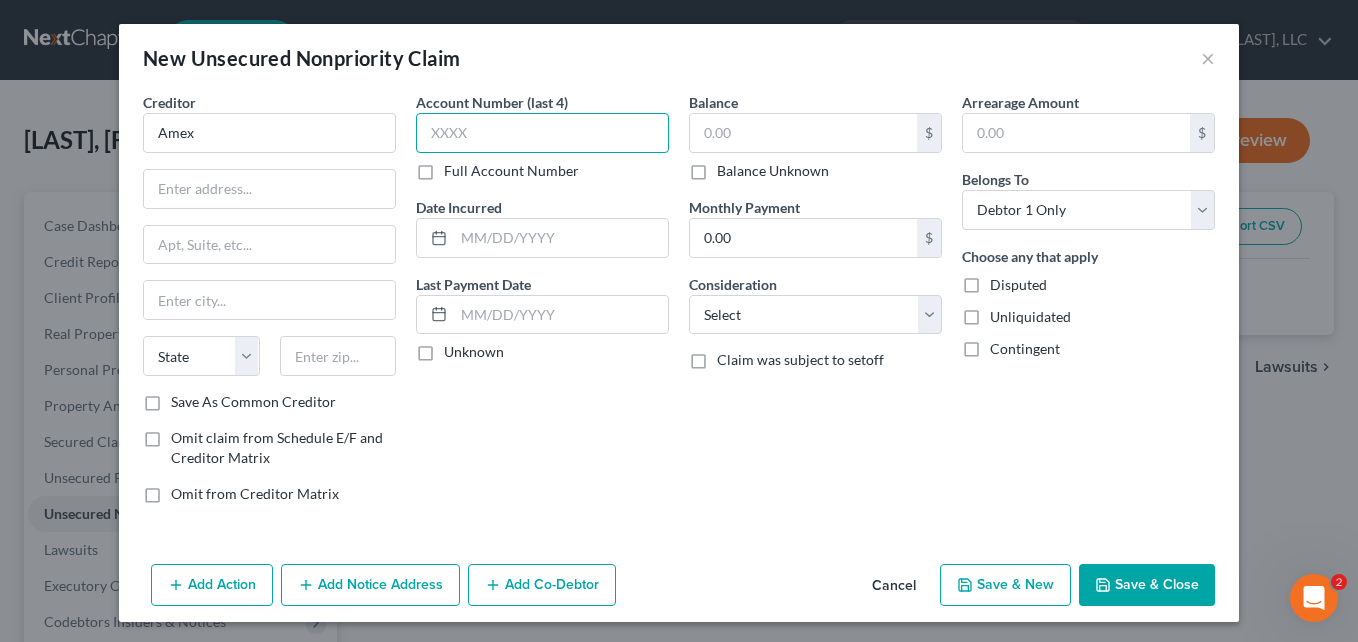 click at bounding box center (542, 133) 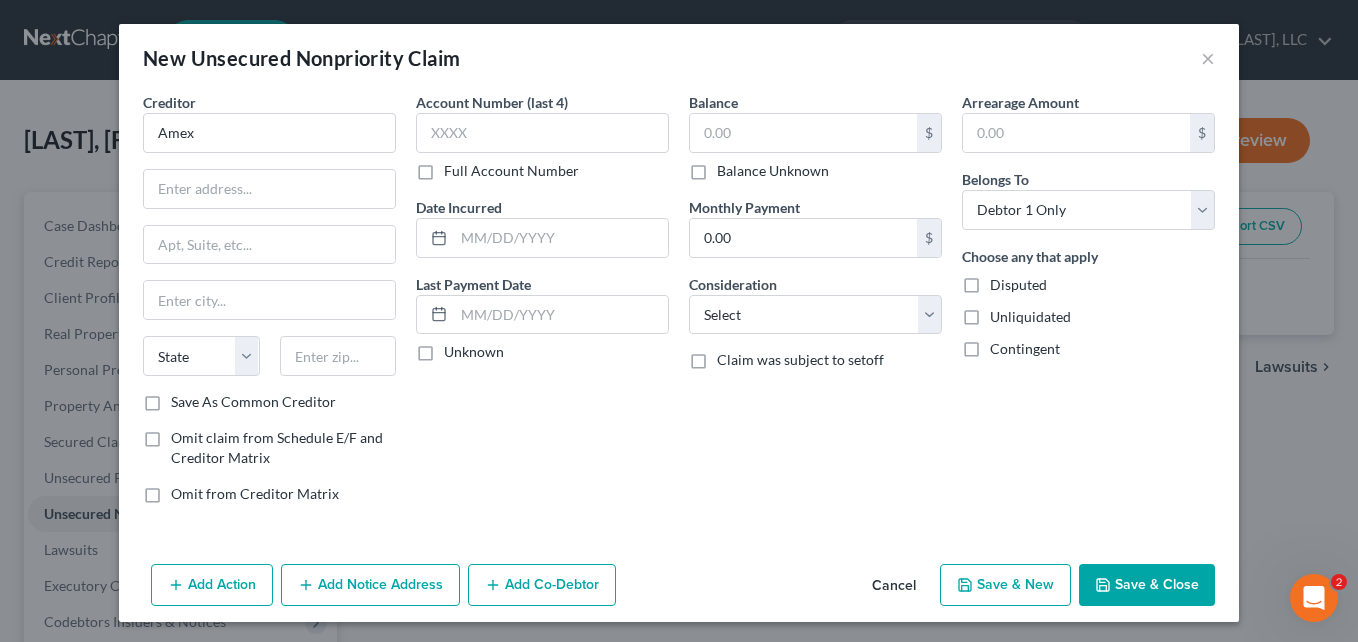 click on "Full Account Number" at bounding box center (511, 171) 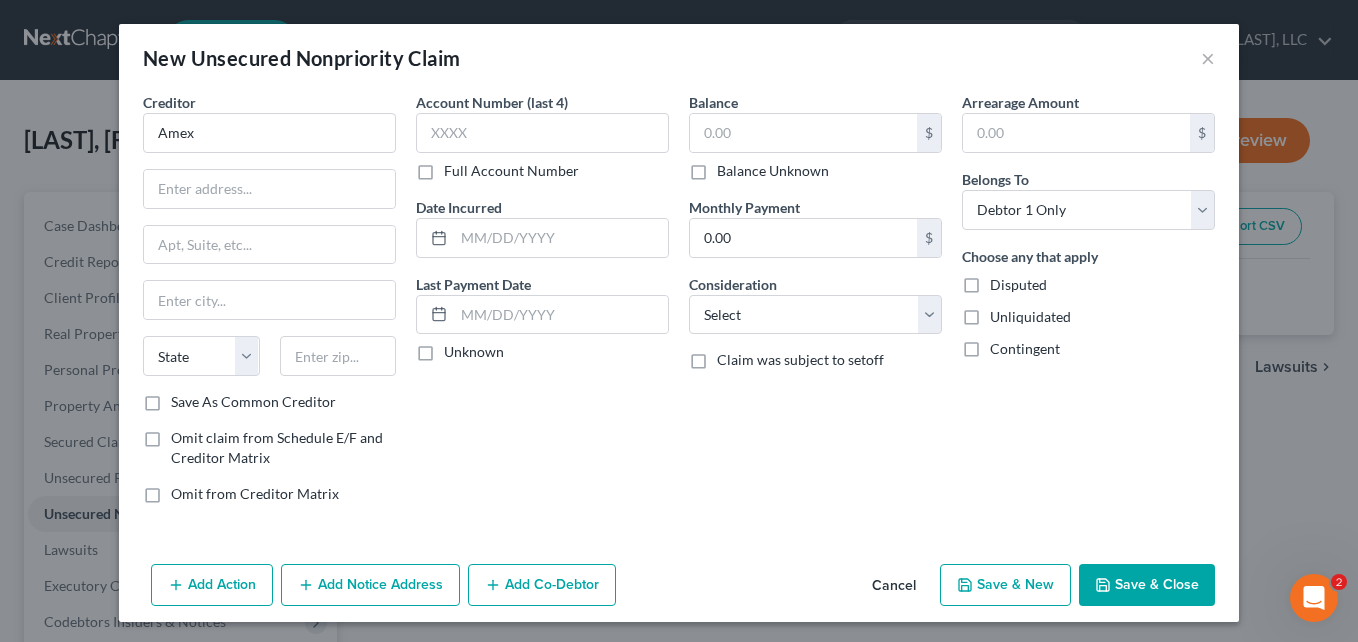 click on "Full Account Number" at bounding box center (458, 167) 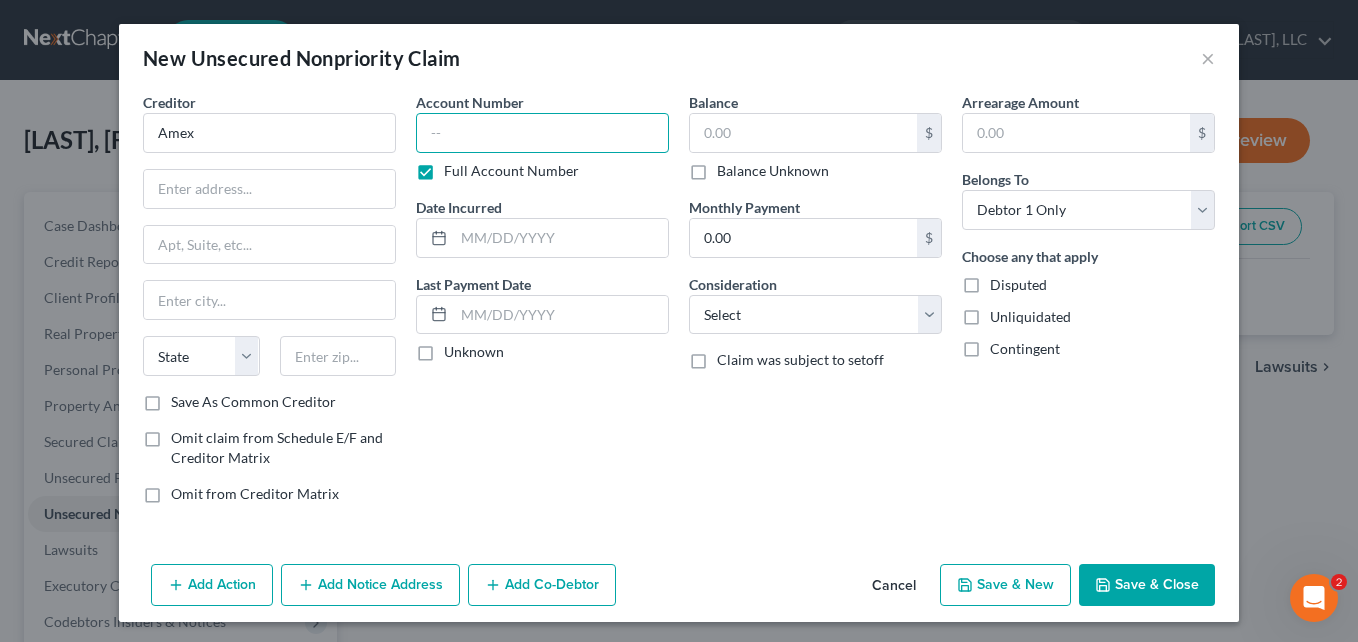 click at bounding box center [542, 133] 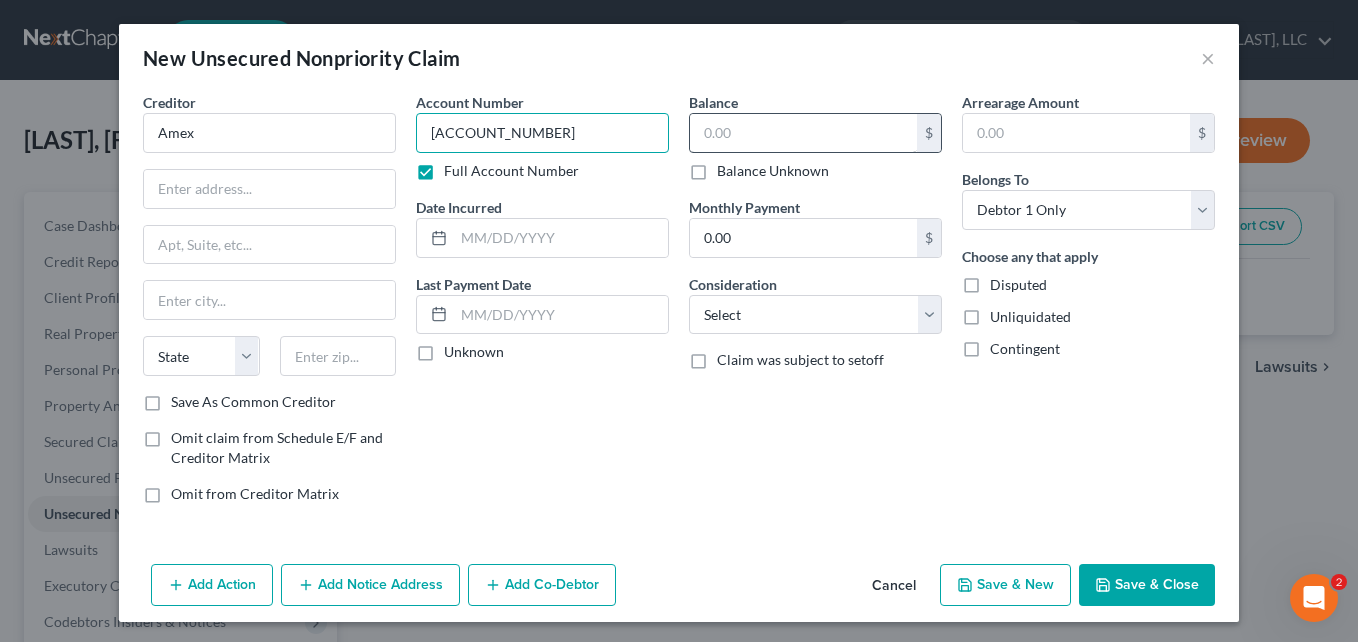 type on "[ACCOUNT_NUMBER]" 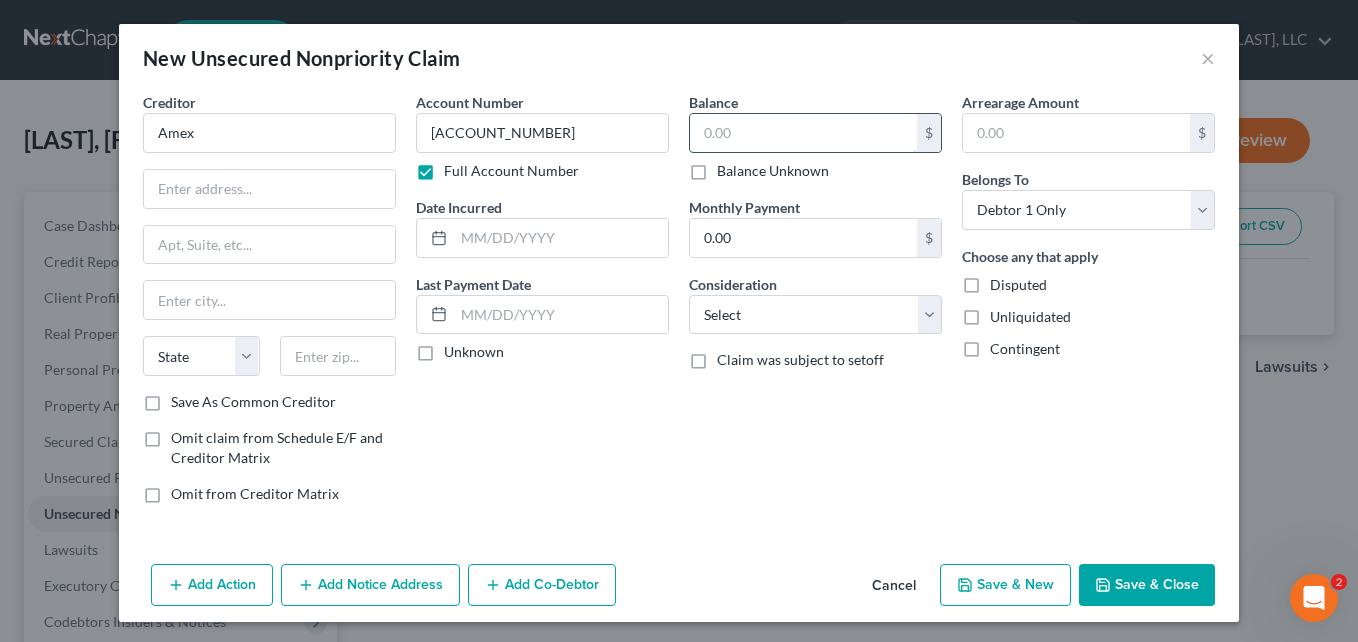 click at bounding box center (803, 133) 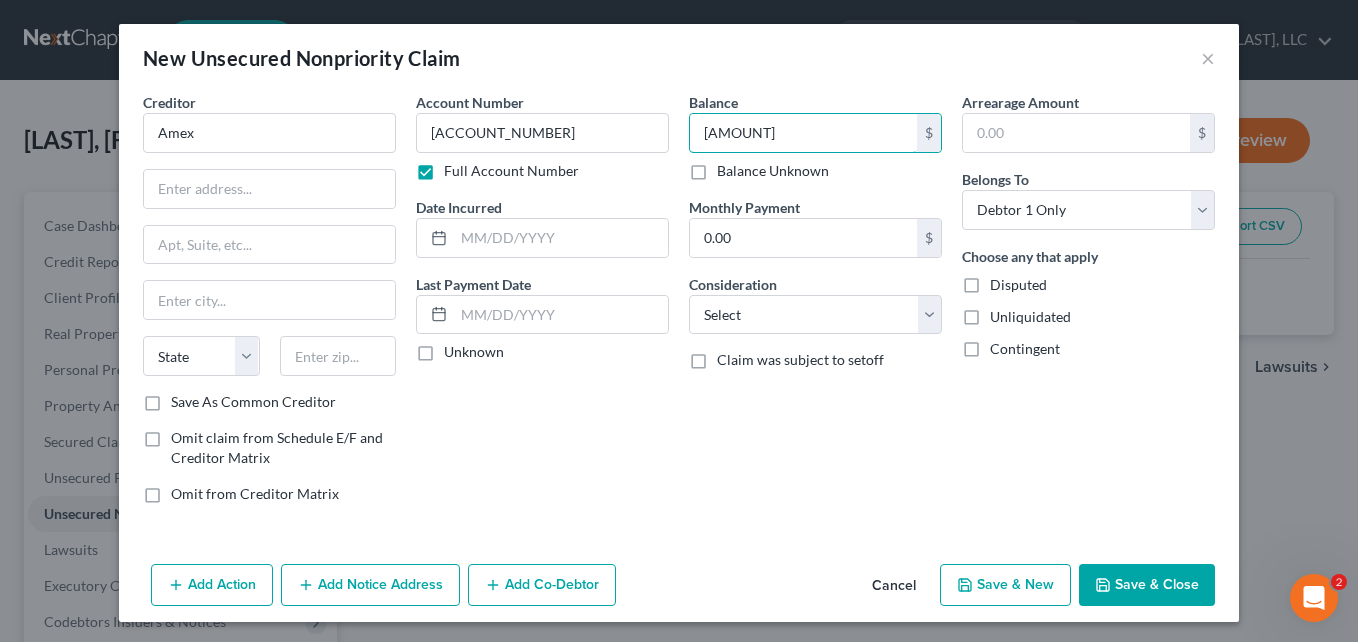 type on "[AMOUNT]" 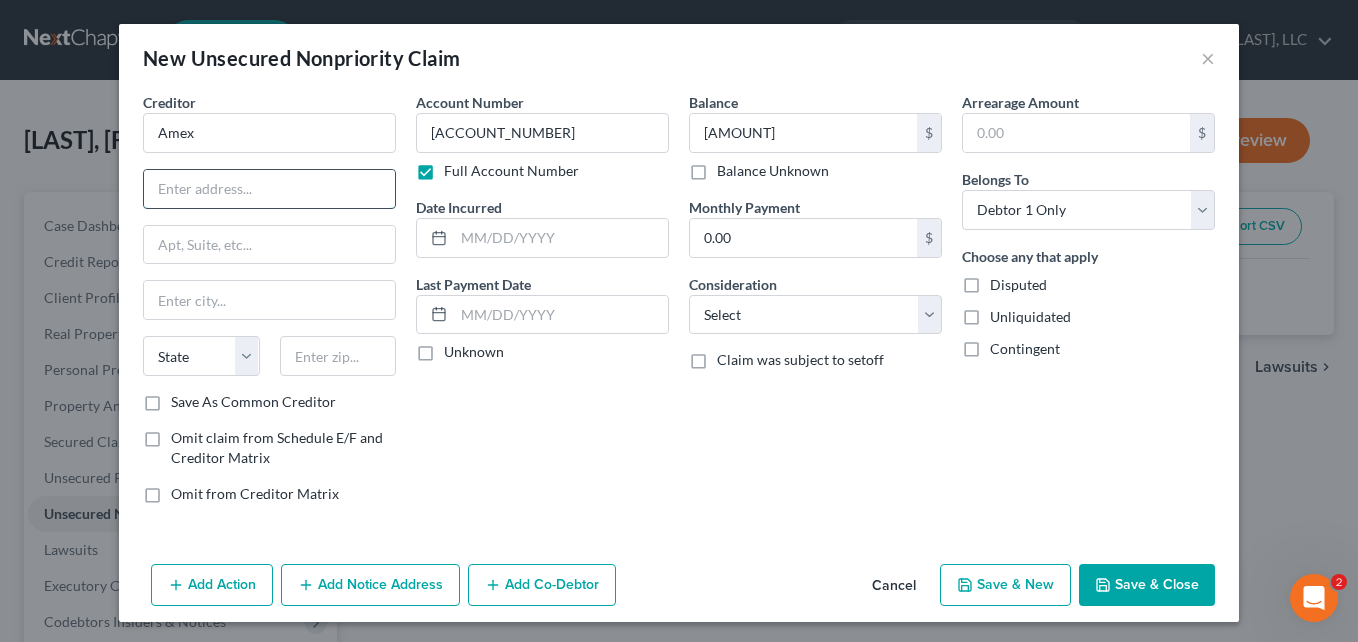 click at bounding box center (269, 189) 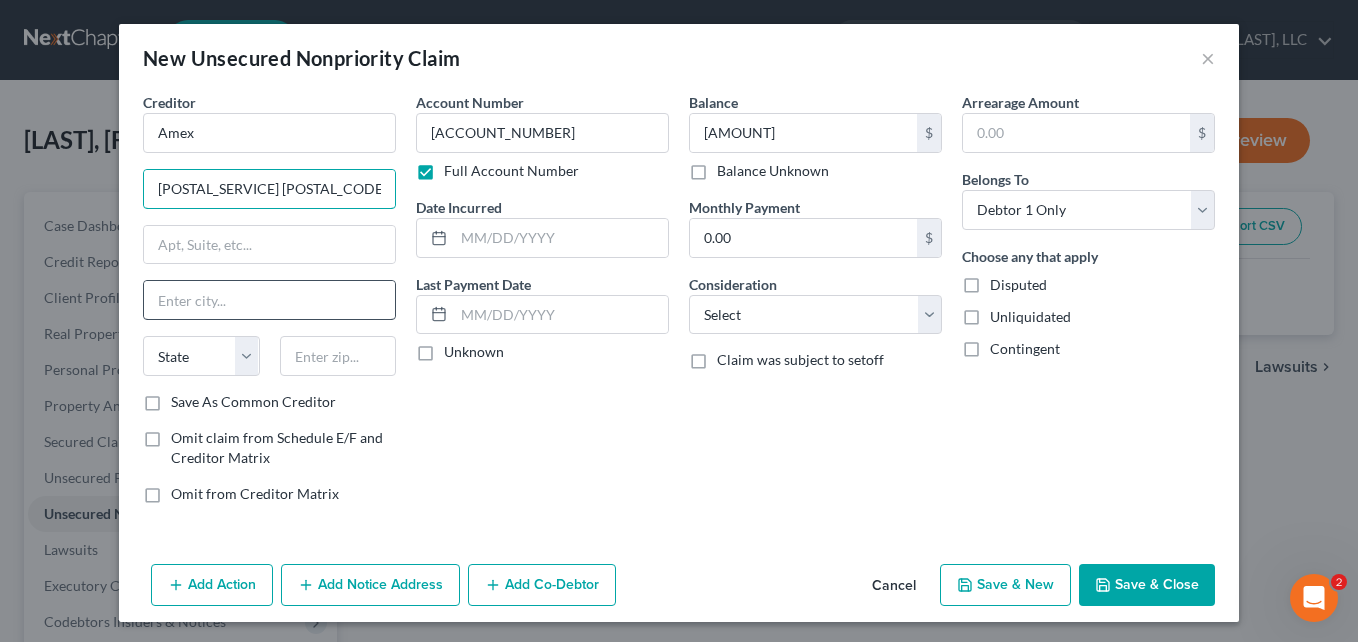 type on "[POSTAL_SERVICE] [POSTAL_CODE]" 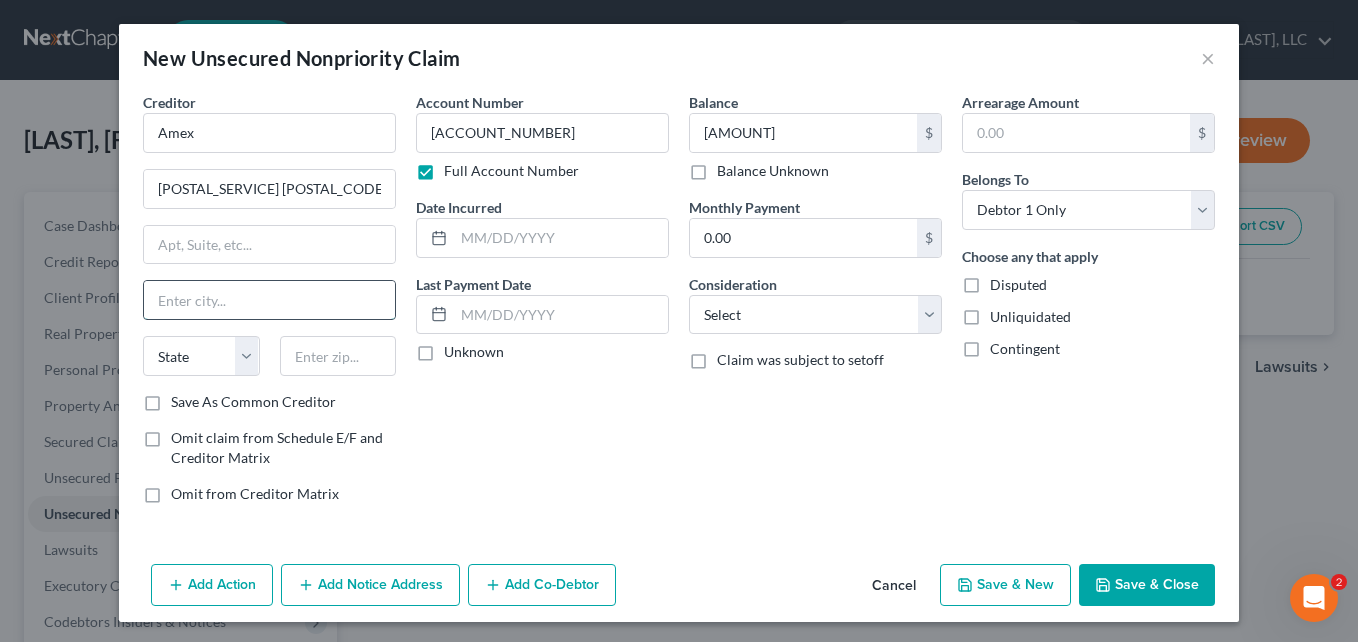 click at bounding box center (269, 300) 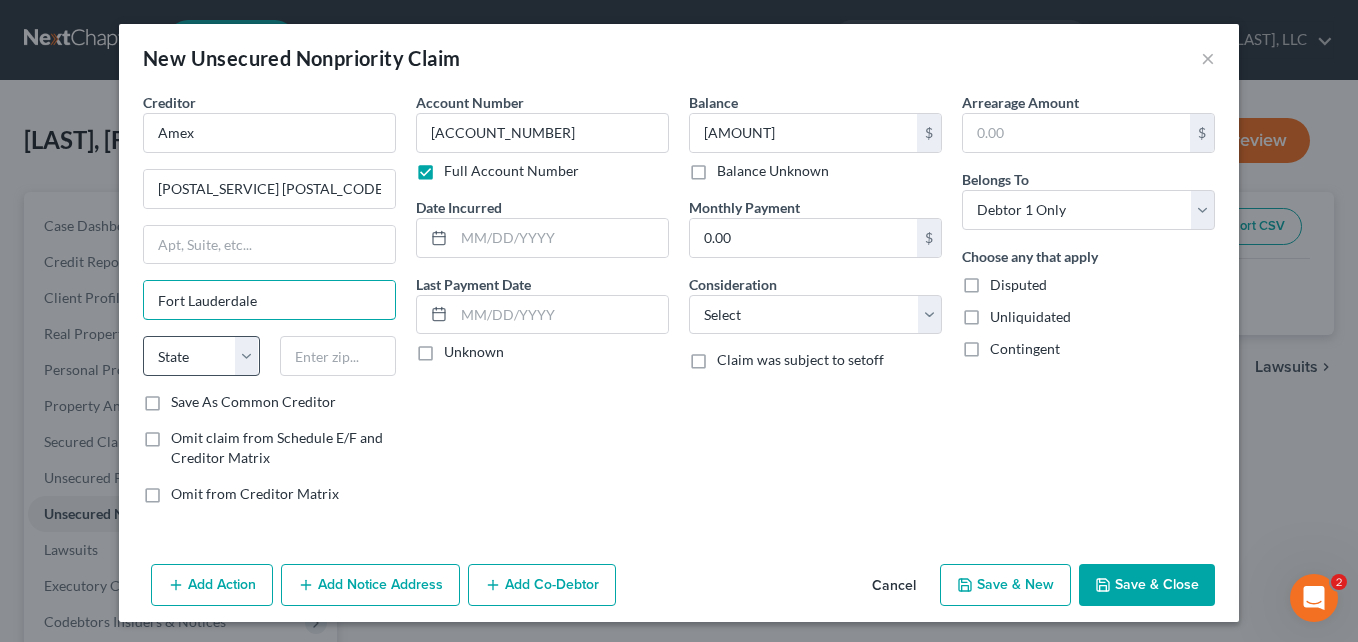 type on "Fort Lauderdale" 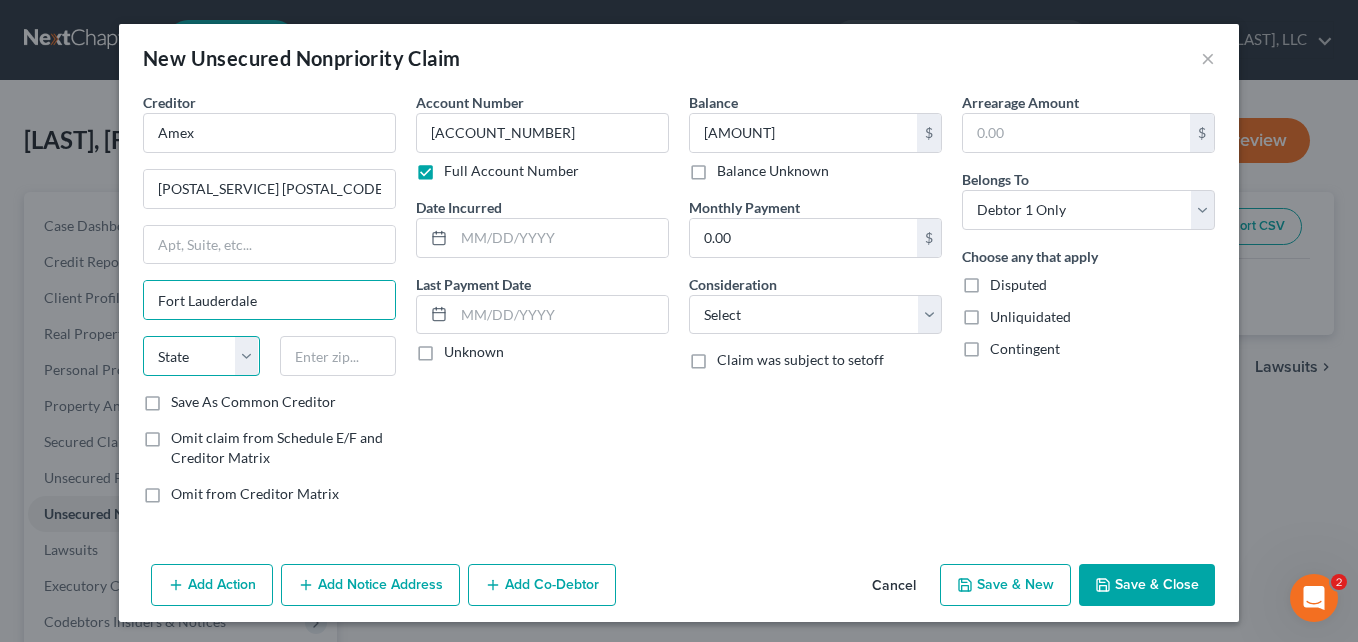 click on "State AL AK AR AZ CA CO CT DE DC FL GA GU HI ID IL IN IA KS KY LA ME MD MA MI MN MS MO MT NC ND NE NV NH NJ NM NY OH OK OR PA PR RI SC SD TN TX UT VI VA VT WA WV WI WY" at bounding box center (201, 356) 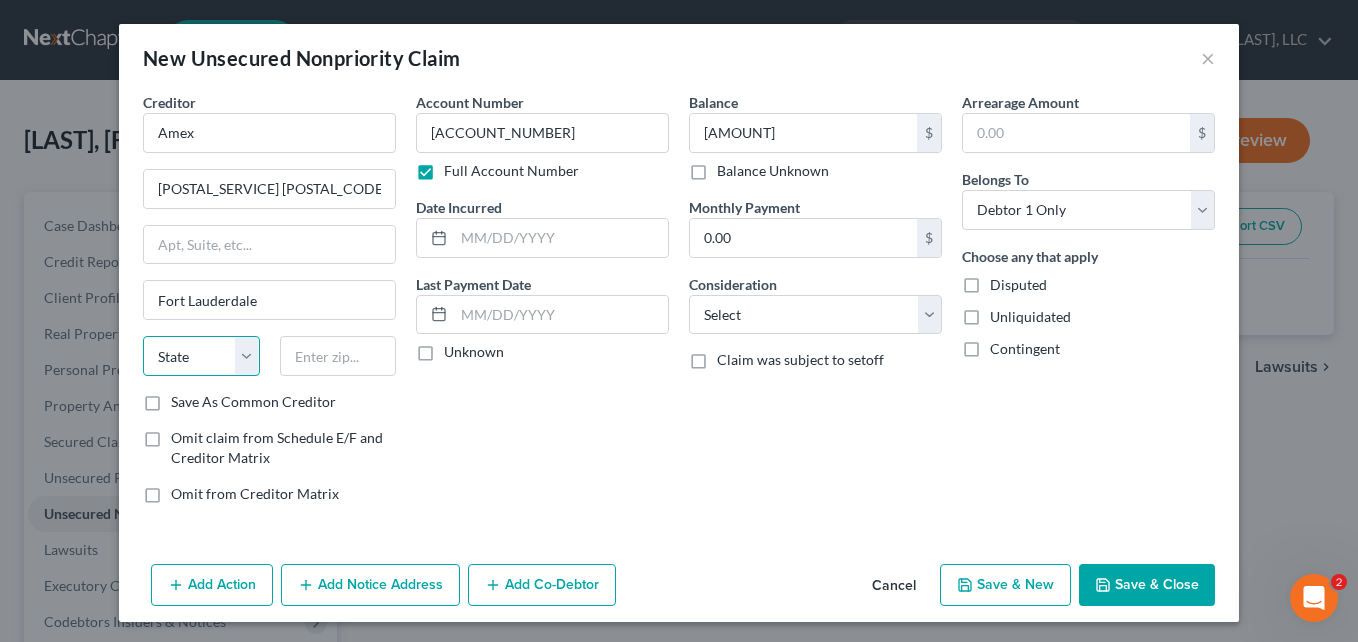 select on "9" 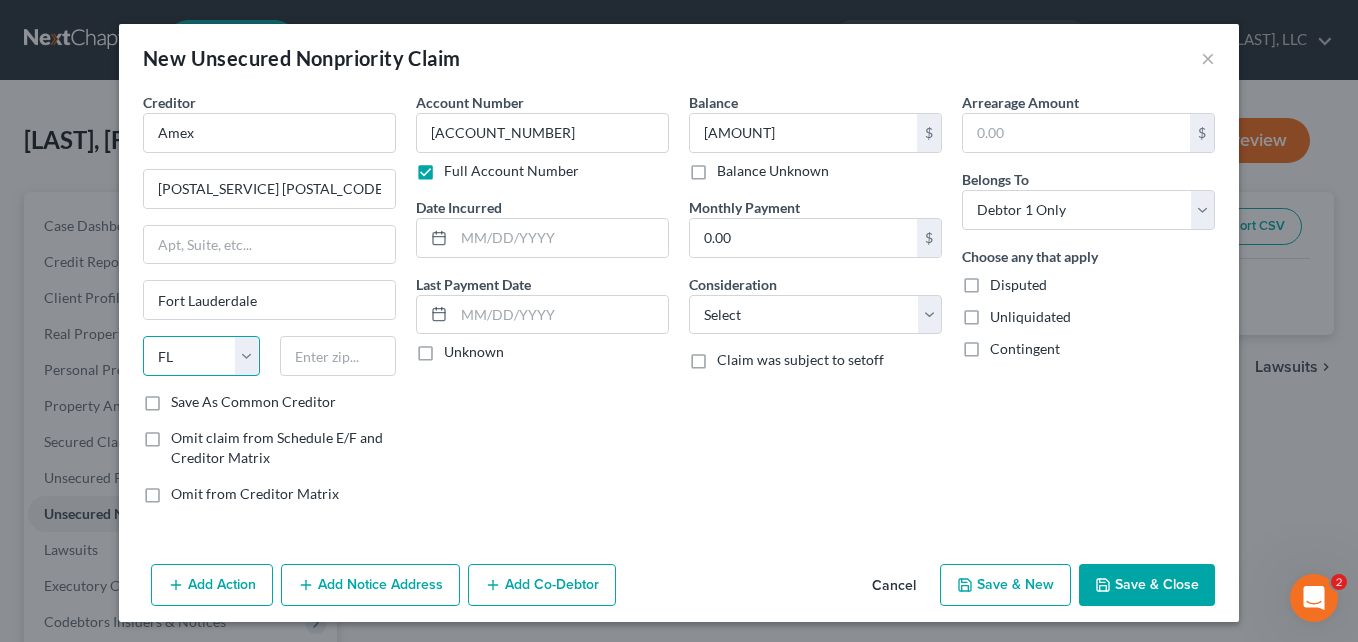 click on "State AL AK AR AZ CA CO CT DE DC FL GA GU HI ID IL IN IA KS KY LA ME MD MA MI MN MS MO MT NC ND NE NV NH NJ NM NY OH OK OR PA PR RI SC SD TN TX UT VI VA VT WA WV WI WY" at bounding box center (201, 356) 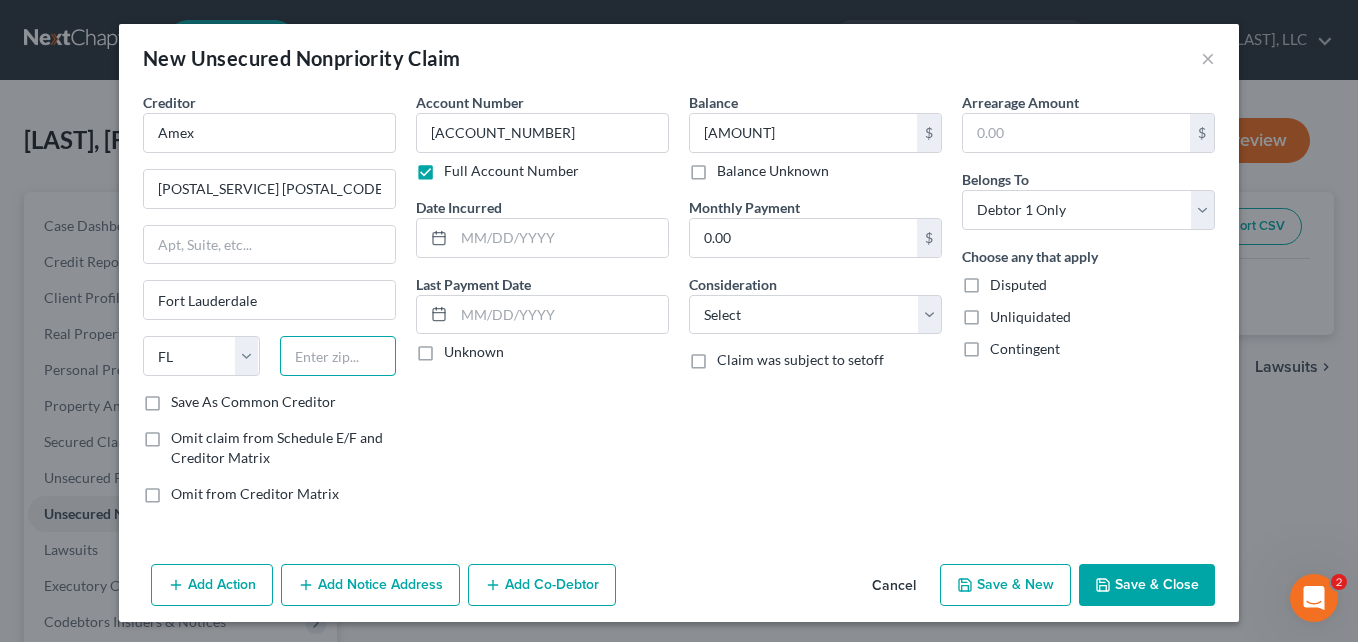 click at bounding box center (338, 356) 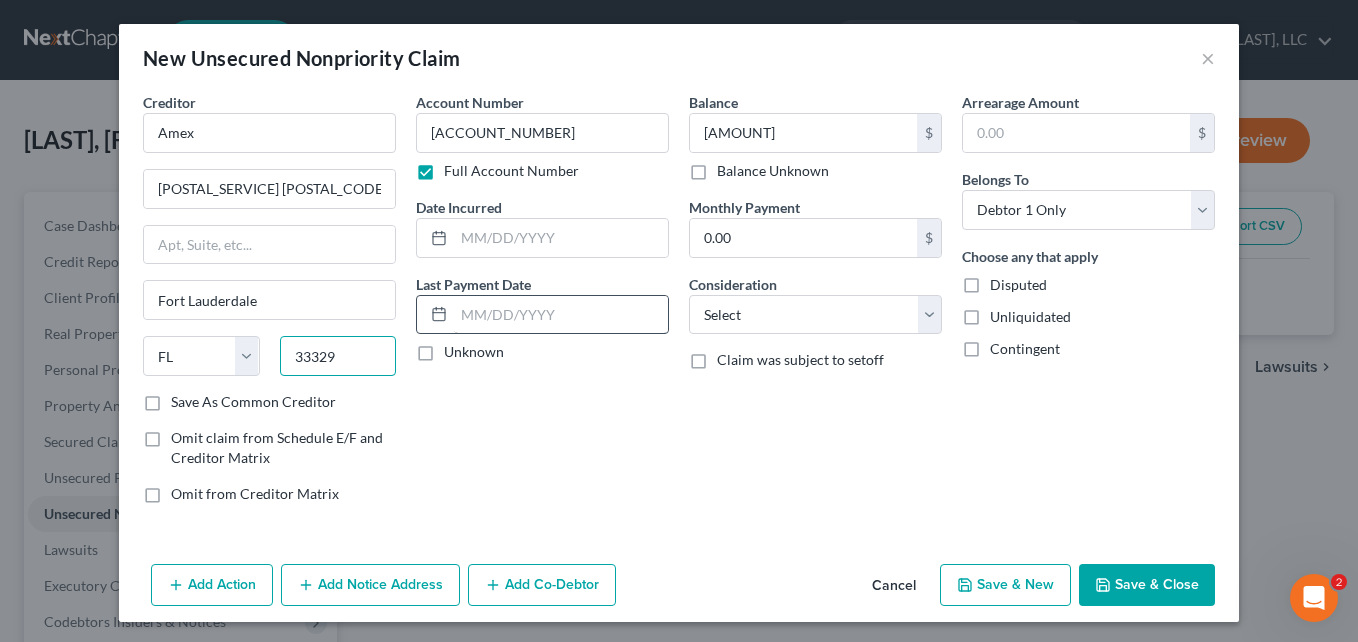type on "33329" 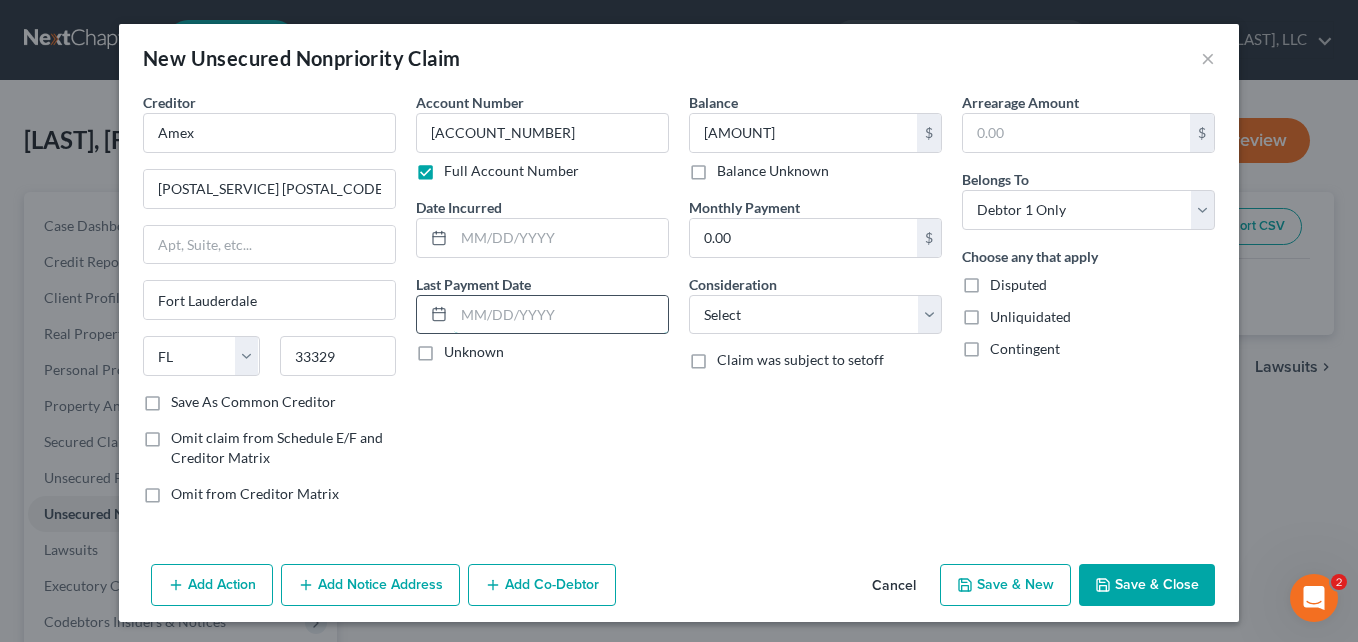 click at bounding box center (561, 315) 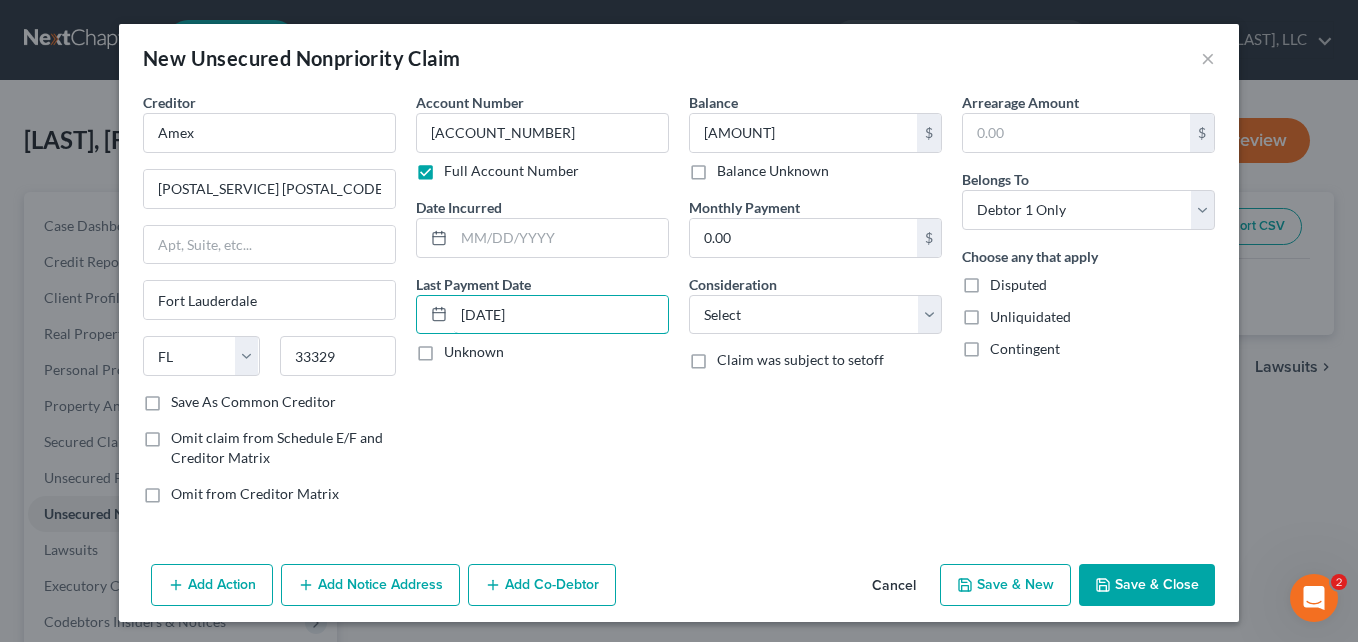 type on "[DATE]" 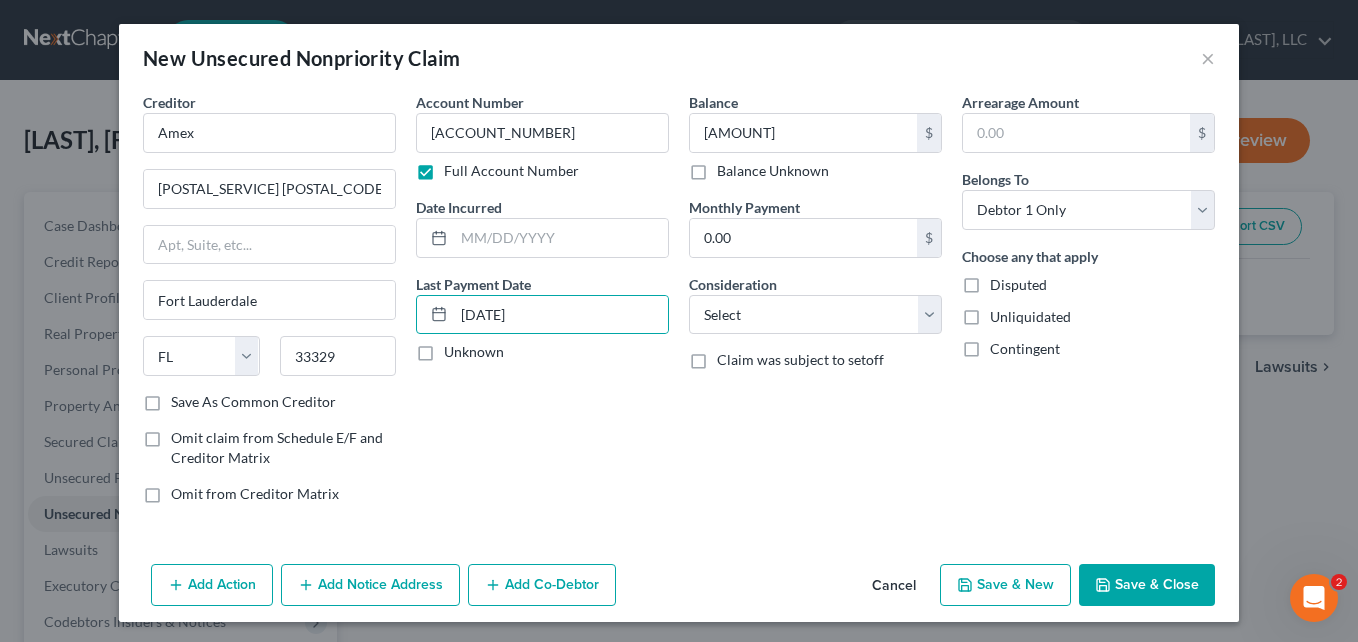 click on "Account Number
[ACCOUNT_NUMBER]
Full Account Number
Date Incurred         Last Payment Date         [DATE] Unknown" at bounding box center (542, 306) 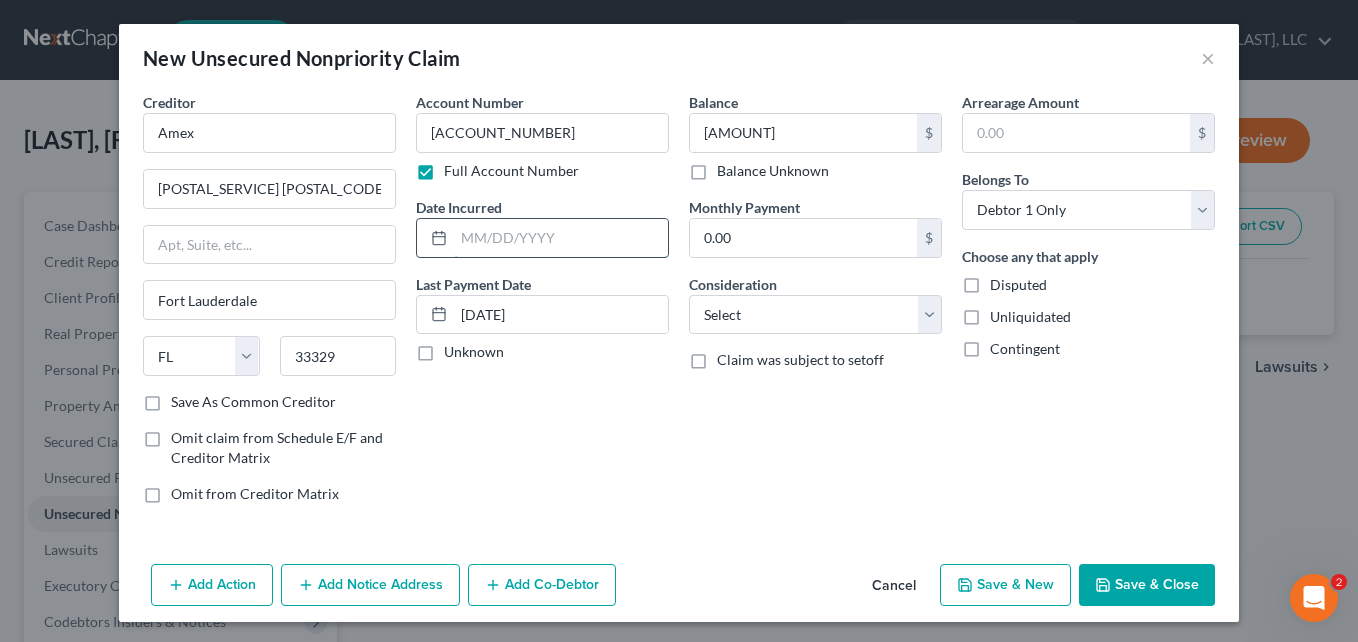 drag, startPoint x: 515, startPoint y: 226, endPoint x: 541, endPoint y: 247, distance: 33.42155 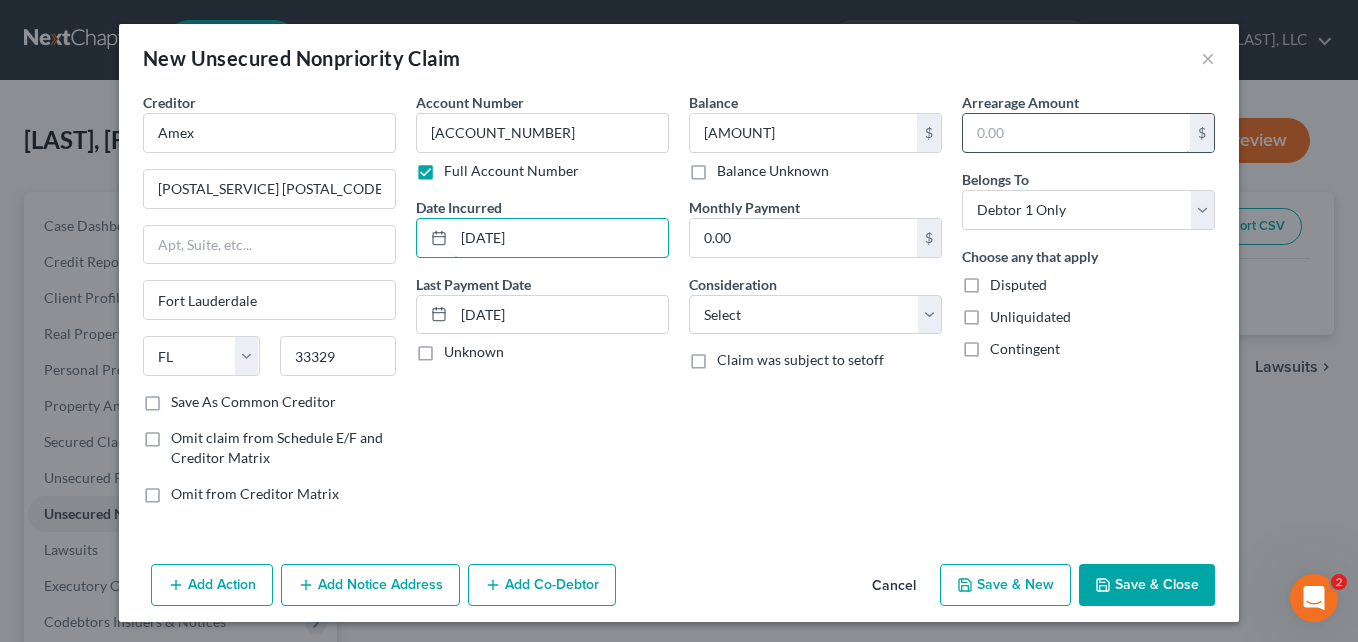type on "[DATE]" 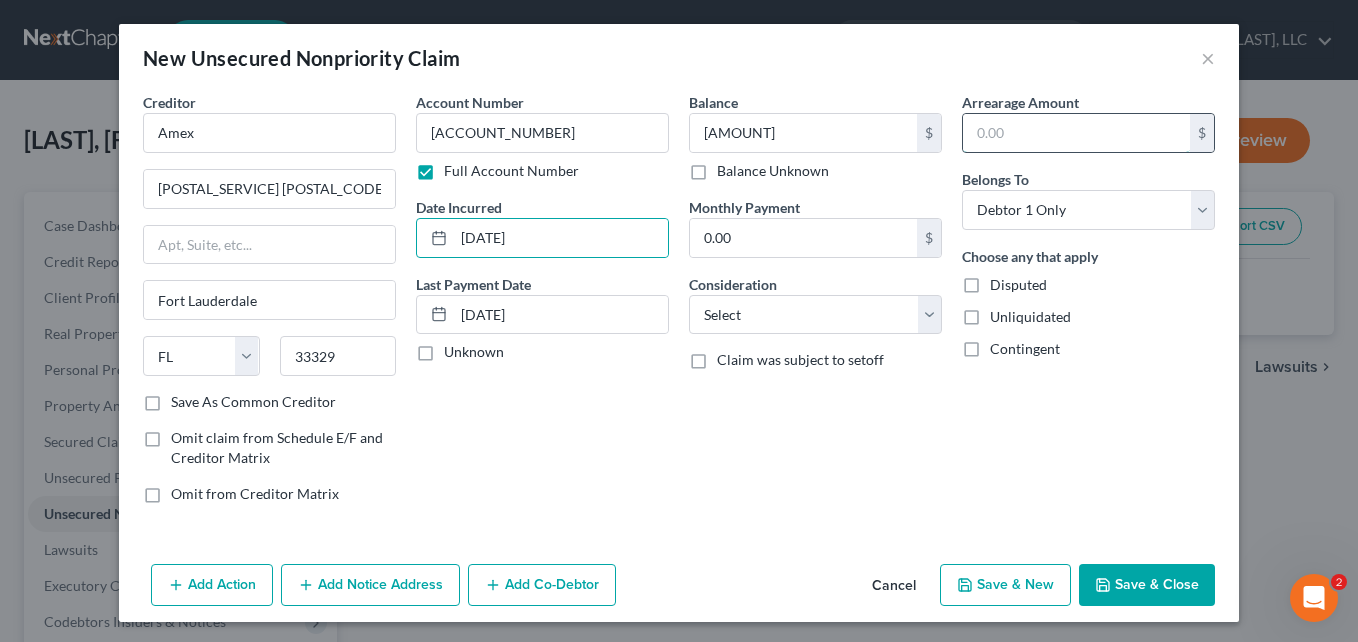 click at bounding box center [1076, 133] 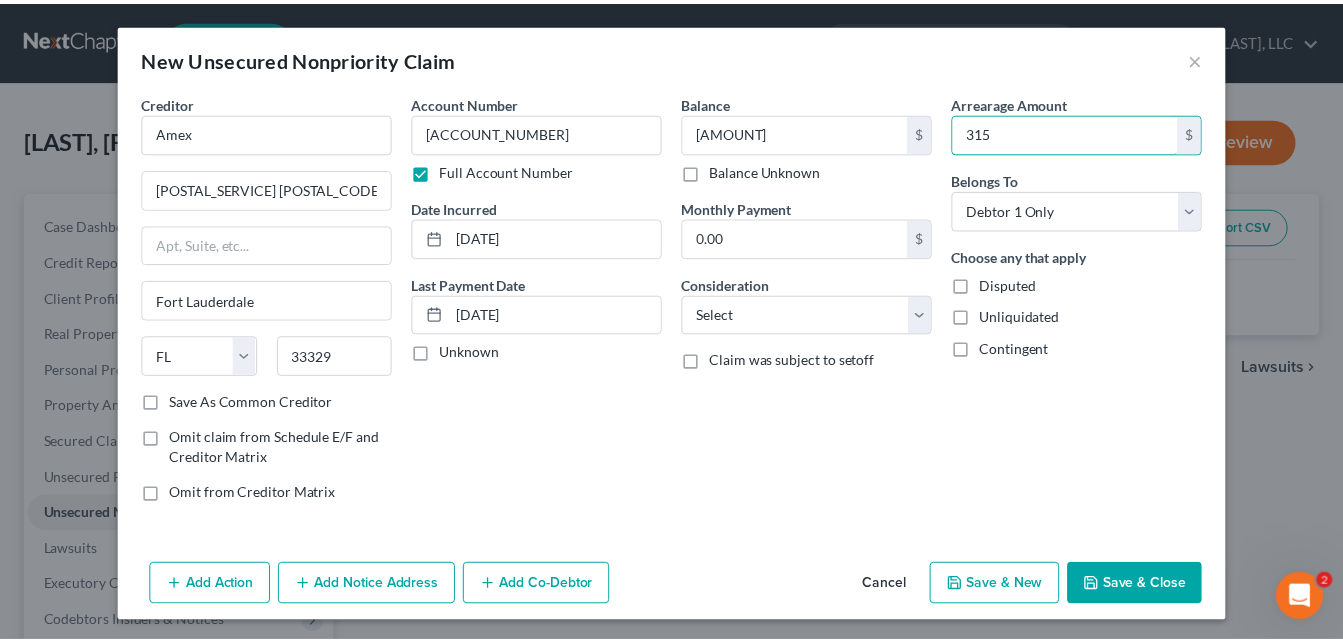 scroll, scrollTop: 4, scrollLeft: 0, axis: vertical 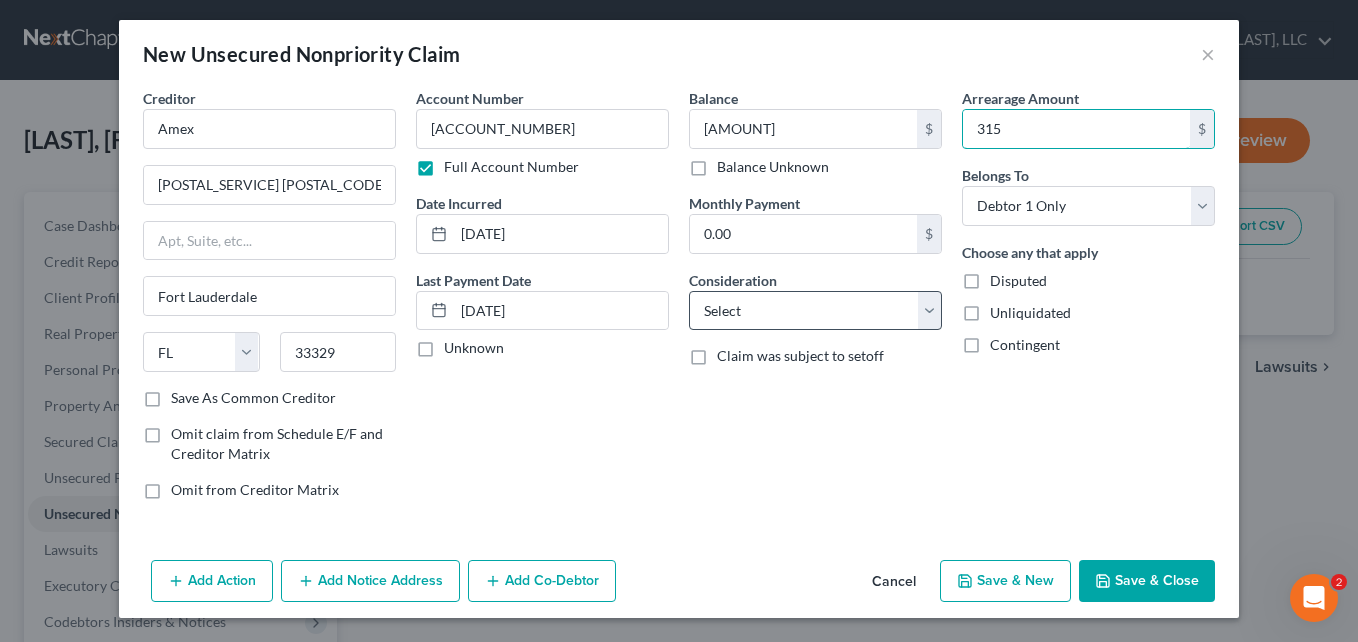 type on "315" 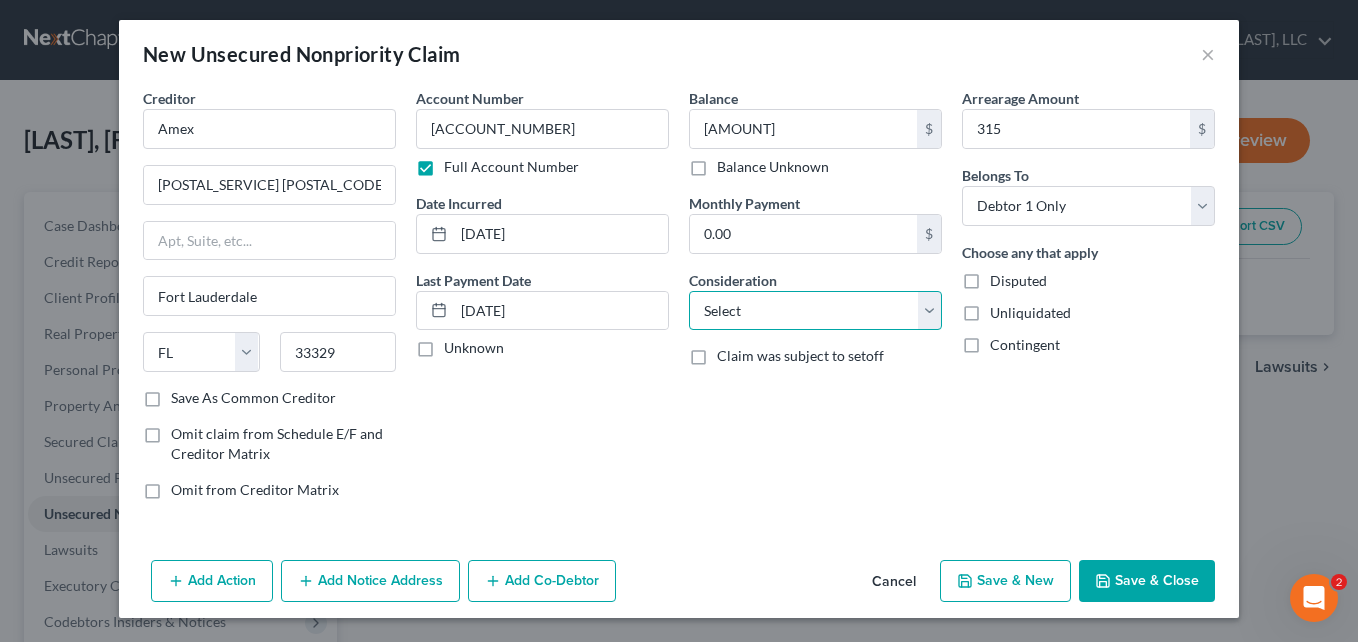 click on "Select Cable / Satellite Services Collection Agency Credit Card Debt Debt Counseling / Attorneys Deficiency Balance Domestic Support Obligations Home / Car Repairs Income Taxes Judgment Liens Medical Services Monies Loaned / Advanced Mortgage Obligation From Divorce Or Separation Obligation To Pensions Other Overdrawn Bank Account Promised To Help Pay Creditors Student Loans Suppliers And Vendors Telephone / Internet Services Utility Services" at bounding box center (815, 311) 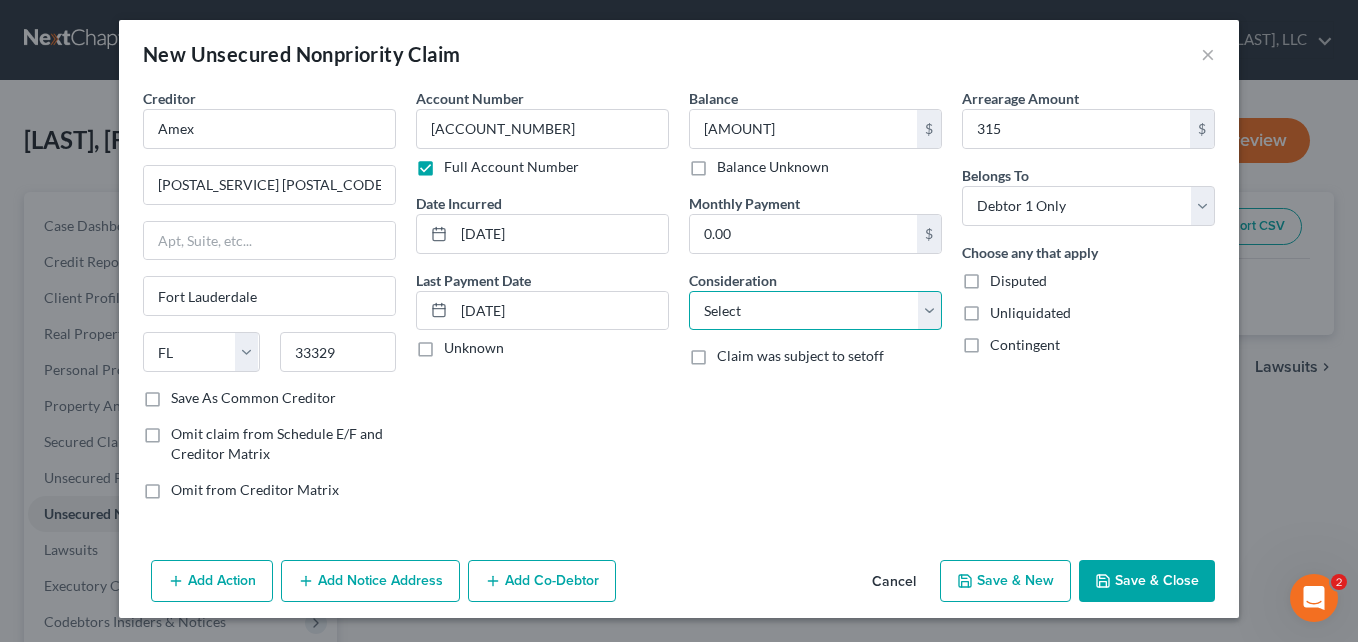 select on "2" 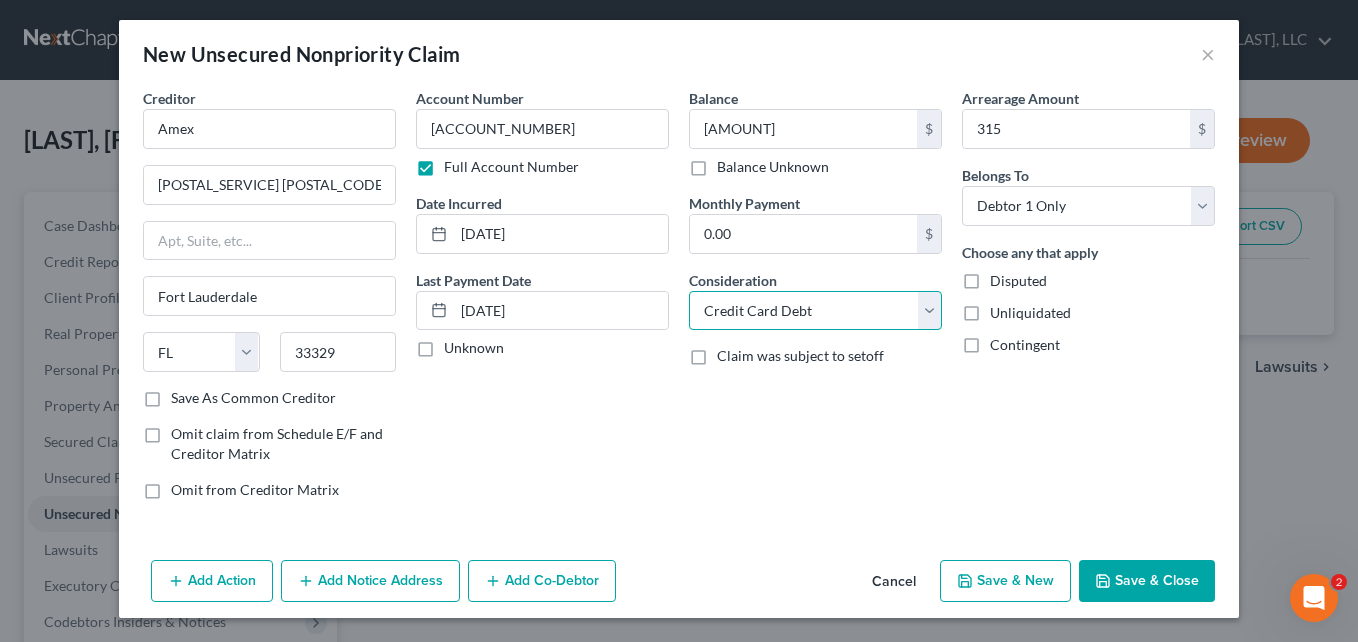 click on "Select Cable / Satellite Services Collection Agency Credit Card Debt Debt Counseling / Attorneys Deficiency Balance Domestic Support Obligations Home / Car Repairs Income Taxes Judgment Liens Medical Services Monies Loaned / Advanced Mortgage Obligation From Divorce Or Separation Obligation To Pensions Other Overdrawn Bank Account Promised To Help Pay Creditors Student Loans Suppliers And Vendors Telephone / Internet Services Utility Services" at bounding box center (815, 311) 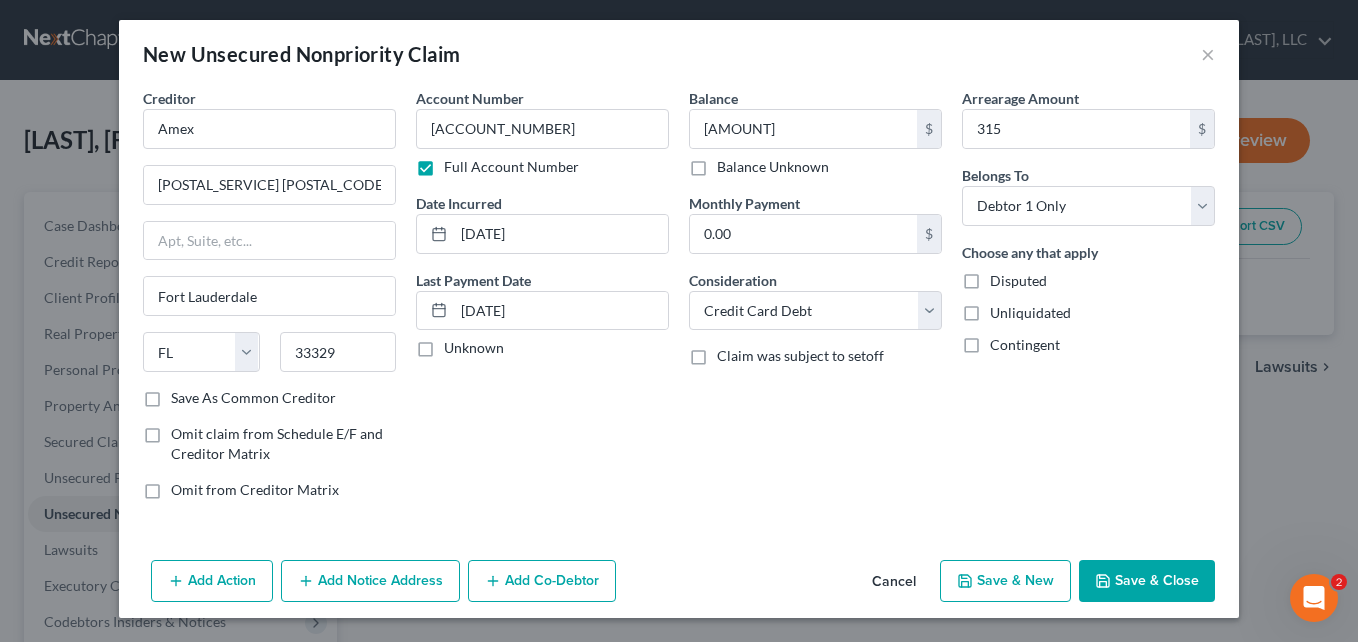 click on "Save & Close" at bounding box center (1147, 581) 